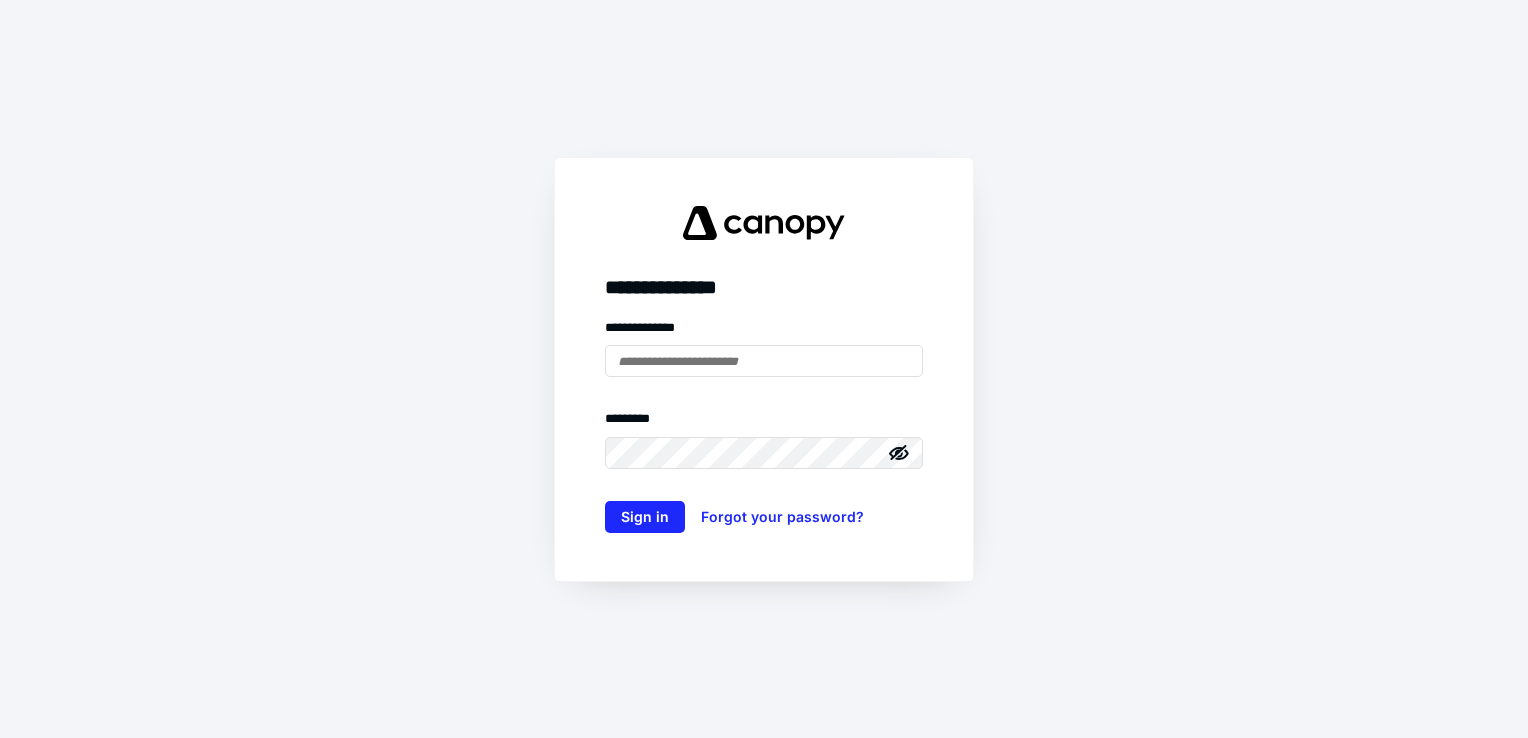 scroll, scrollTop: 0, scrollLeft: 0, axis: both 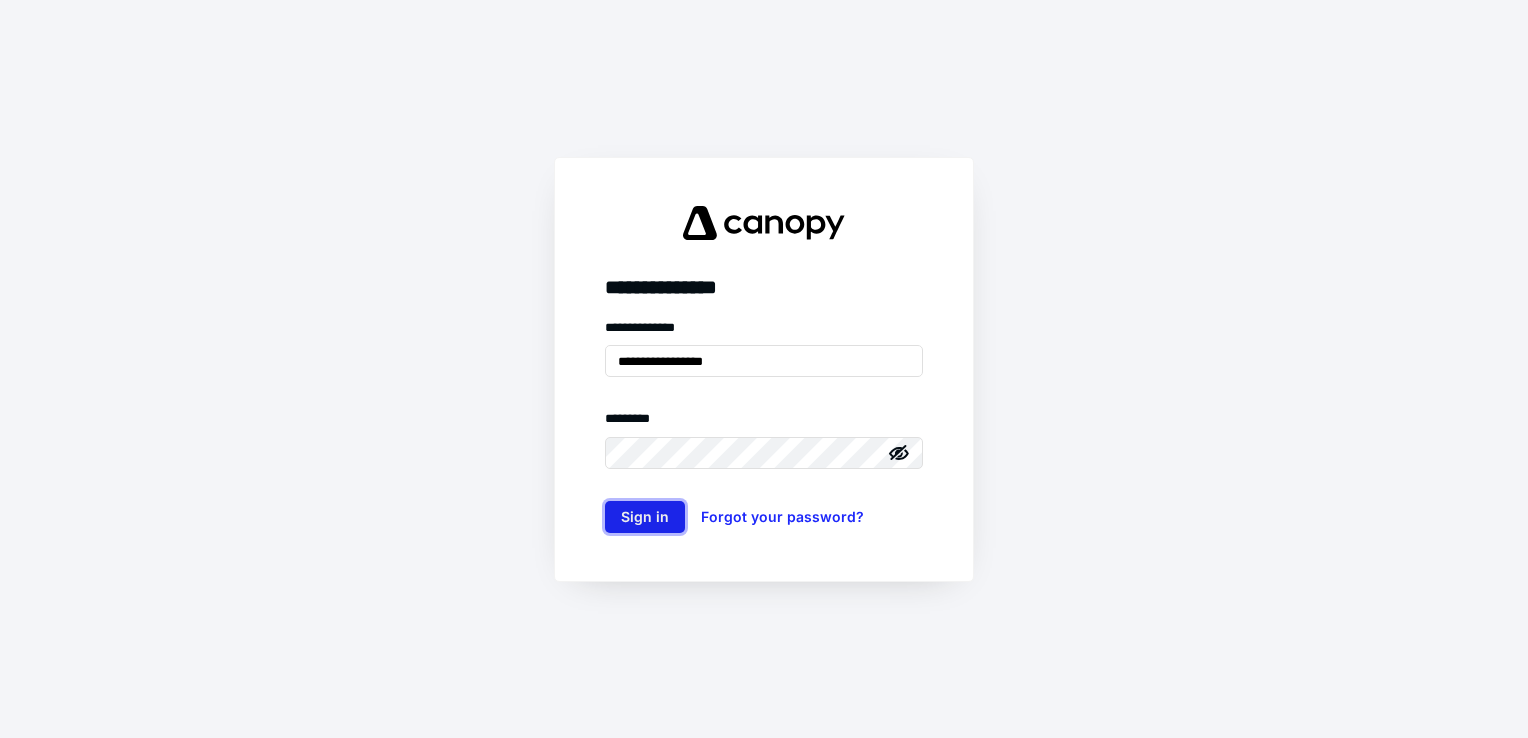 click on "Sign in" at bounding box center (645, 517) 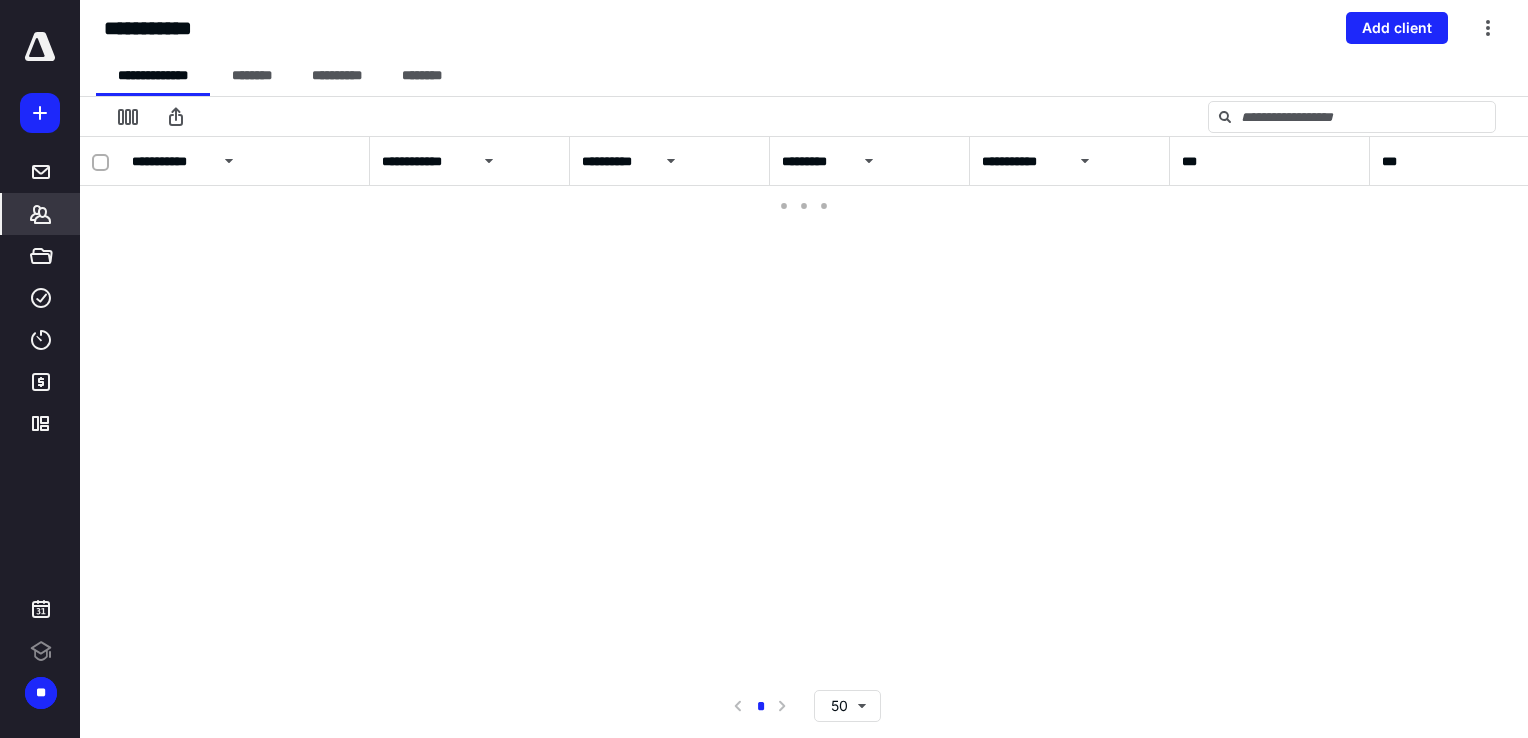 click 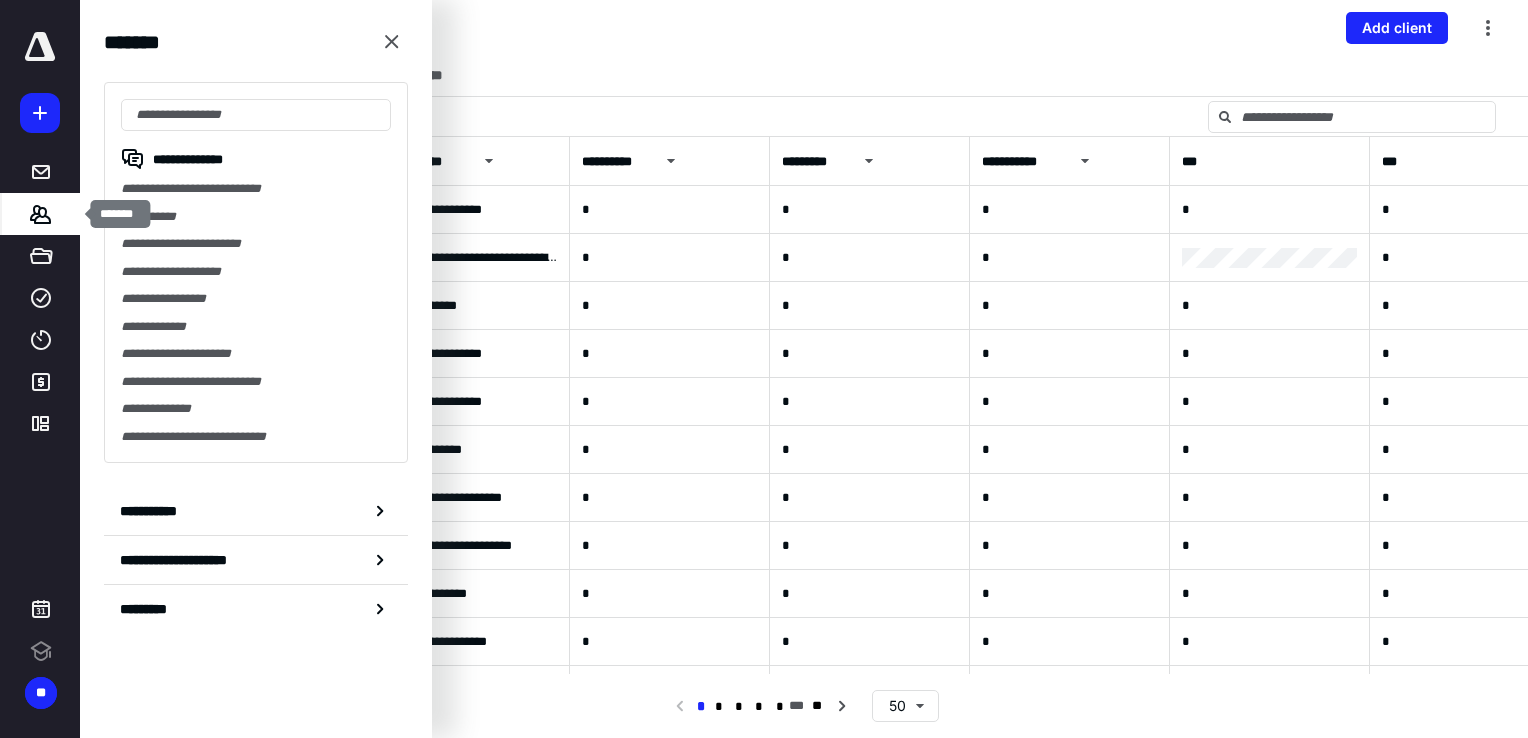scroll, scrollTop: 0, scrollLeft: 0, axis: both 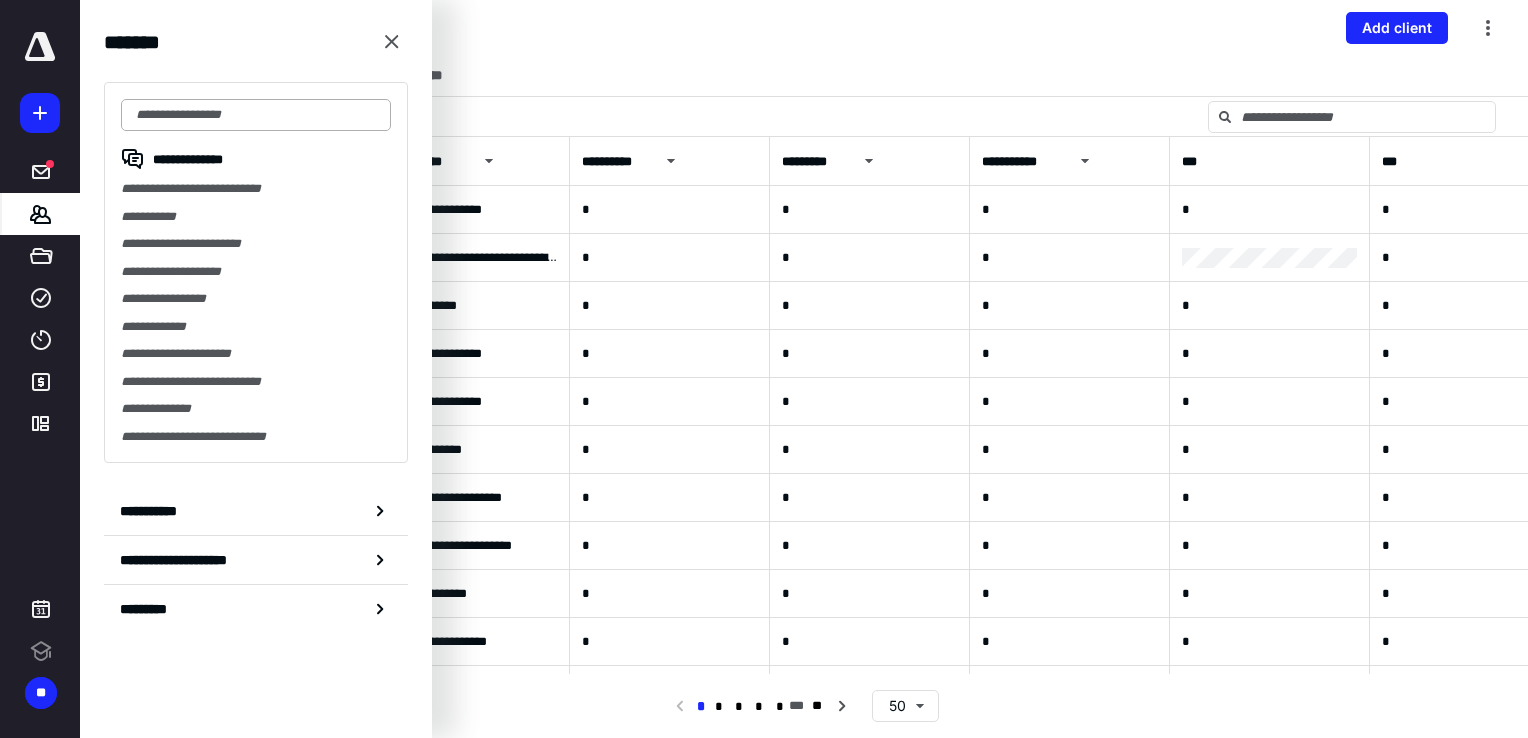 click at bounding box center [256, 115] 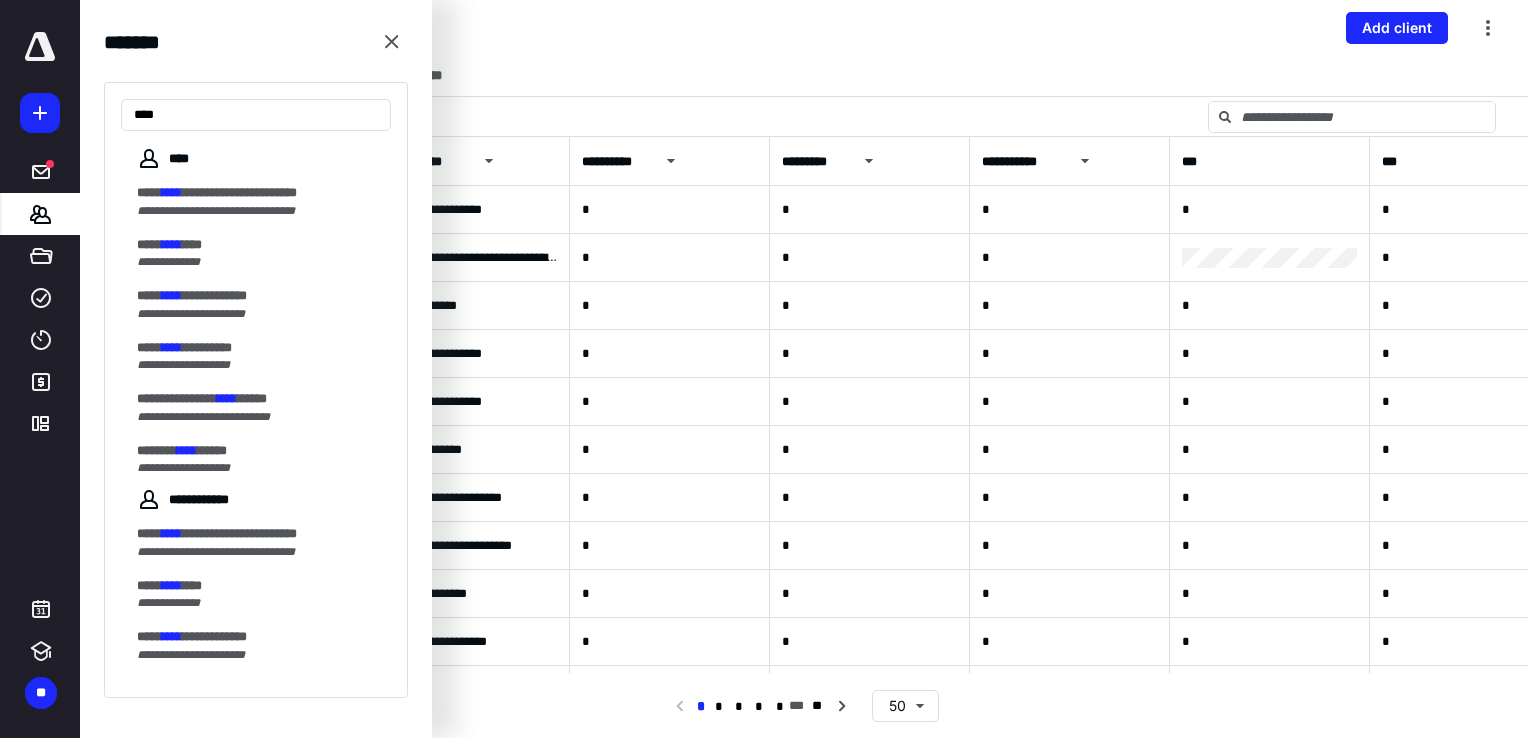 type on "****" 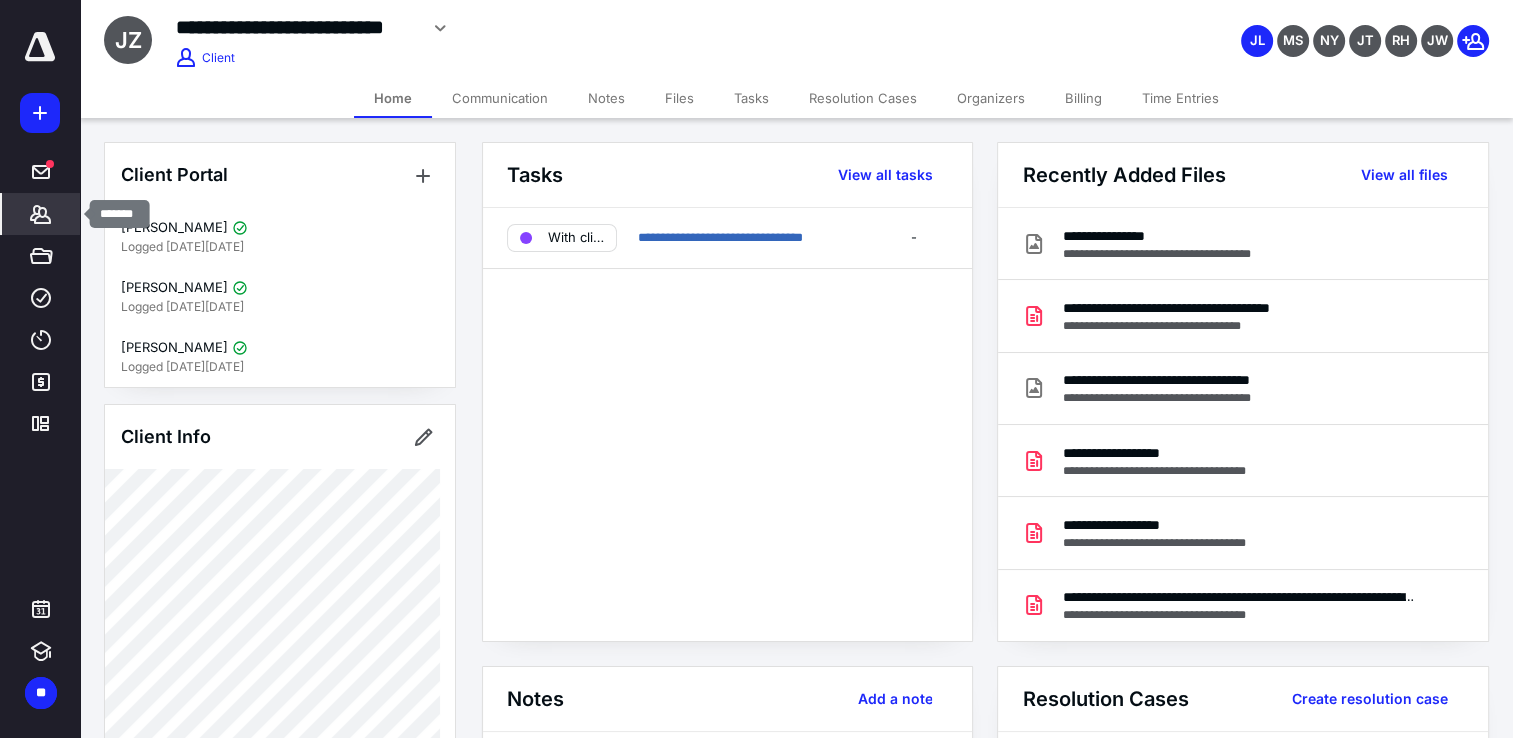 click 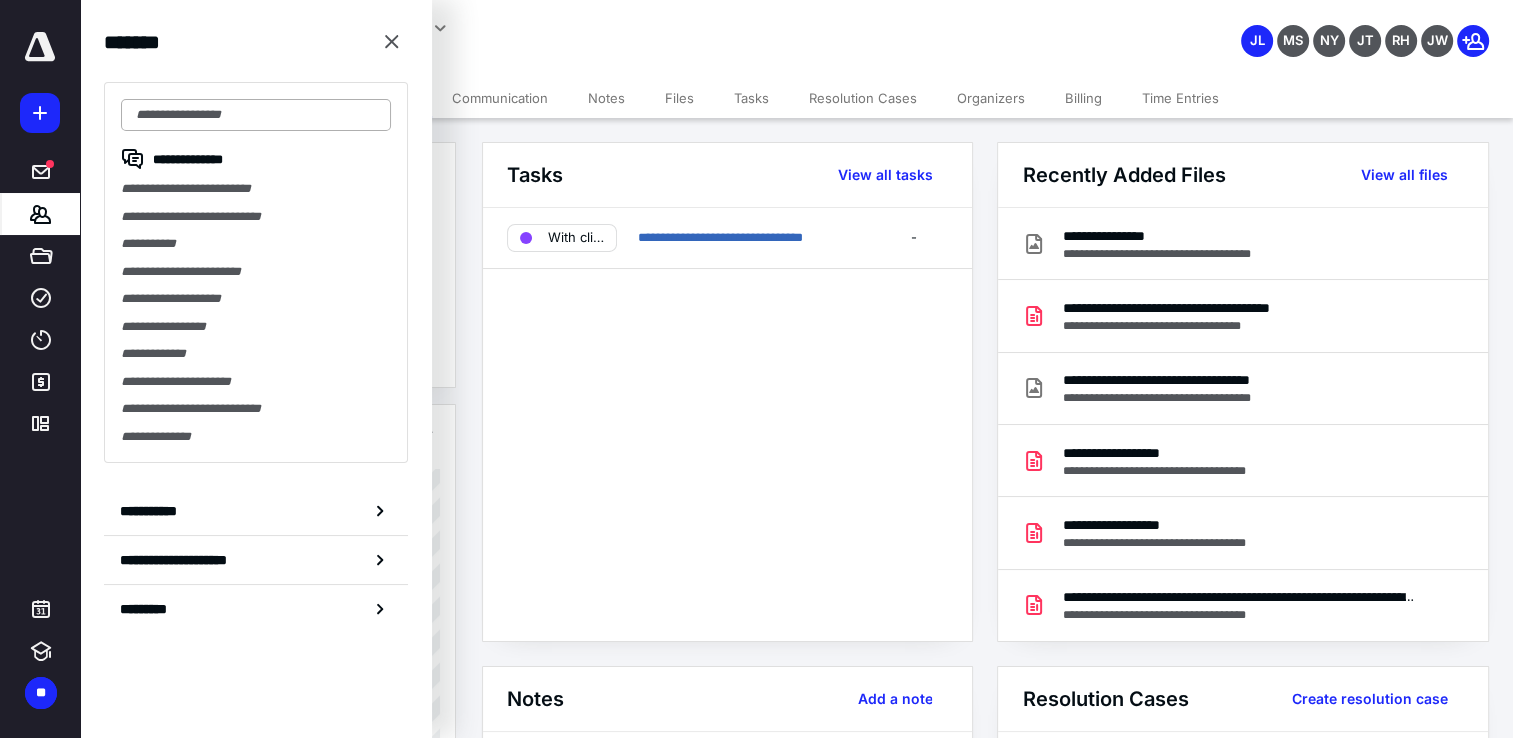 click at bounding box center (256, 115) 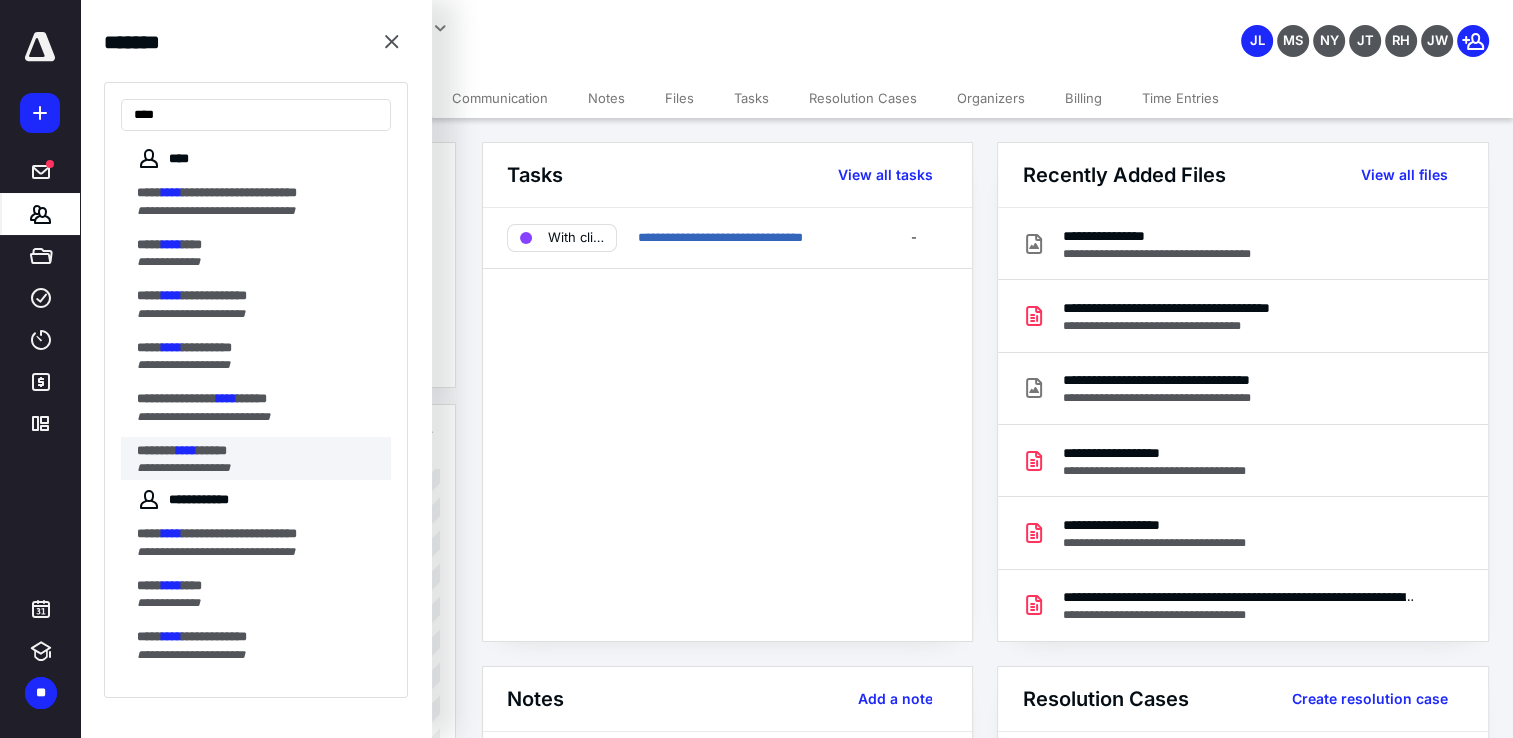 type on "****" 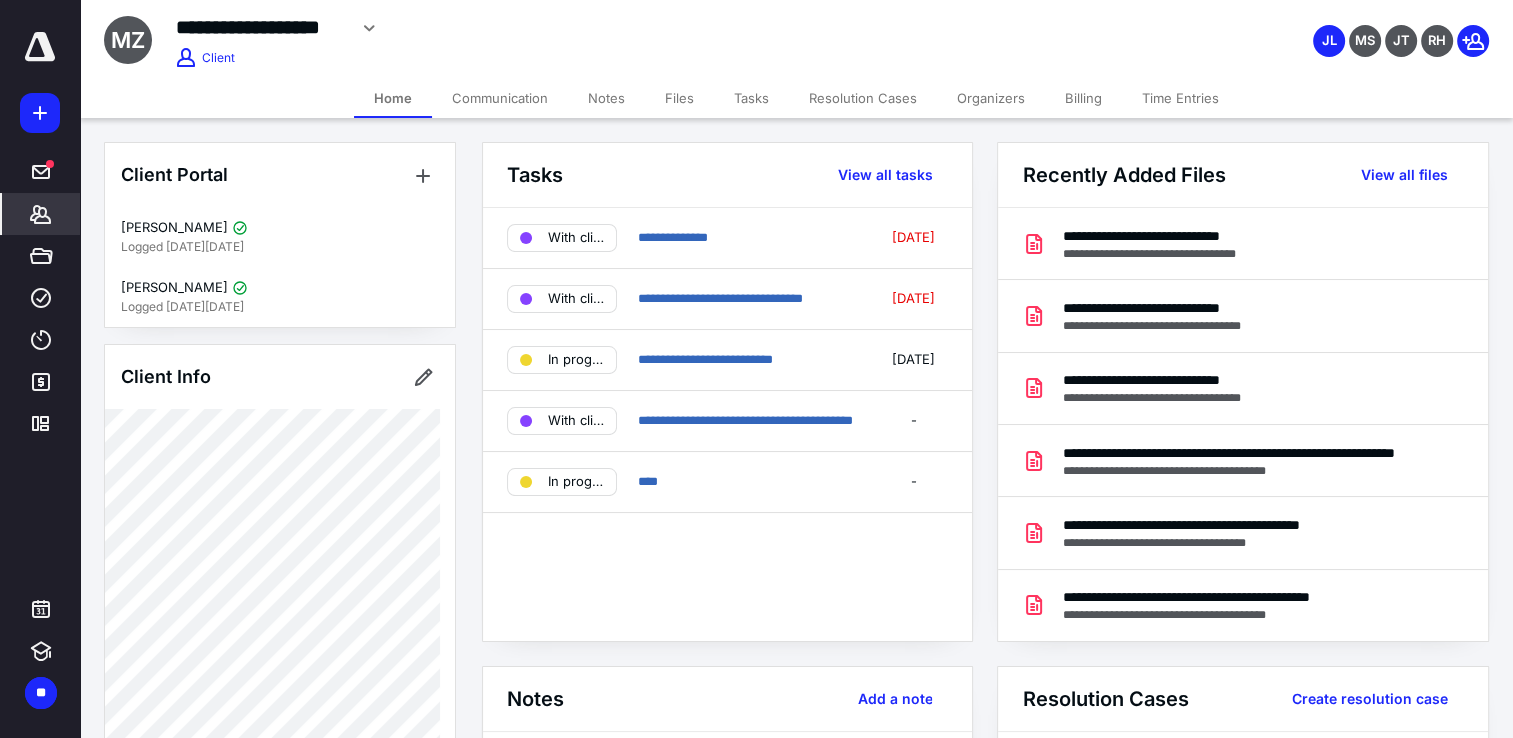 click on "Communication" at bounding box center [500, 98] 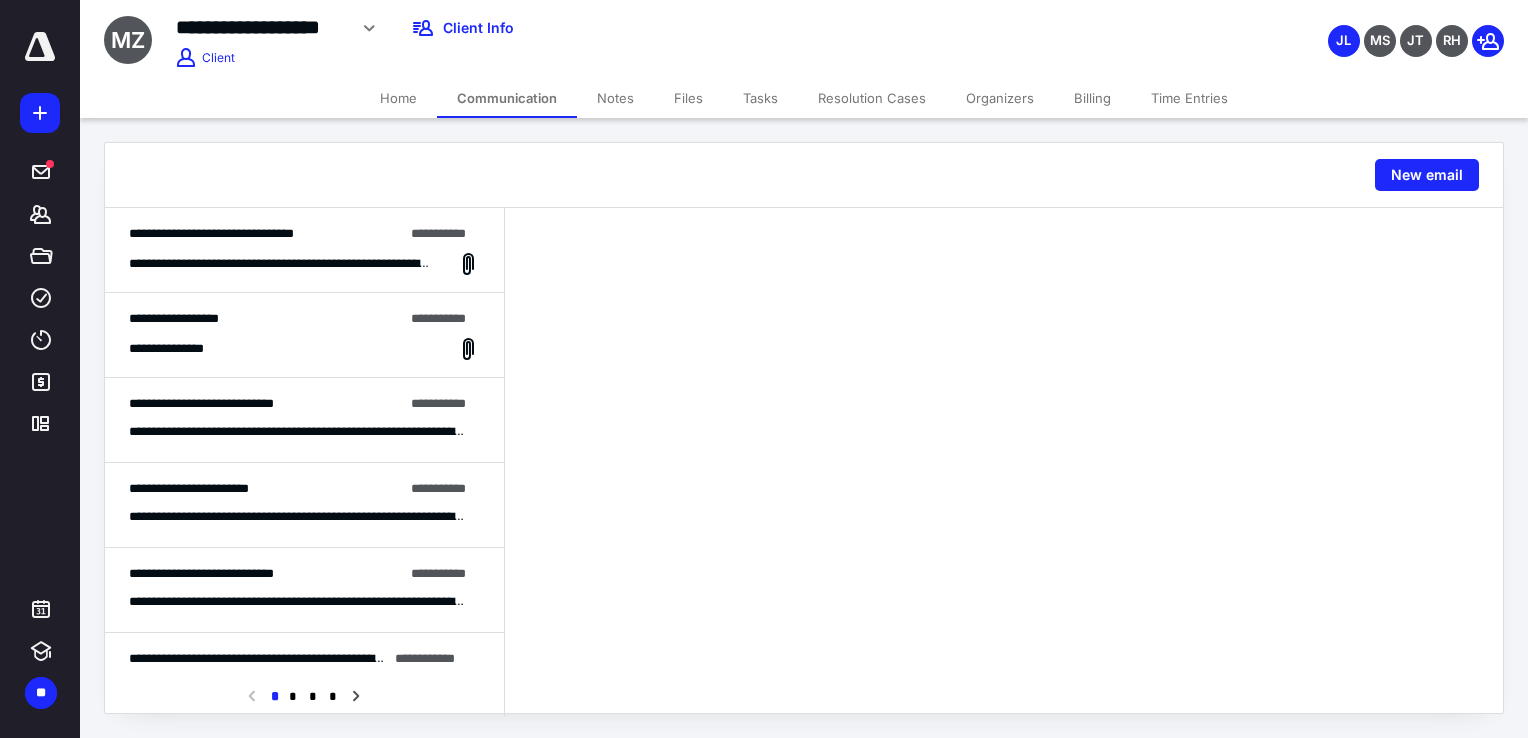 click on "Home" at bounding box center [398, 98] 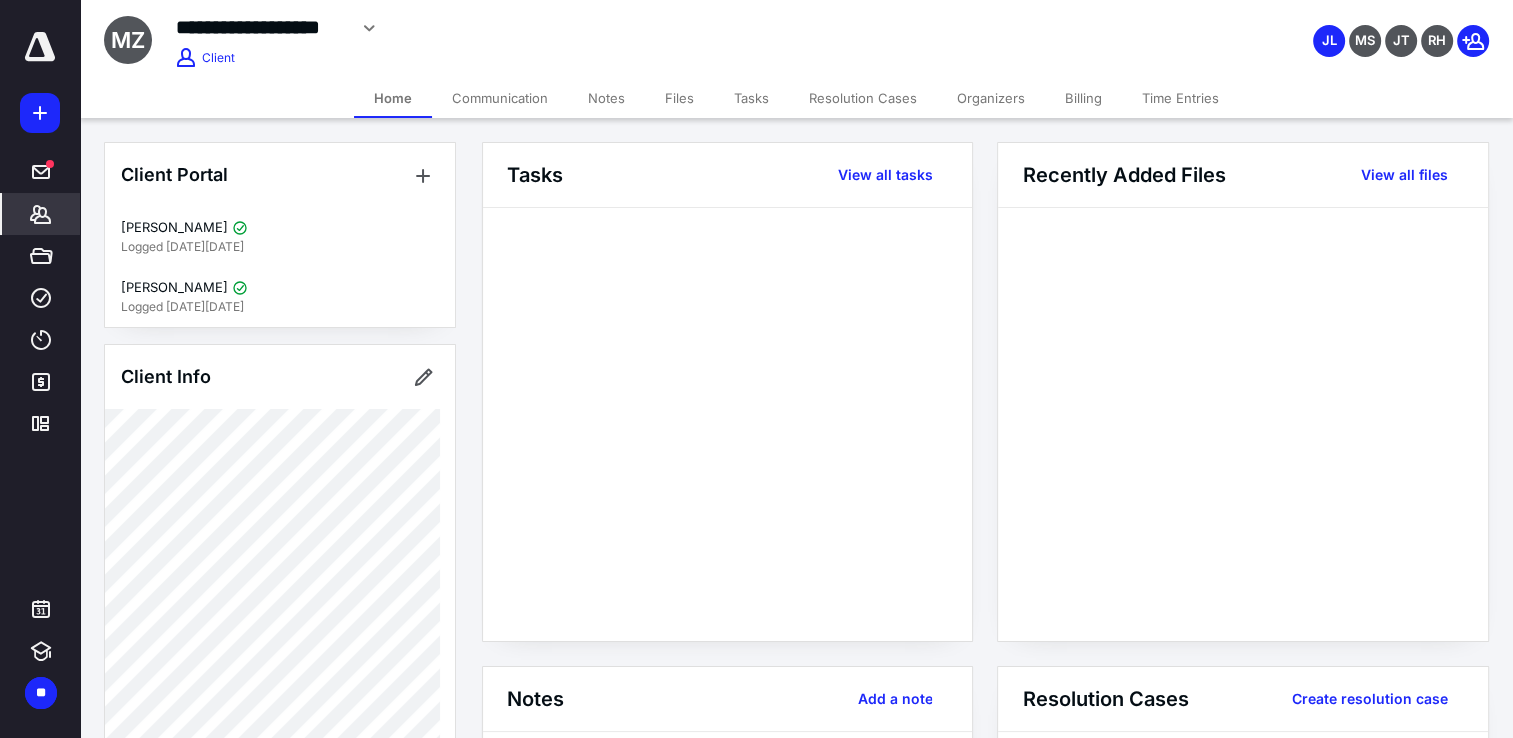 click on "Tasks" at bounding box center (751, 98) 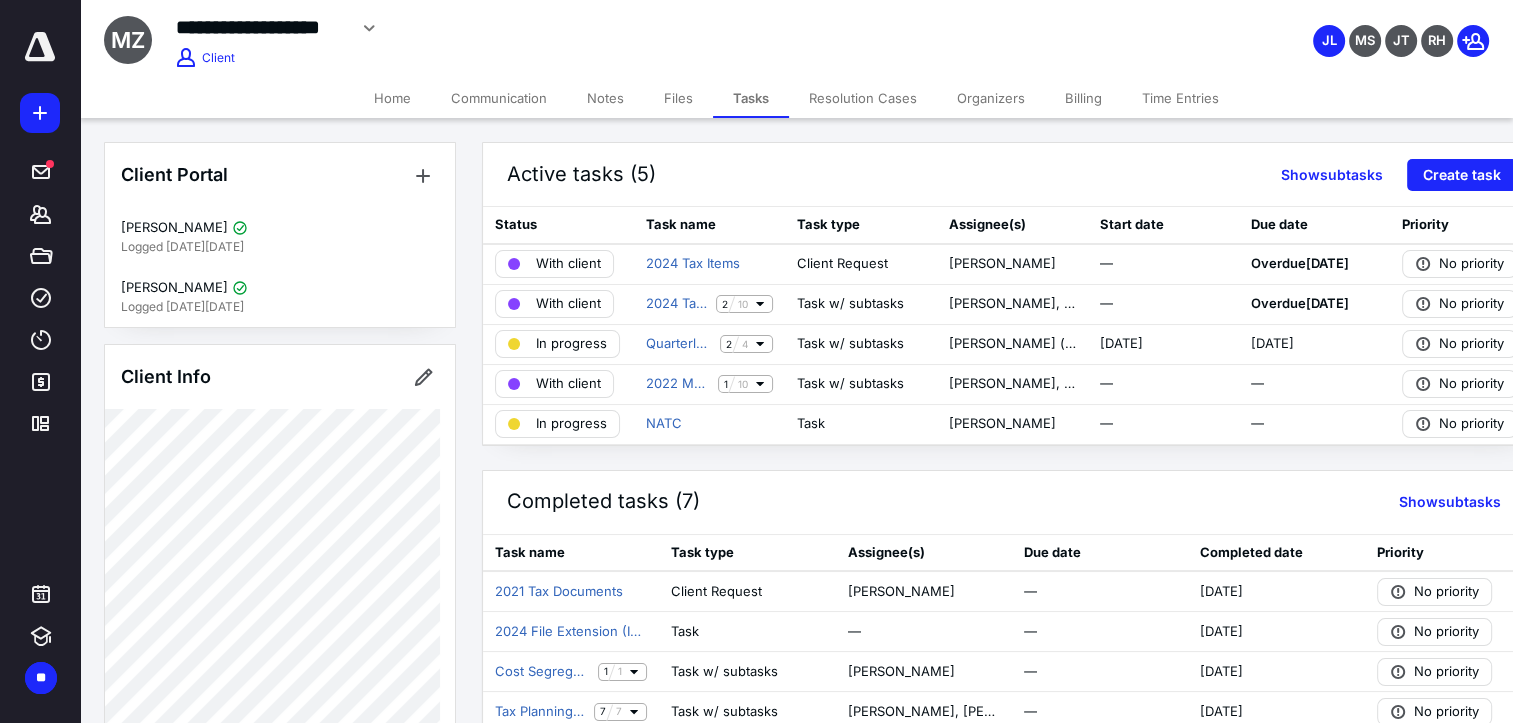 click on "Files" at bounding box center [678, 98] 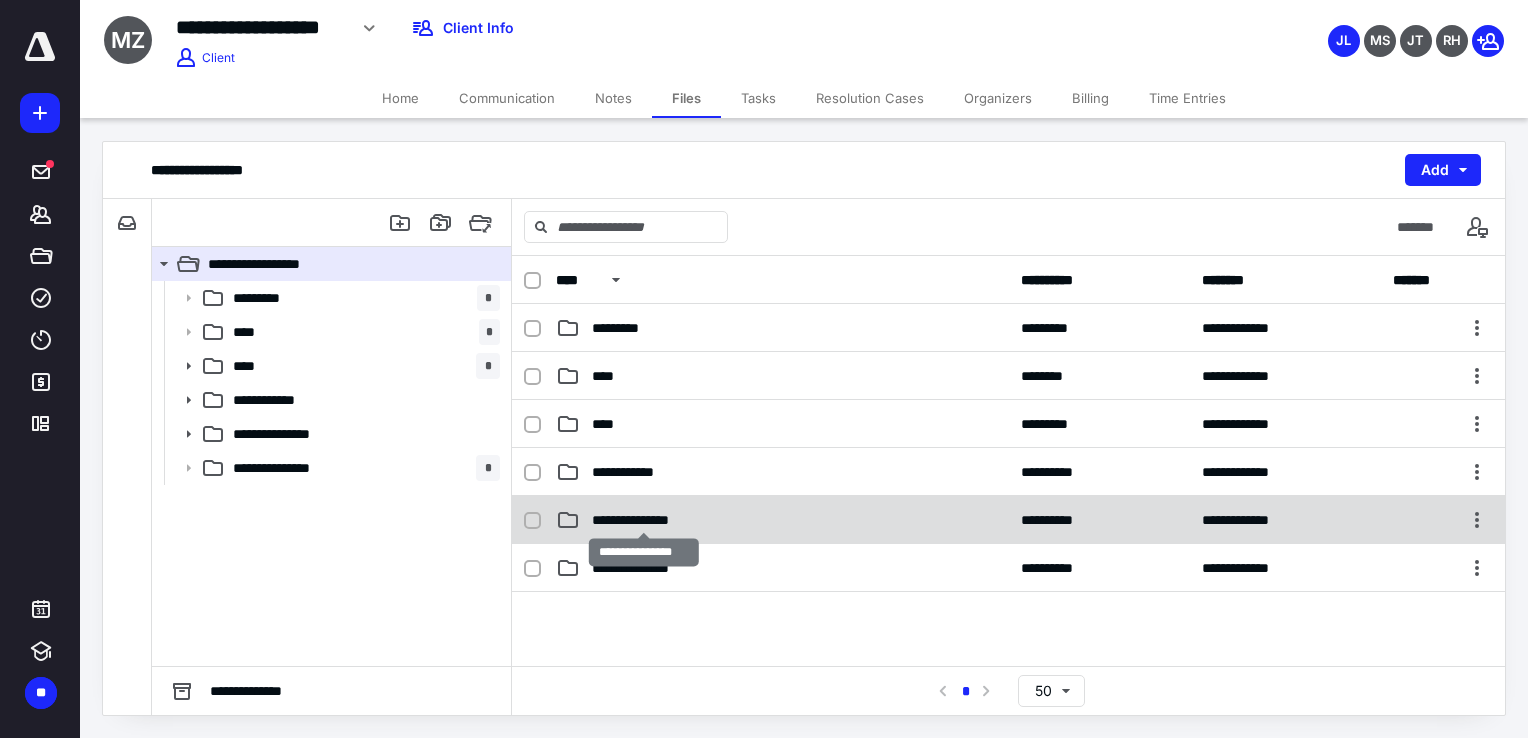 click on "**********" at bounding box center [644, 520] 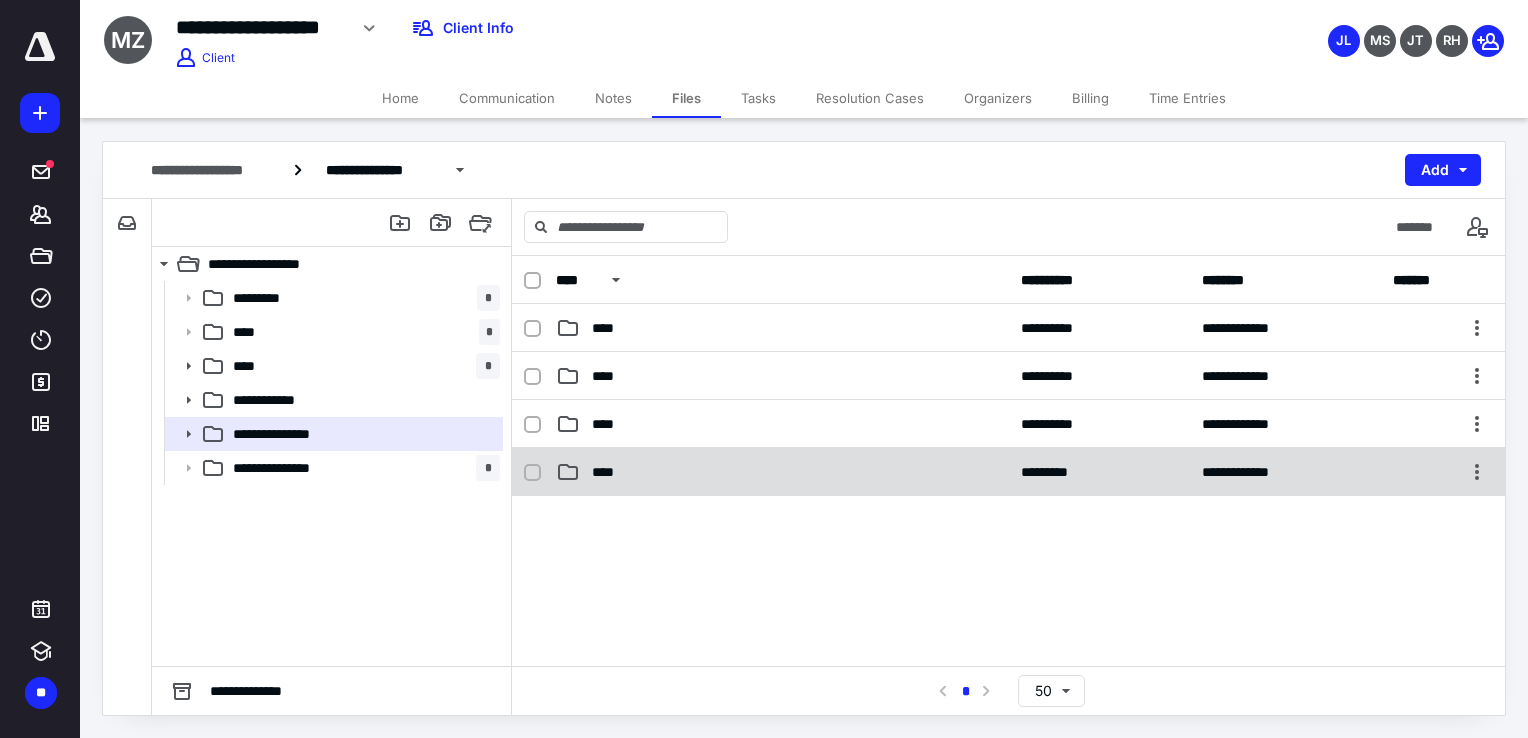 click on "****" at bounding box center (609, 472) 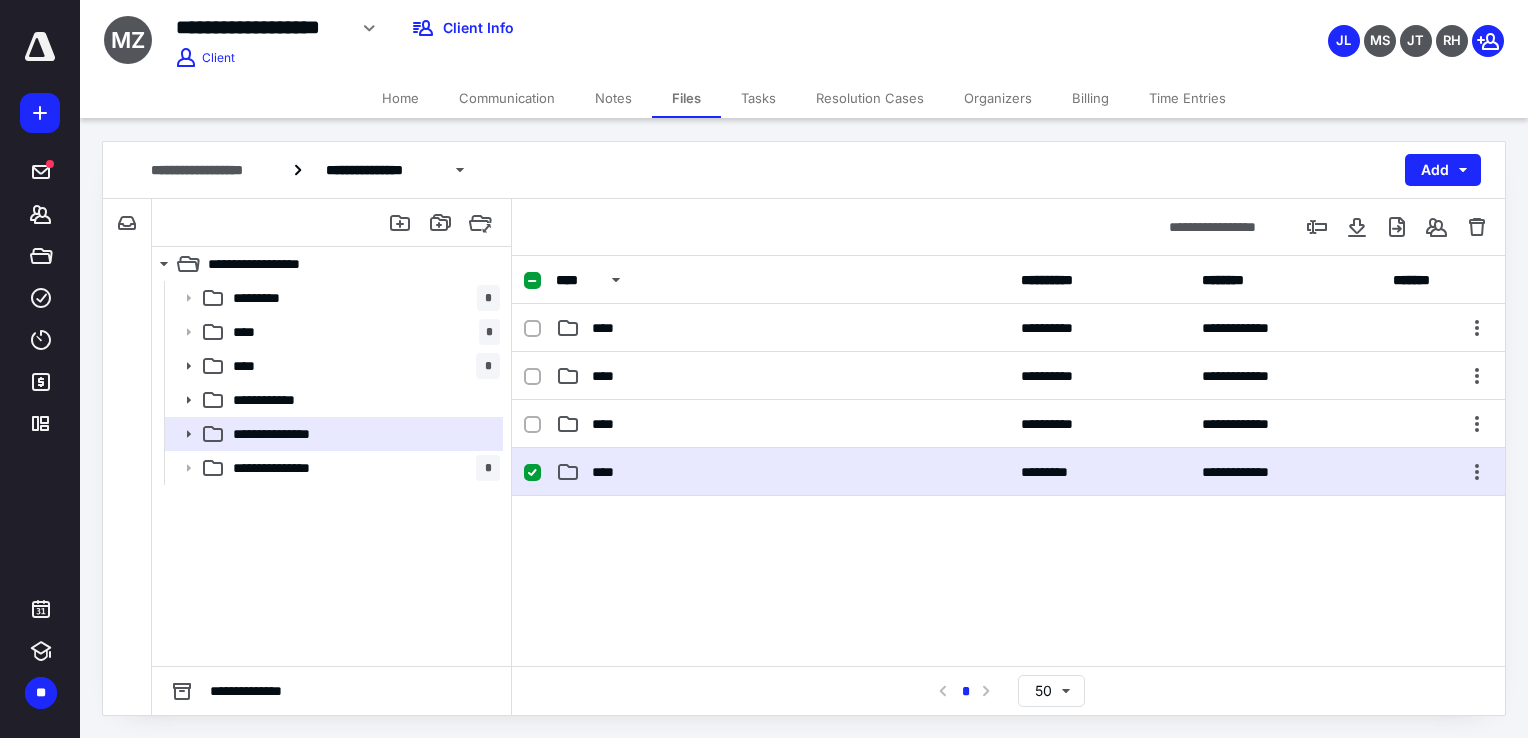 click on "****" at bounding box center [609, 472] 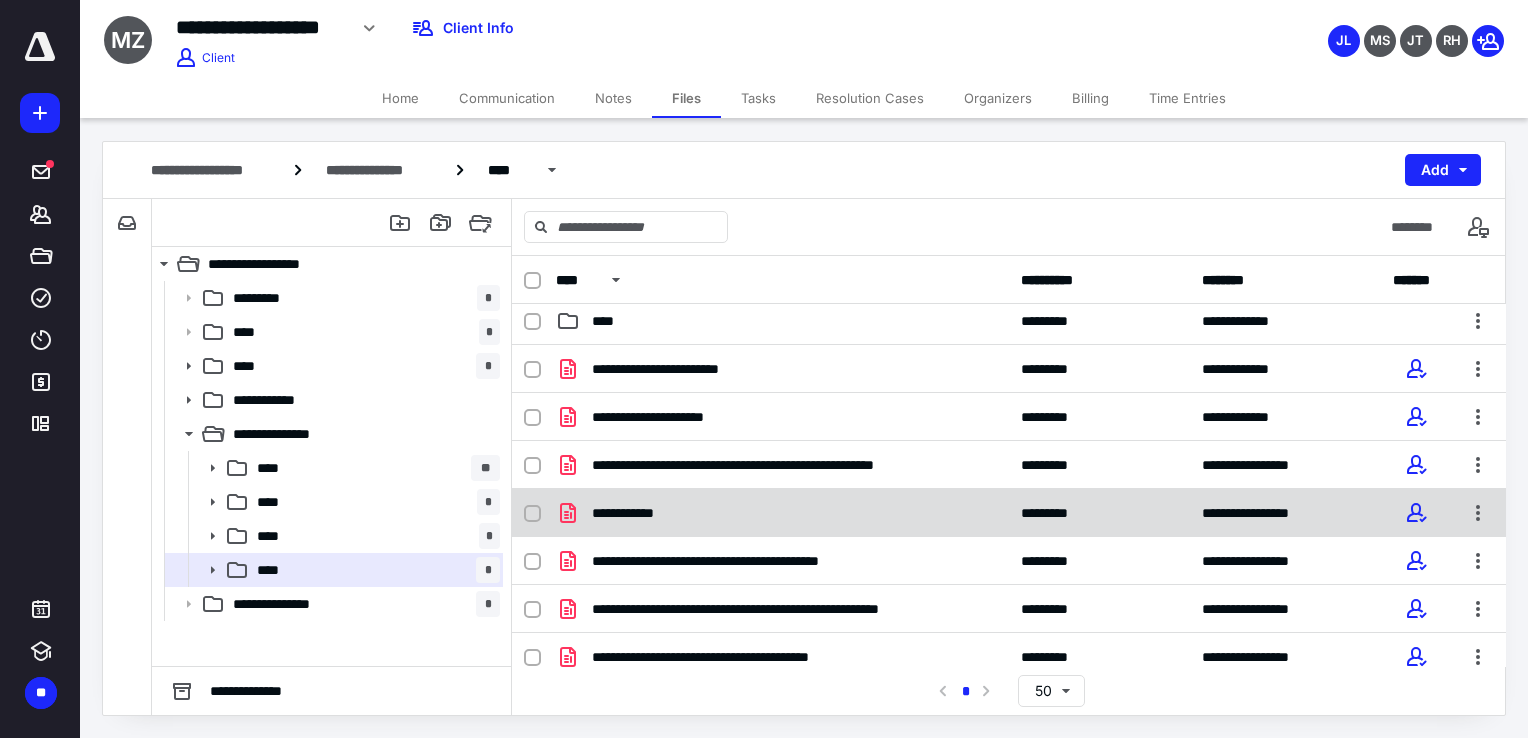 scroll, scrollTop: 0, scrollLeft: 0, axis: both 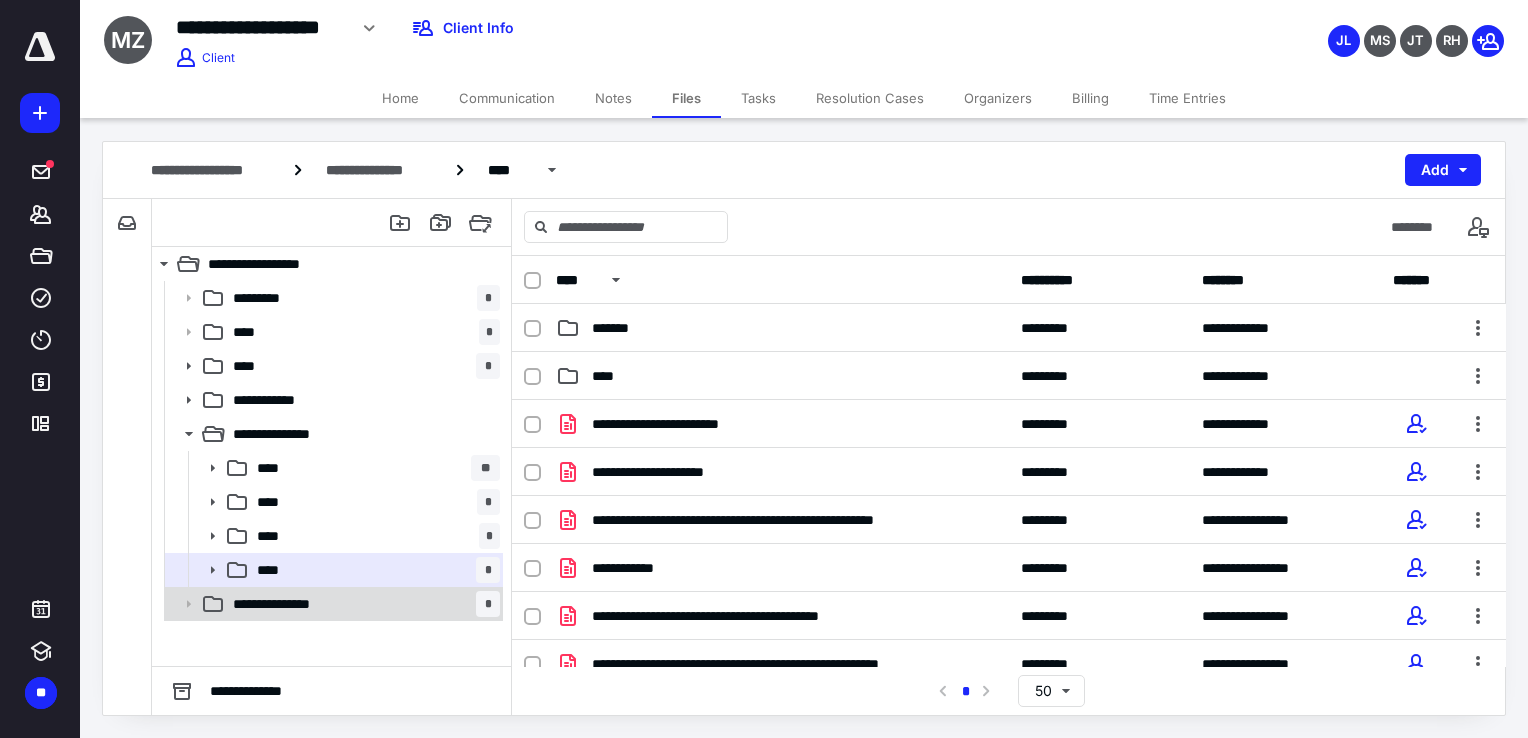 click on "**********" at bounding box center [289, 604] 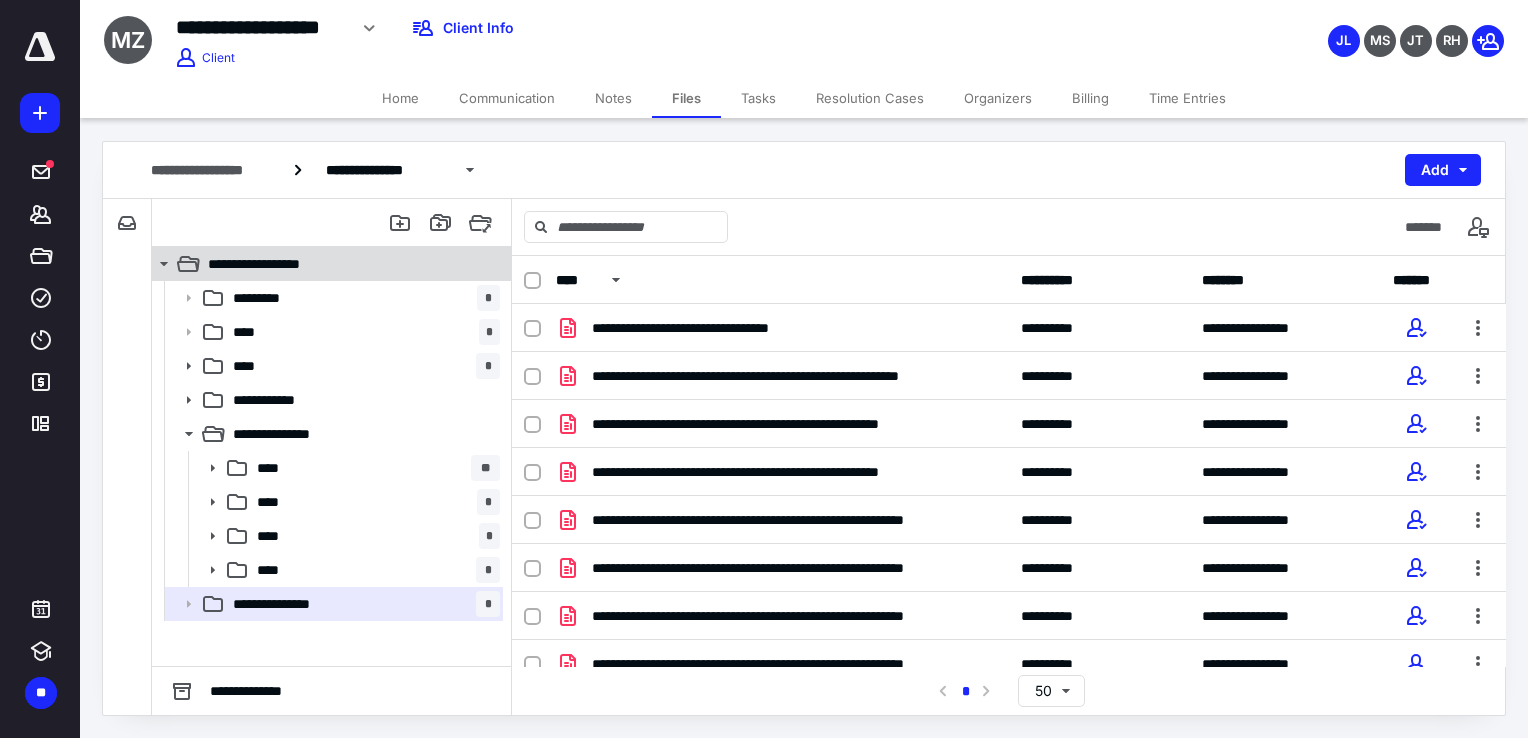 click on "**********" at bounding box center (320, 264) 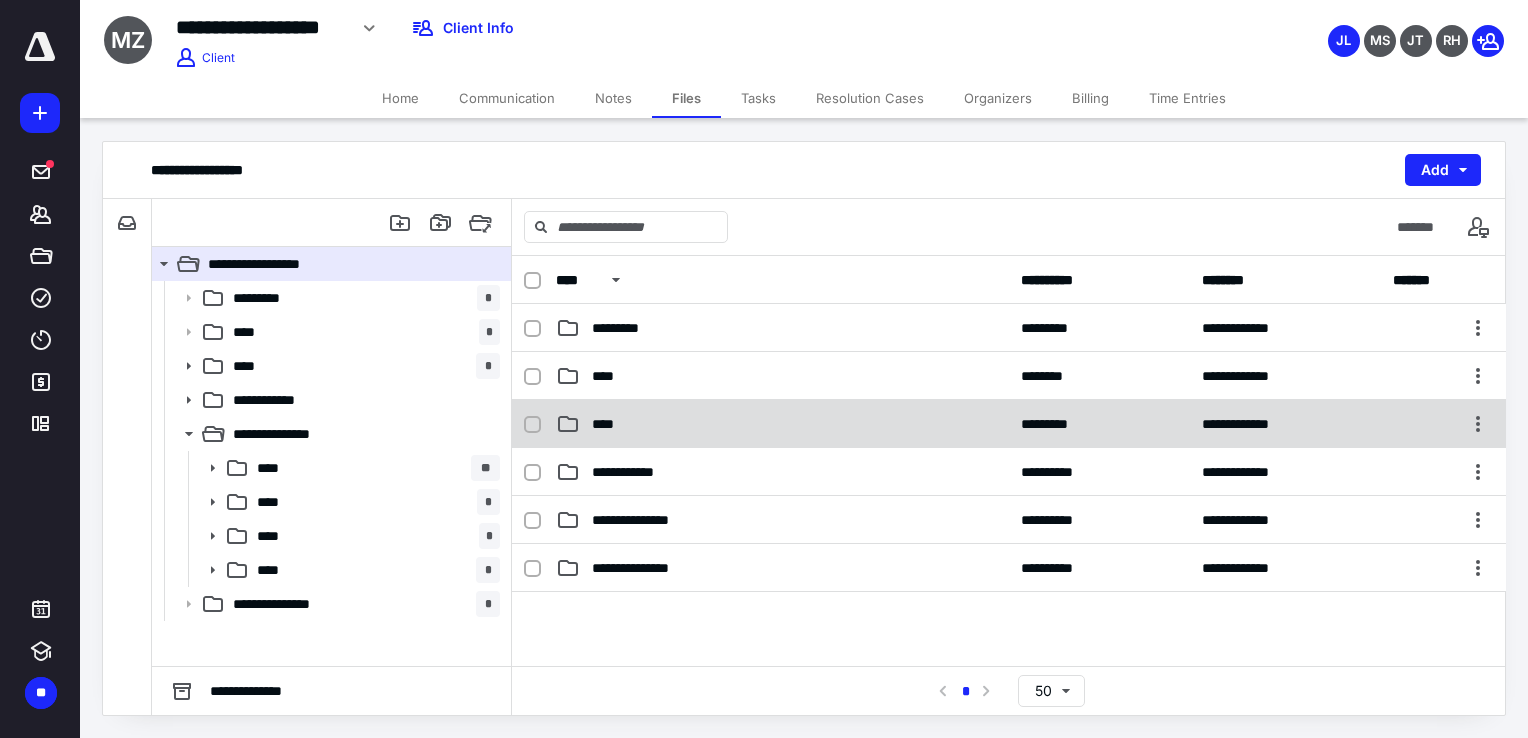 click on "**********" at bounding box center (1009, 424) 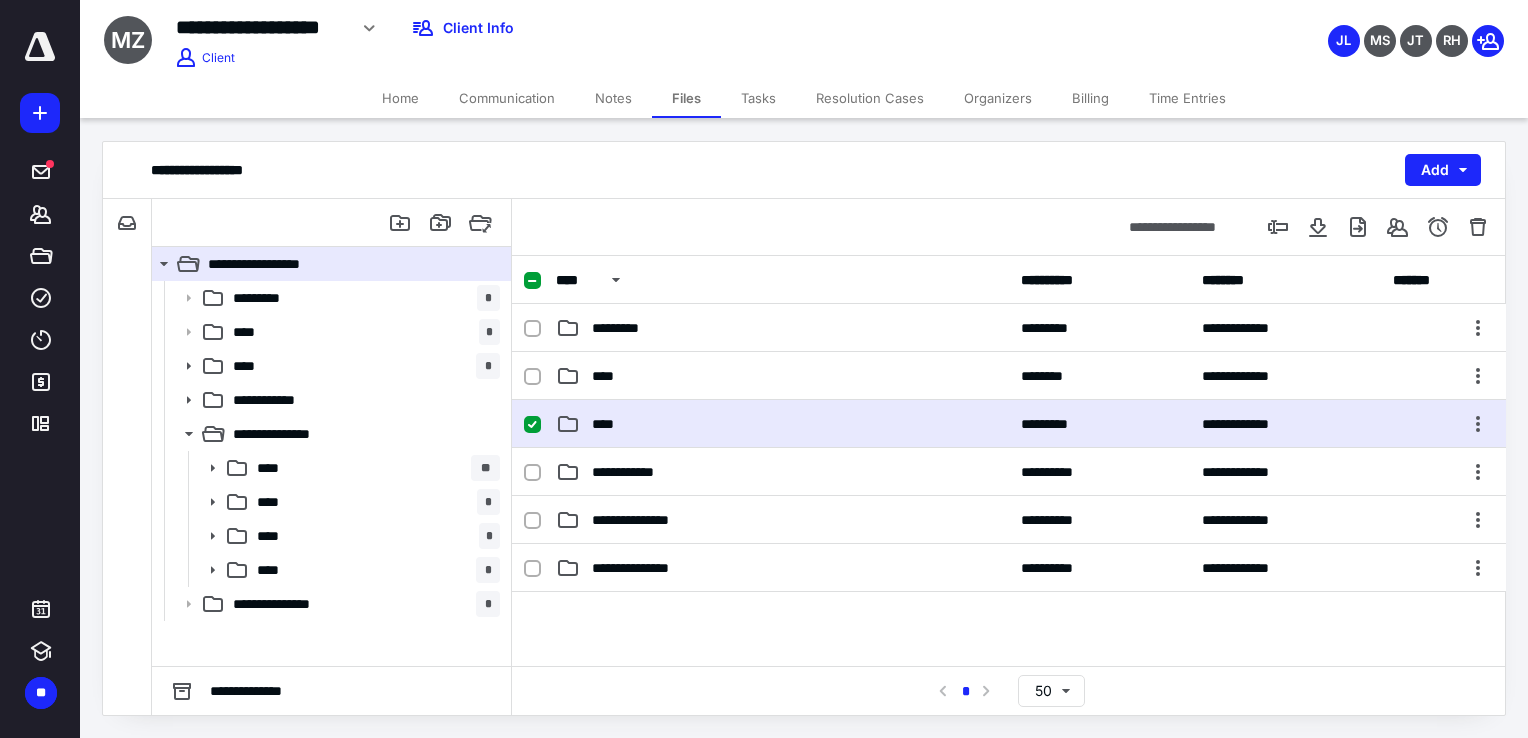 click on "**********" at bounding box center [1009, 424] 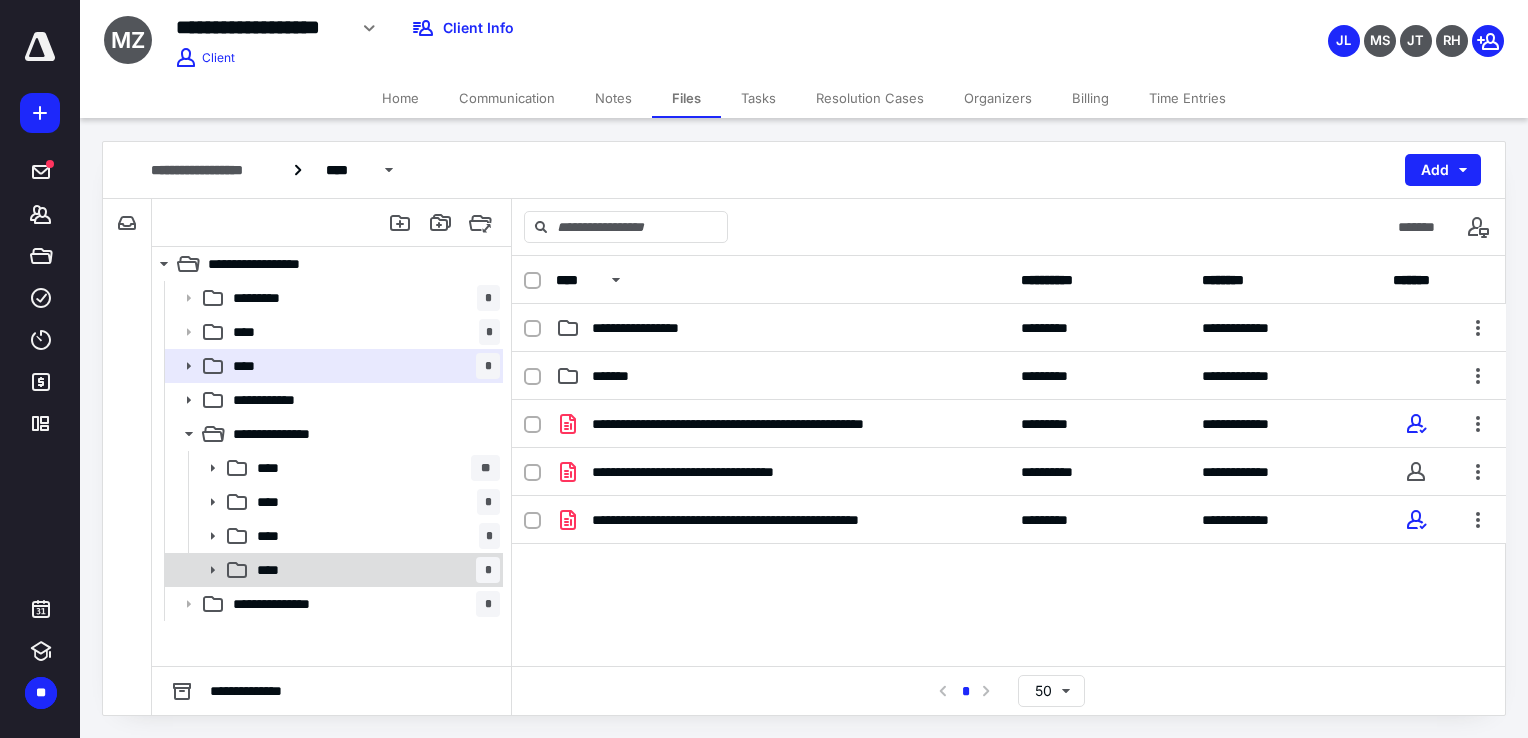 click on "**** *" at bounding box center [374, 570] 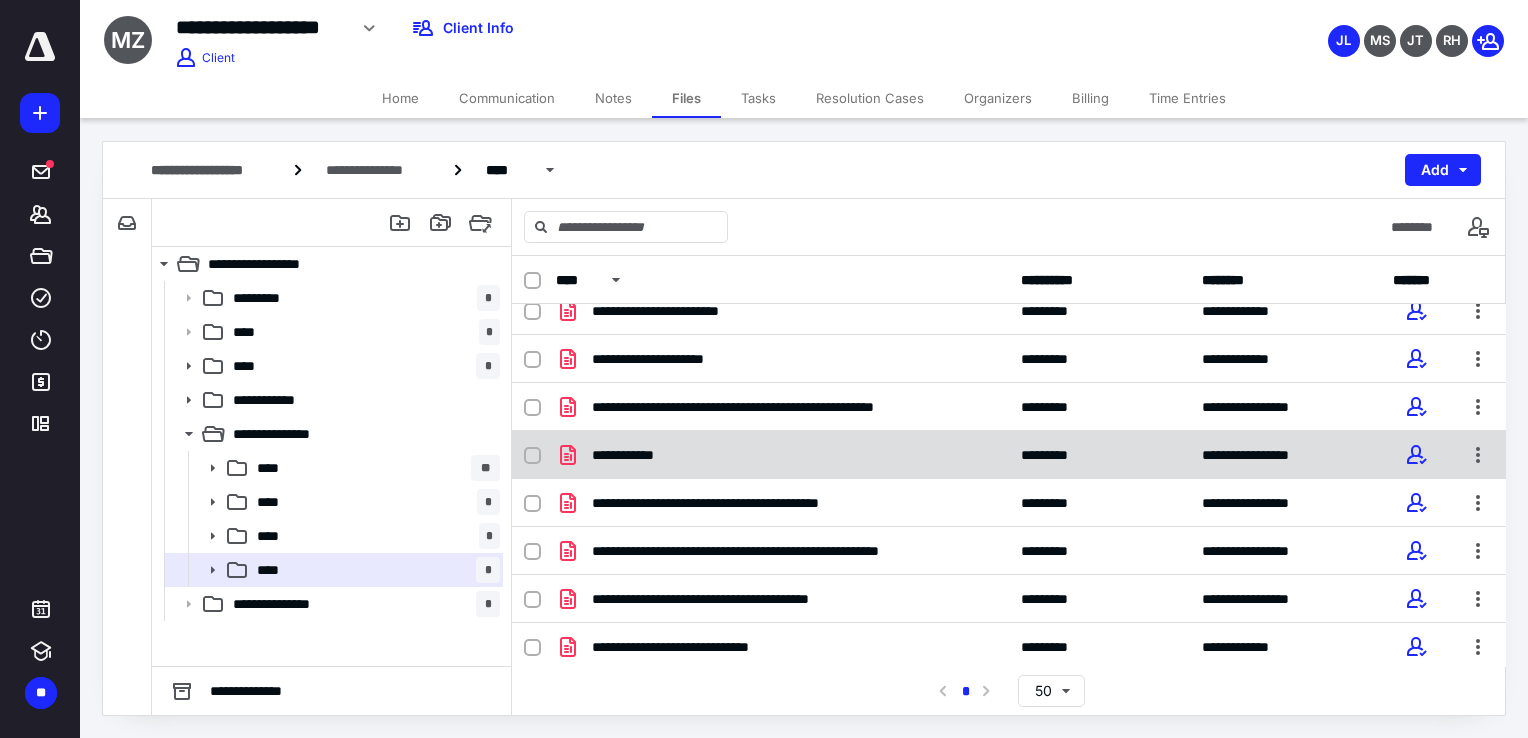 scroll, scrollTop: 115, scrollLeft: 0, axis: vertical 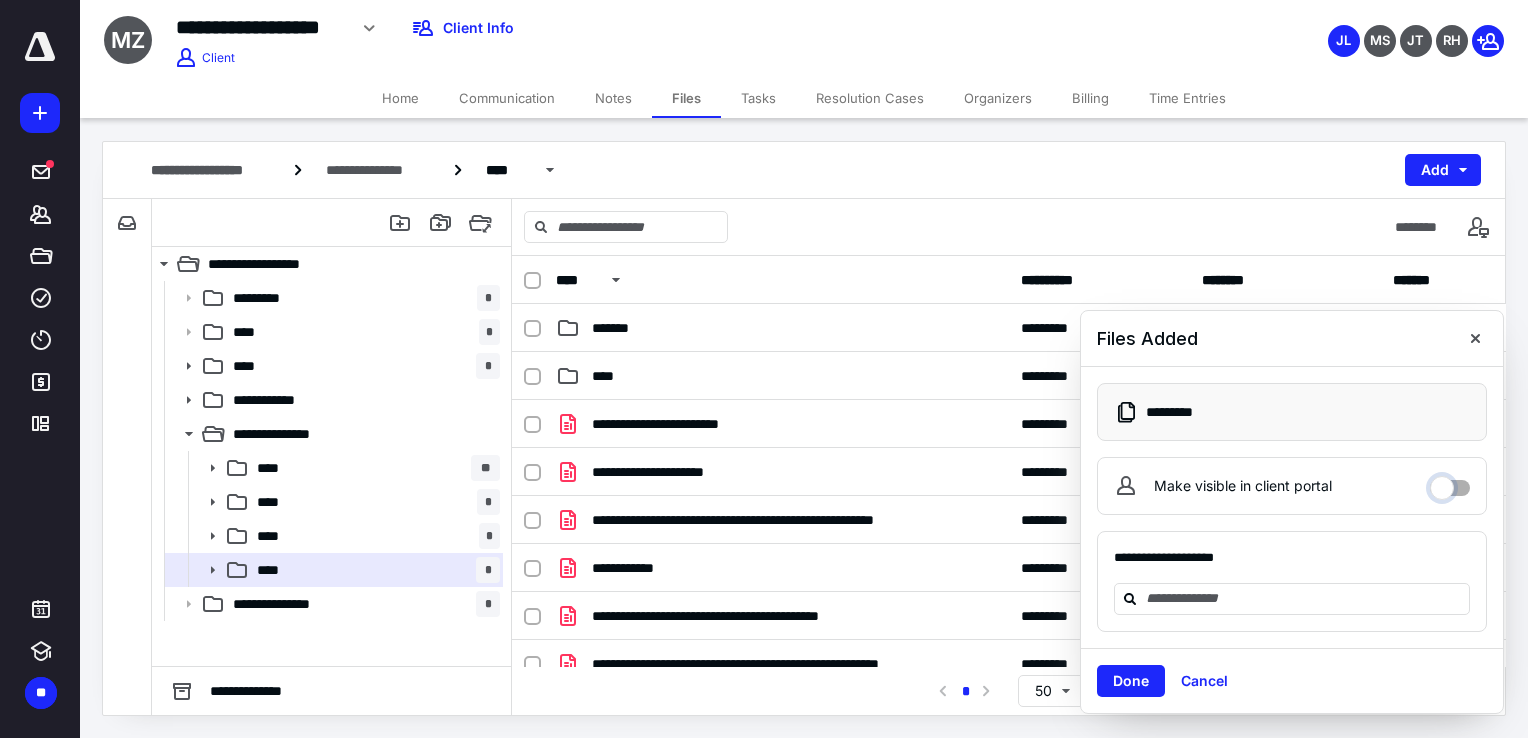 click on "Make visible in client portal" at bounding box center (1450, 483) 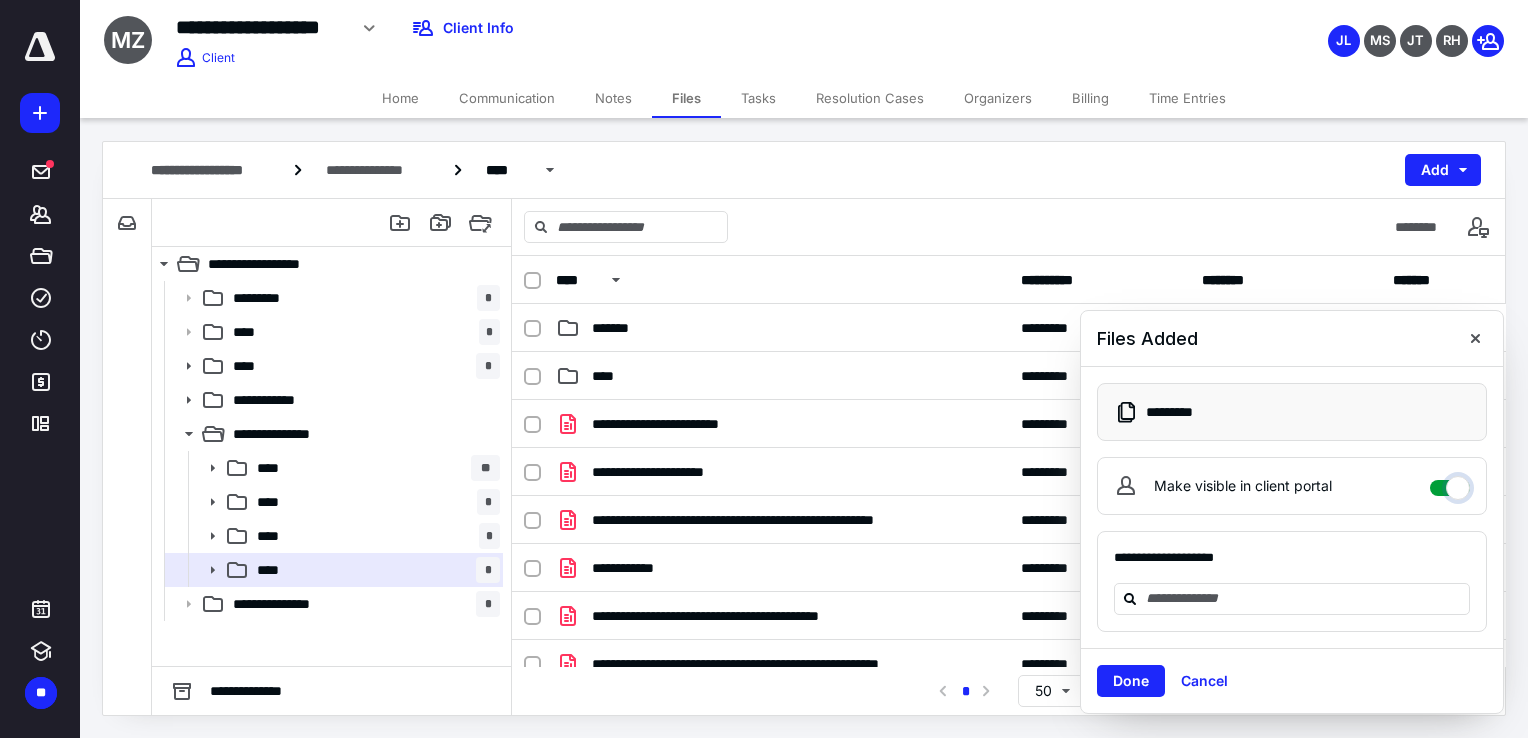 checkbox on "****" 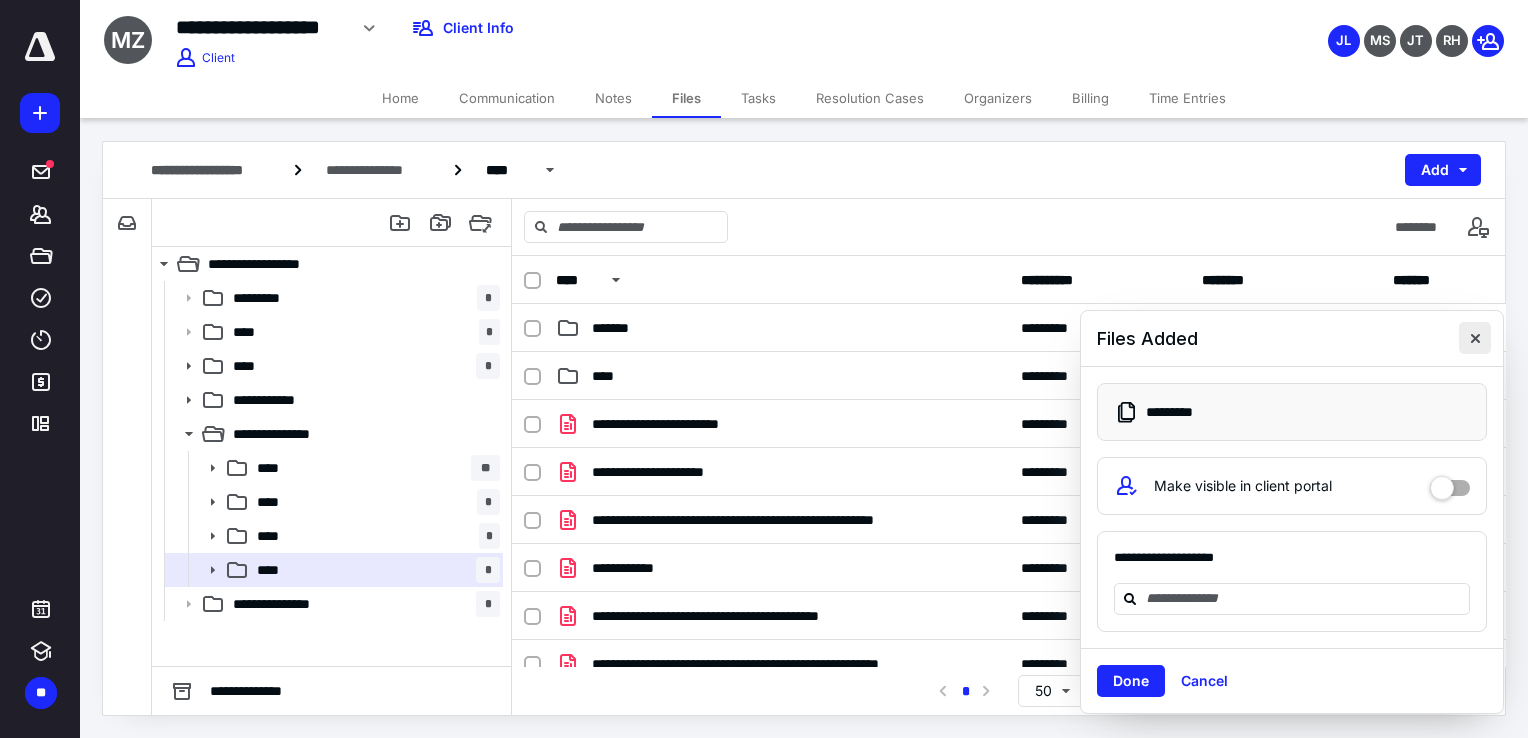 click at bounding box center (1475, 338) 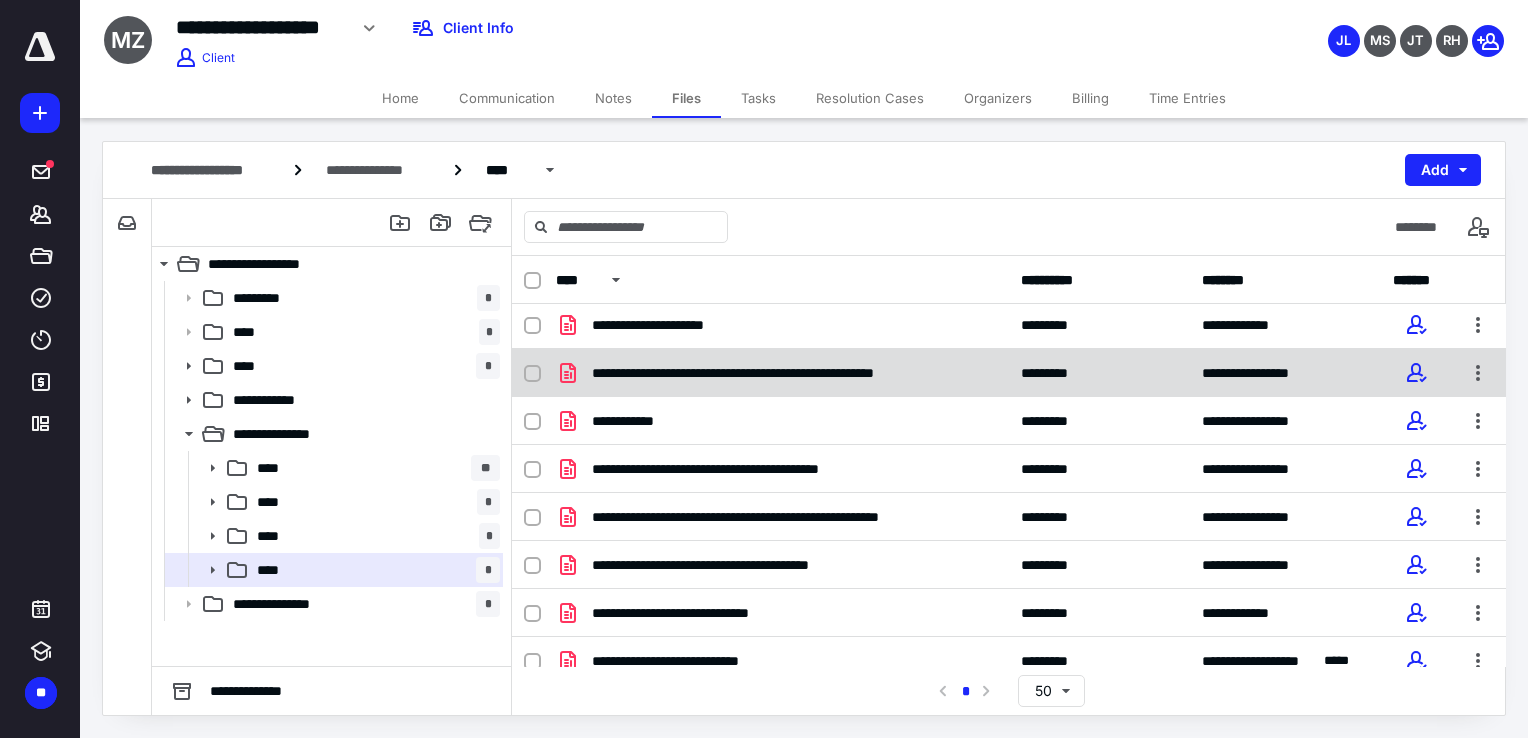 scroll, scrollTop: 162, scrollLeft: 0, axis: vertical 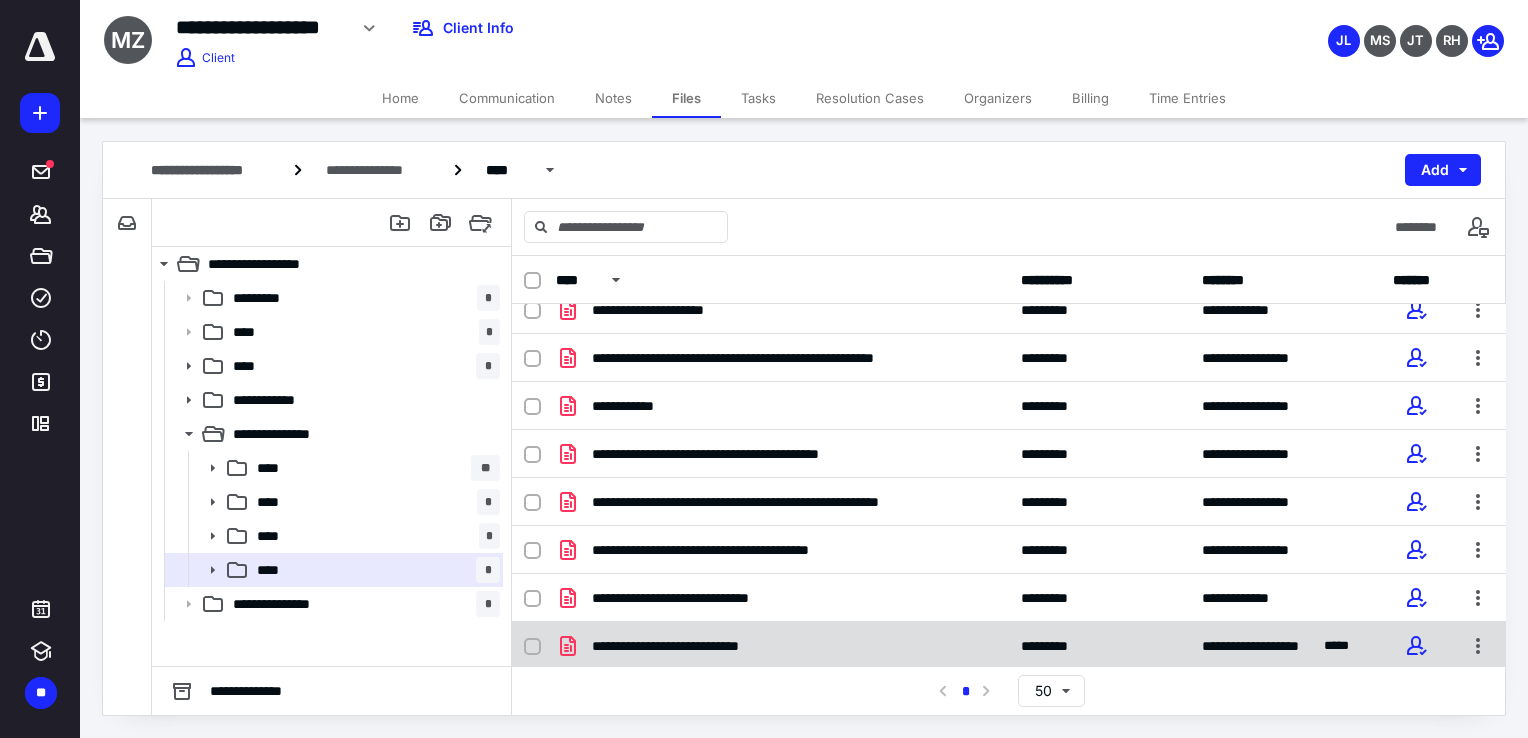 click on "**********" at bounding box center [688, 646] 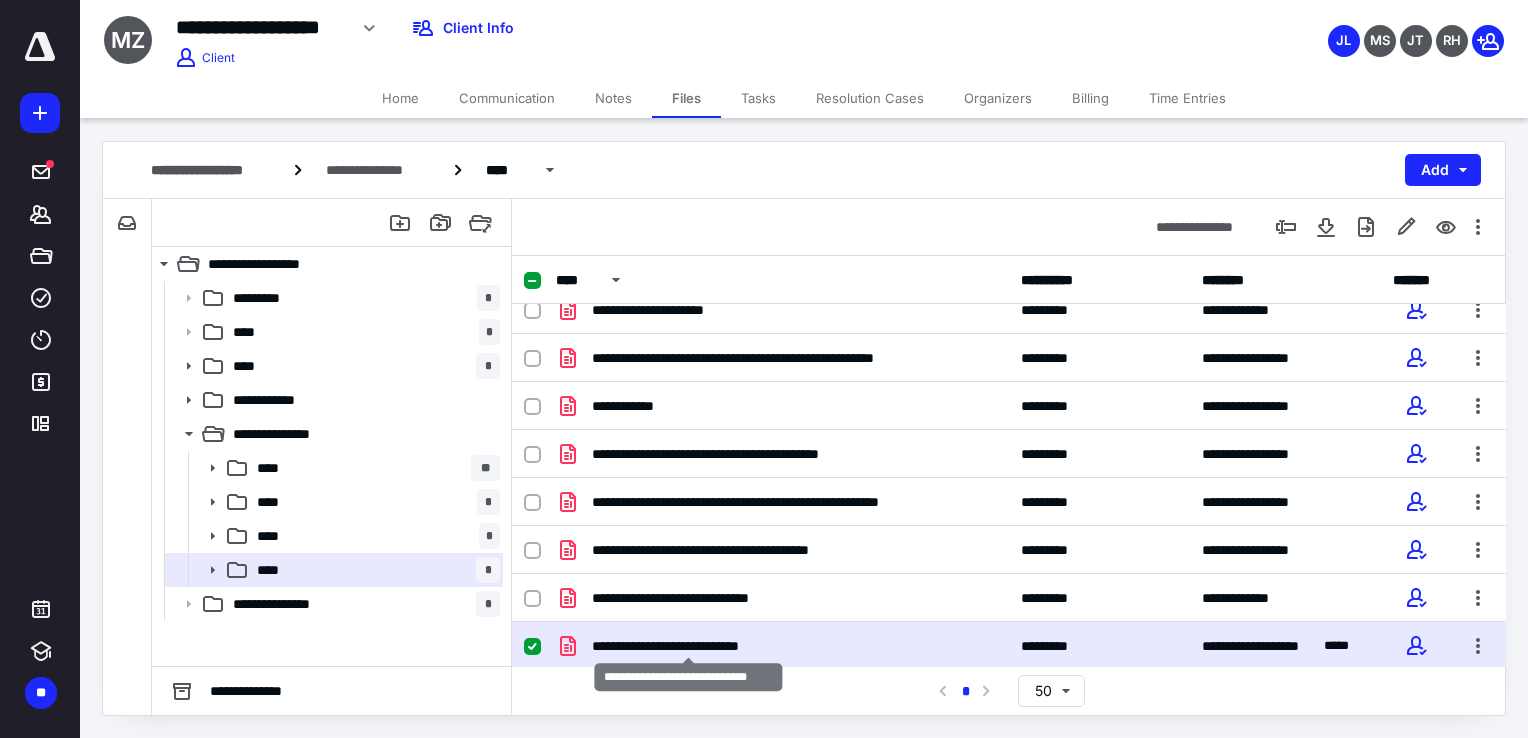 click on "**********" at bounding box center (688, 646) 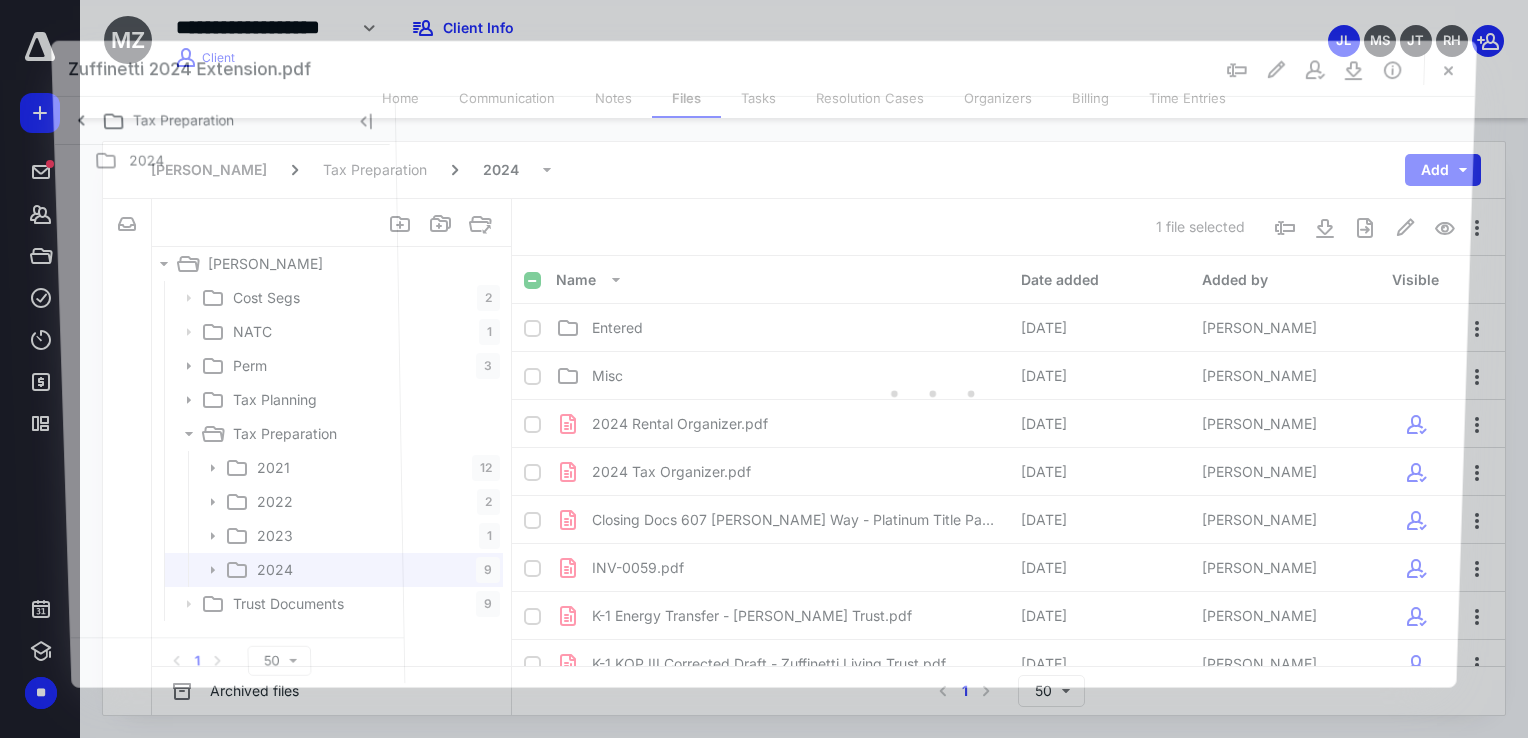 scroll, scrollTop: 162, scrollLeft: 0, axis: vertical 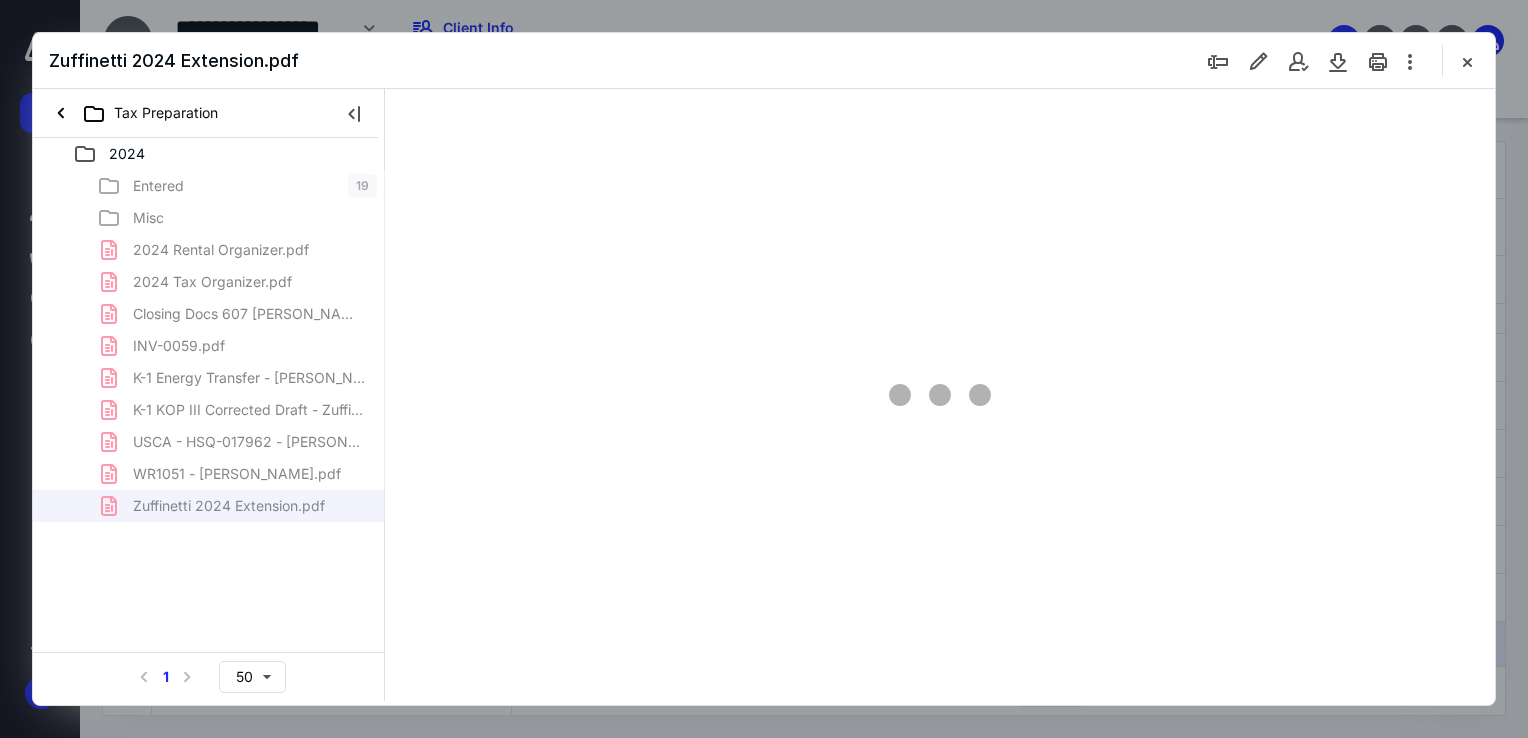 type on "68" 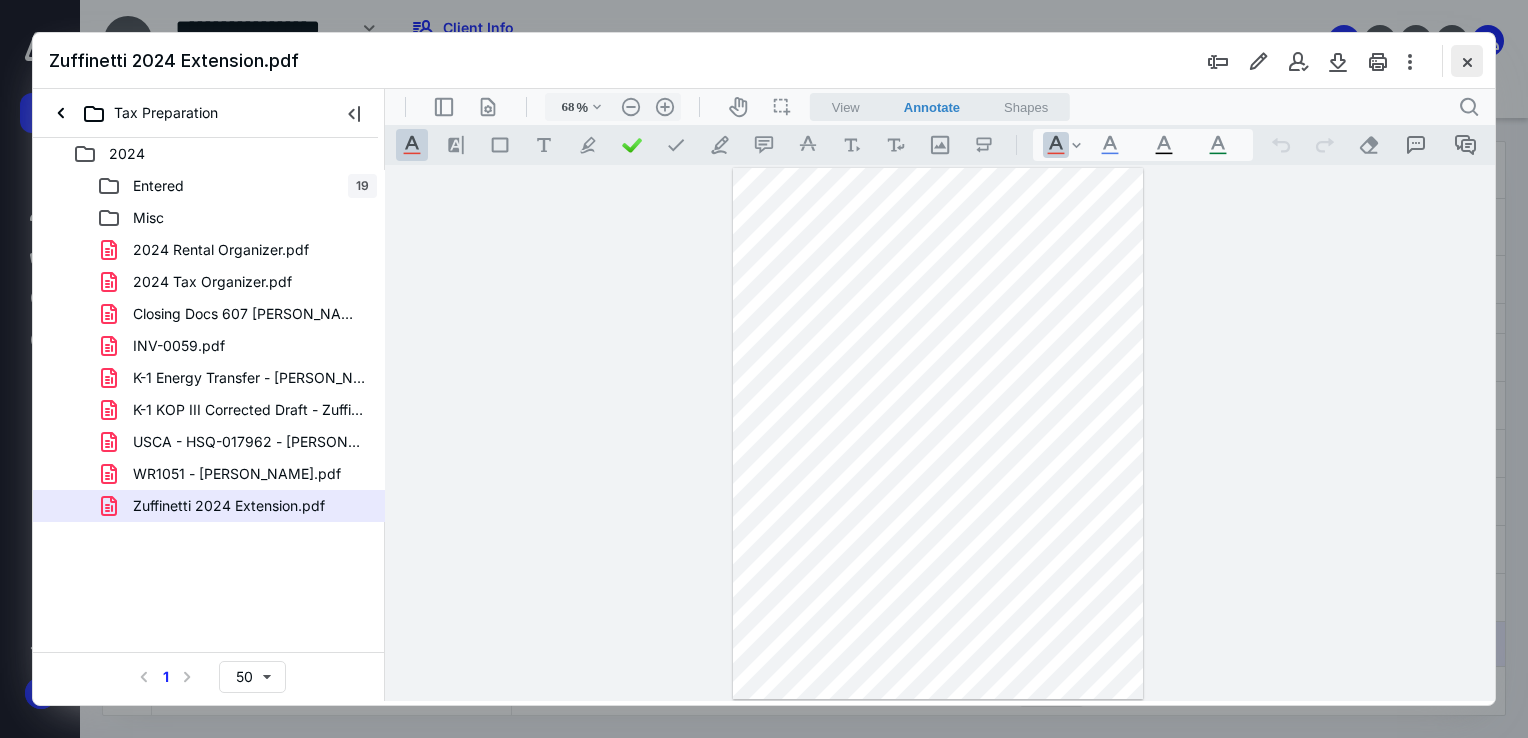 click at bounding box center (1467, 61) 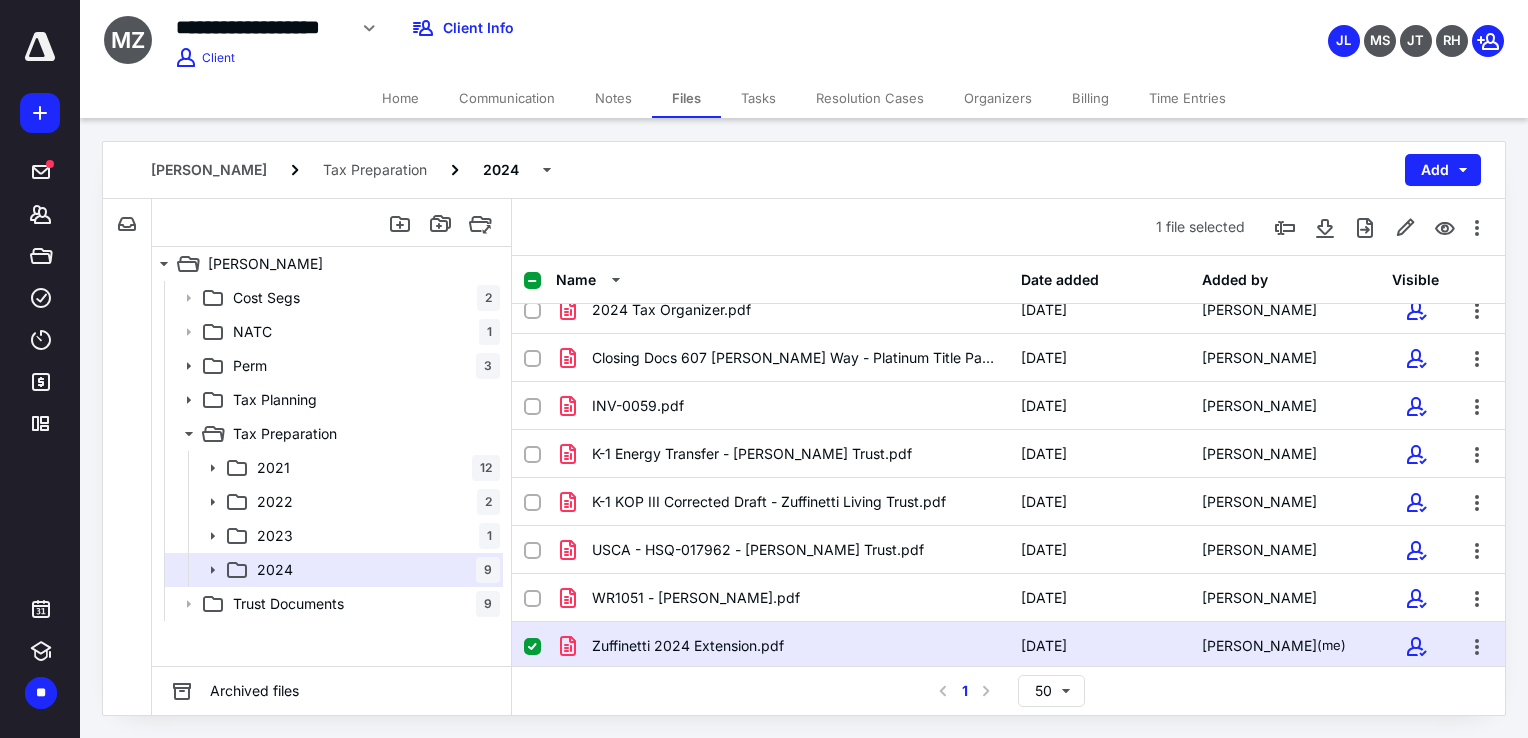 click on "Home" at bounding box center (400, 98) 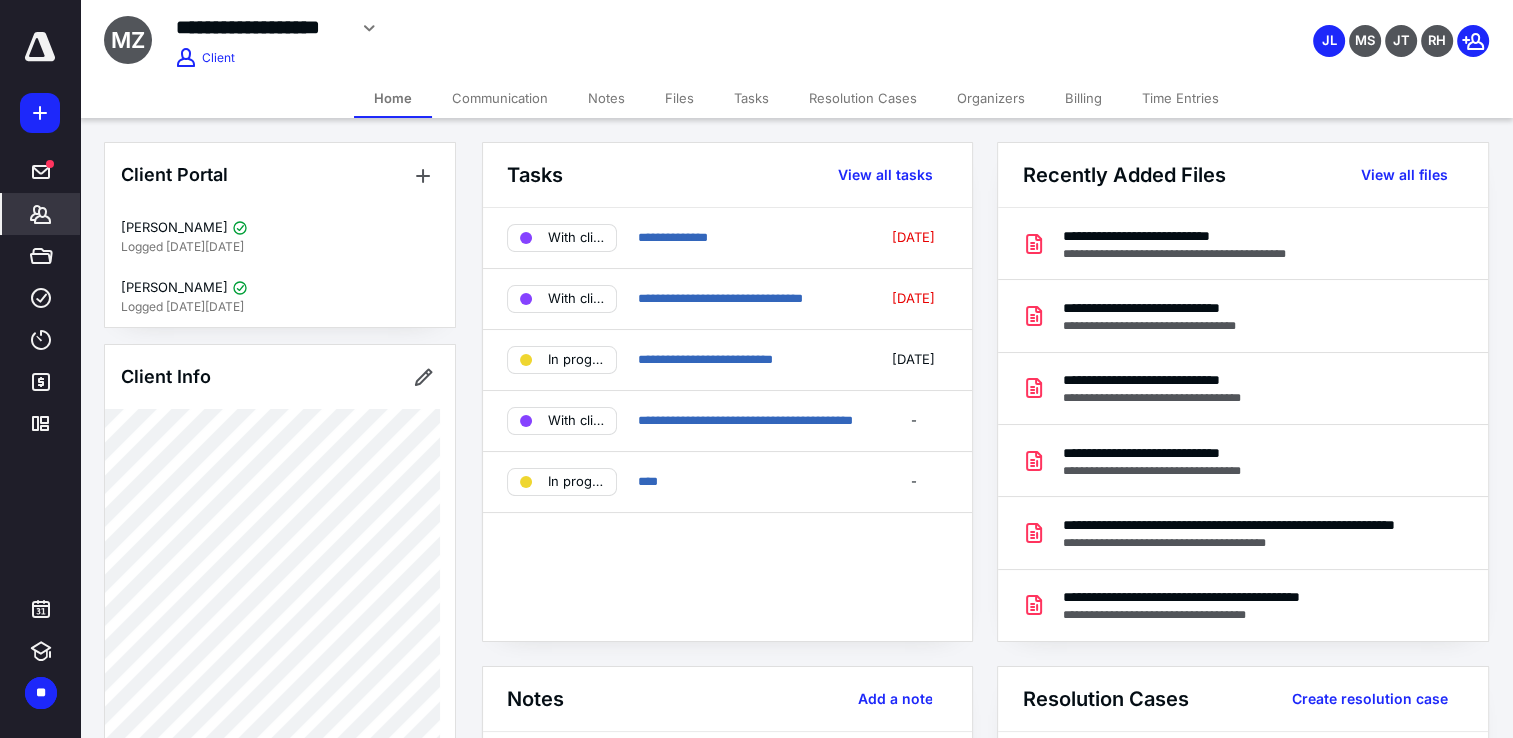 click on "*******" at bounding box center [41, 214] 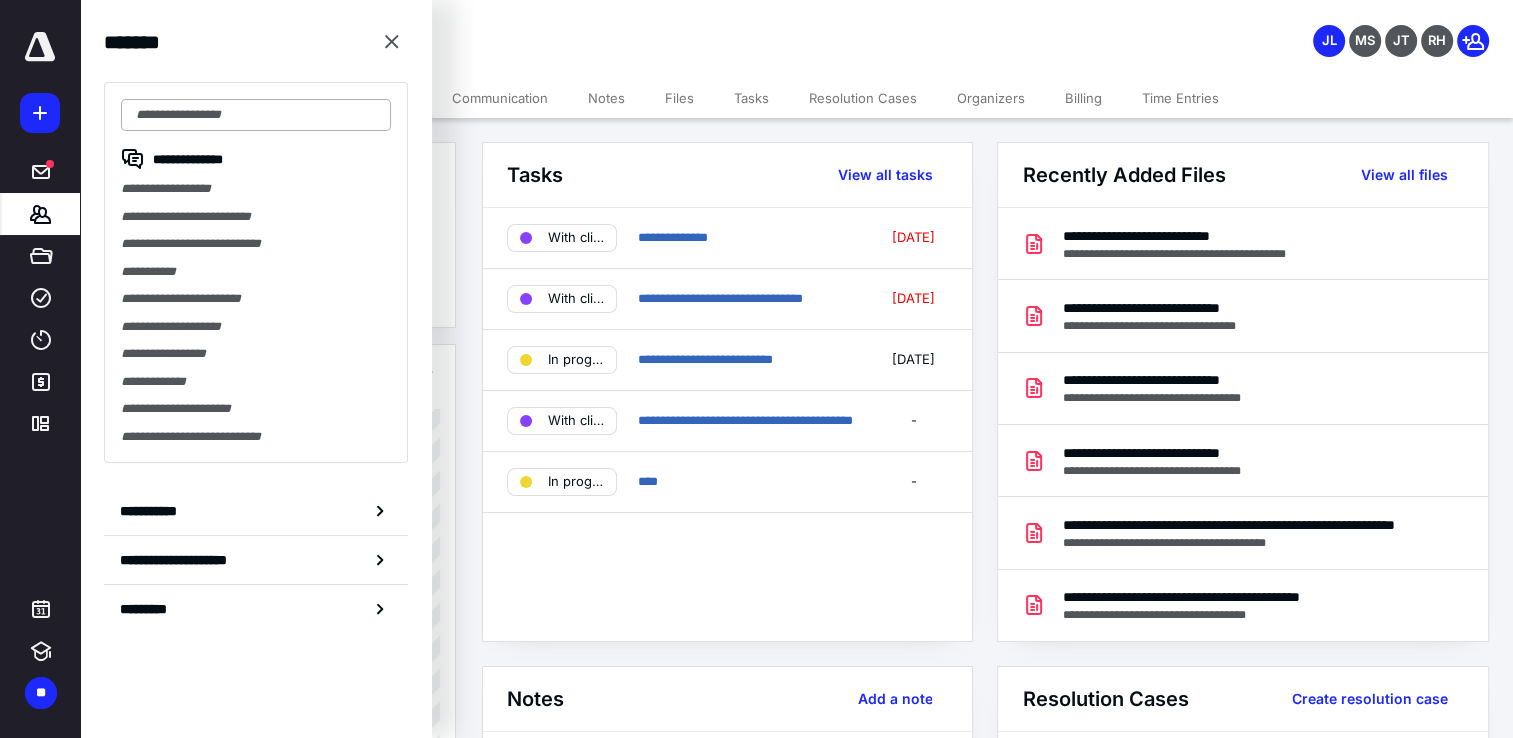 click at bounding box center (256, 115) 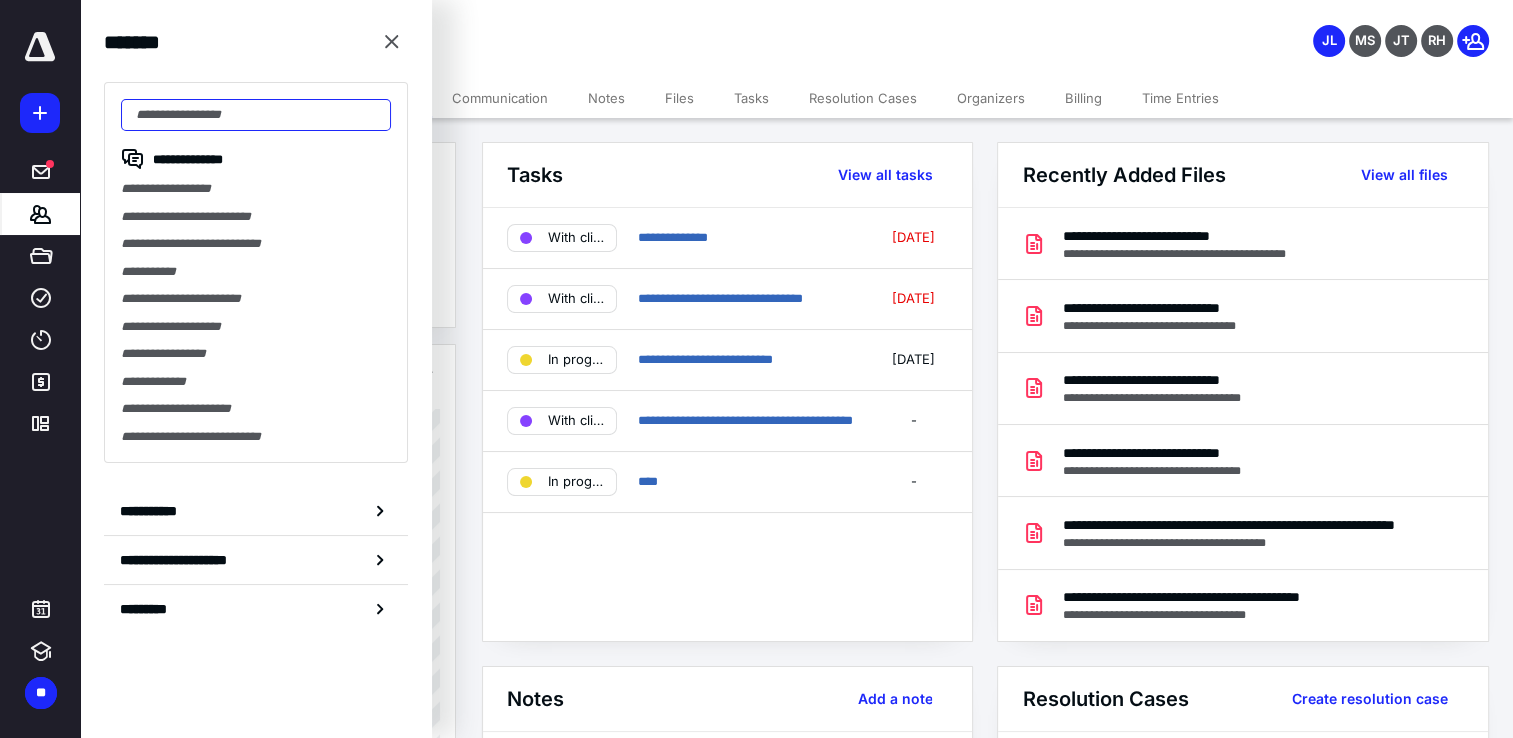 click at bounding box center (256, 115) 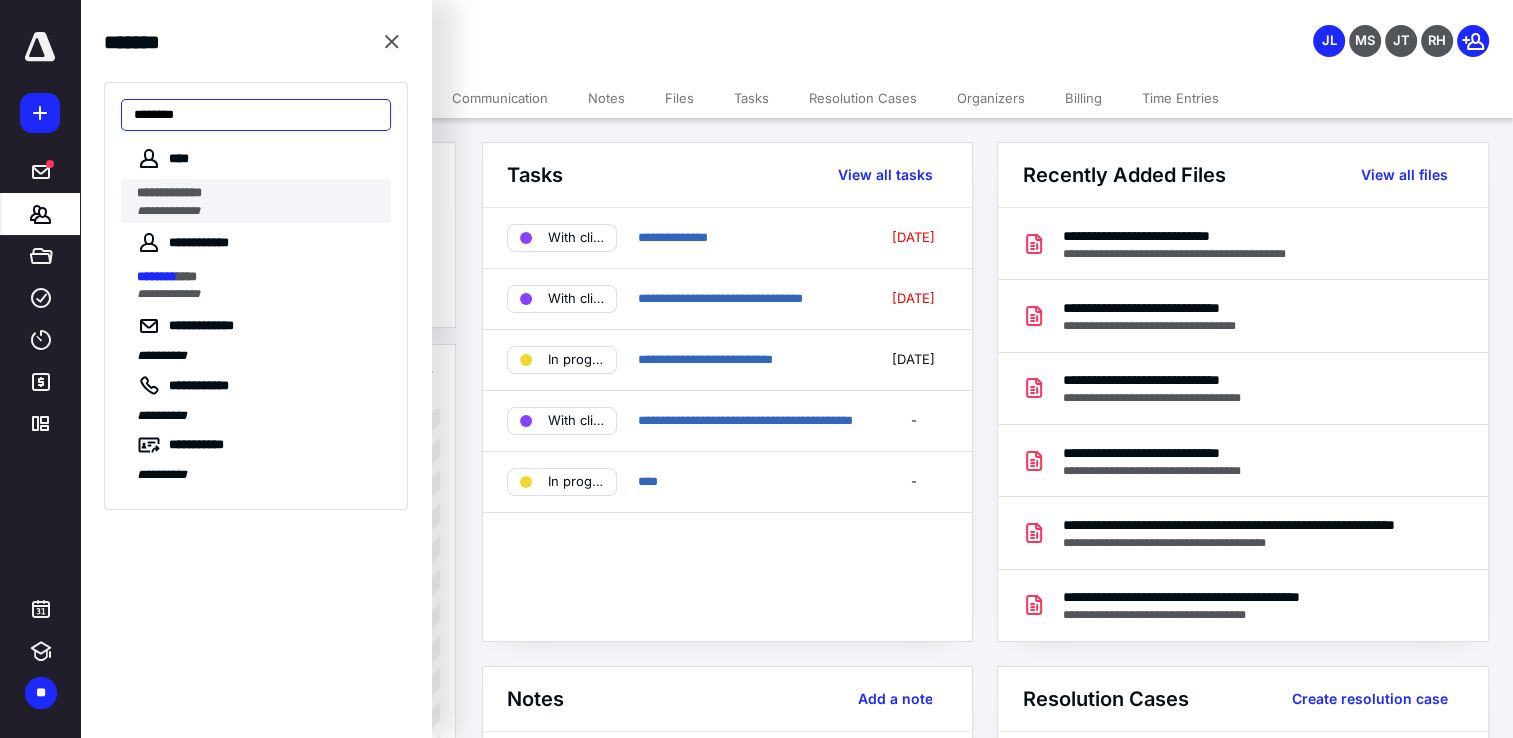 type on "********" 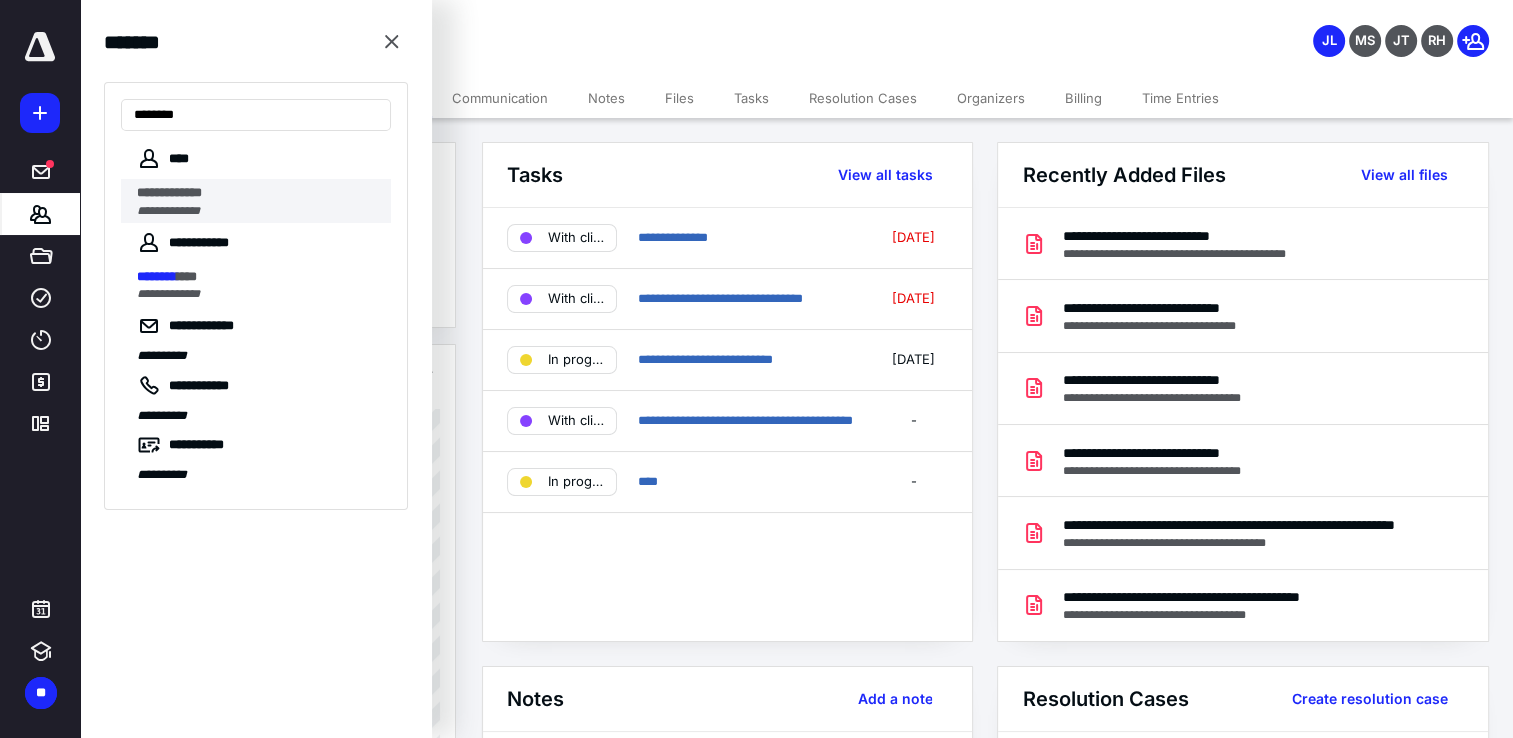 click on "**********" at bounding box center (258, 193) 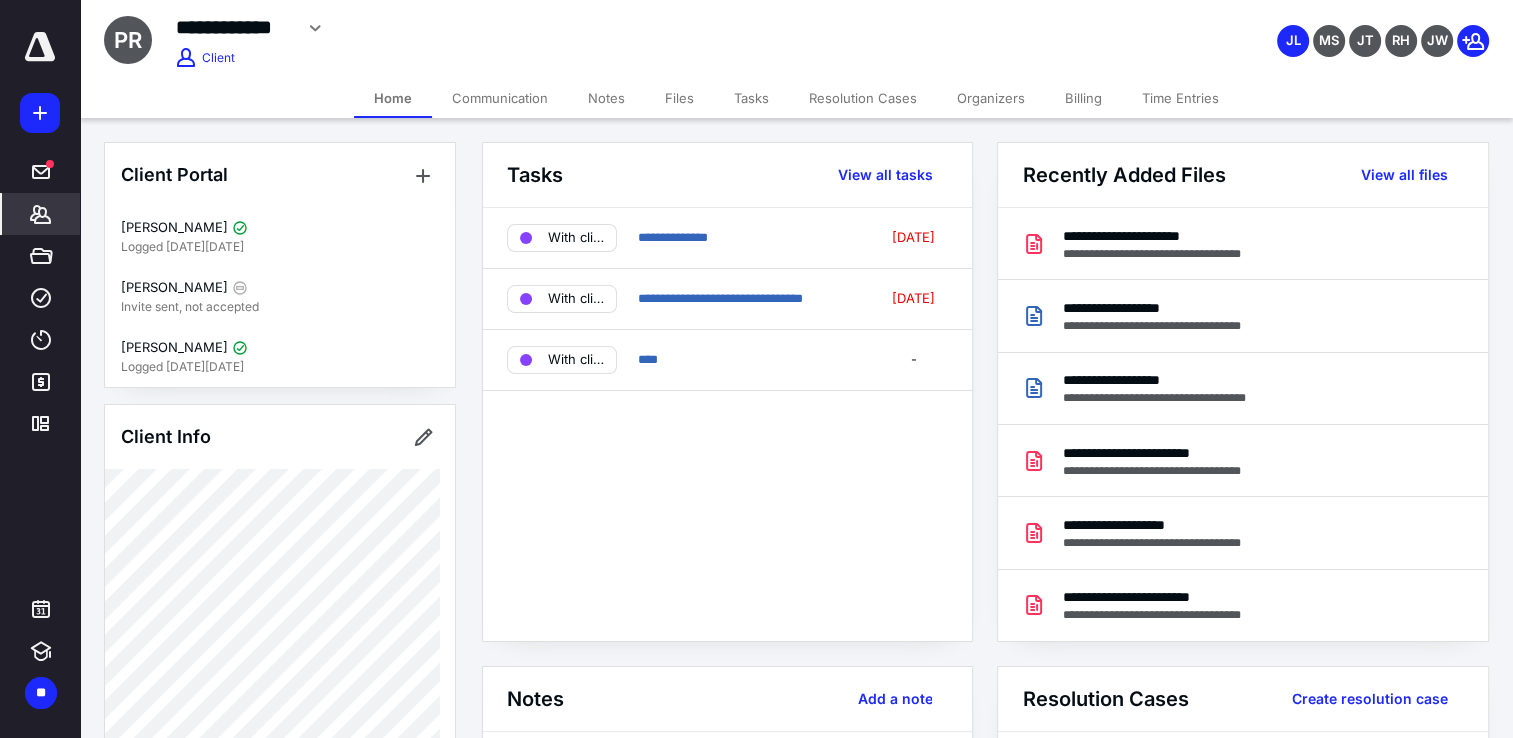 click on "Communication" at bounding box center [500, 98] 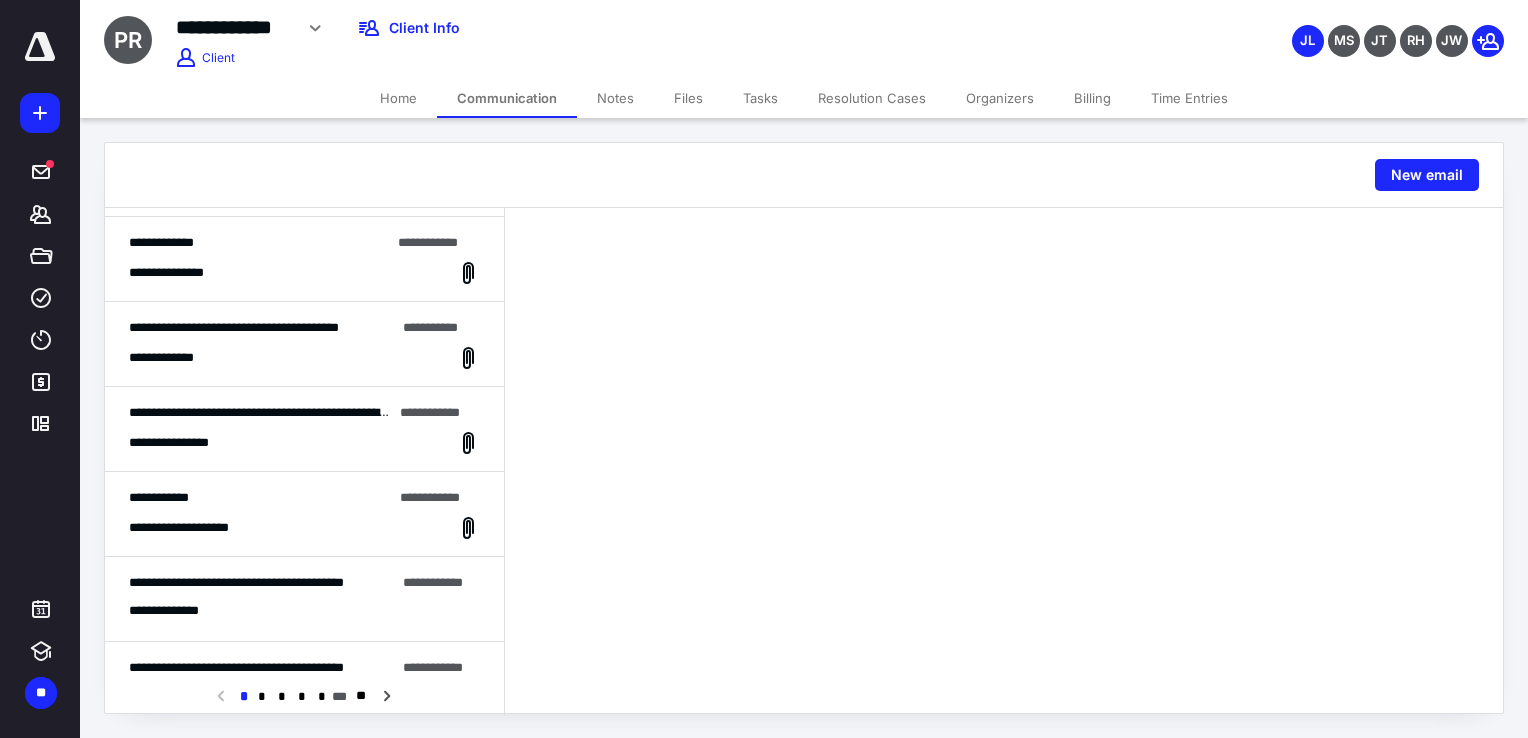 scroll, scrollTop: 700, scrollLeft: 0, axis: vertical 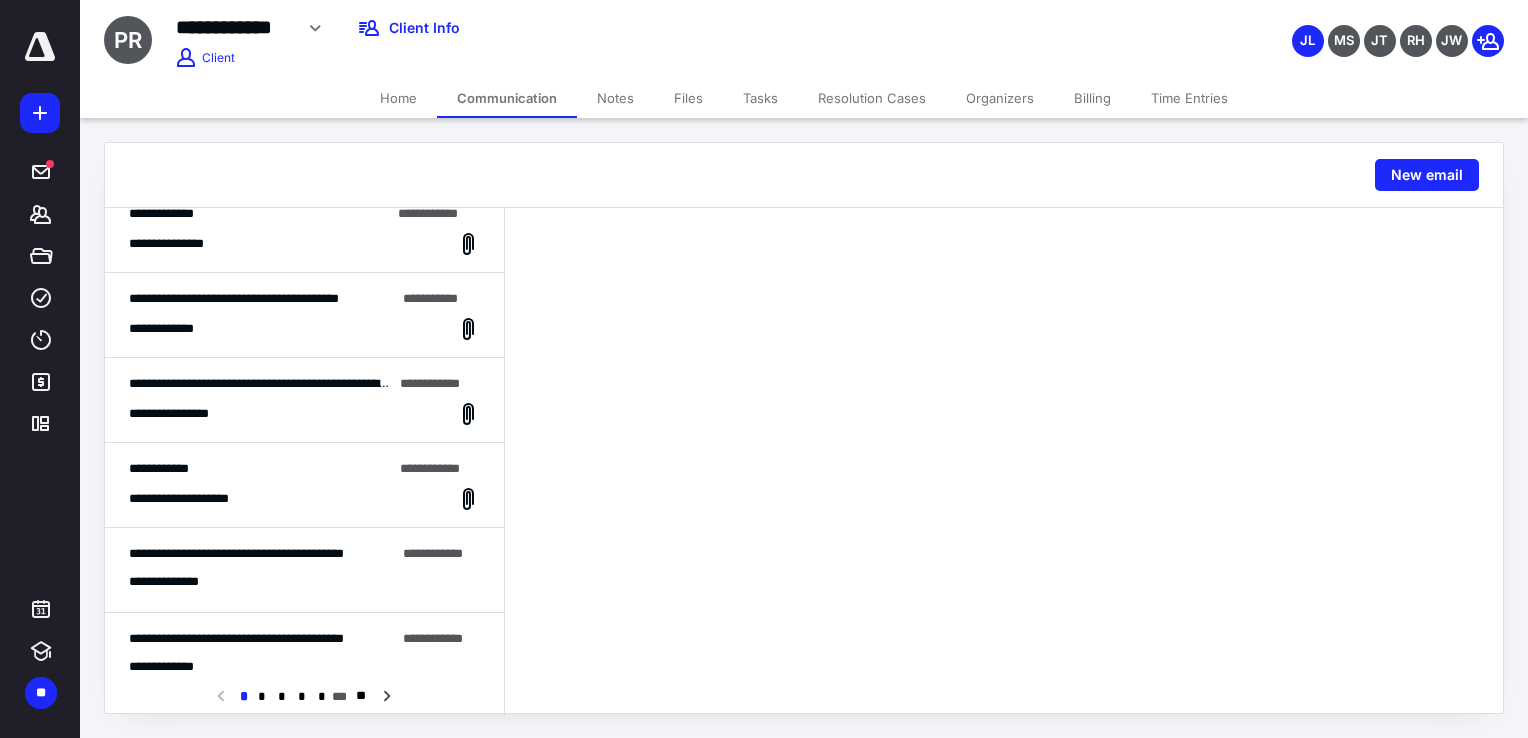 click on "**********" at bounding box center [304, 414] 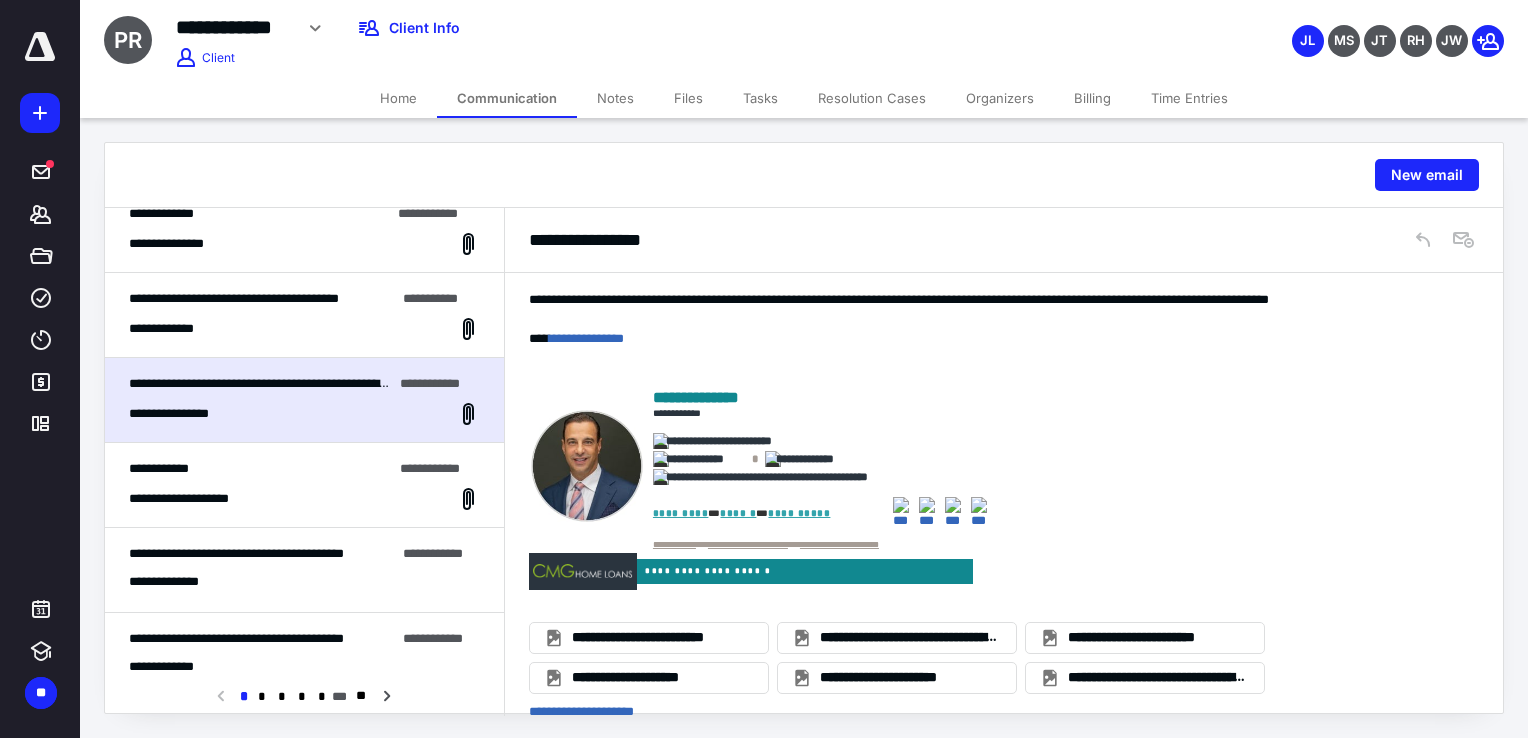 scroll, scrollTop: 546, scrollLeft: 0, axis: vertical 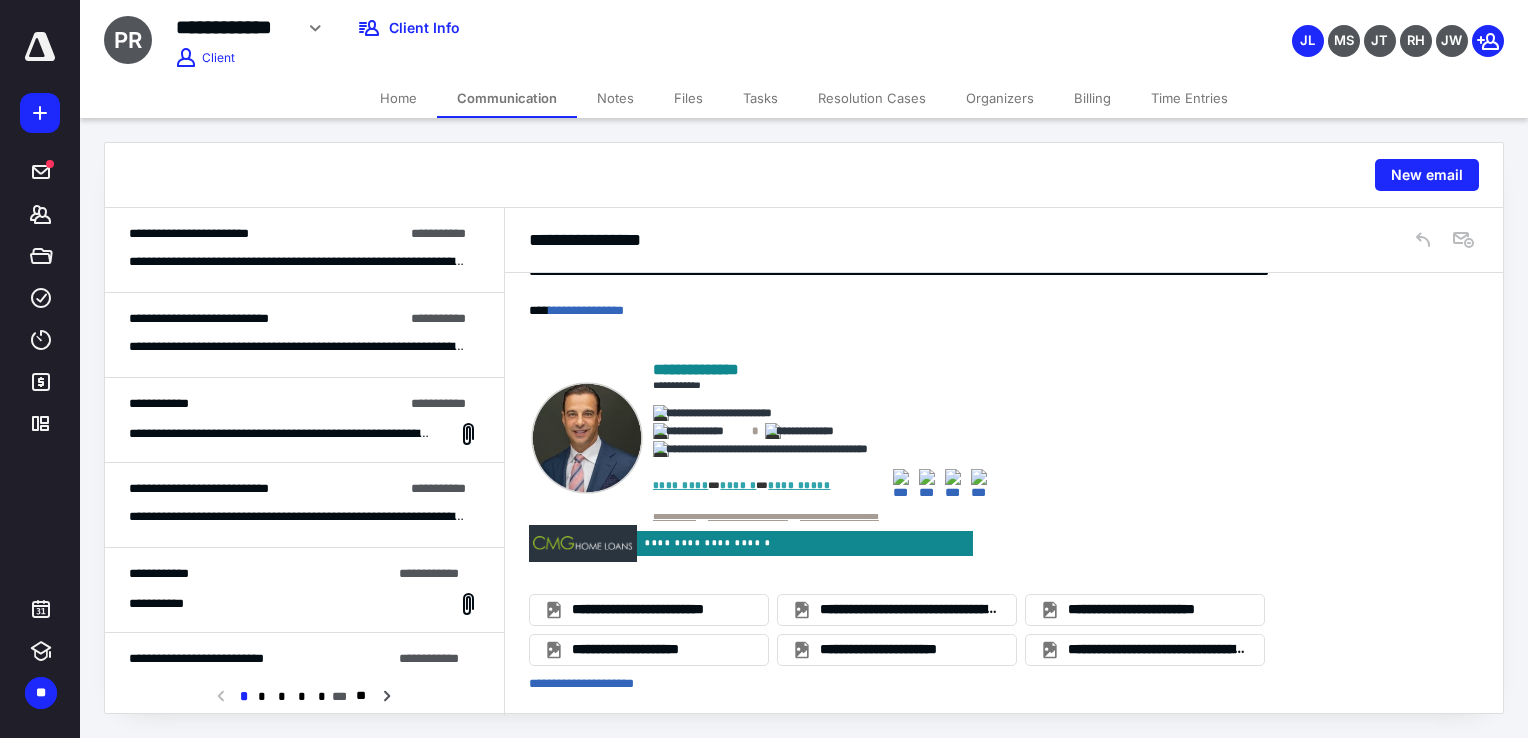click on "Home" at bounding box center [398, 98] 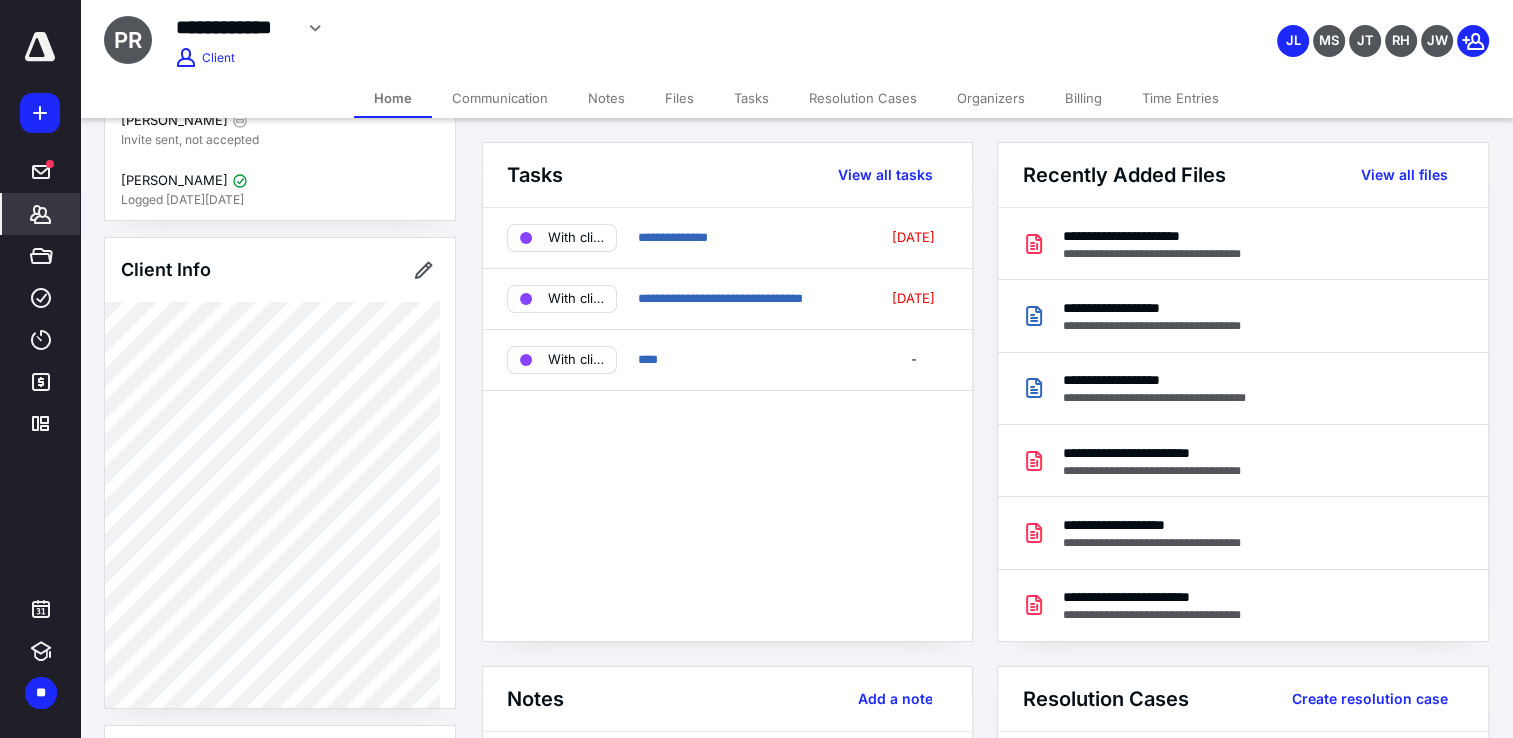 scroll, scrollTop: 200, scrollLeft: 0, axis: vertical 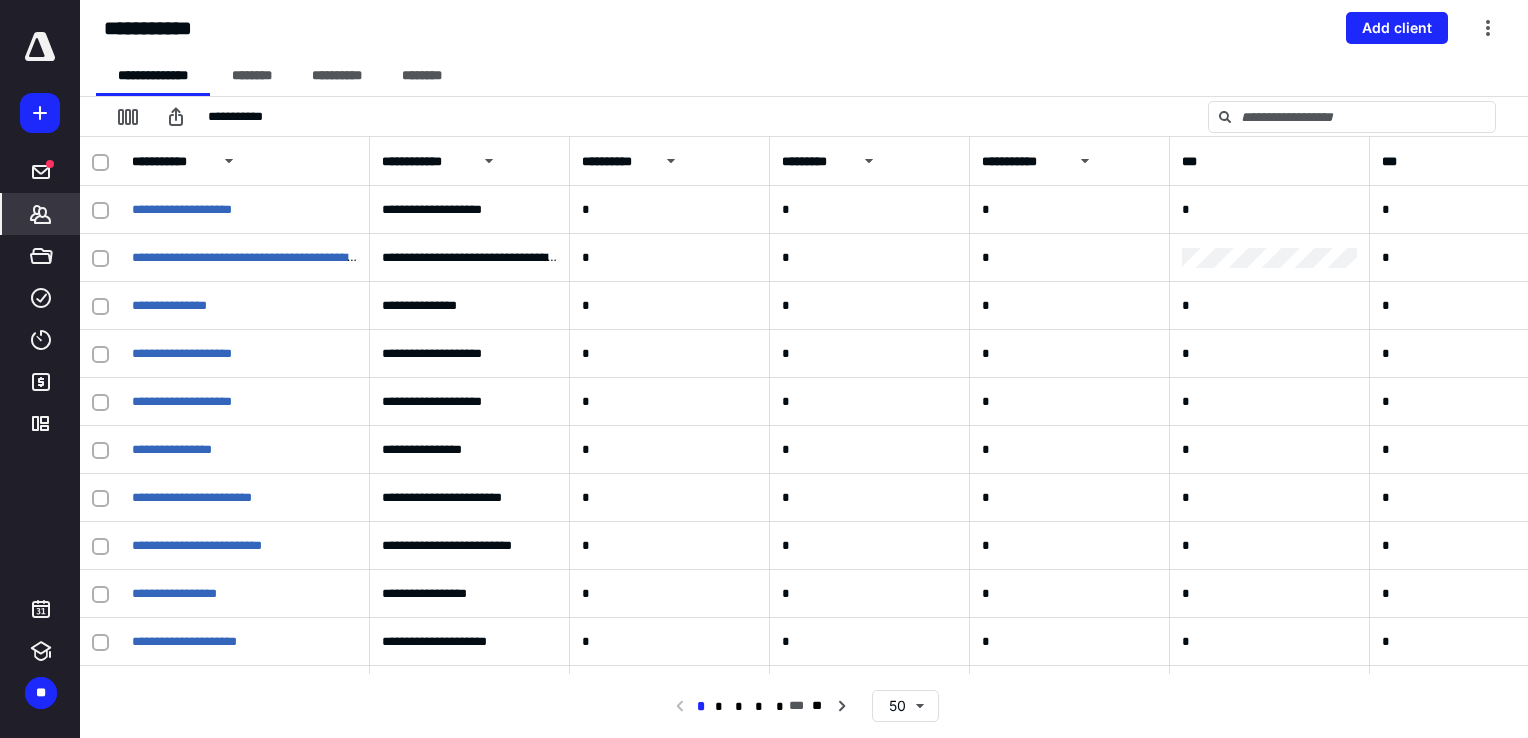 click on "**********" at bounding box center (812, 76) 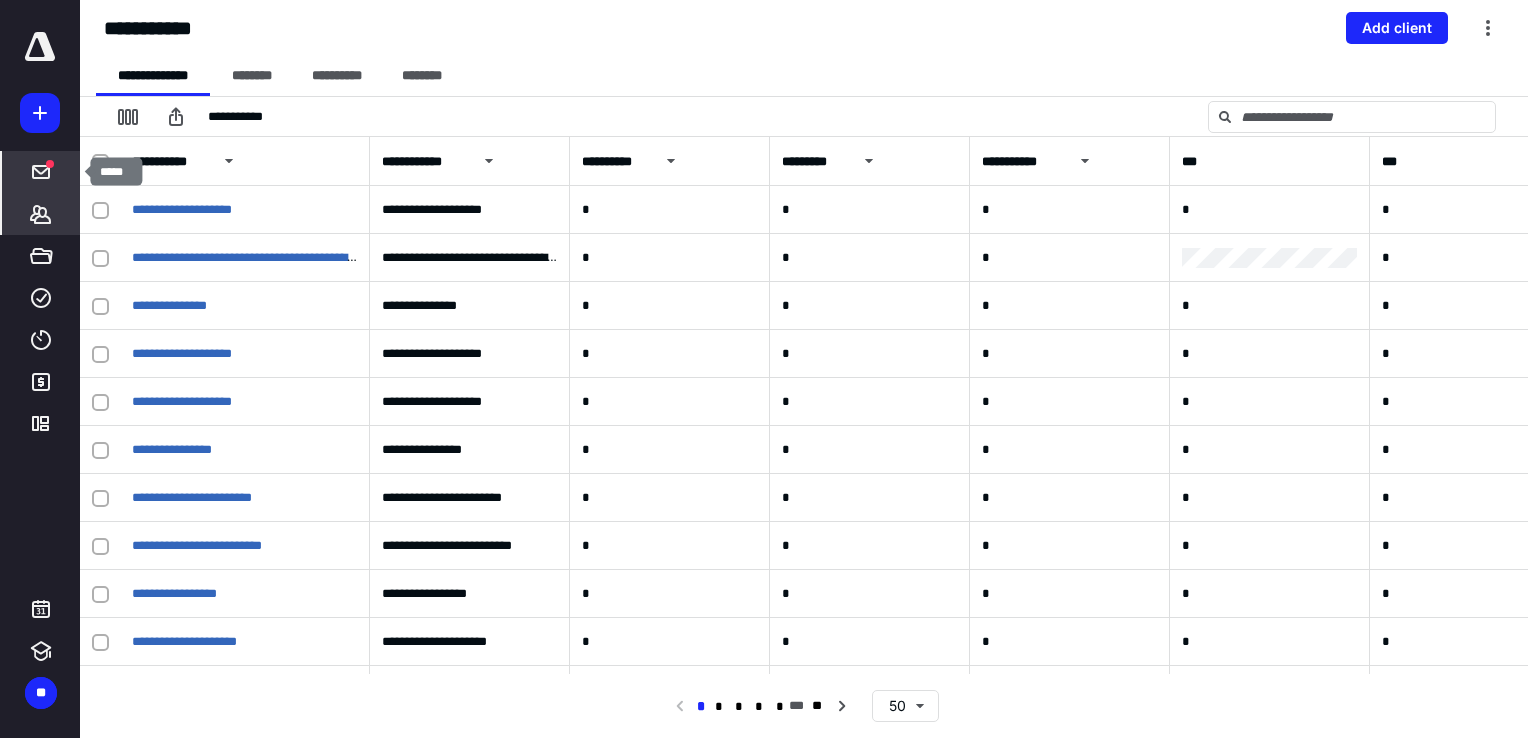 click on "*****" at bounding box center (41, 172) 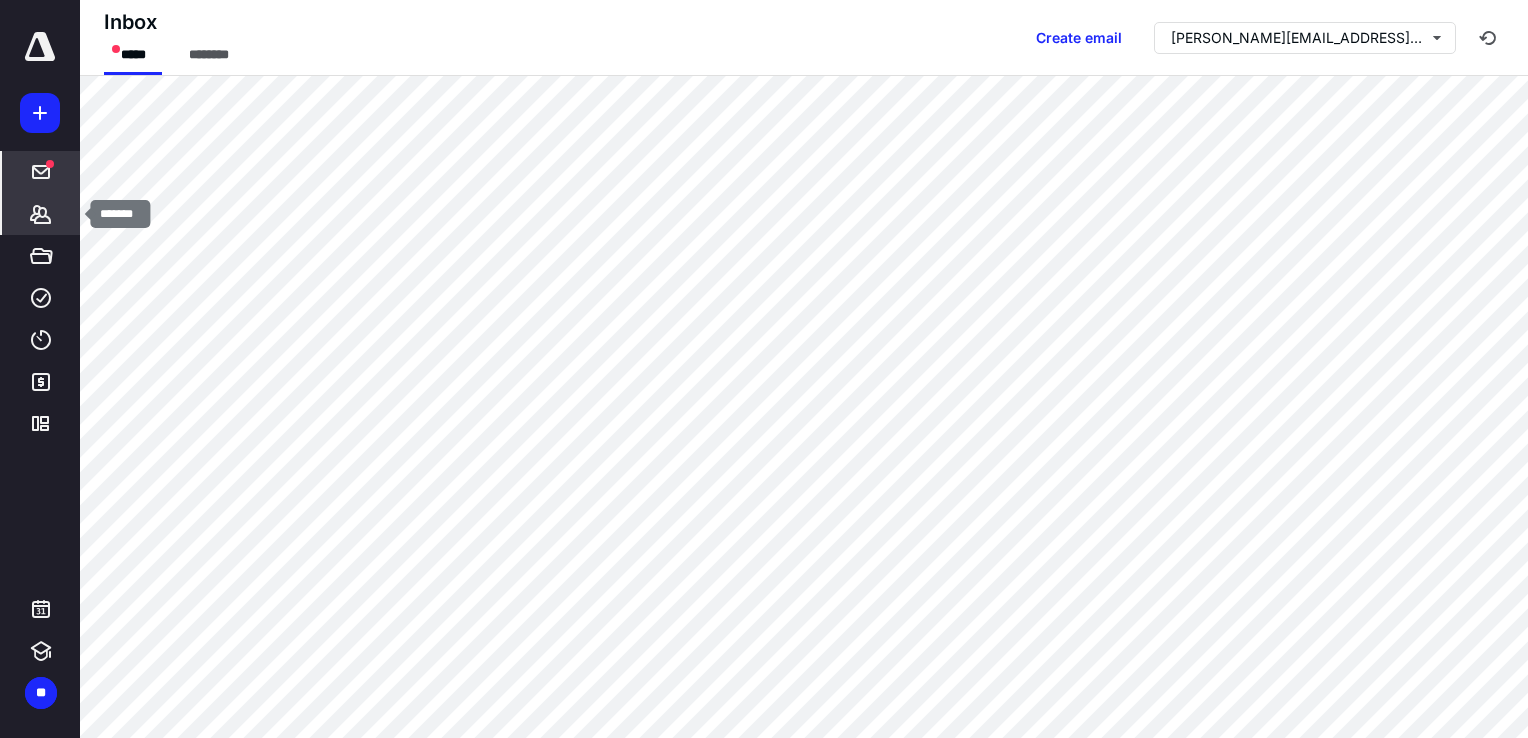 click 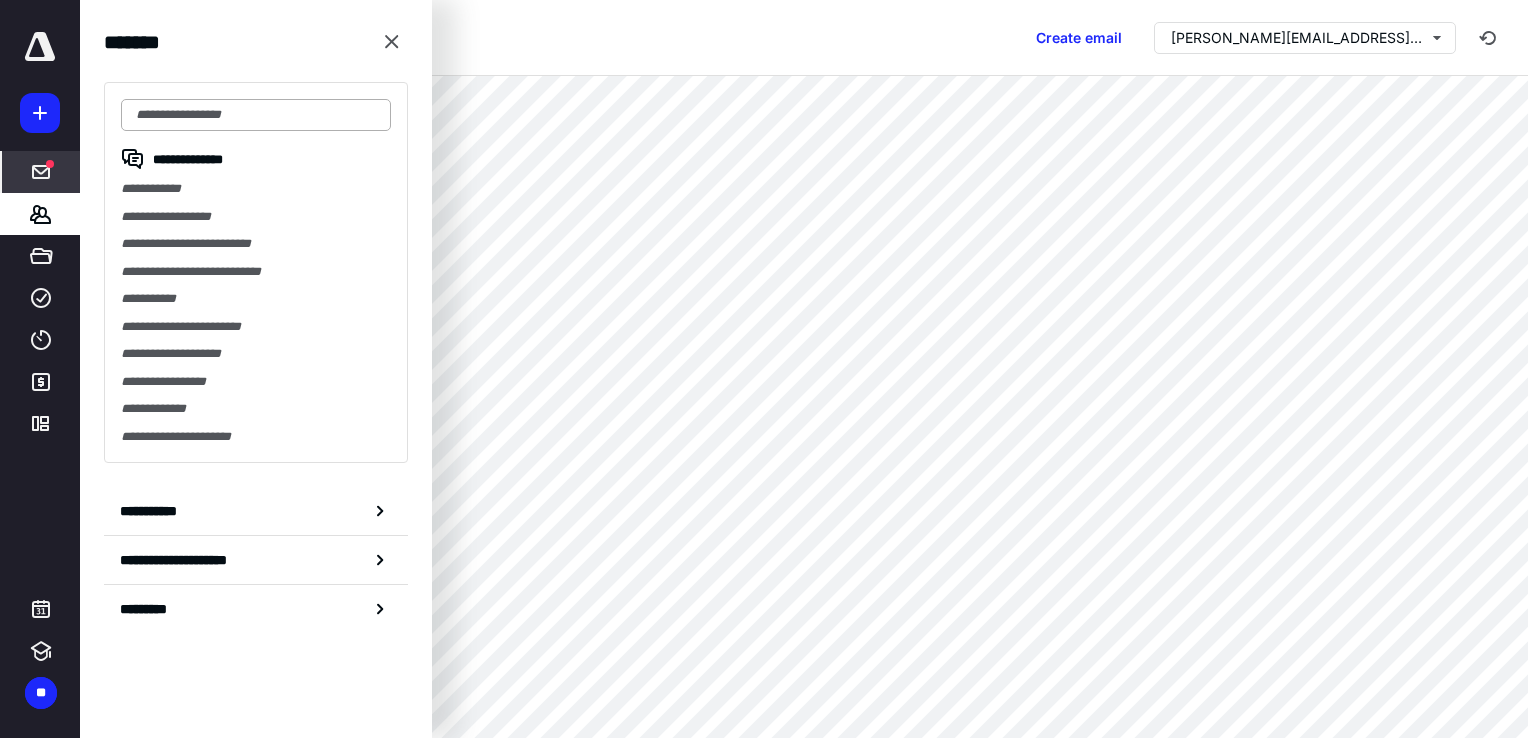 click at bounding box center [256, 115] 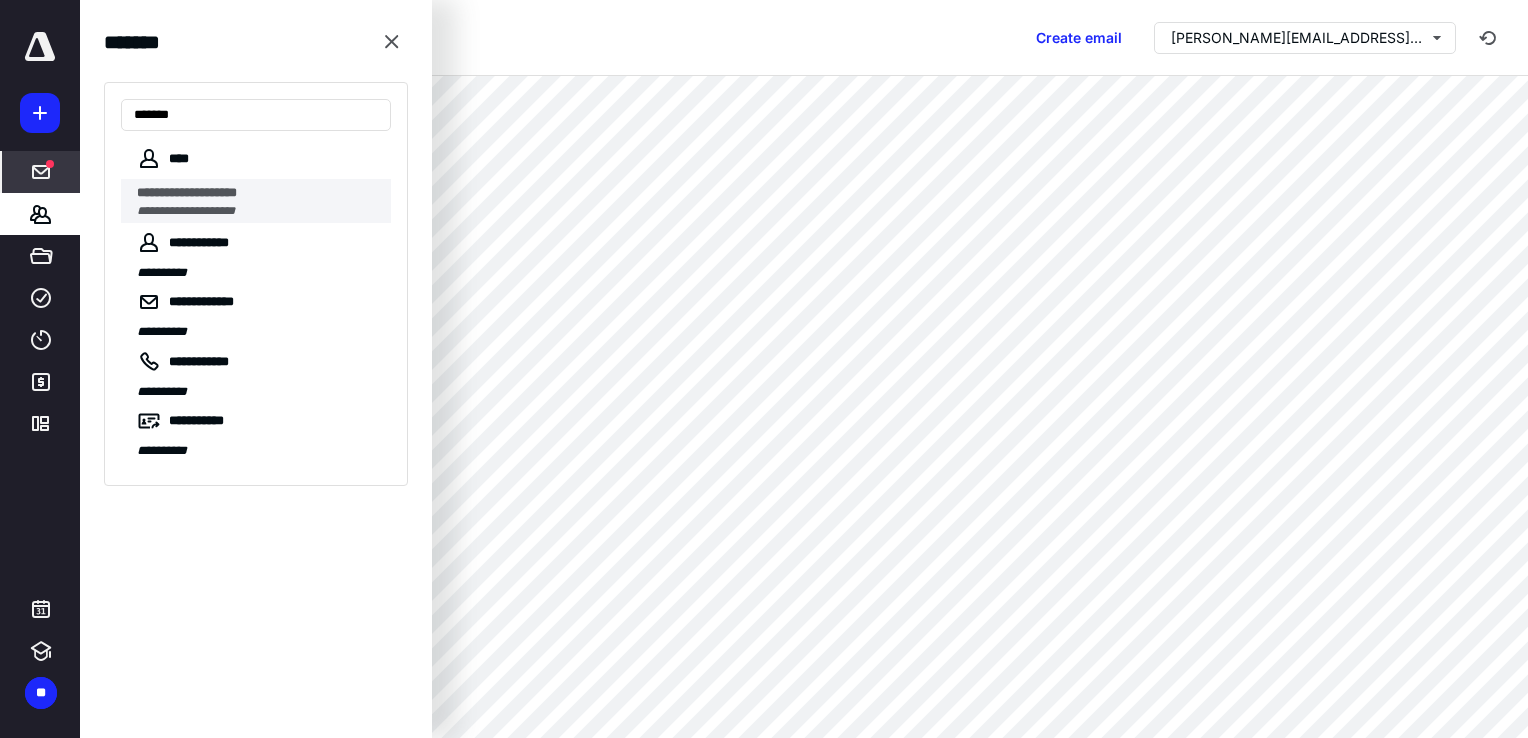type on "*******" 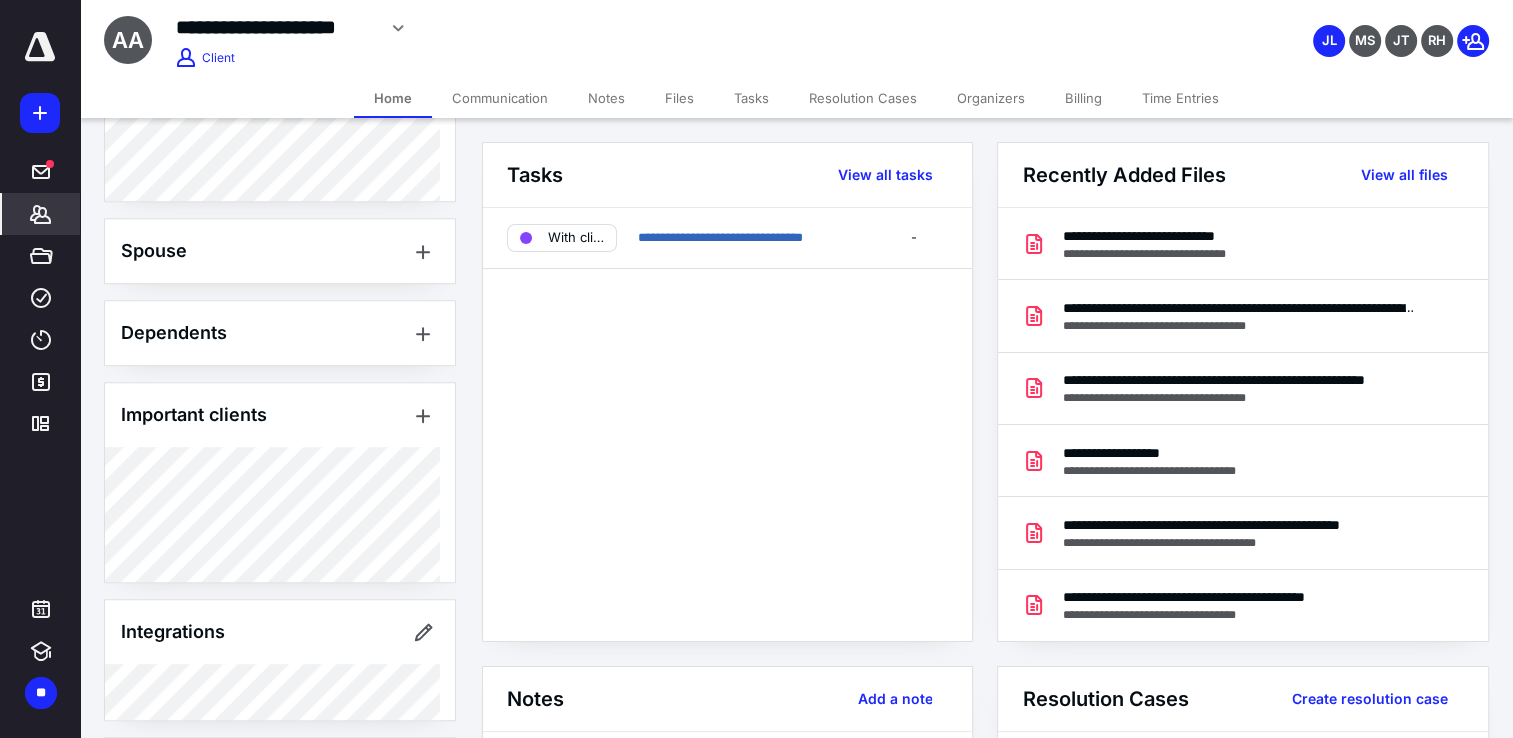 scroll, scrollTop: 1000, scrollLeft: 0, axis: vertical 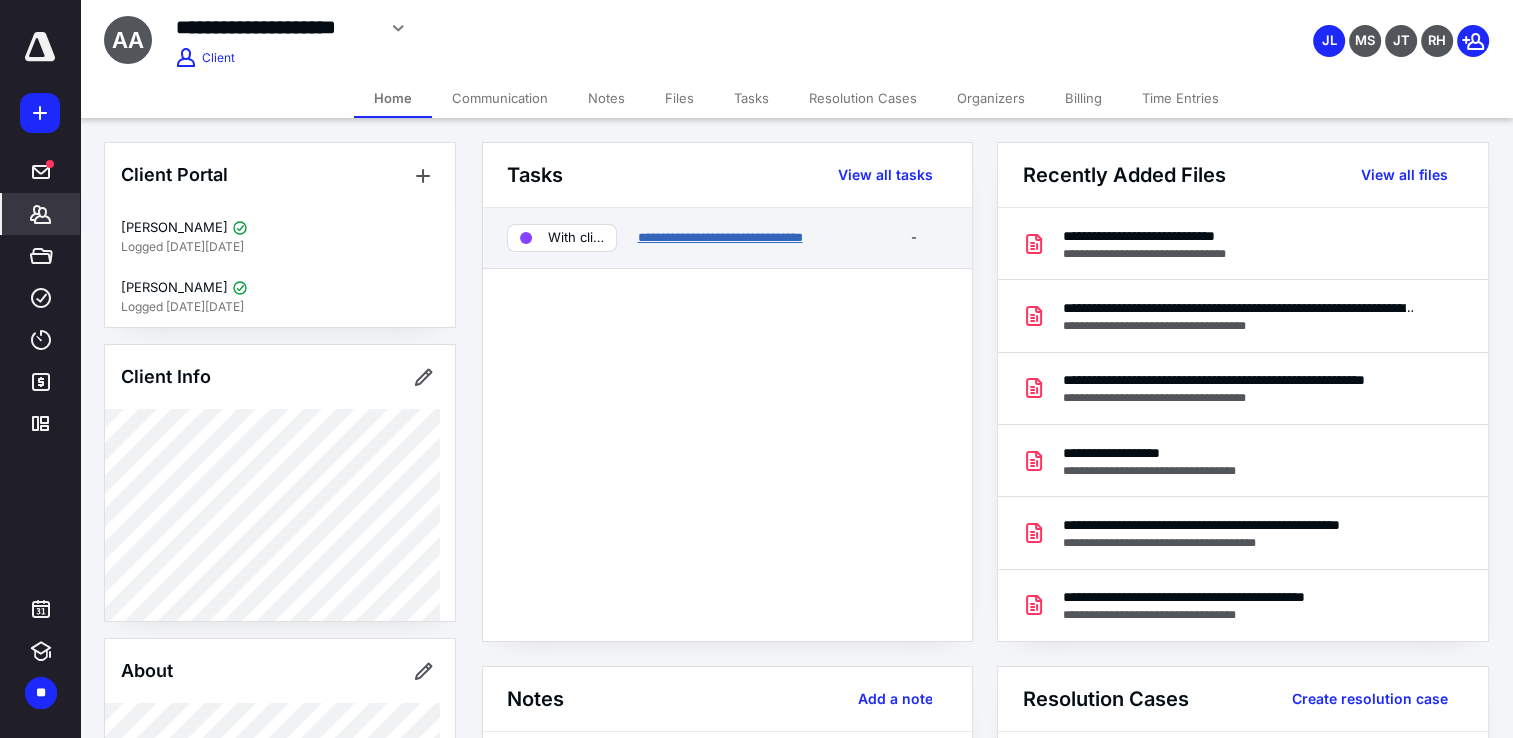 click on "**********" at bounding box center (719, 237) 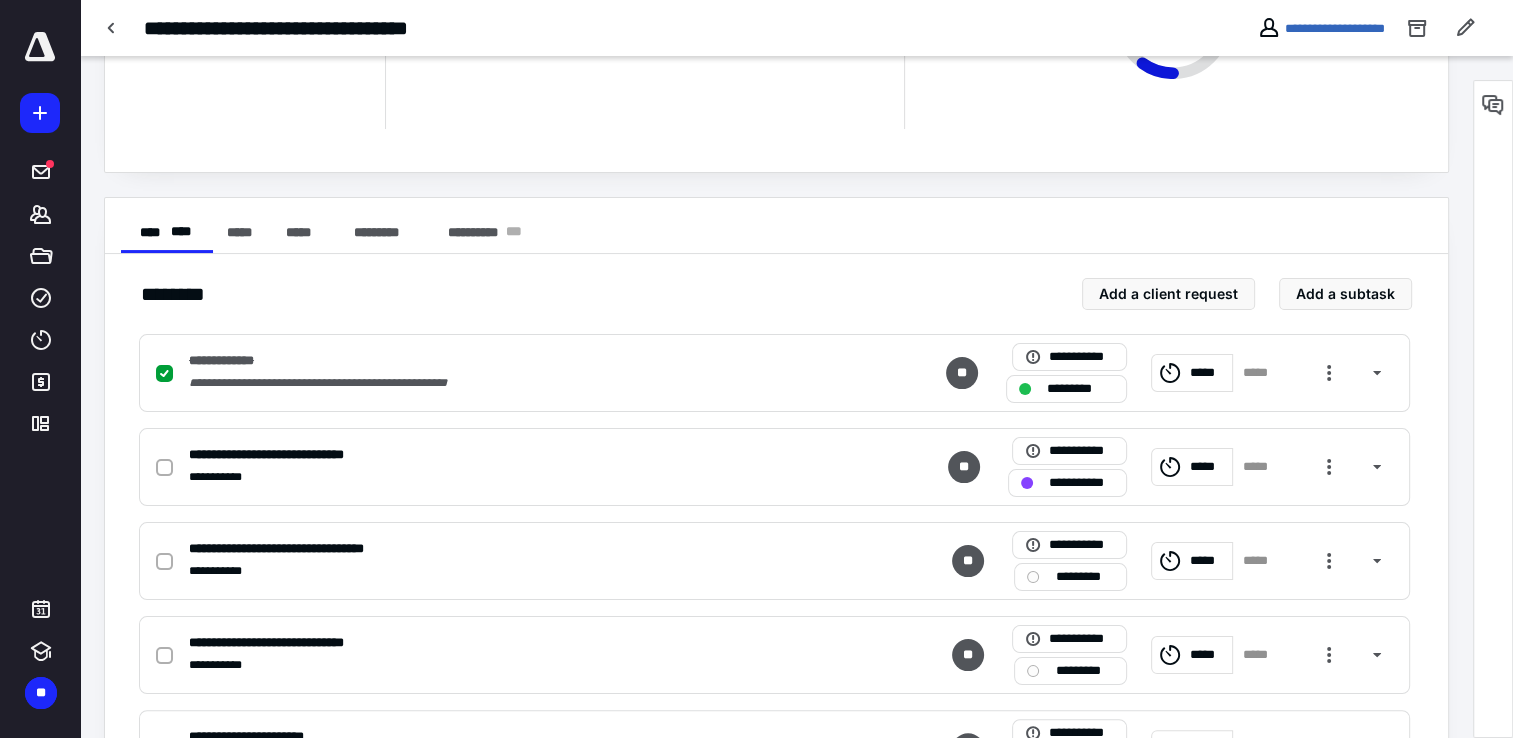 scroll, scrollTop: 0, scrollLeft: 0, axis: both 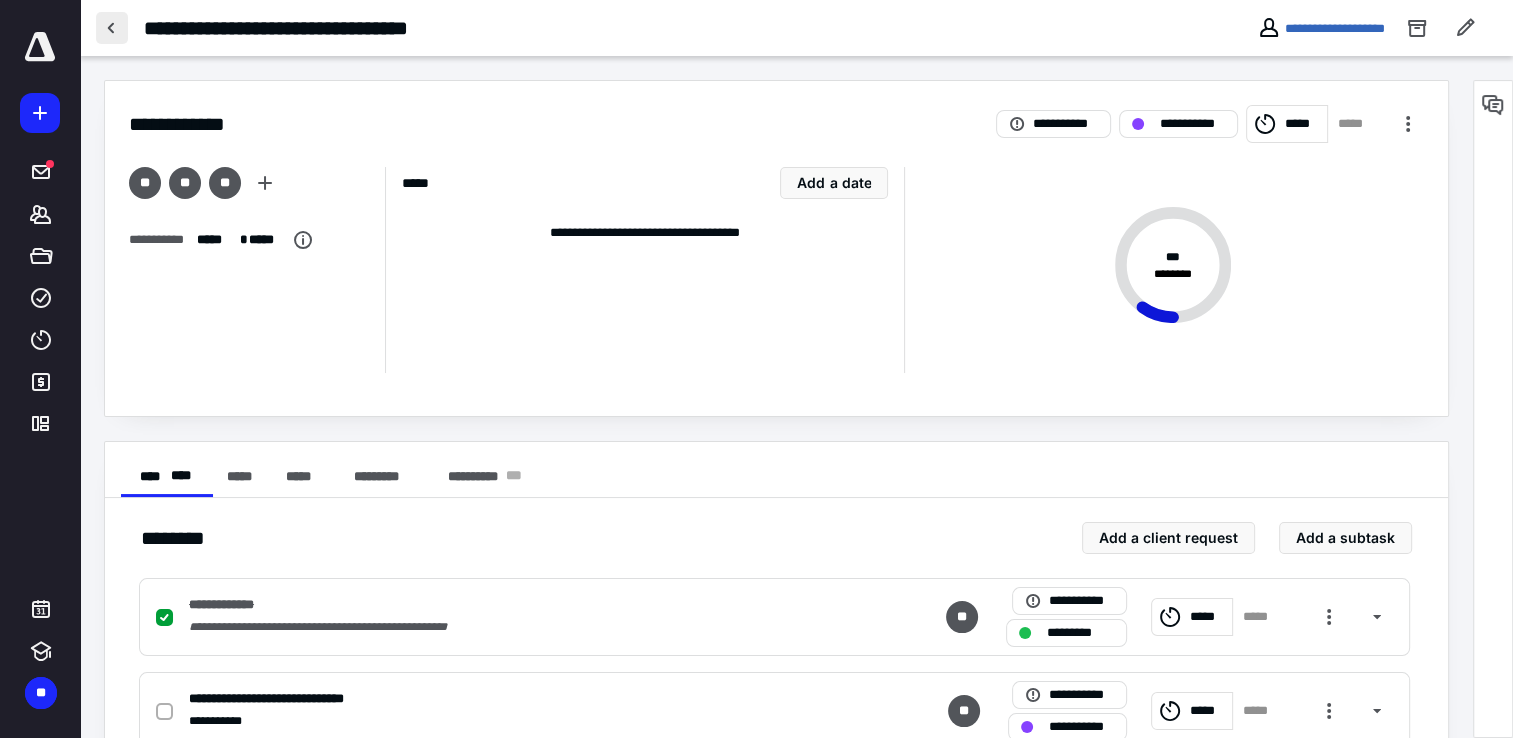 click at bounding box center [112, 28] 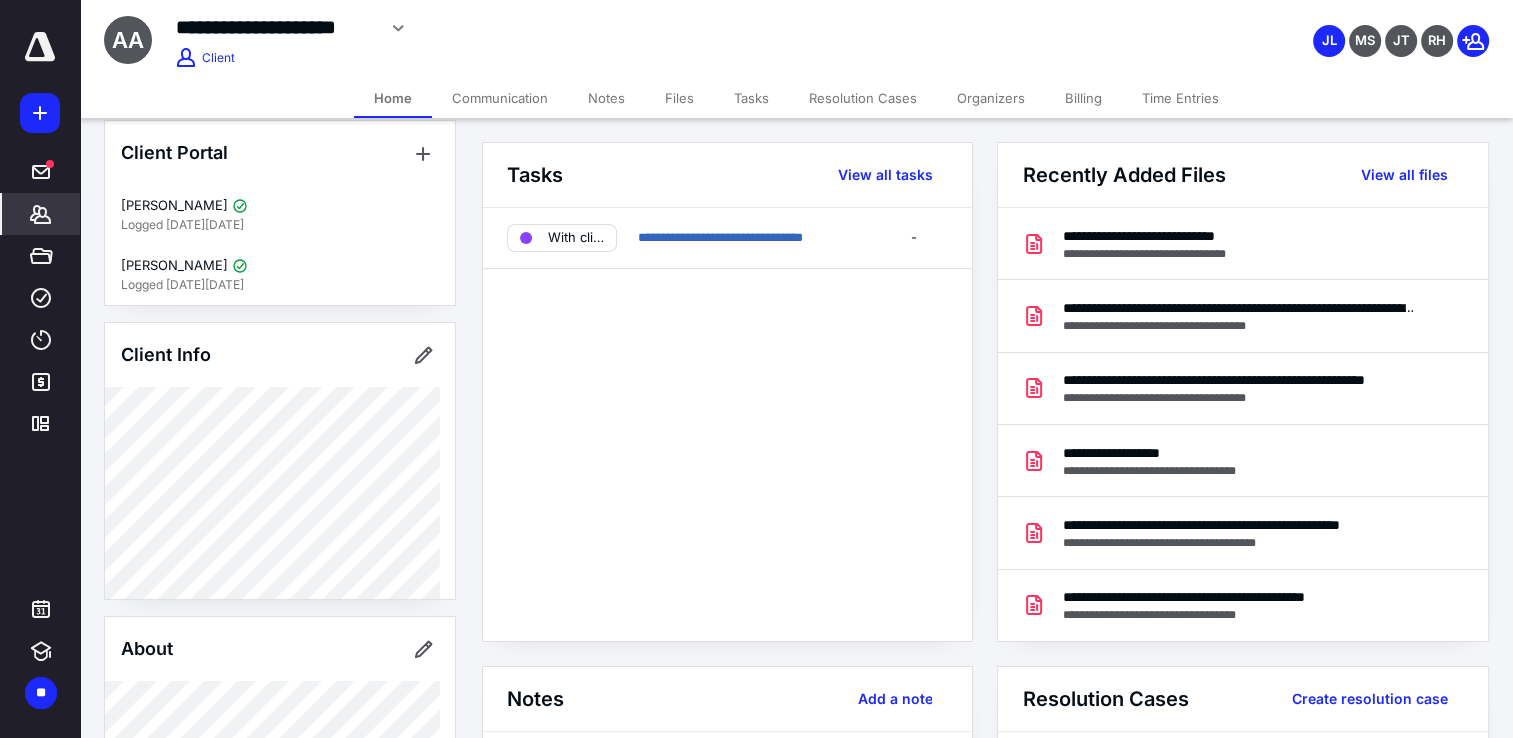 scroll, scrollTop: 0, scrollLeft: 0, axis: both 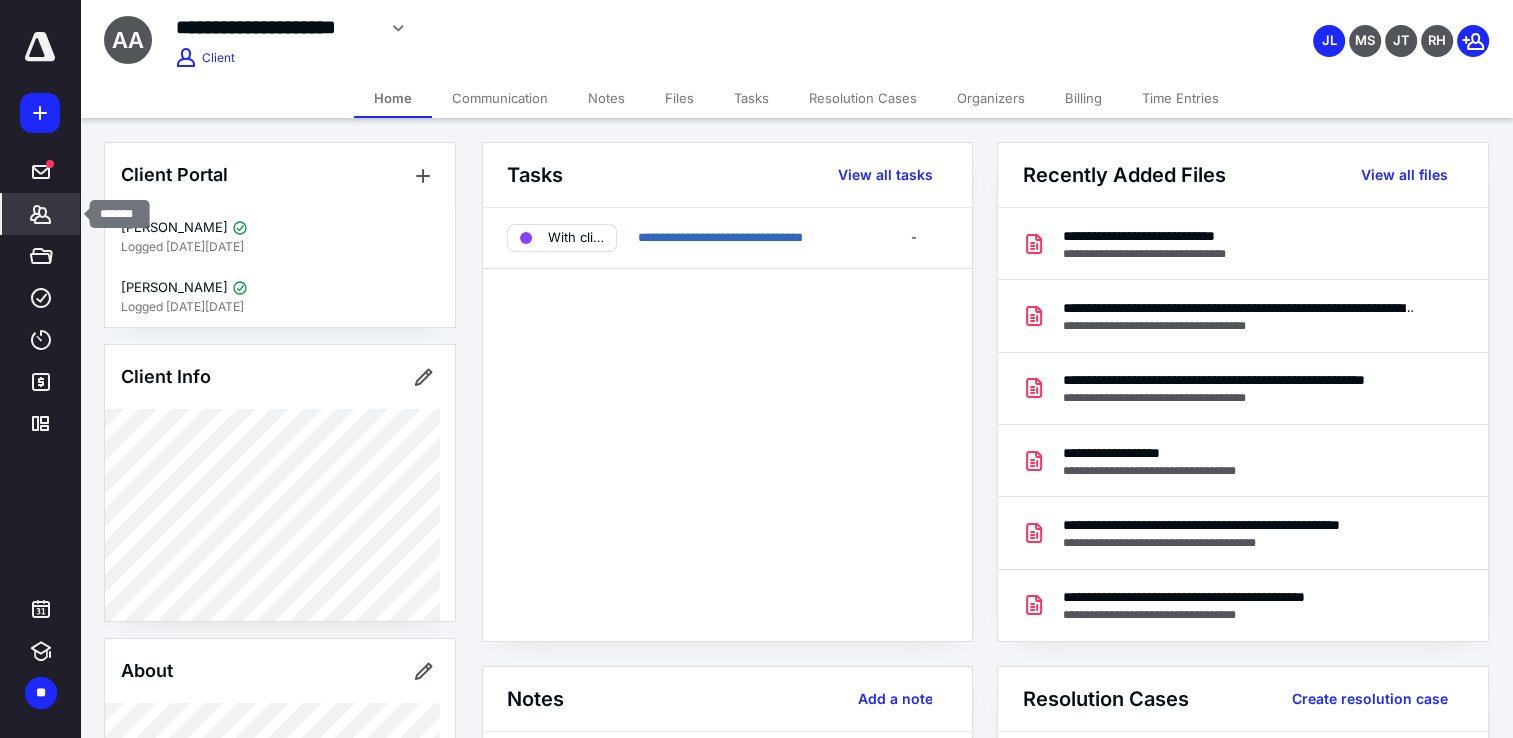 click 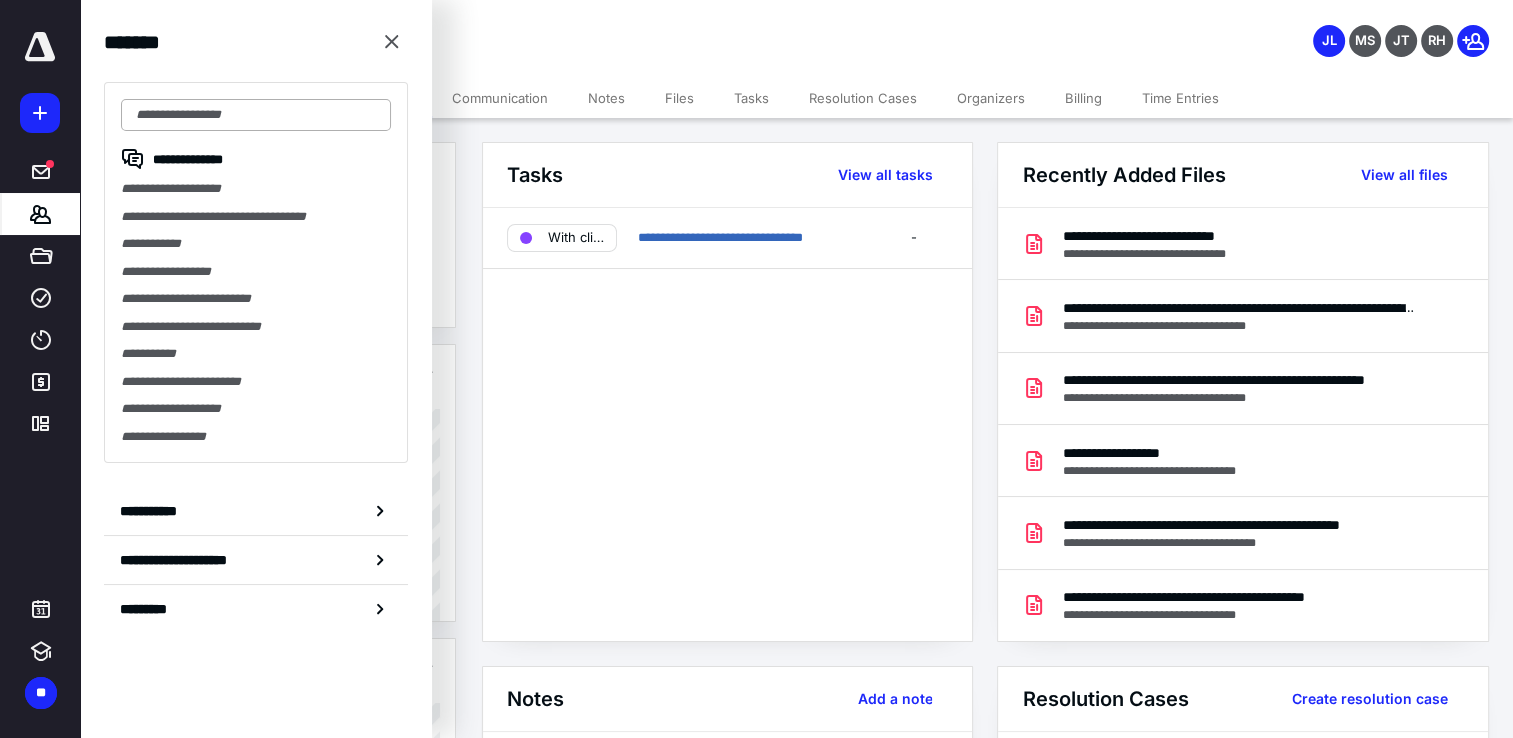 click at bounding box center [256, 115] 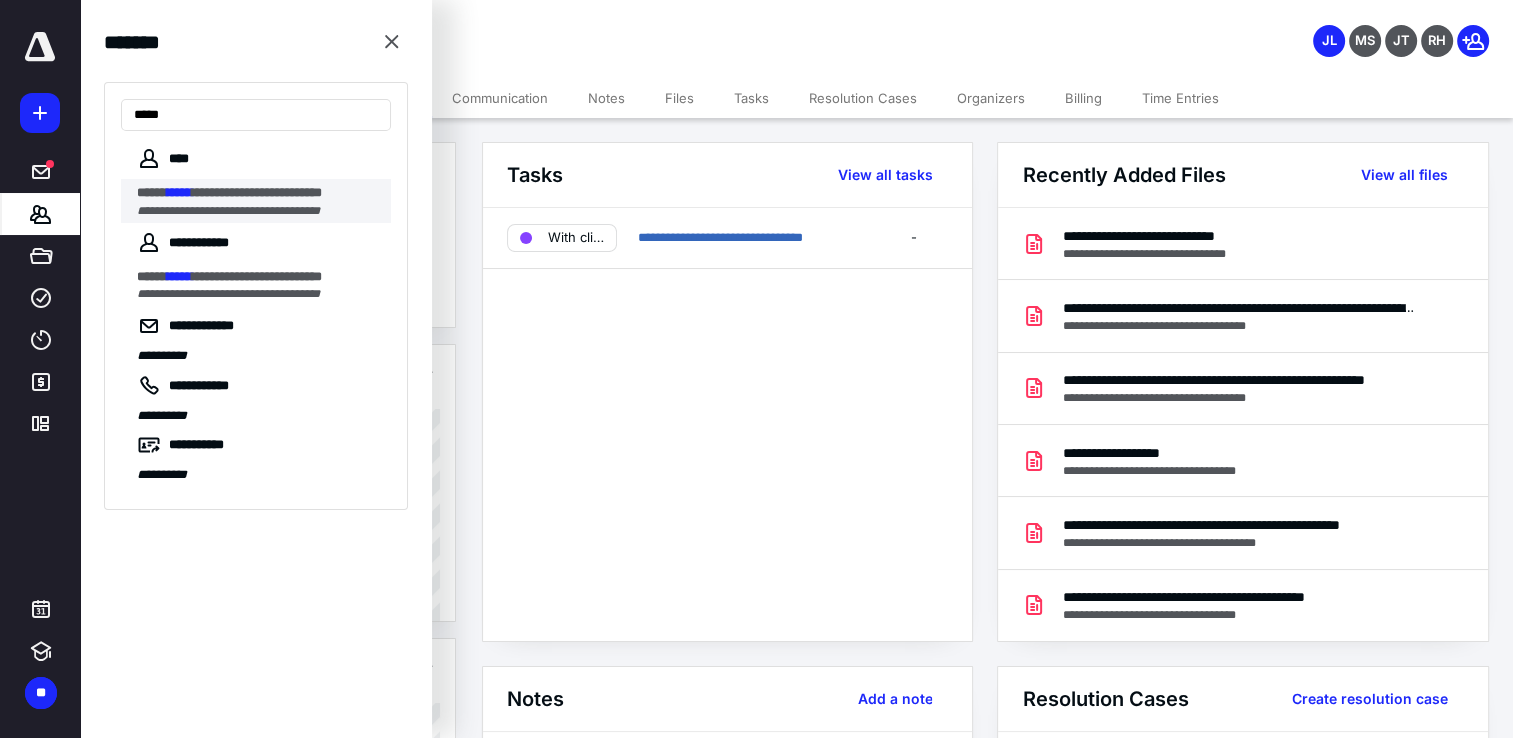 type on "*****" 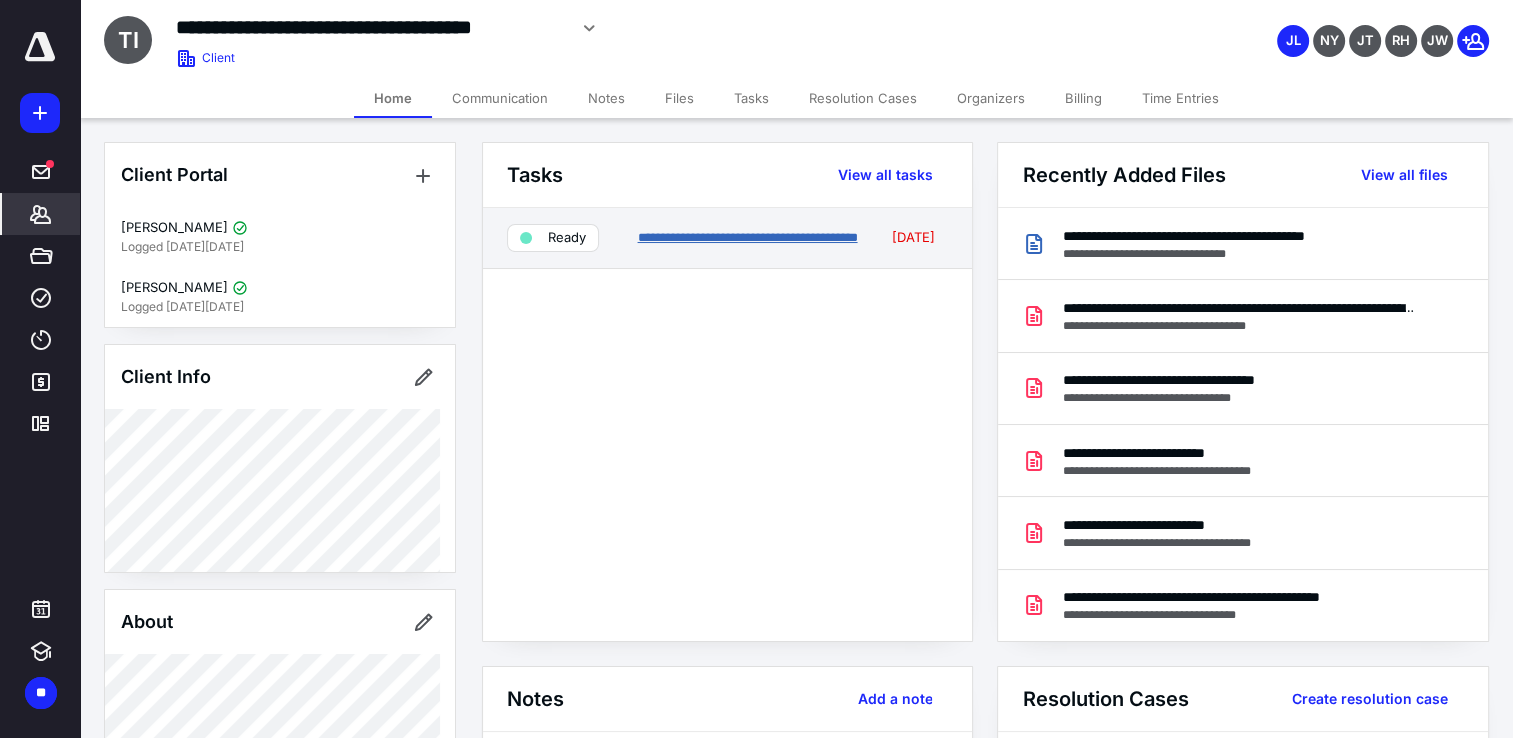 click on "**********" at bounding box center (747, 237) 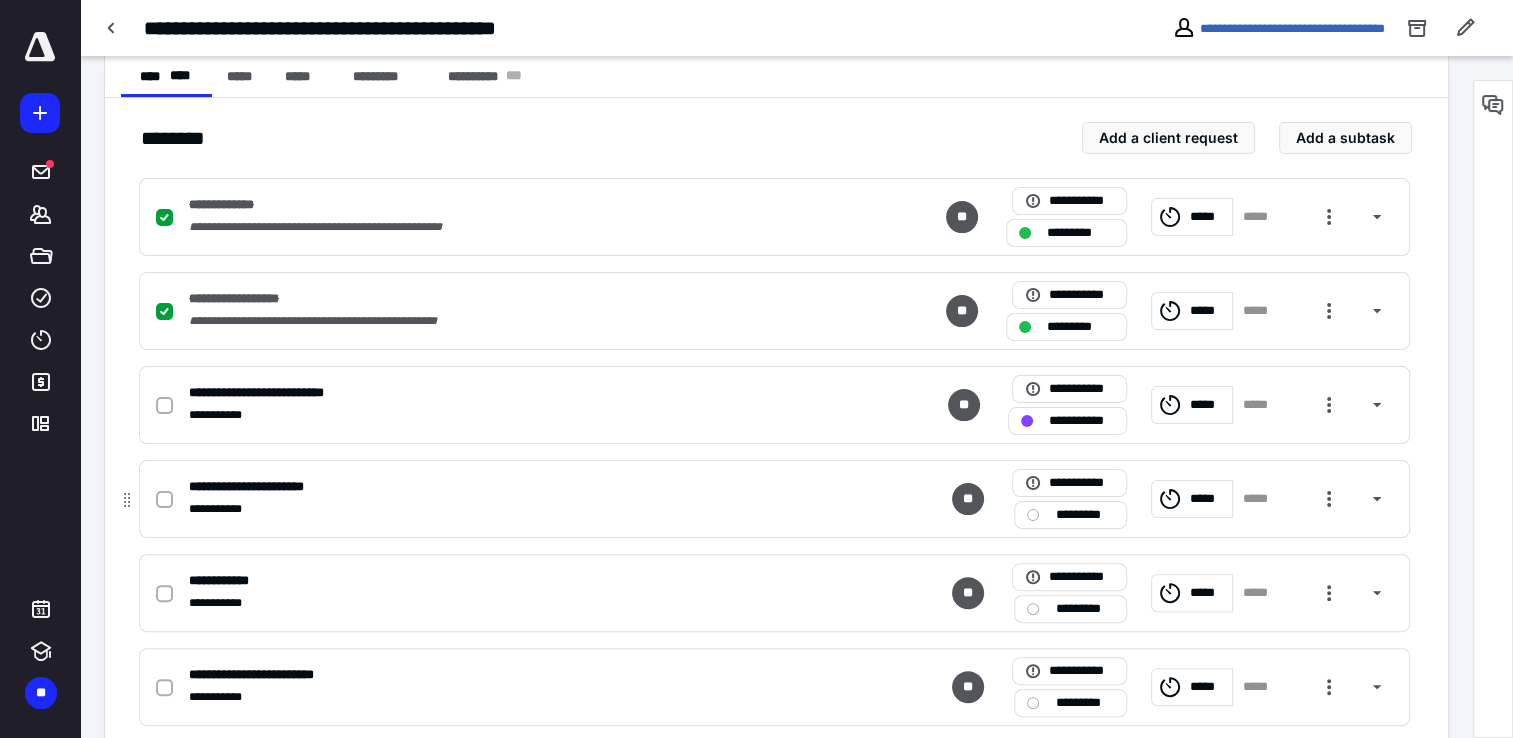 scroll, scrollTop: 500, scrollLeft: 0, axis: vertical 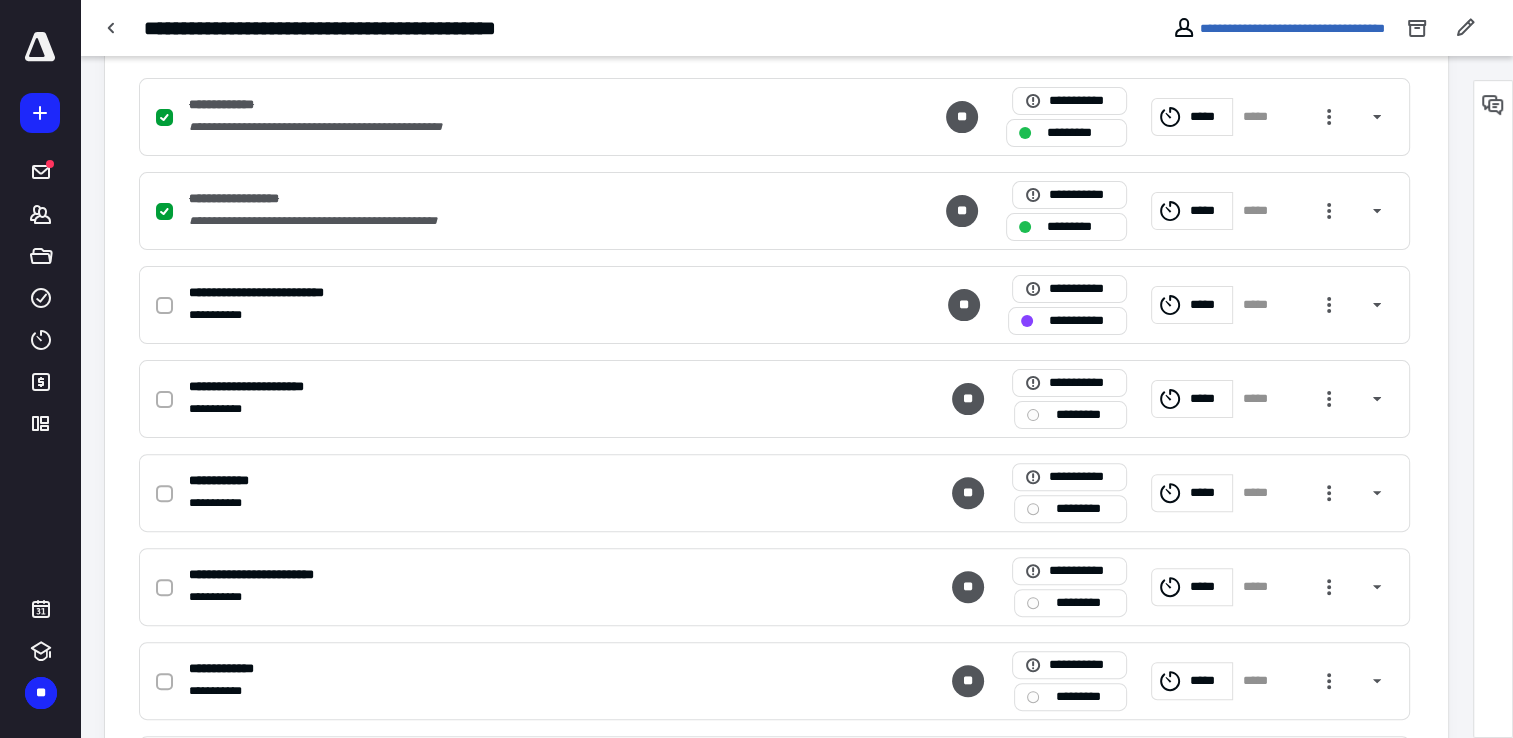 click at bounding box center [1493, 105] 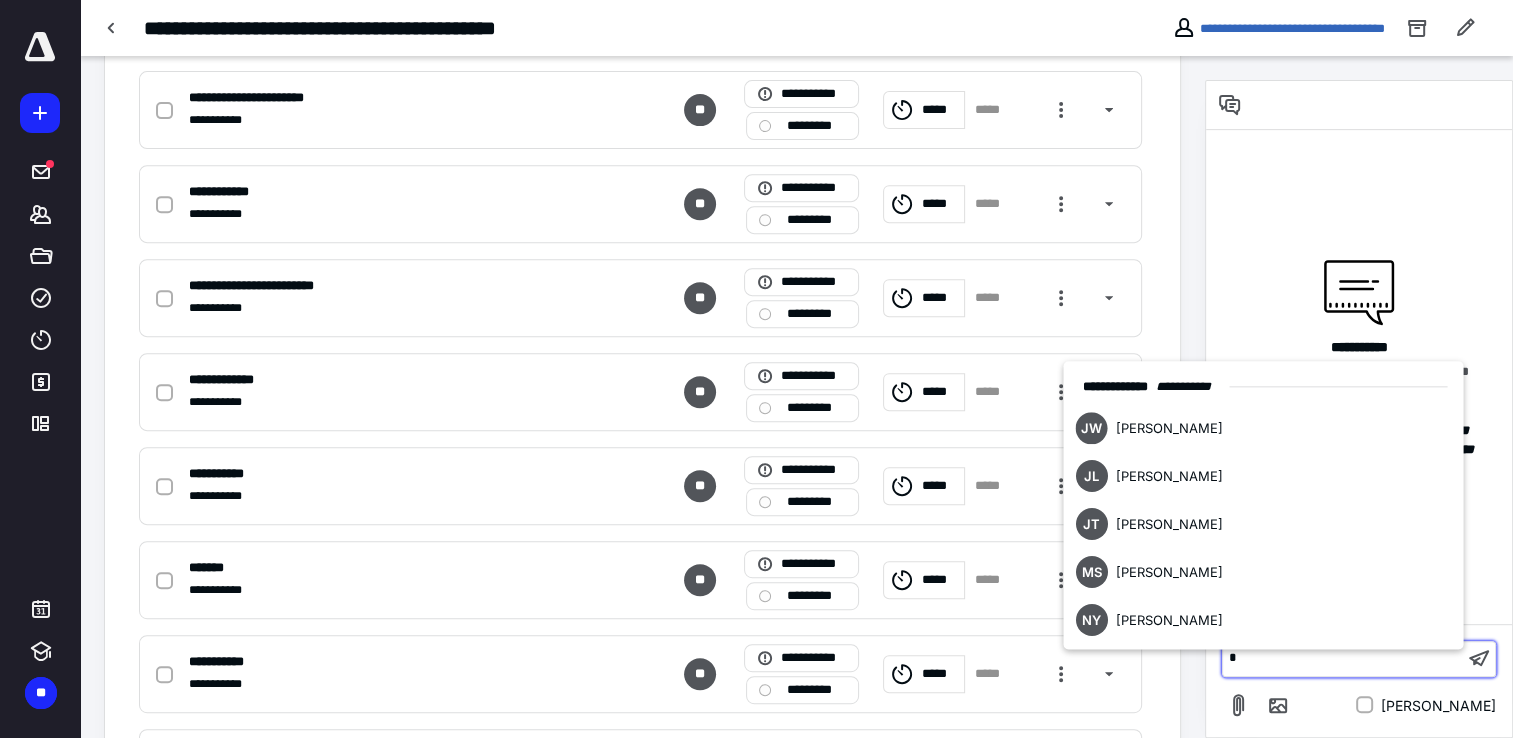 type 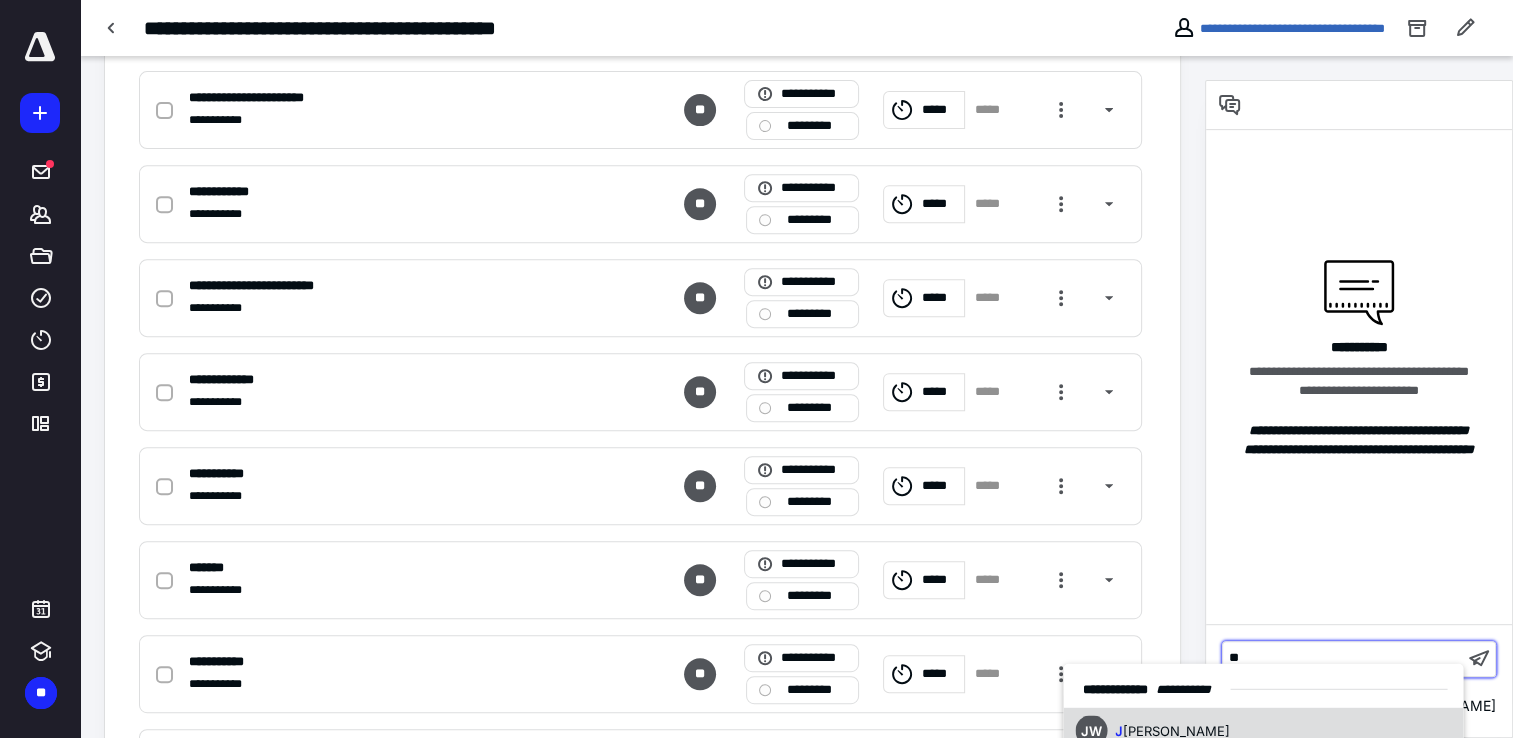 scroll, scrollTop: 1000, scrollLeft: 0, axis: vertical 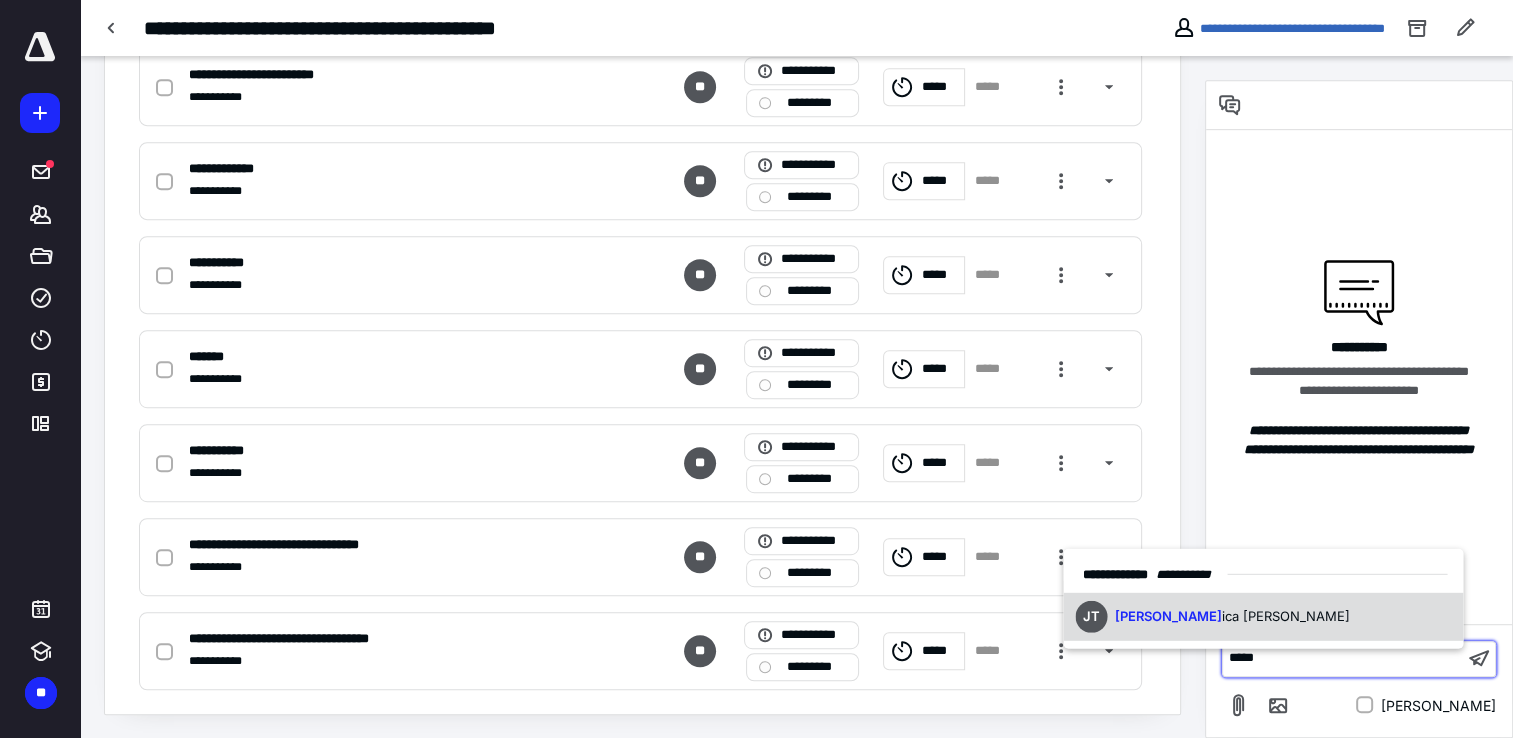 click on "[PERSON_NAME] ica [PERSON_NAME]" at bounding box center (1263, 616) 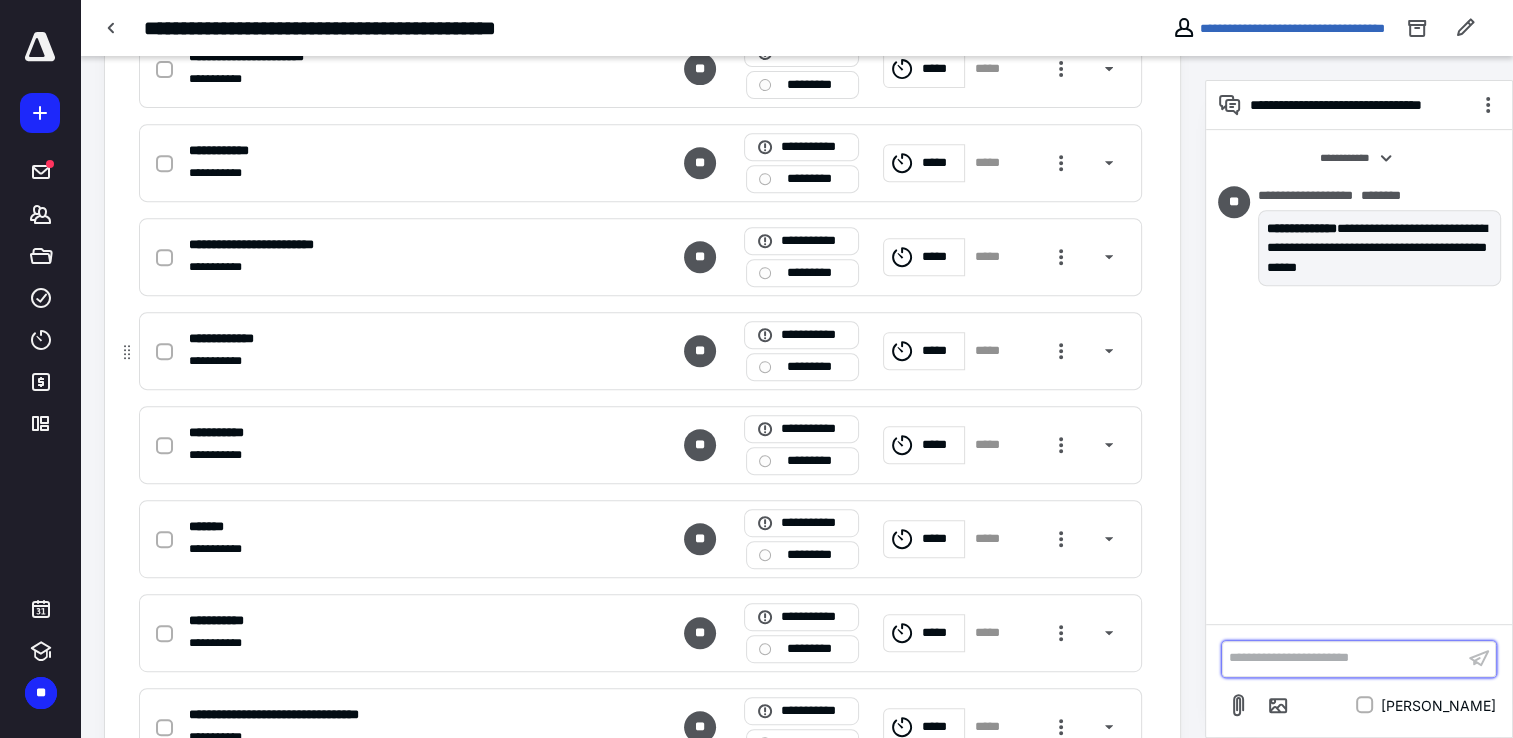 scroll, scrollTop: 700, scrollLeft: 0, axis: vertical 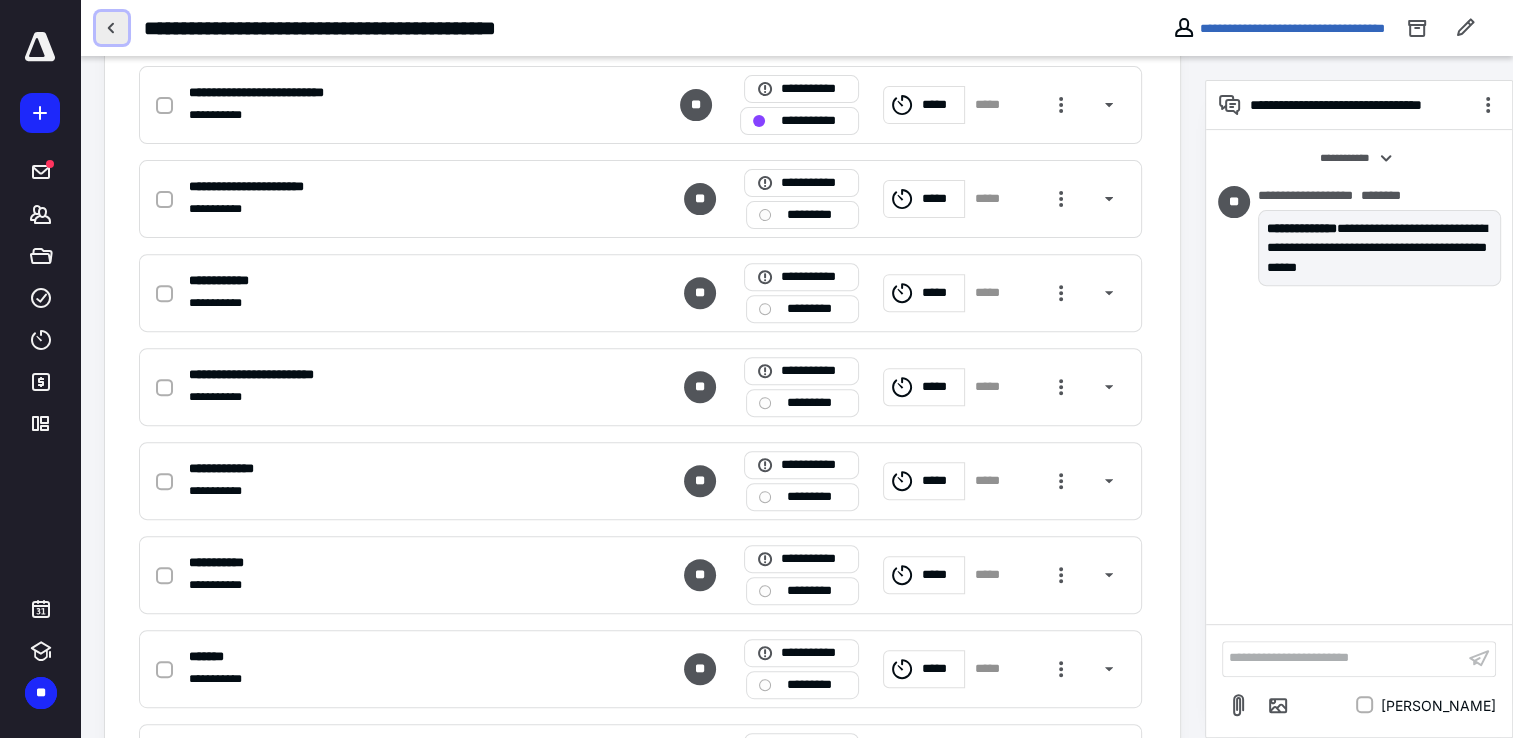 click at bounding box center (112, 28) 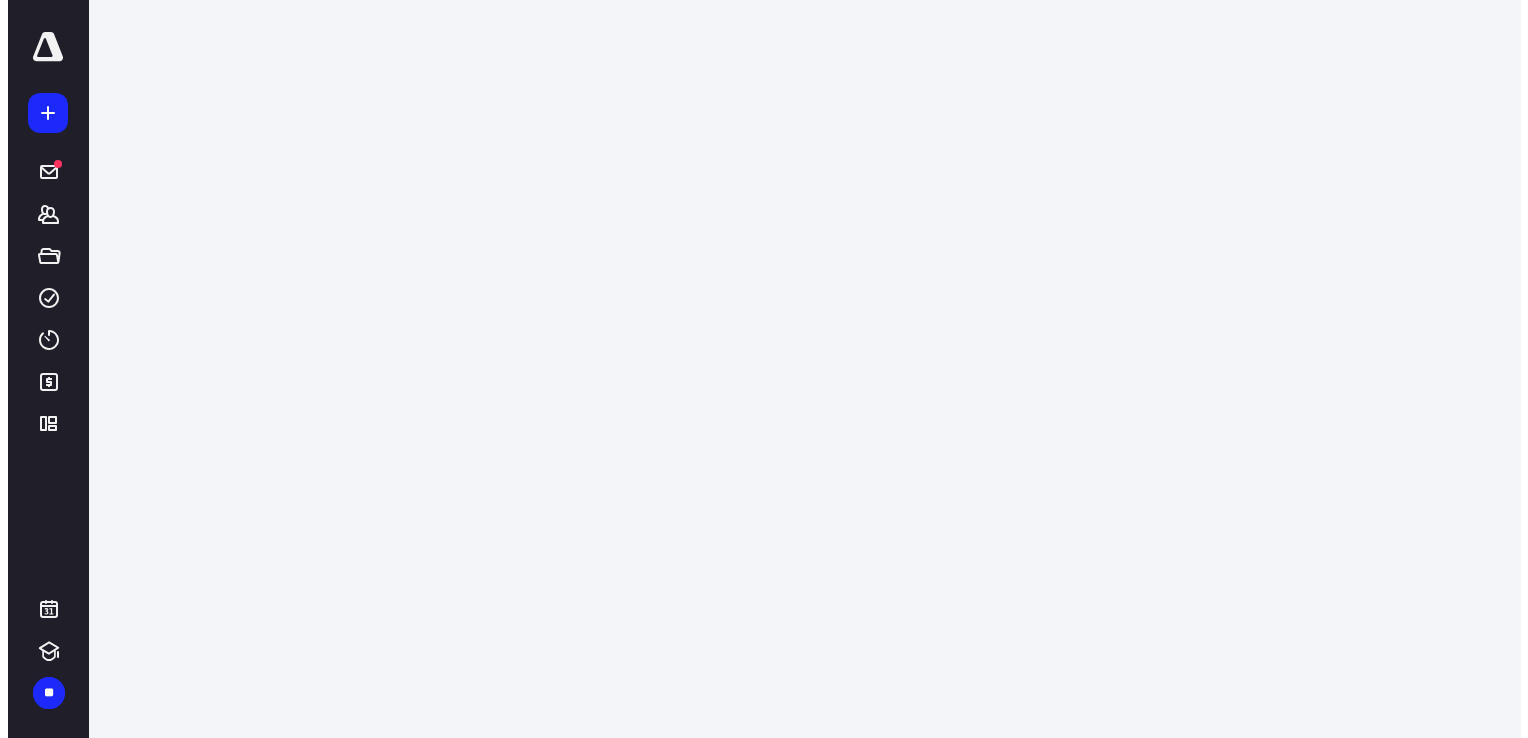 scroll, scrollTop: 0, scrollLeft: 0, axis: both 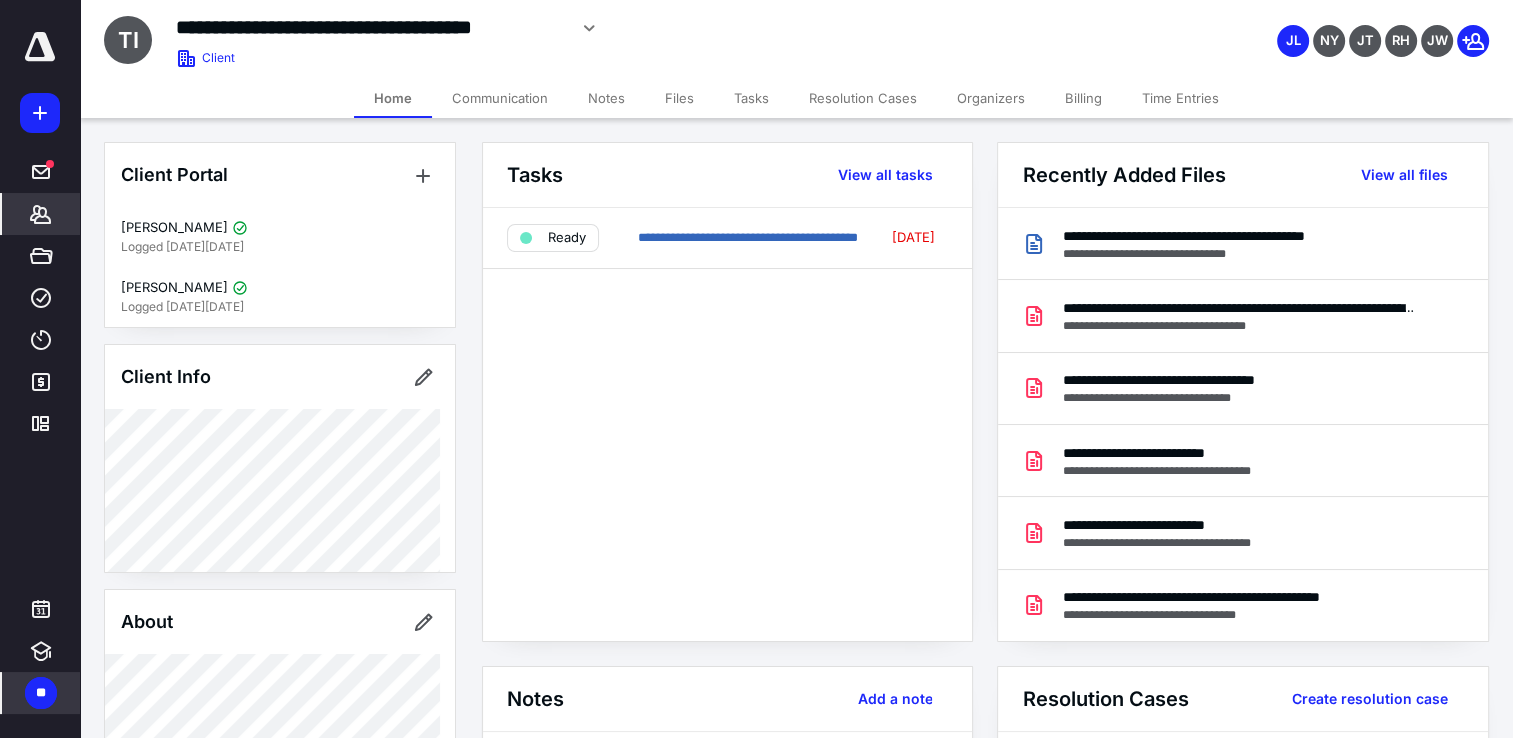 click on "**" at bounding box center [41, 693] 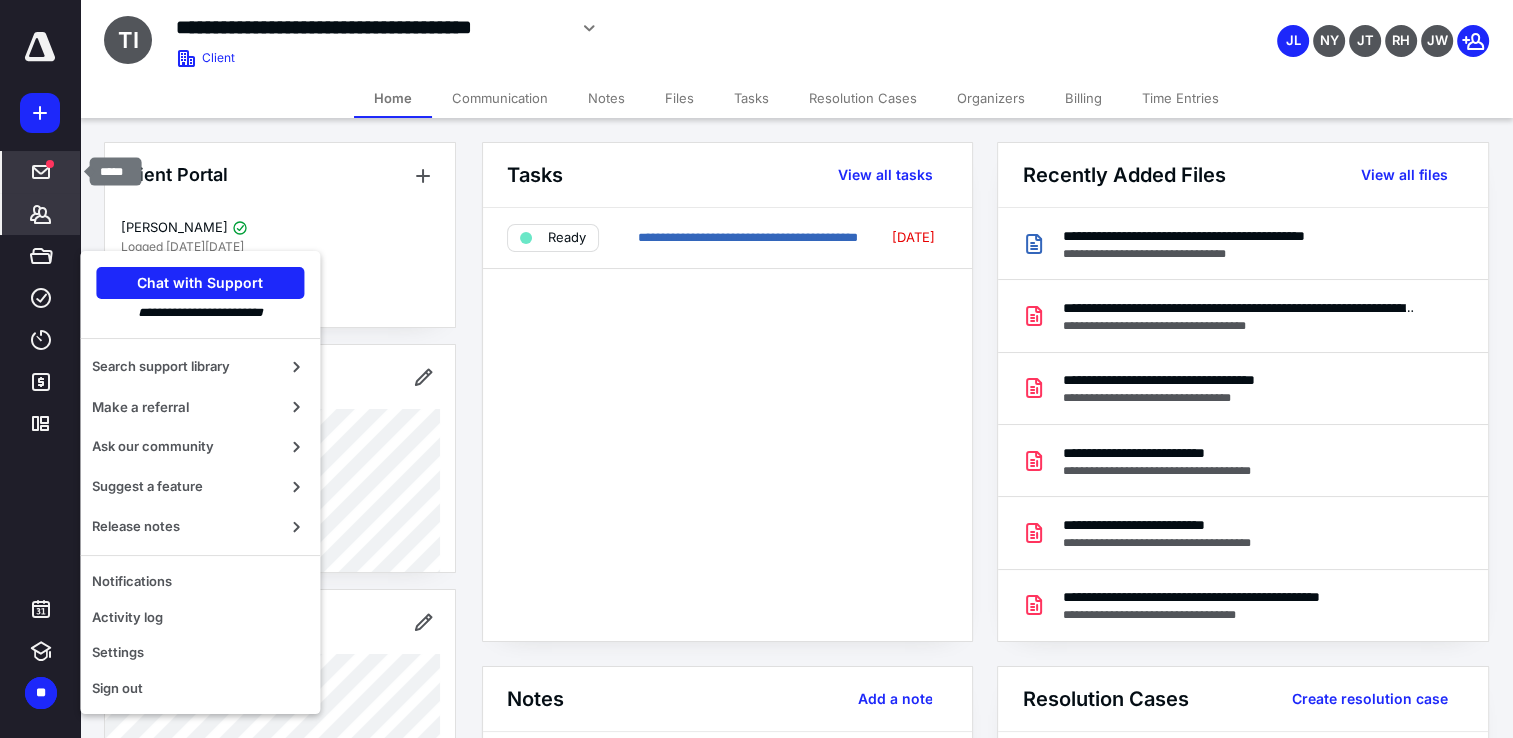click 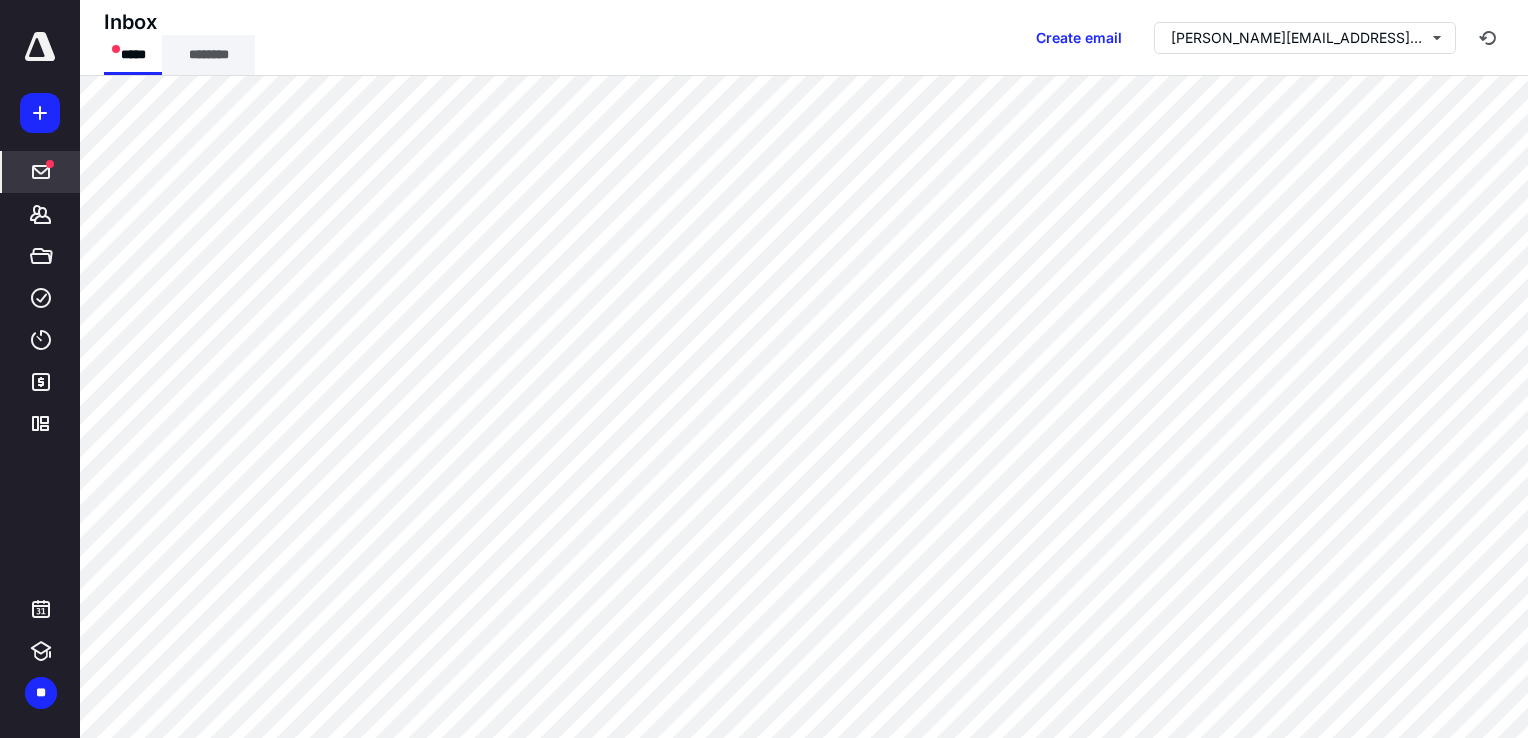 click on "********" at bounding box center (208, 55) 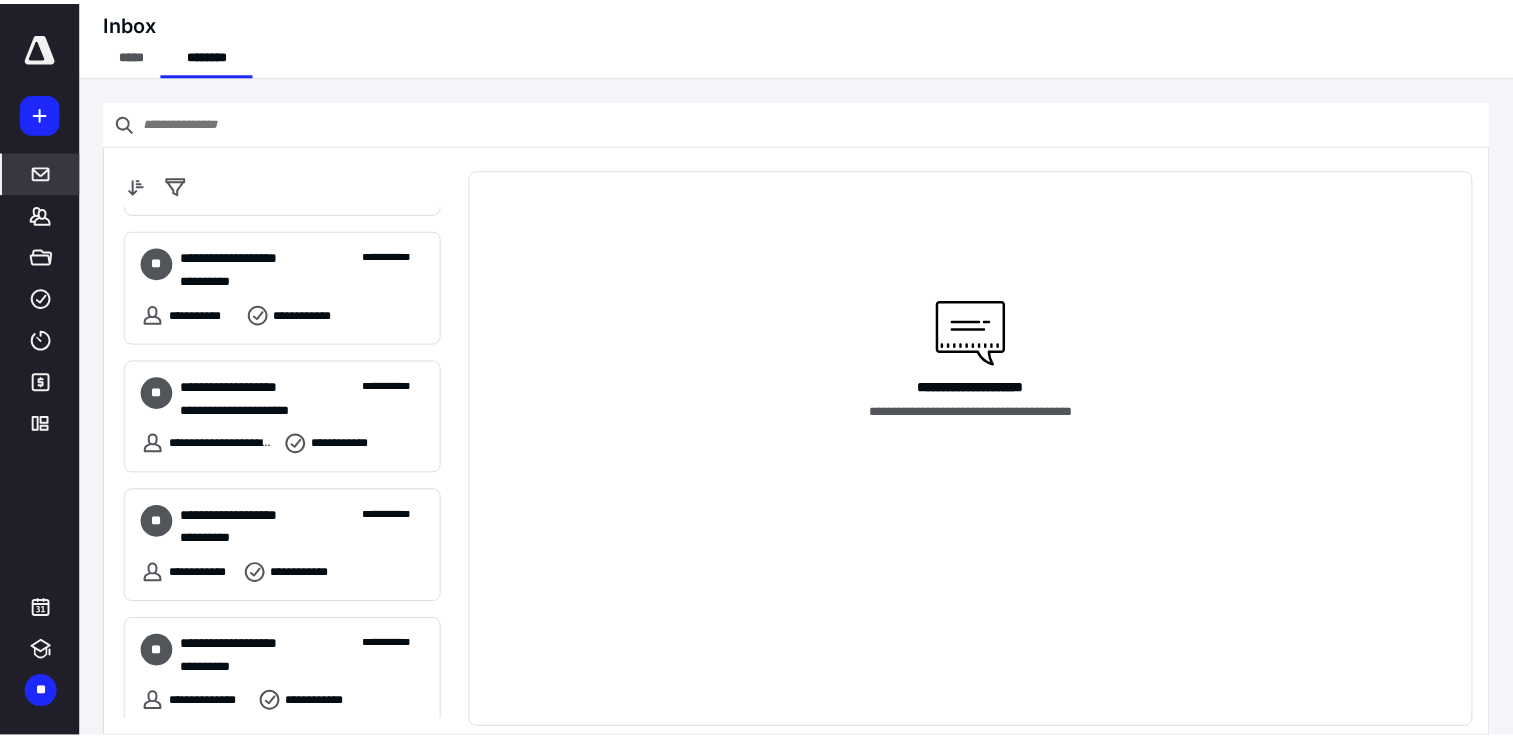 scroll, scrollTop: 0, scrollLeft: 0, axis: both 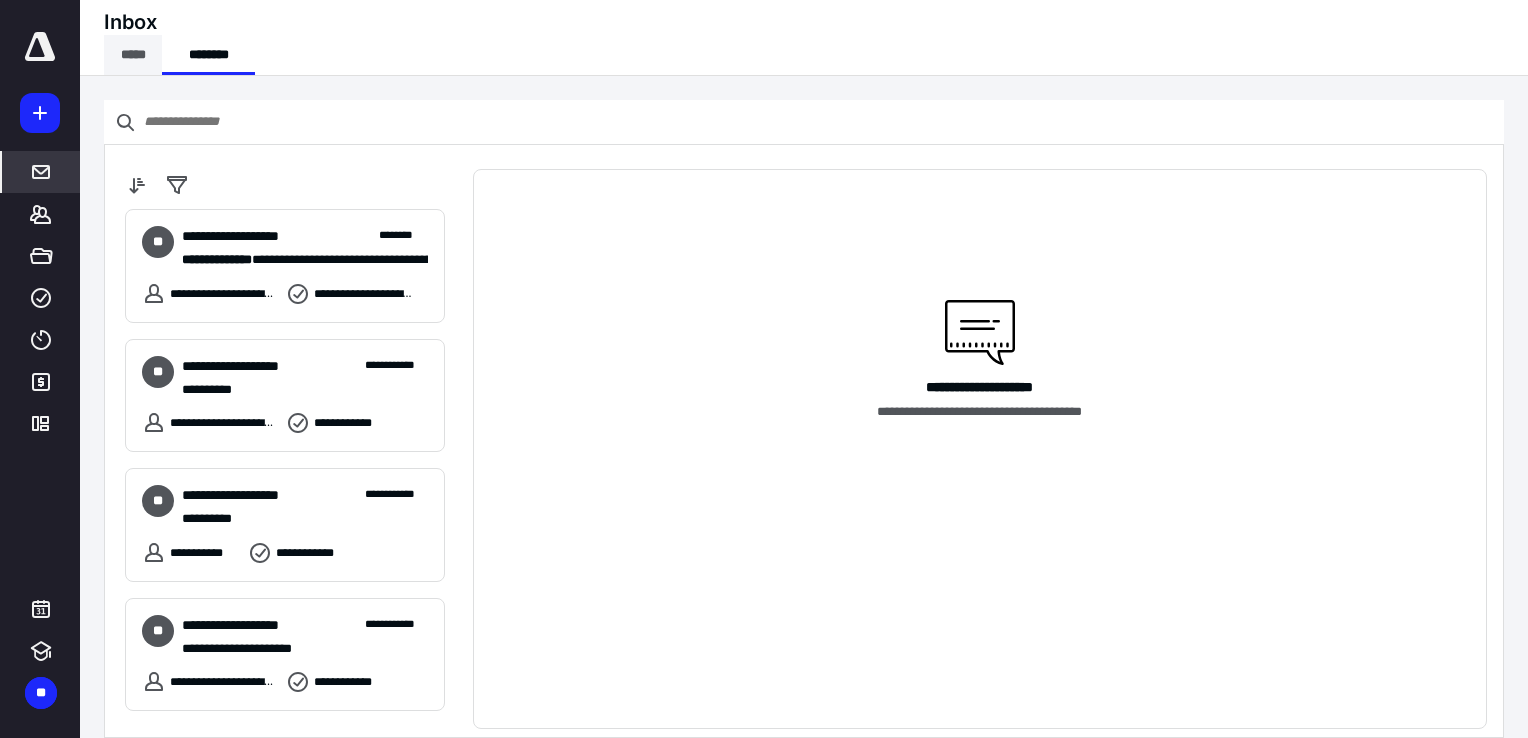 click on "*****" at bounding box center (133, 55) 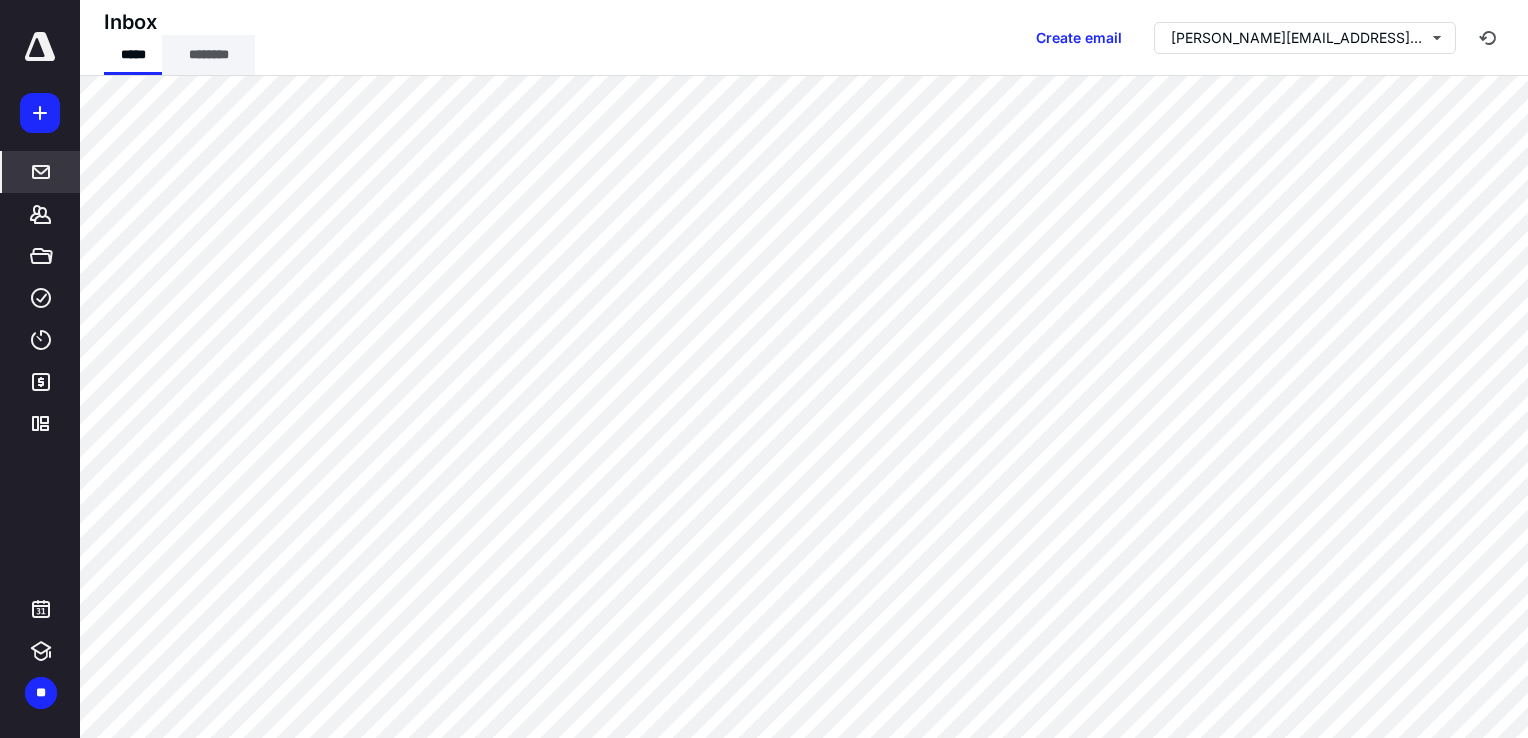 click on "********" at bounding box center [208, 55] 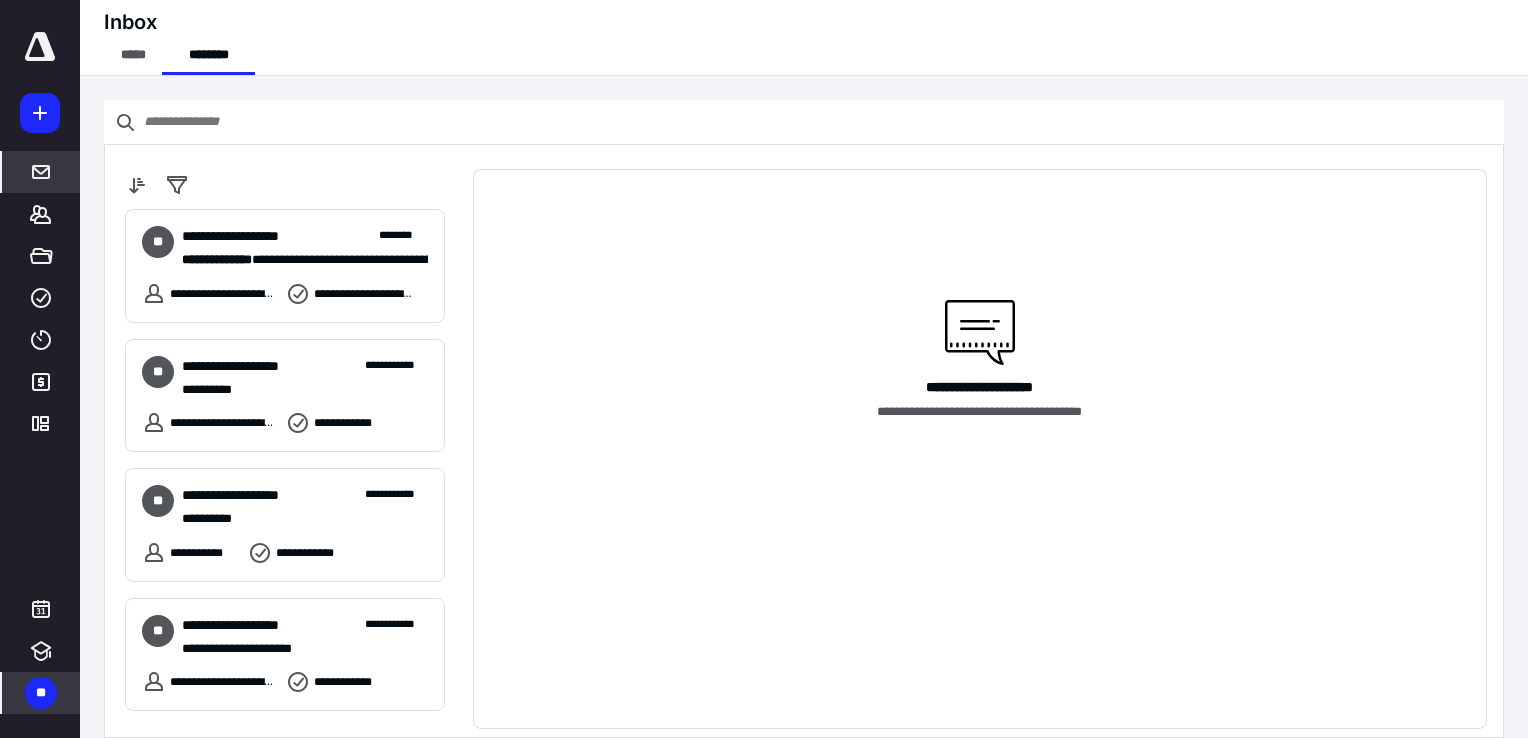 click on "**" at bounding box center [41, 693] 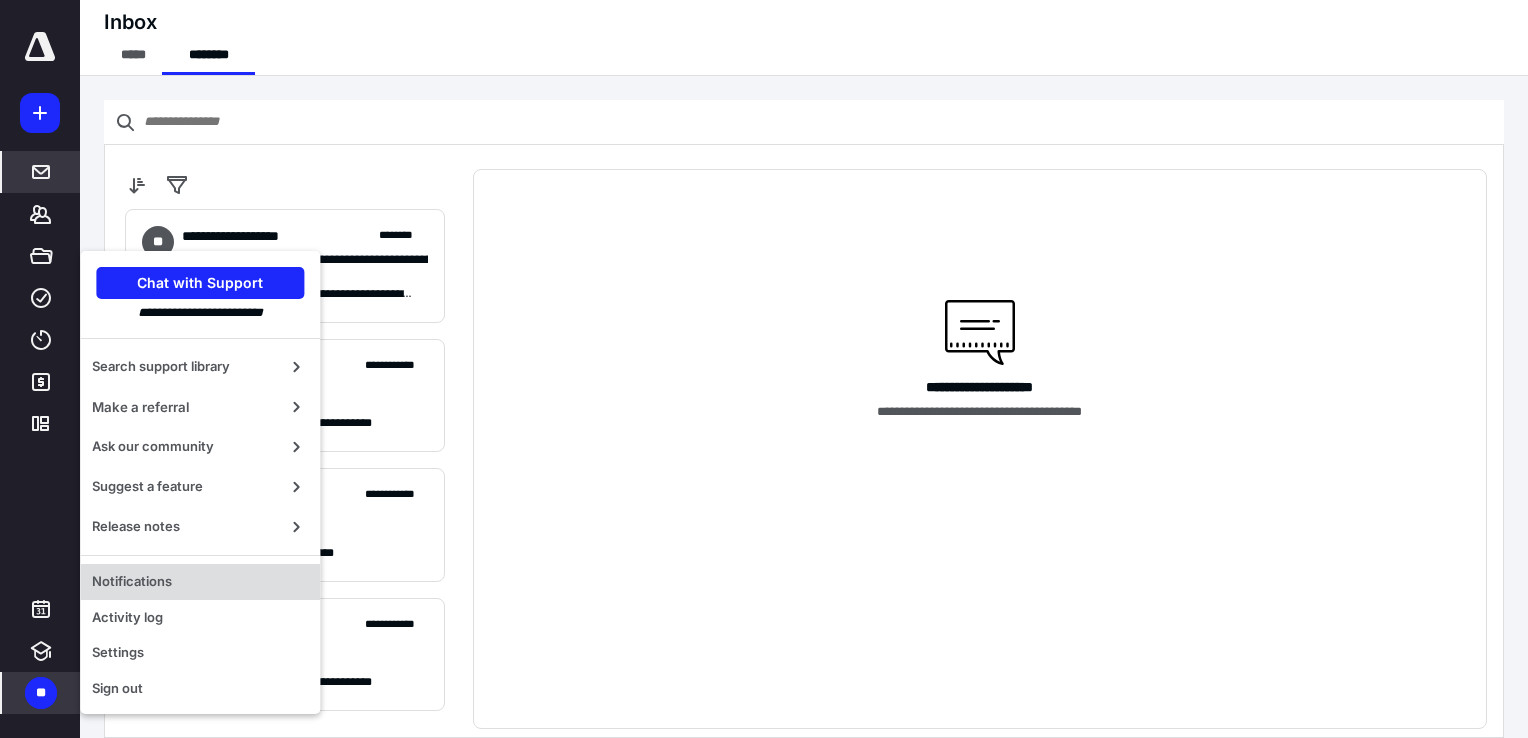 click on "Notifications" at bounding box center [200, 582] 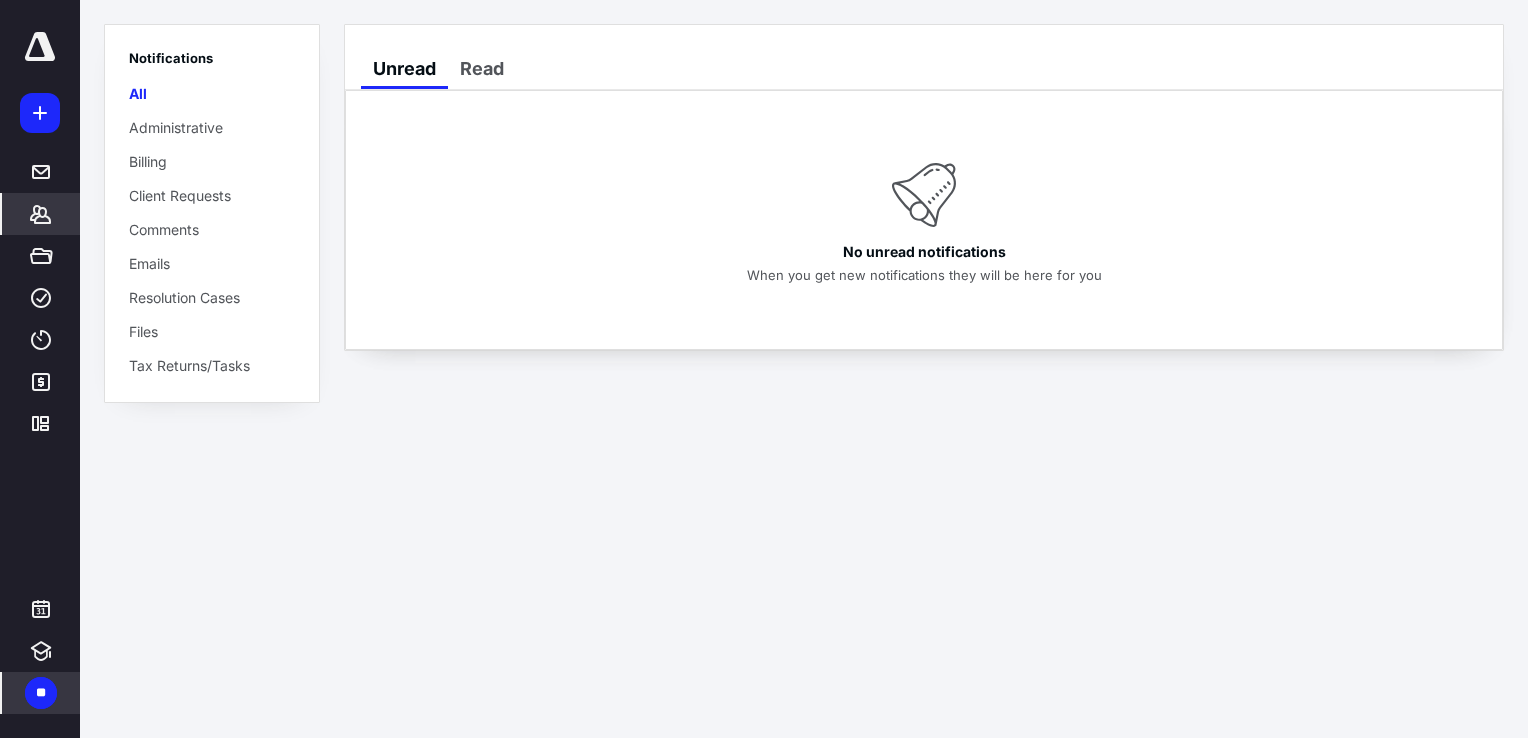 click 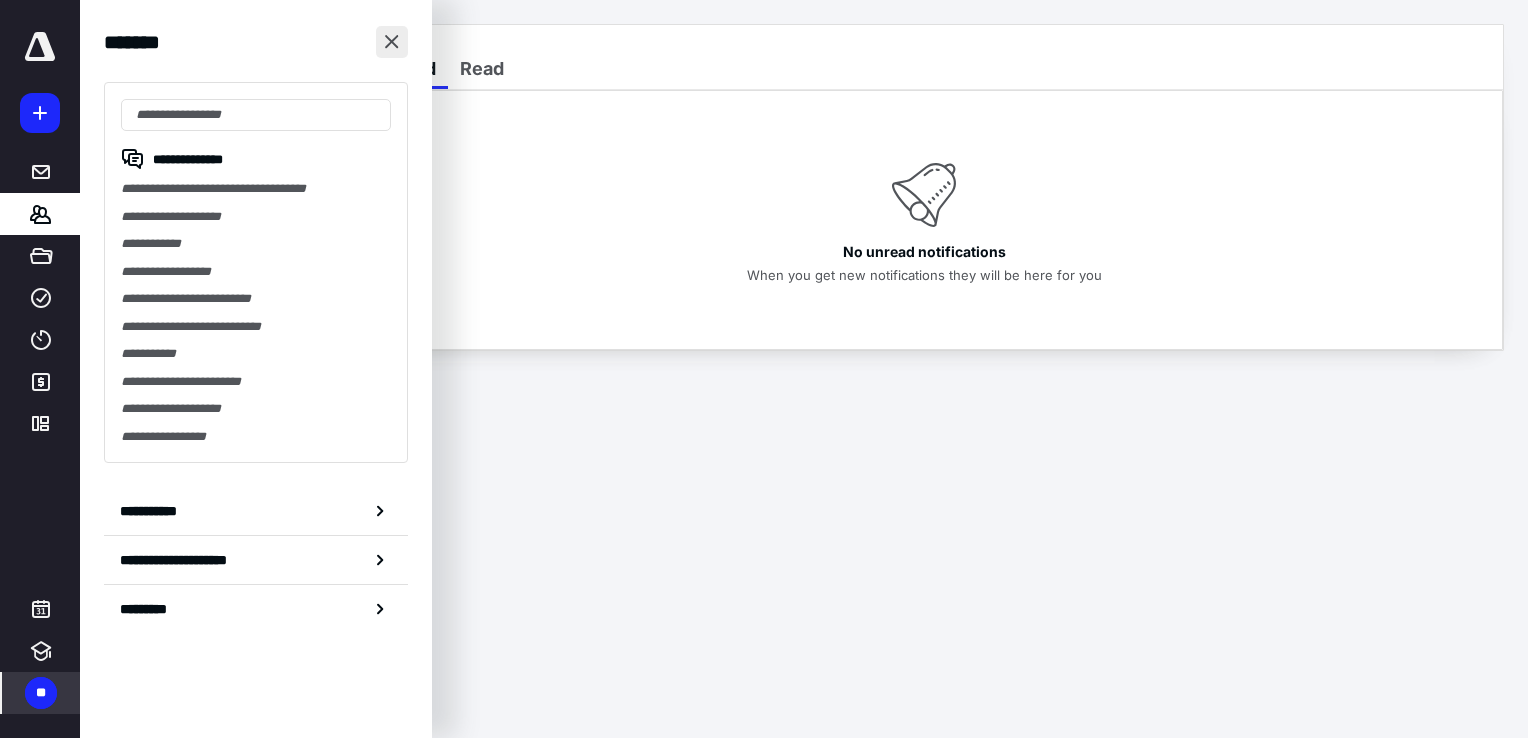 click at bounding box center (392, 42) 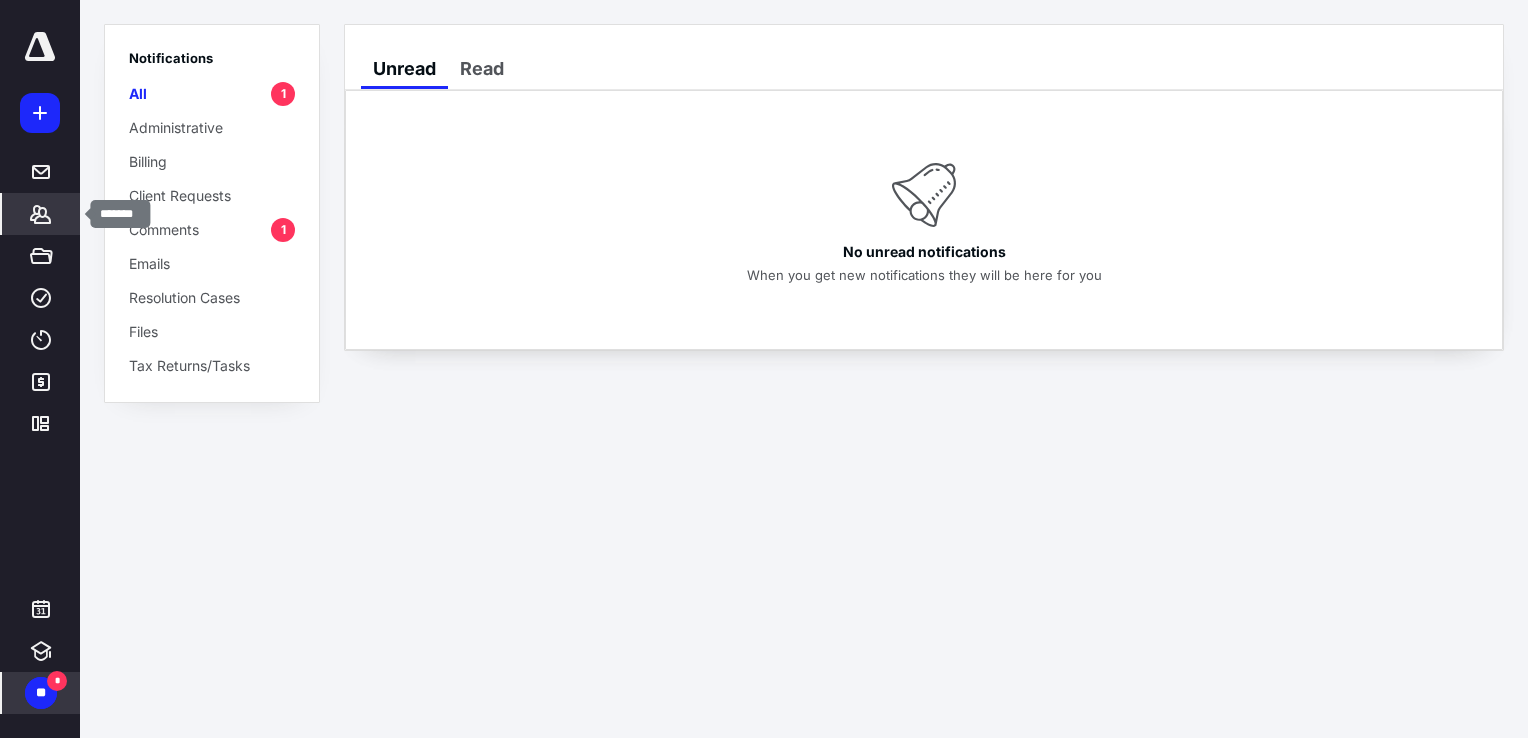 click on "*******" at bounding box center [41, 214] 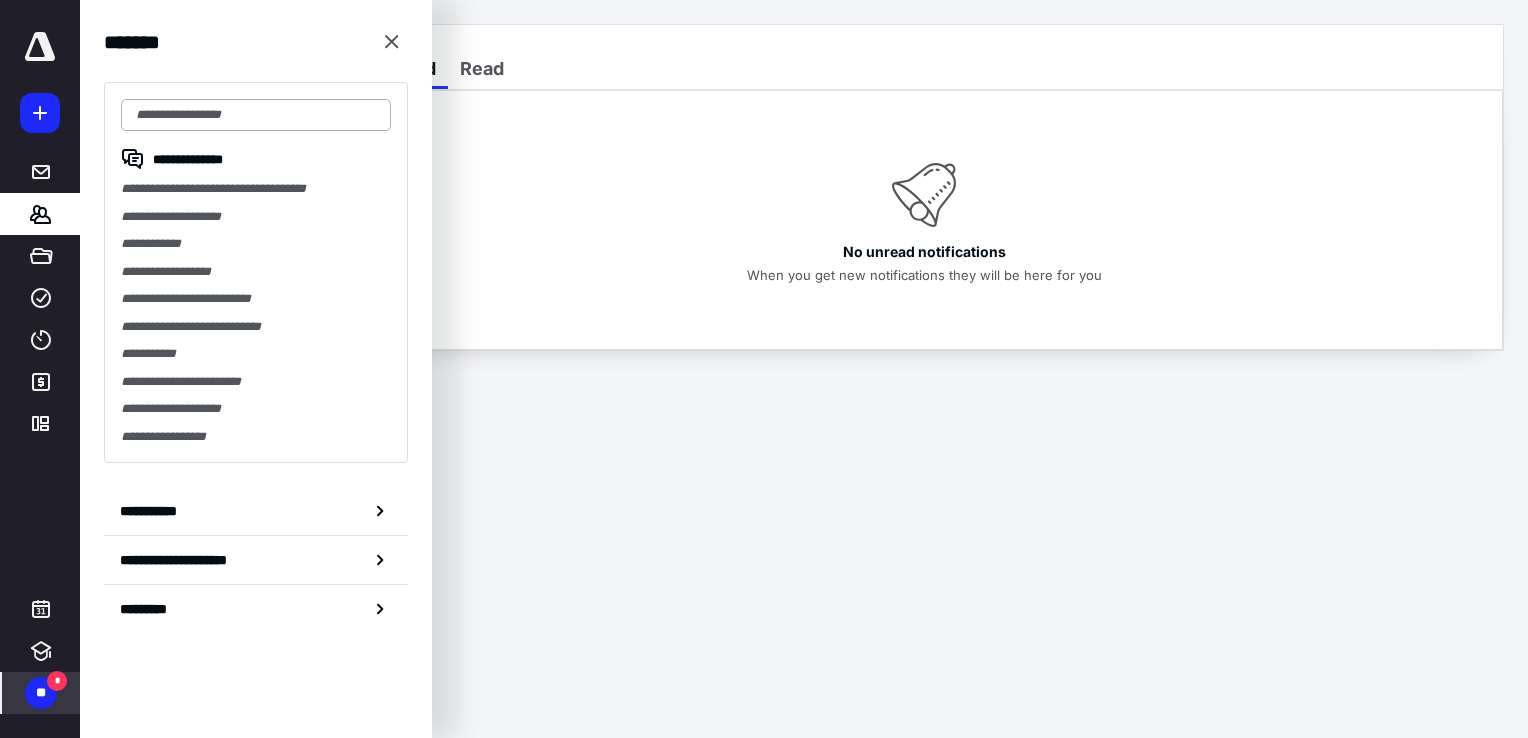 click at bounding box center [256, 115] 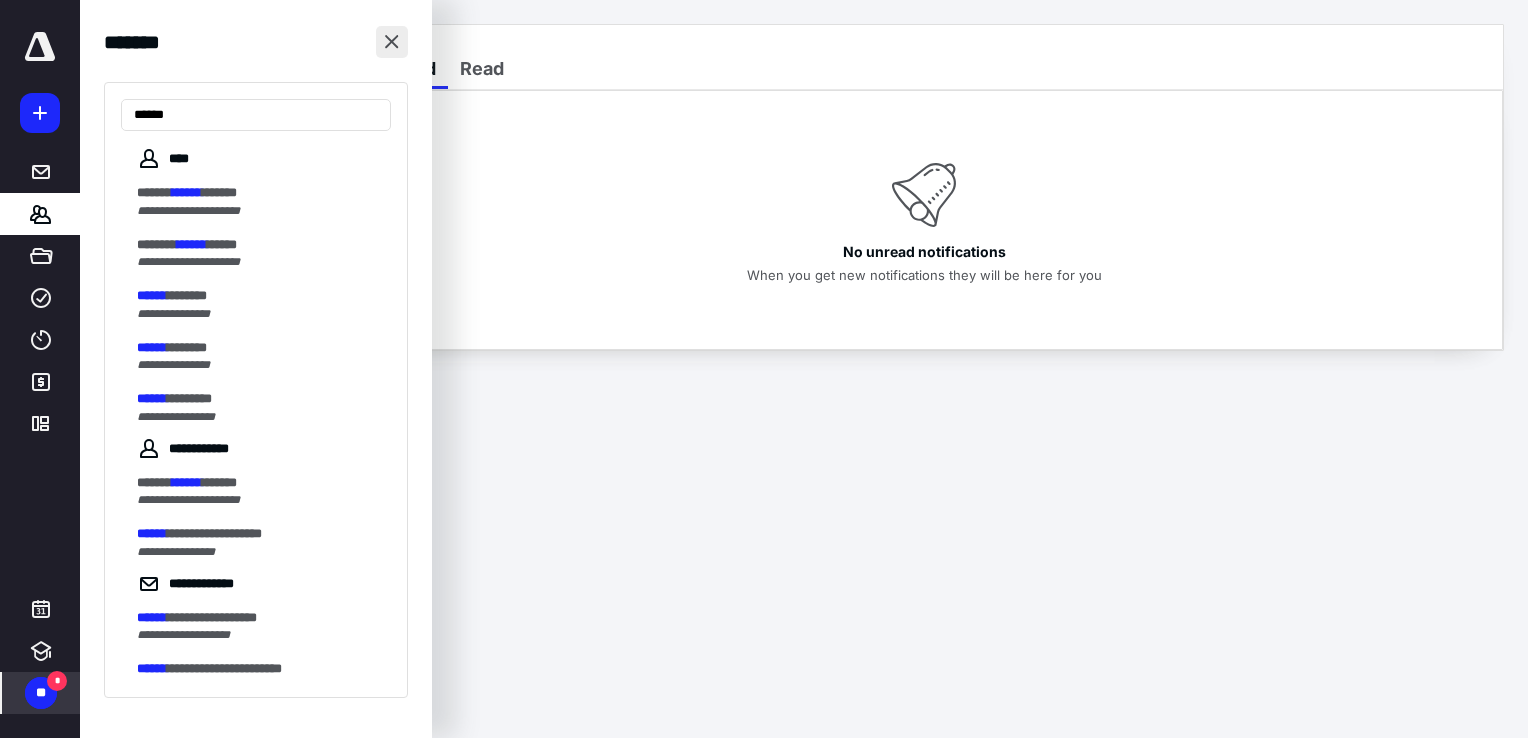 type on "******" 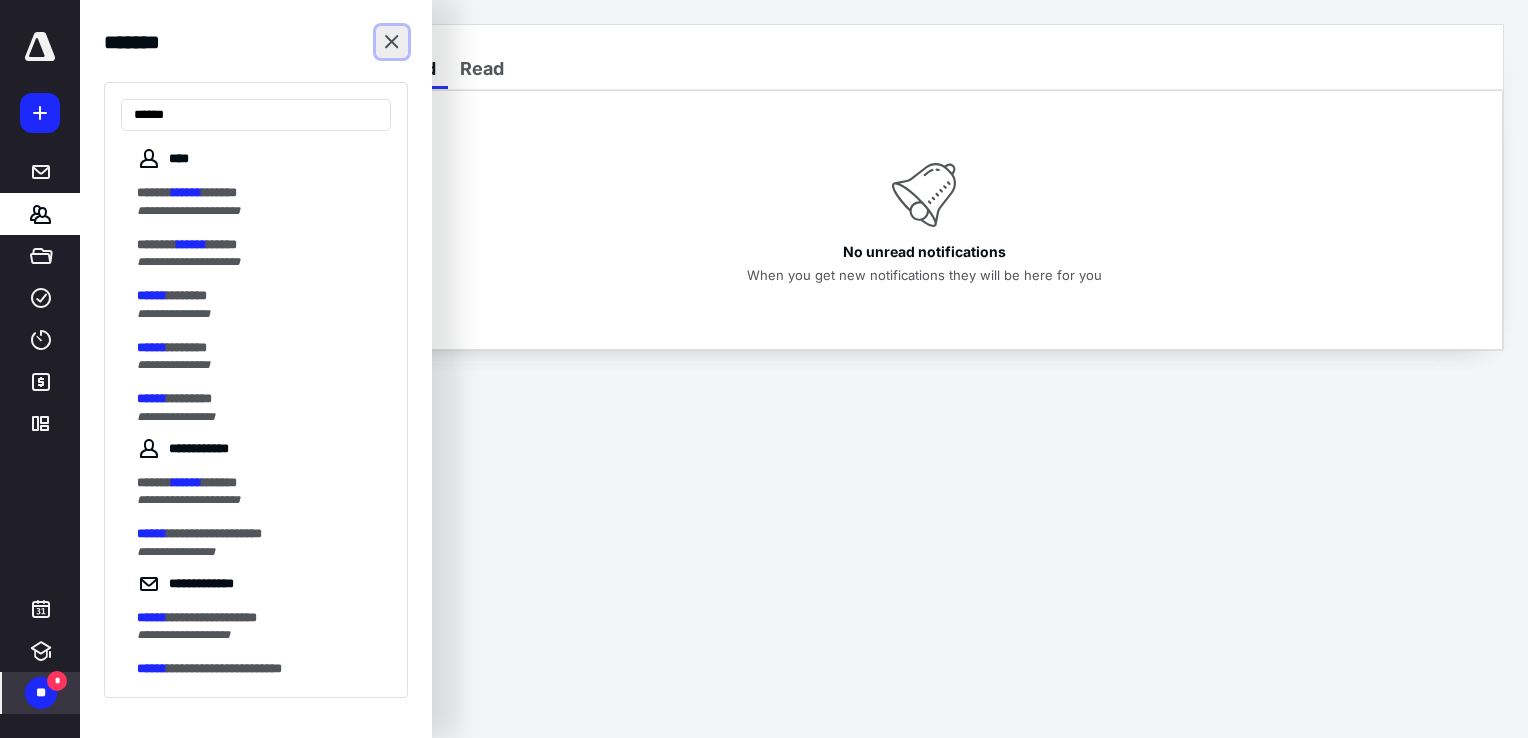 click at bounding box center [392, 42] 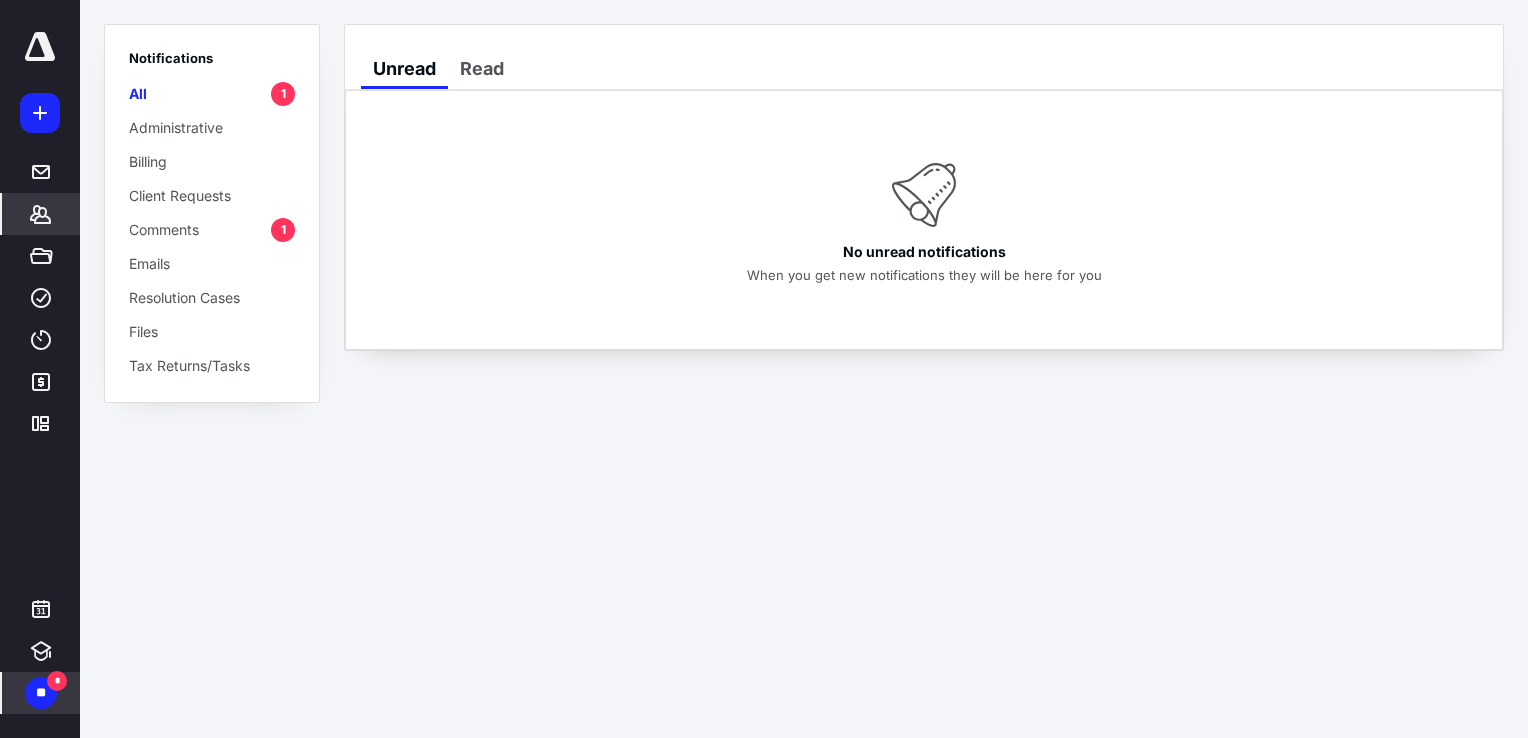 click 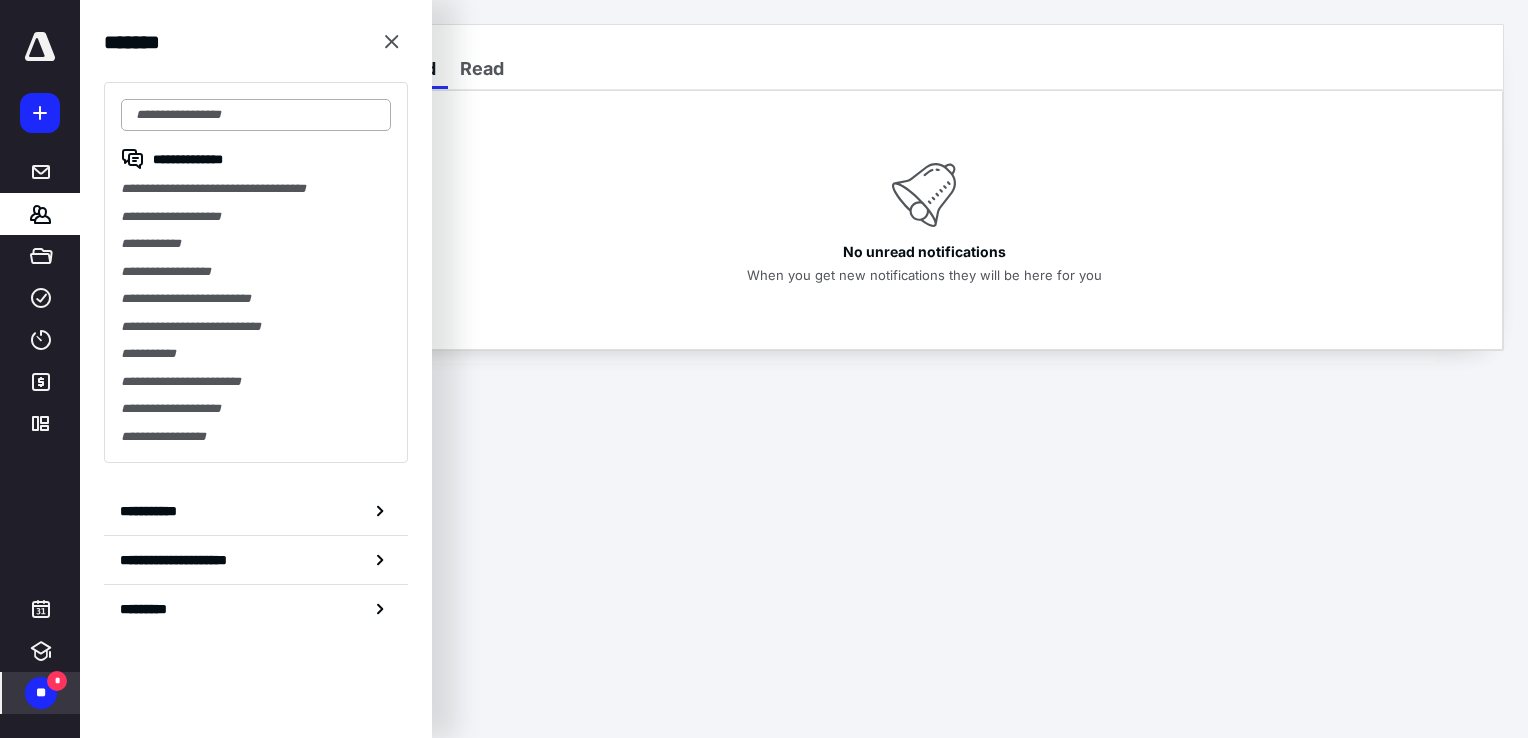 click at bounding box center [256, 115] 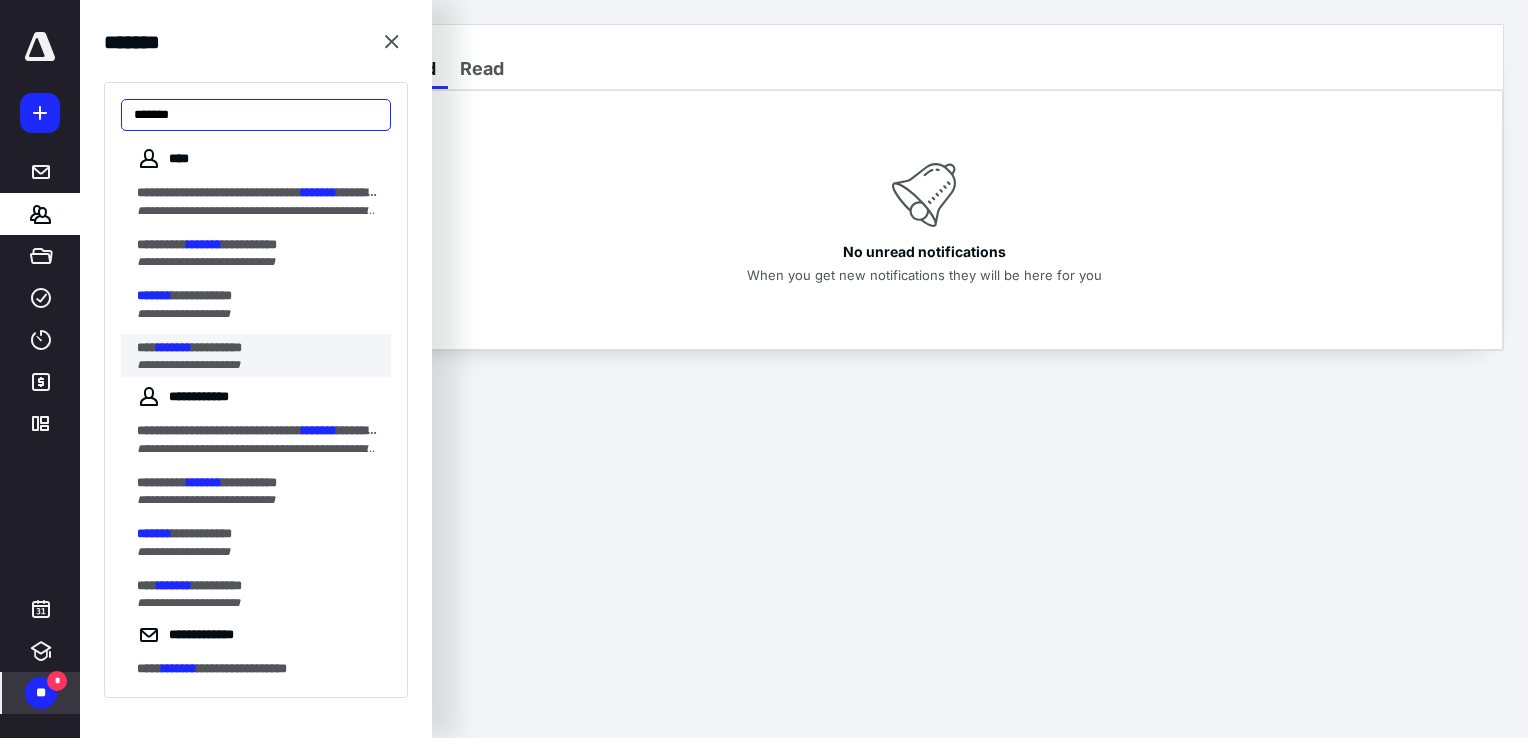 type on "*******" 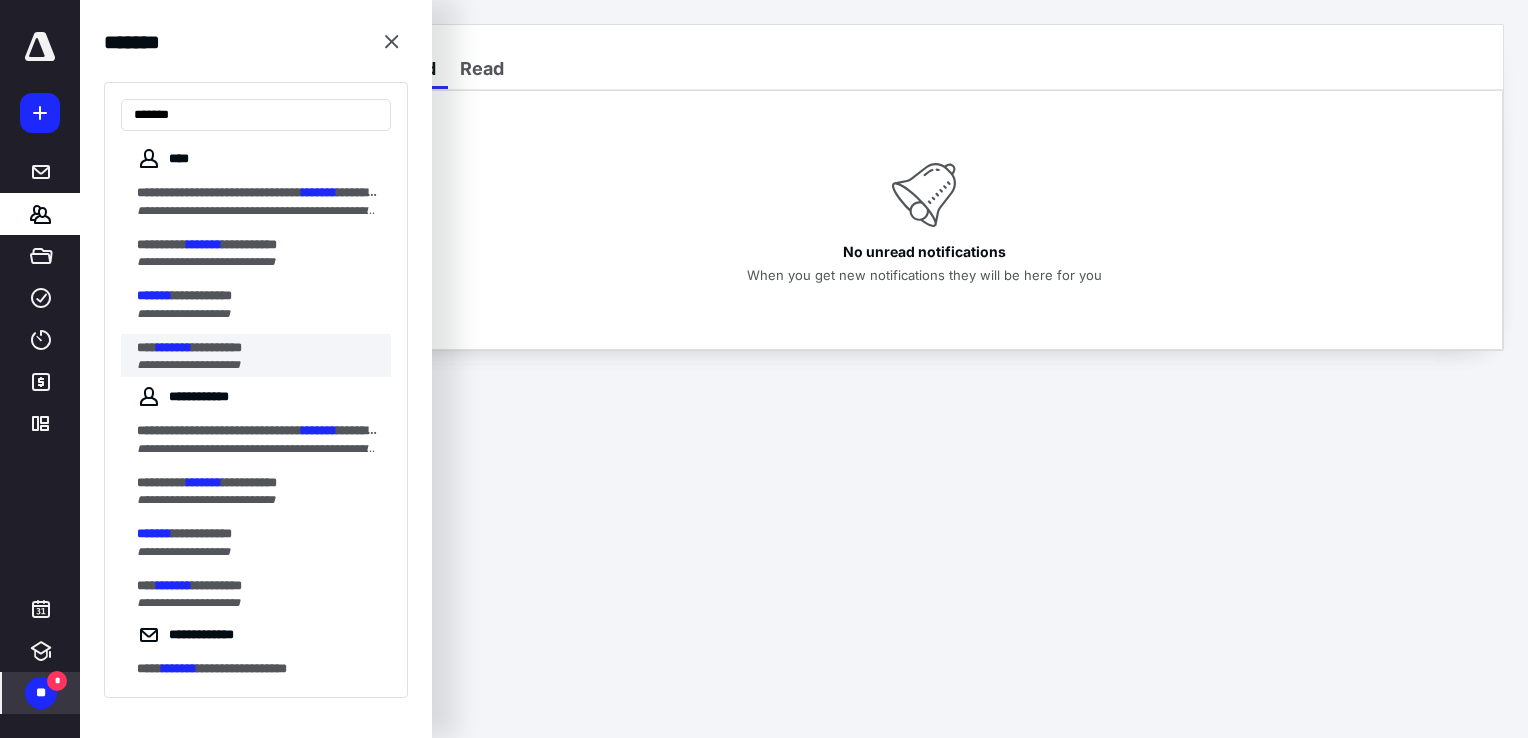 click on "*********" at bounding box center [217, 347] 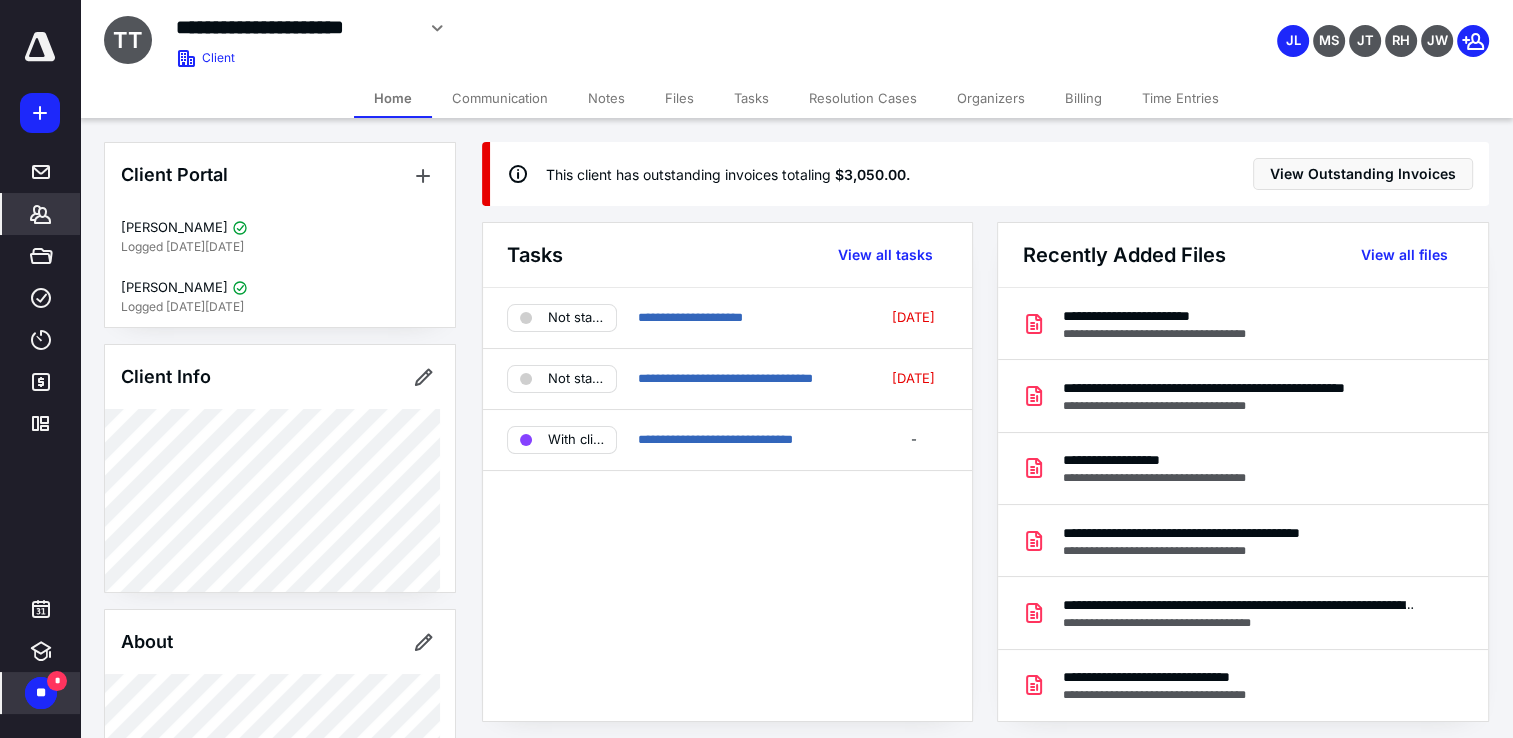click on "Billing" at bounding box center (1083, 98) 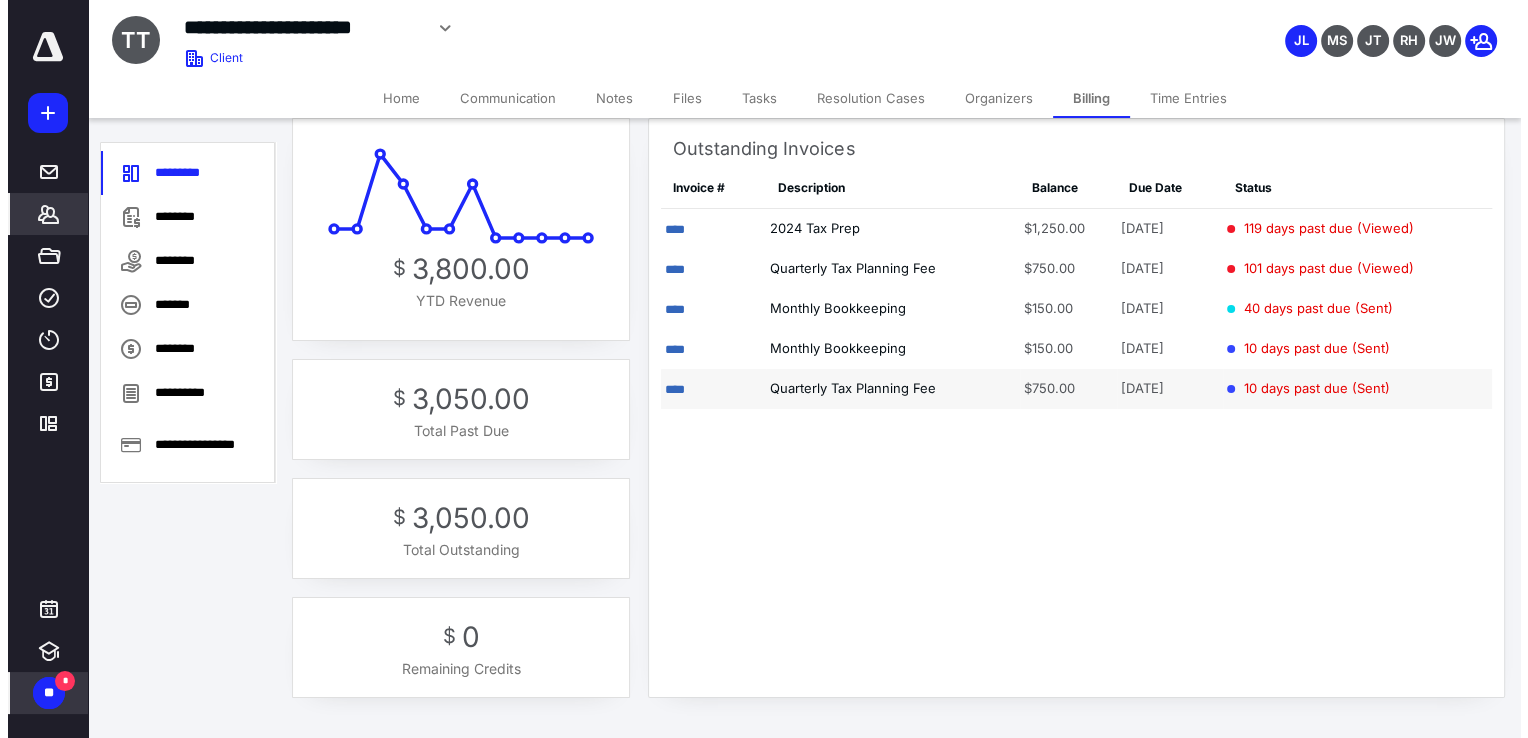 scroll, scrollTop: 0, scrollLeft: 0, axis: both 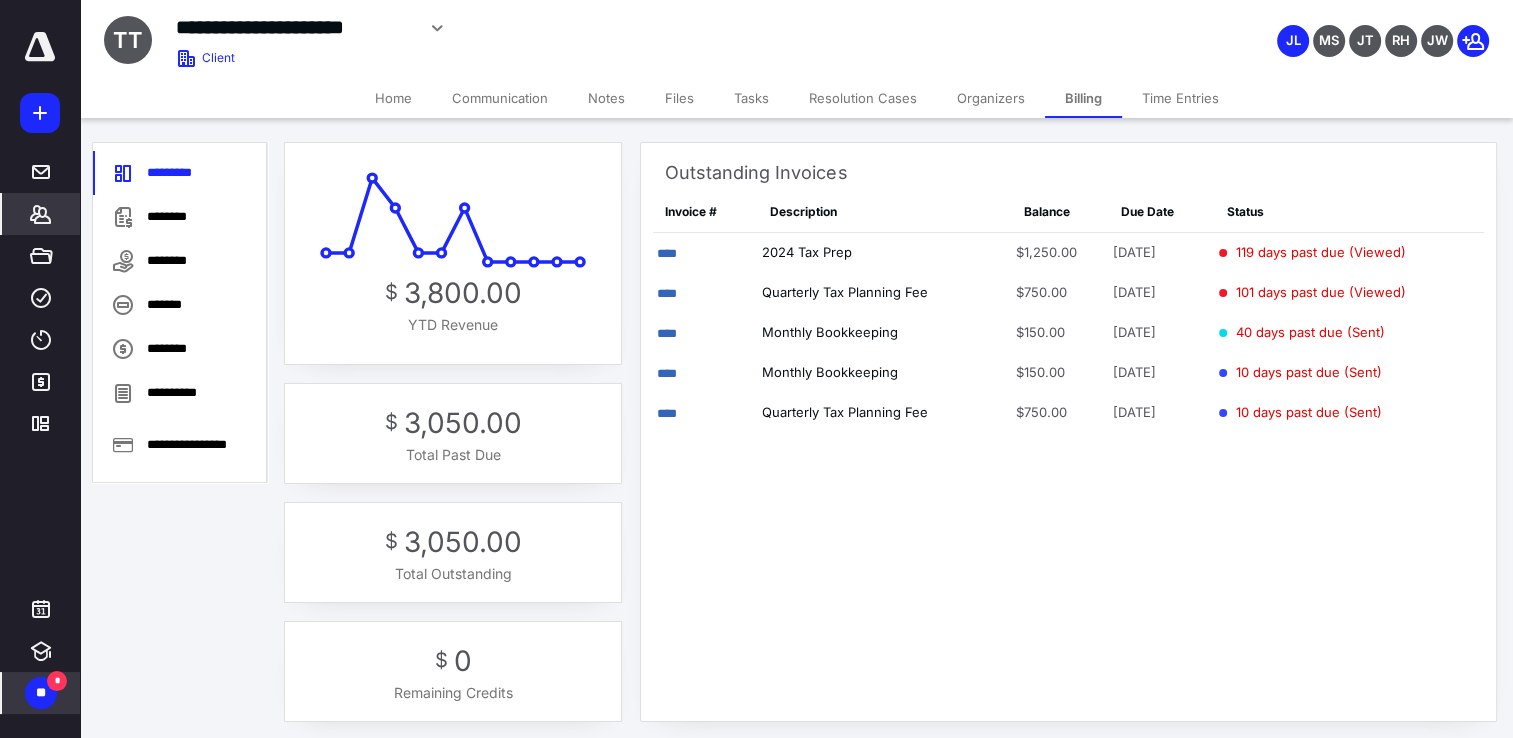 click on "Files" at bounding box center (679, 98) 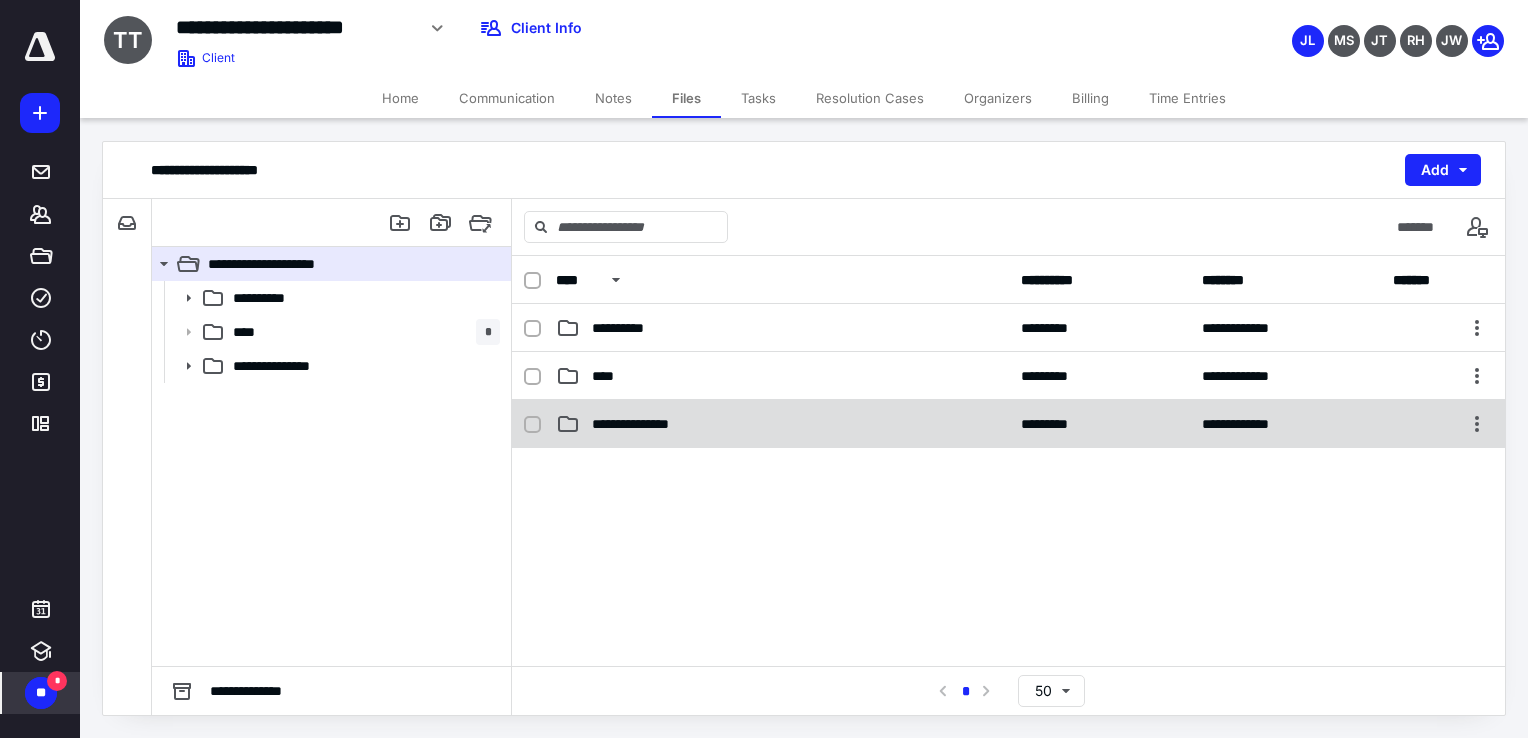 click on "**********" at bounding box center (644, 424) 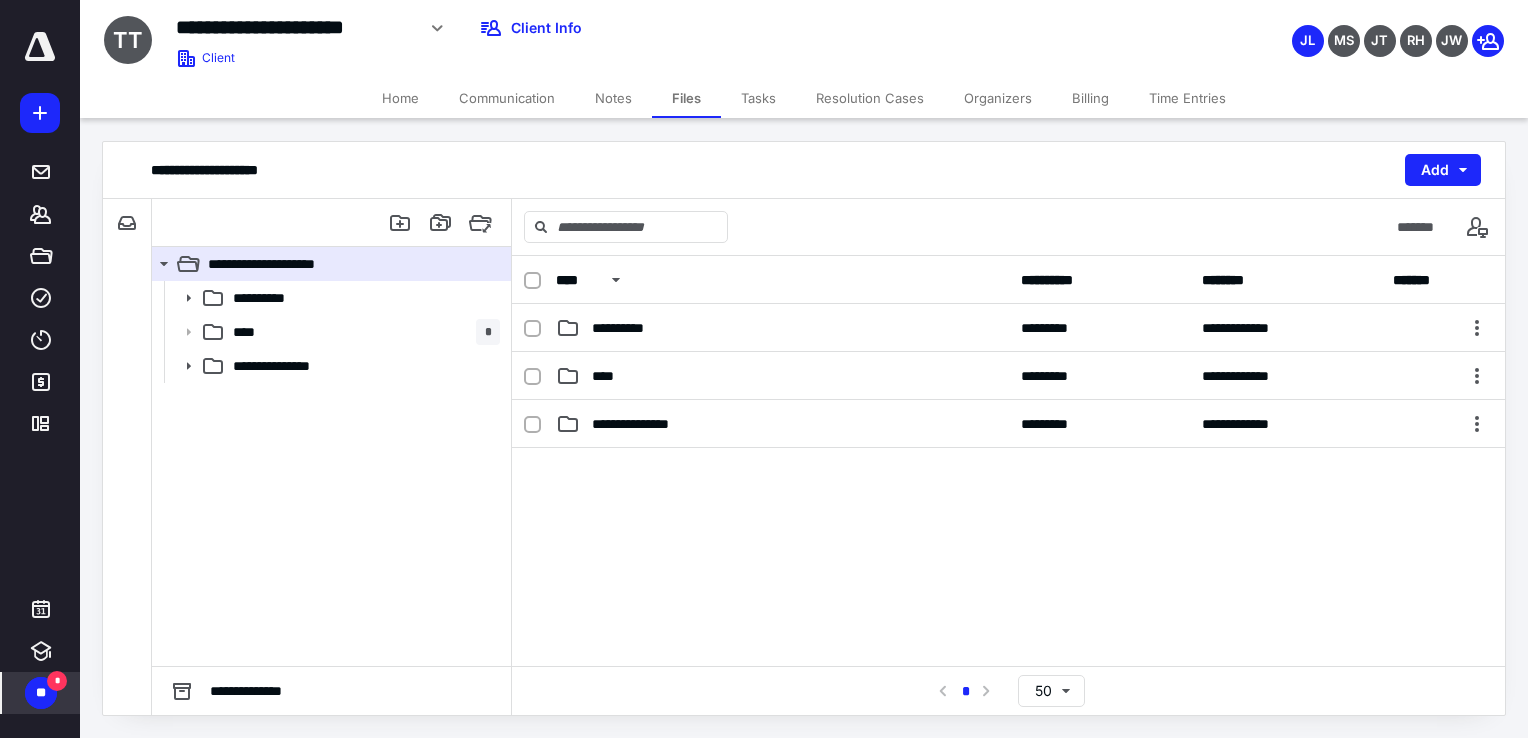click on "**********" at bounding box center [644, 424] 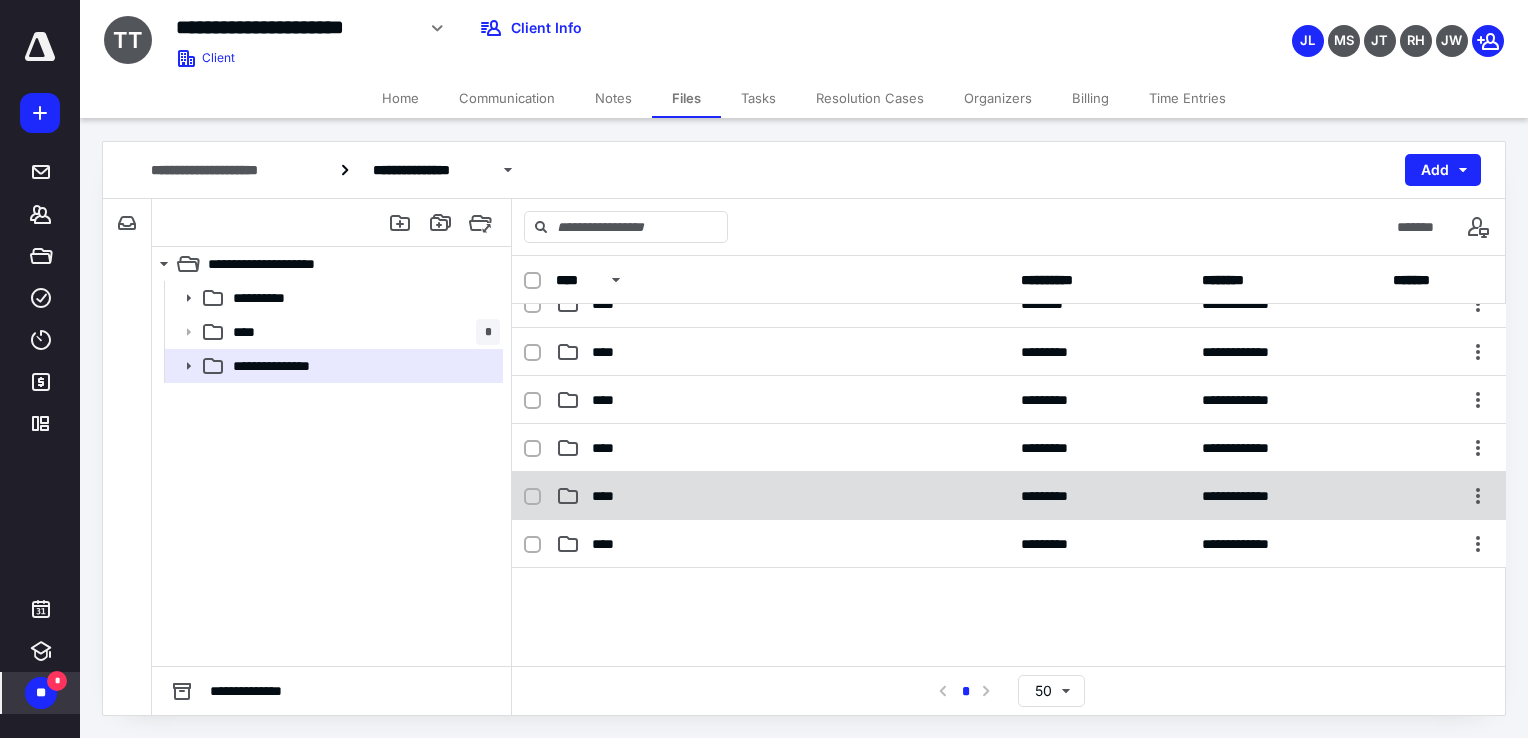 scroll, scrollTop: 167, scrollLeft: 0, axis: vertical 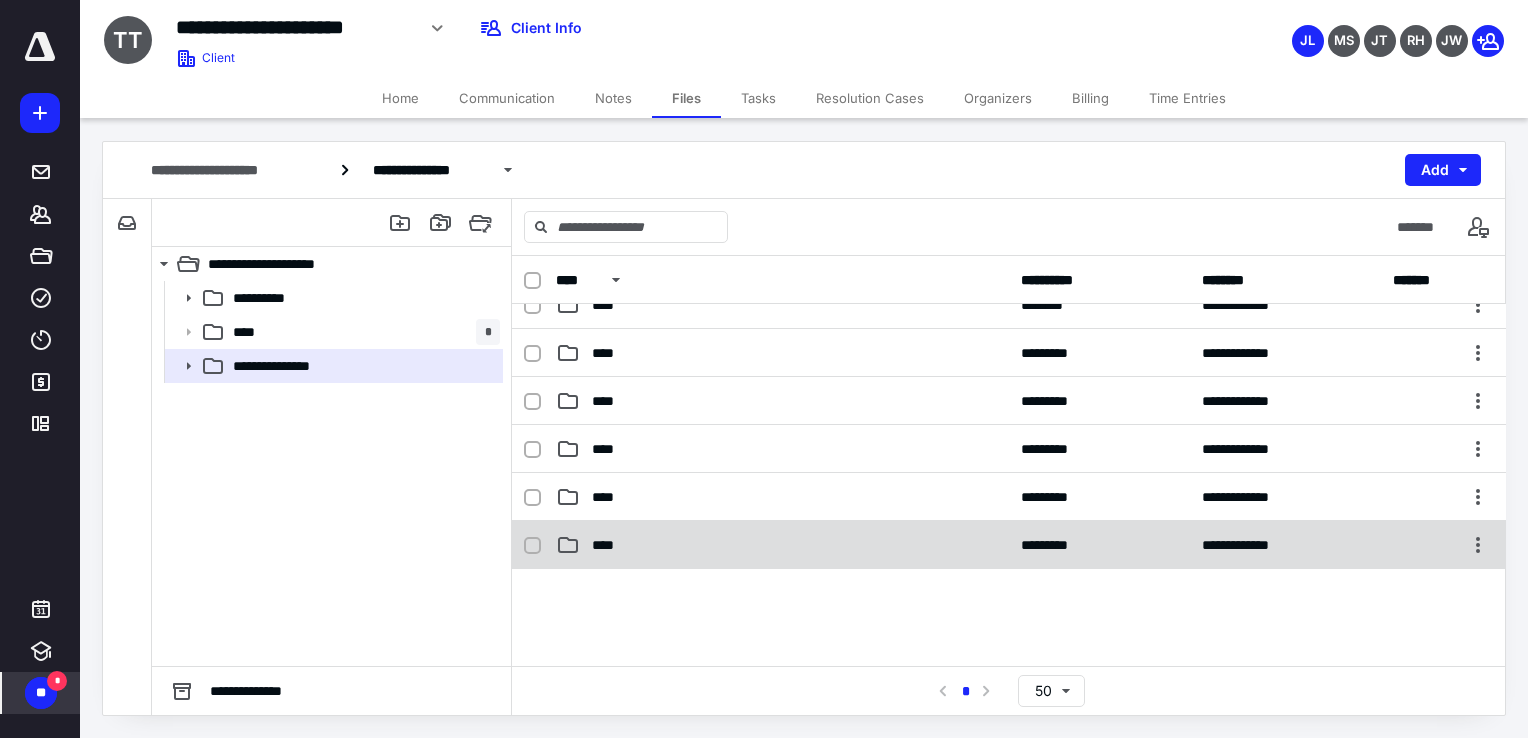 click on "****" at bounding box center [609, 545] 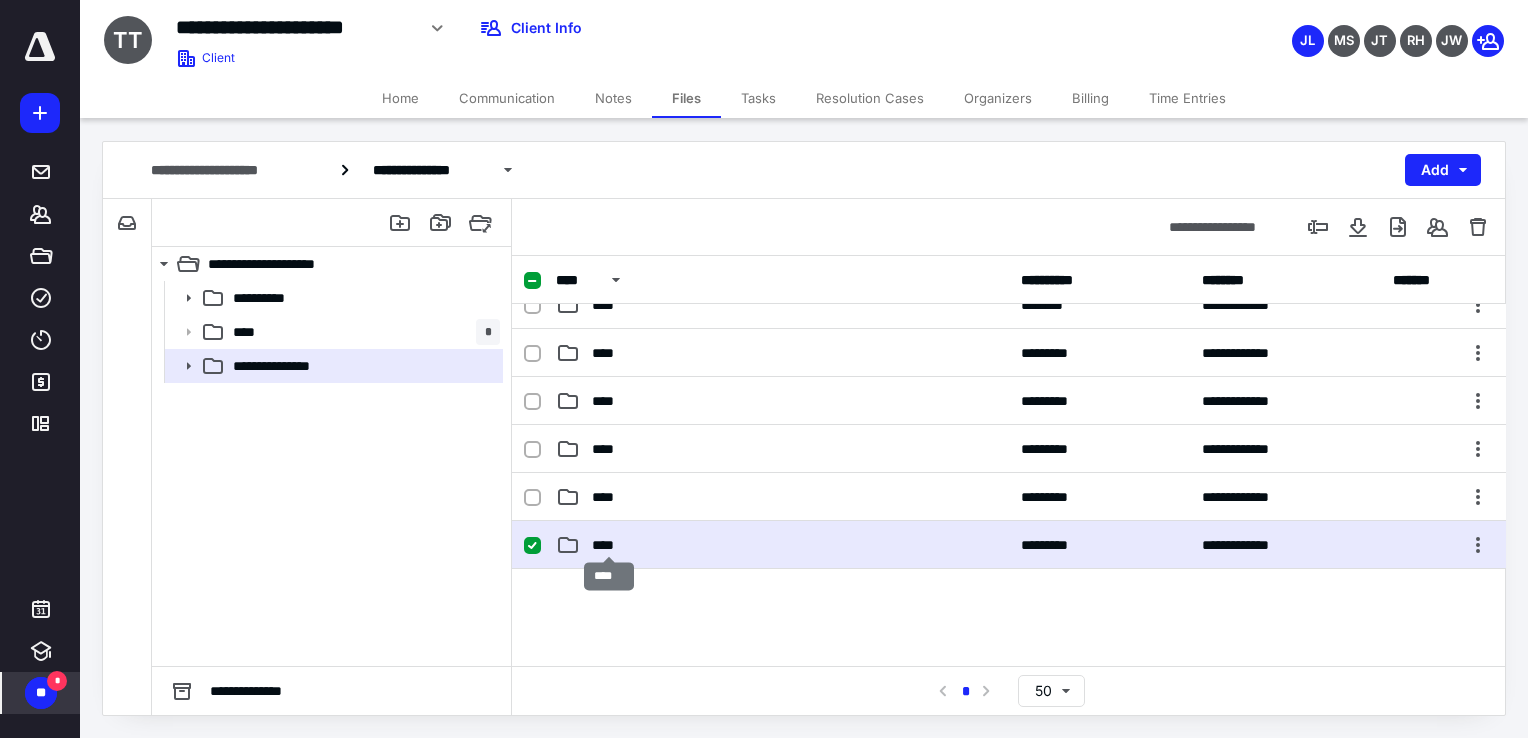 click on "****" at bounding box center (609, 545) 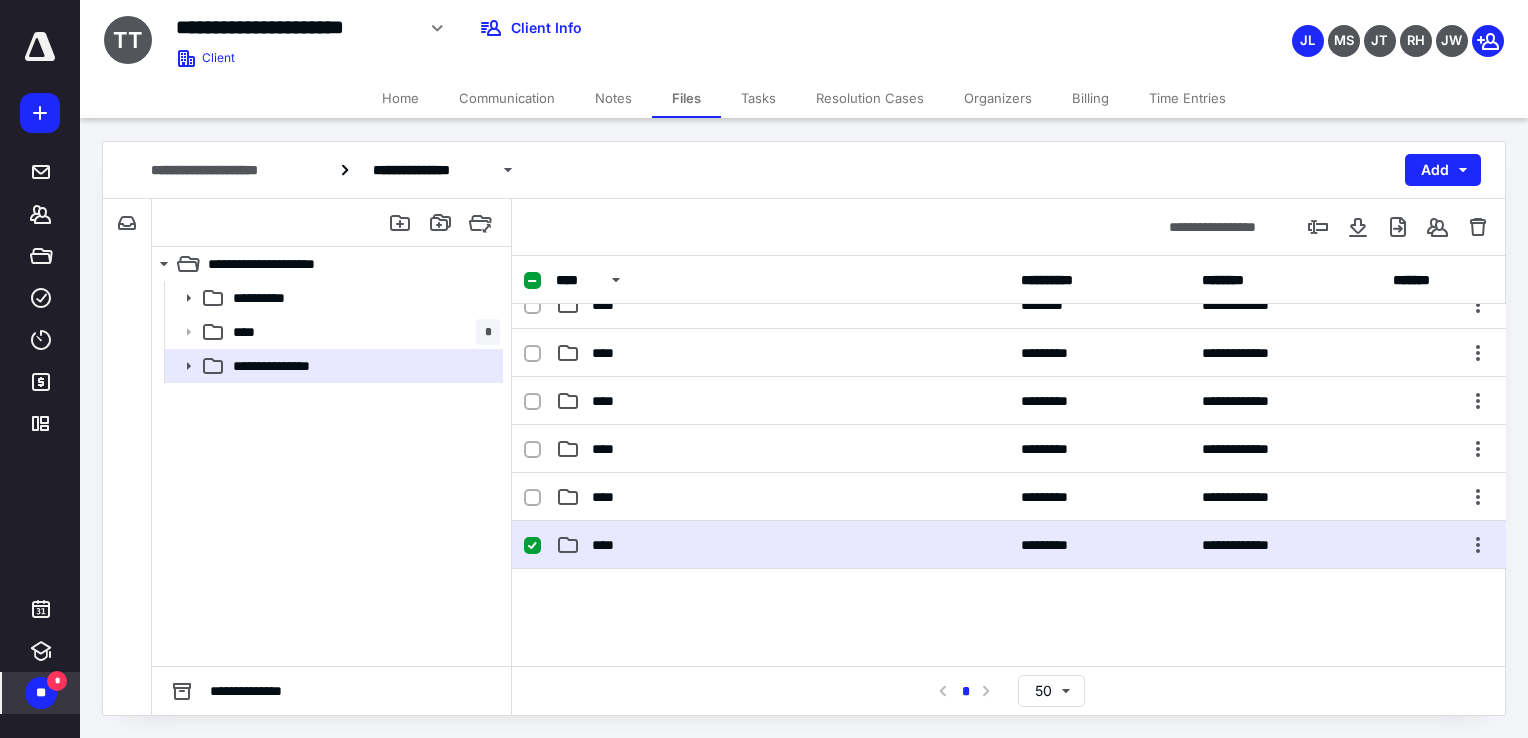 click on "**********" at bounding box center (1009, 545) 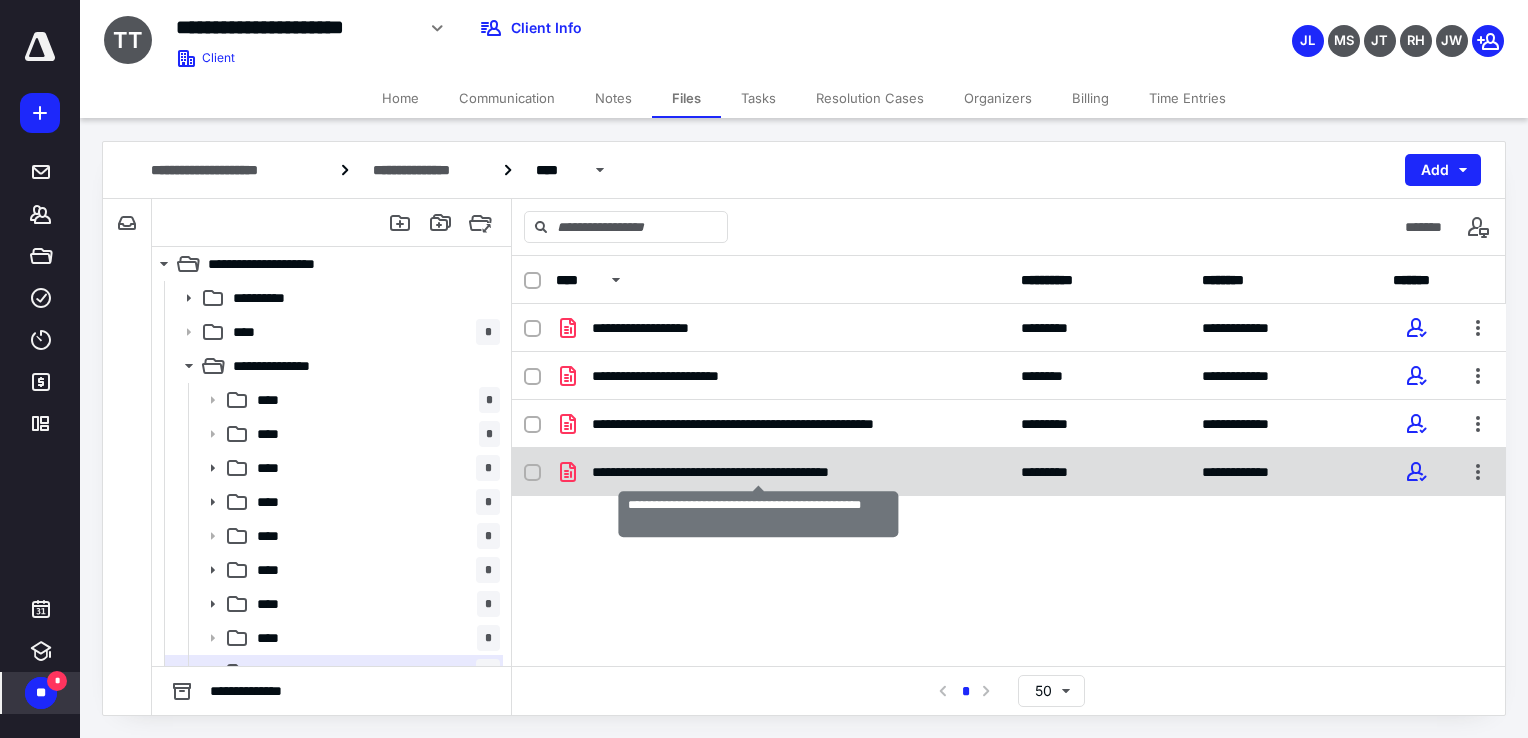 click on "**********" at bounding box center (758, 472) 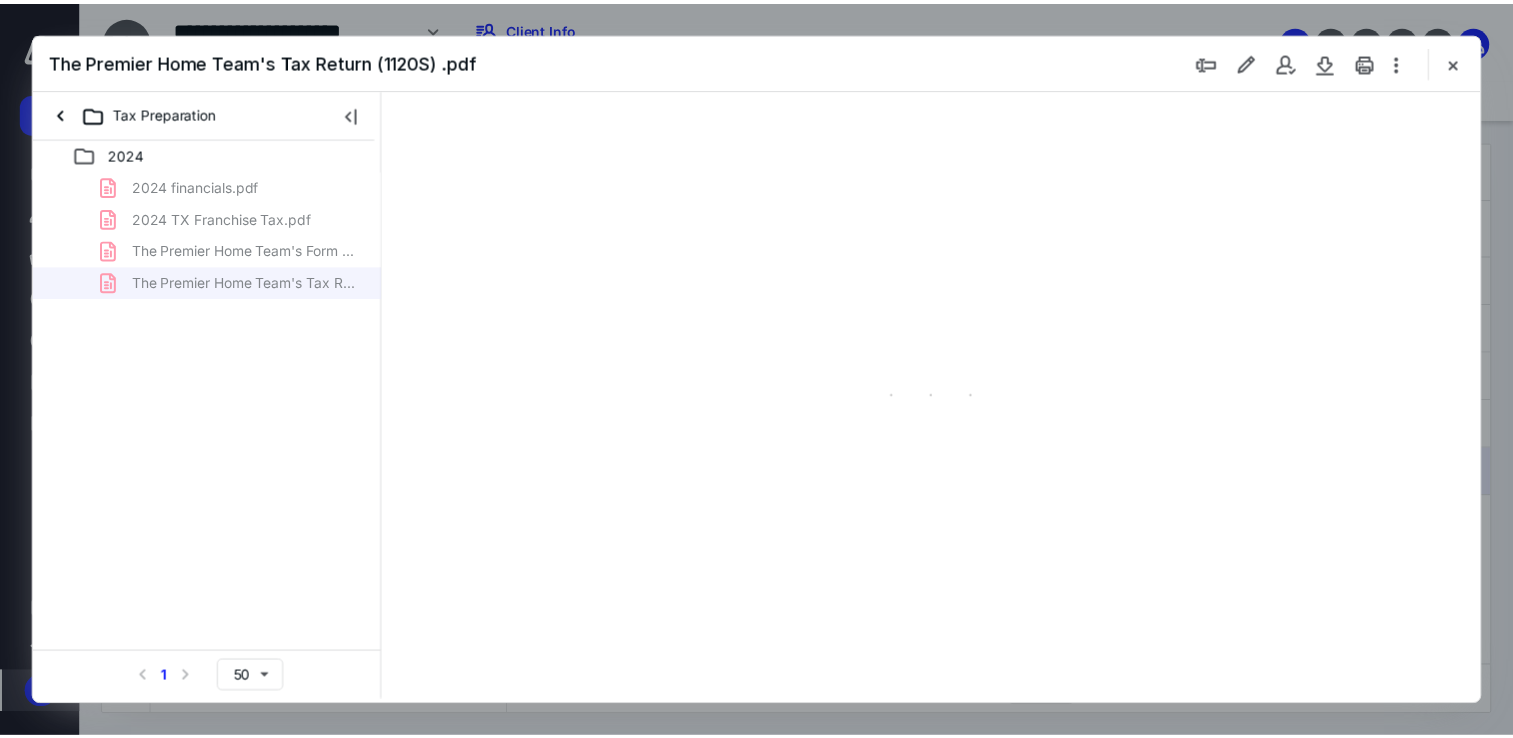 scroll, scrollTop: 0, scrollLeft: 0, axis: both 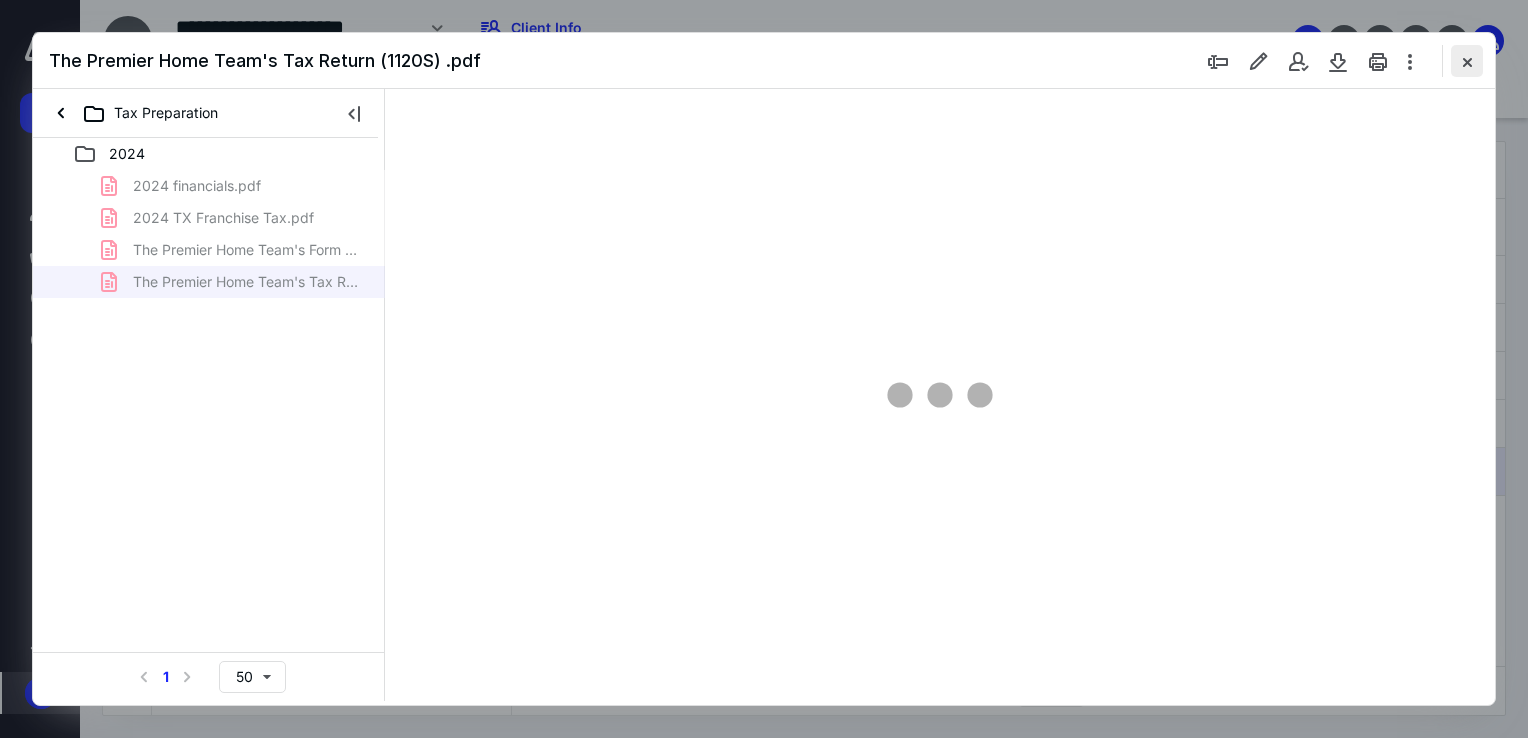 click at bounding box center (1467, 61) 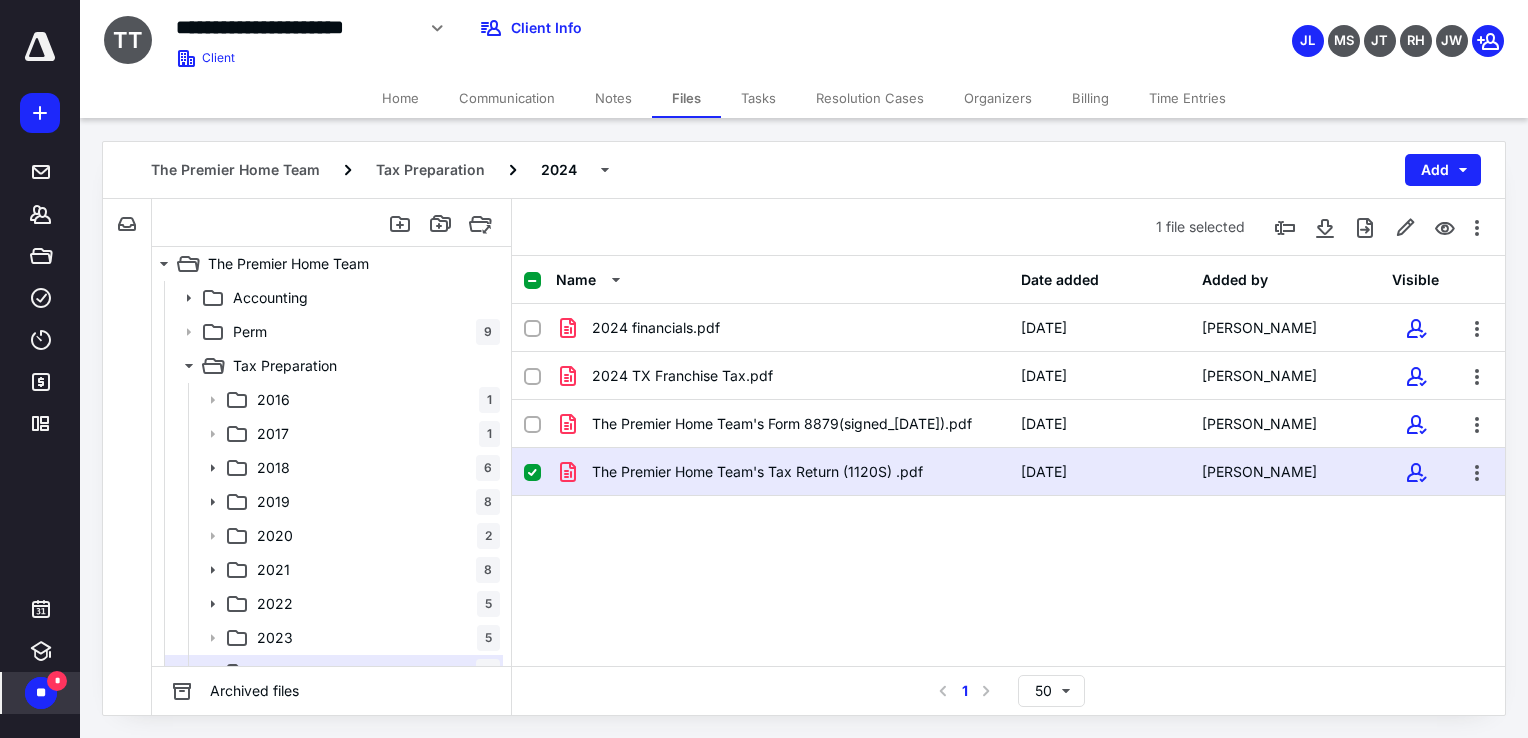 click on "Home" at bounding box center (400, 98) 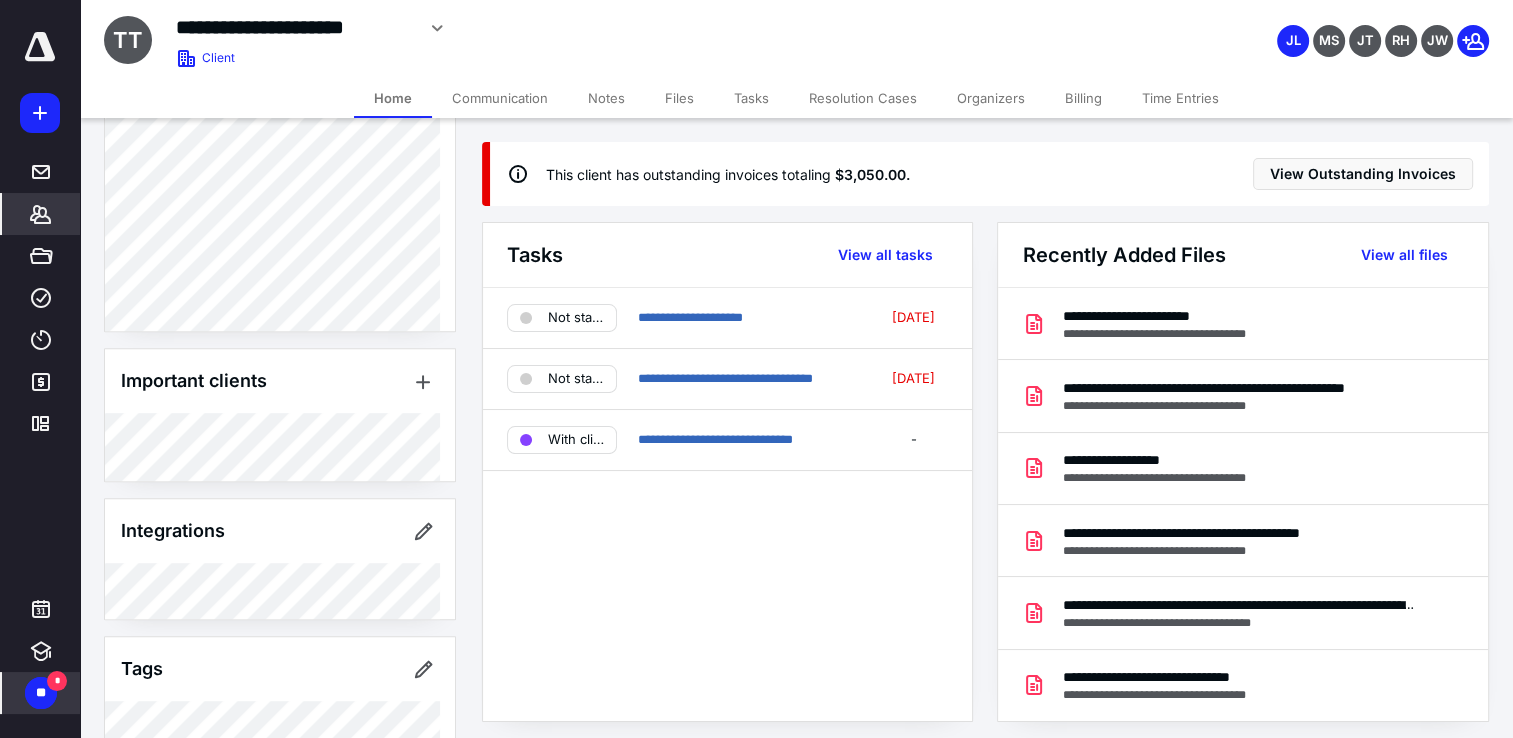scroll, scrollTop: 1260, scrollLeft: 0, axis: vertical 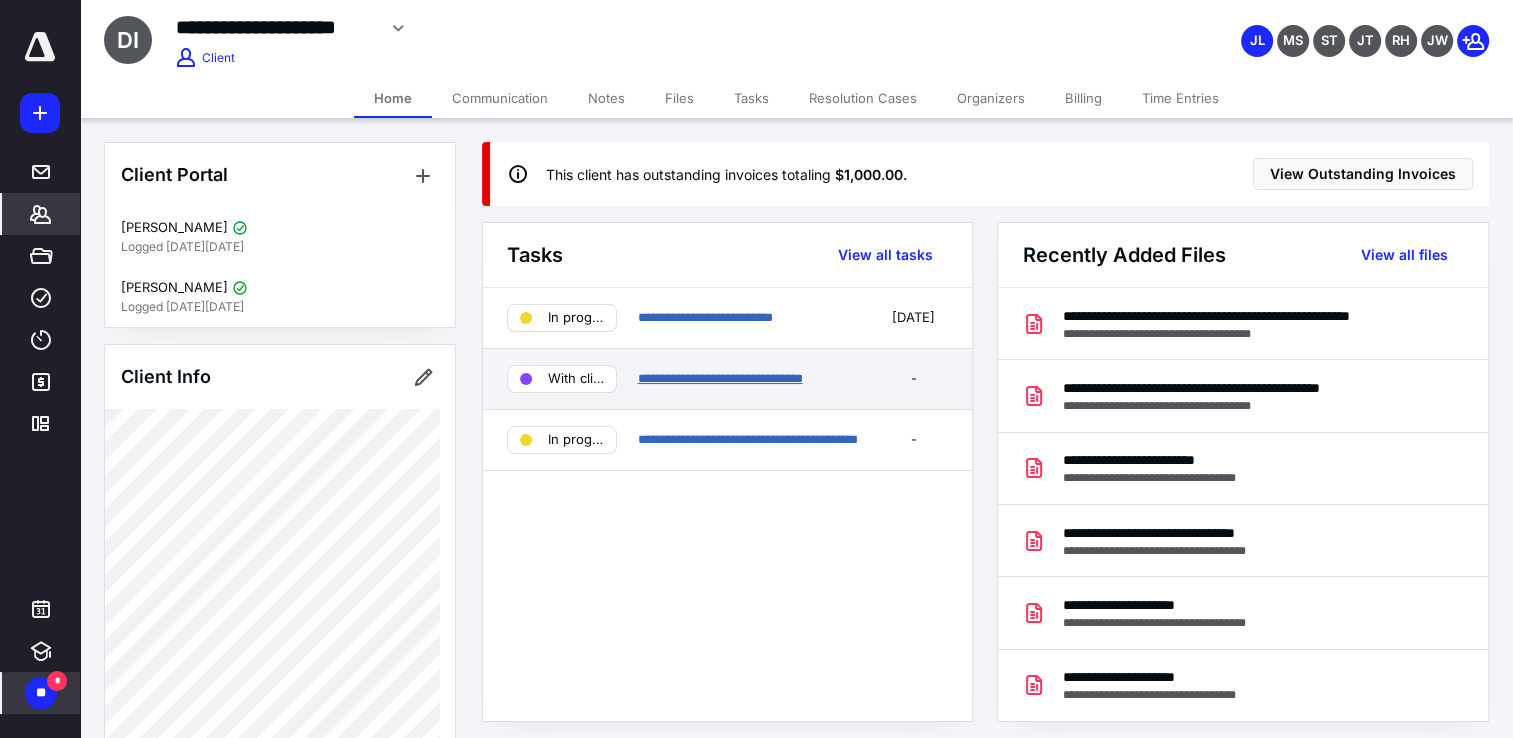 click on "**********" at bounding box center (719, 378) 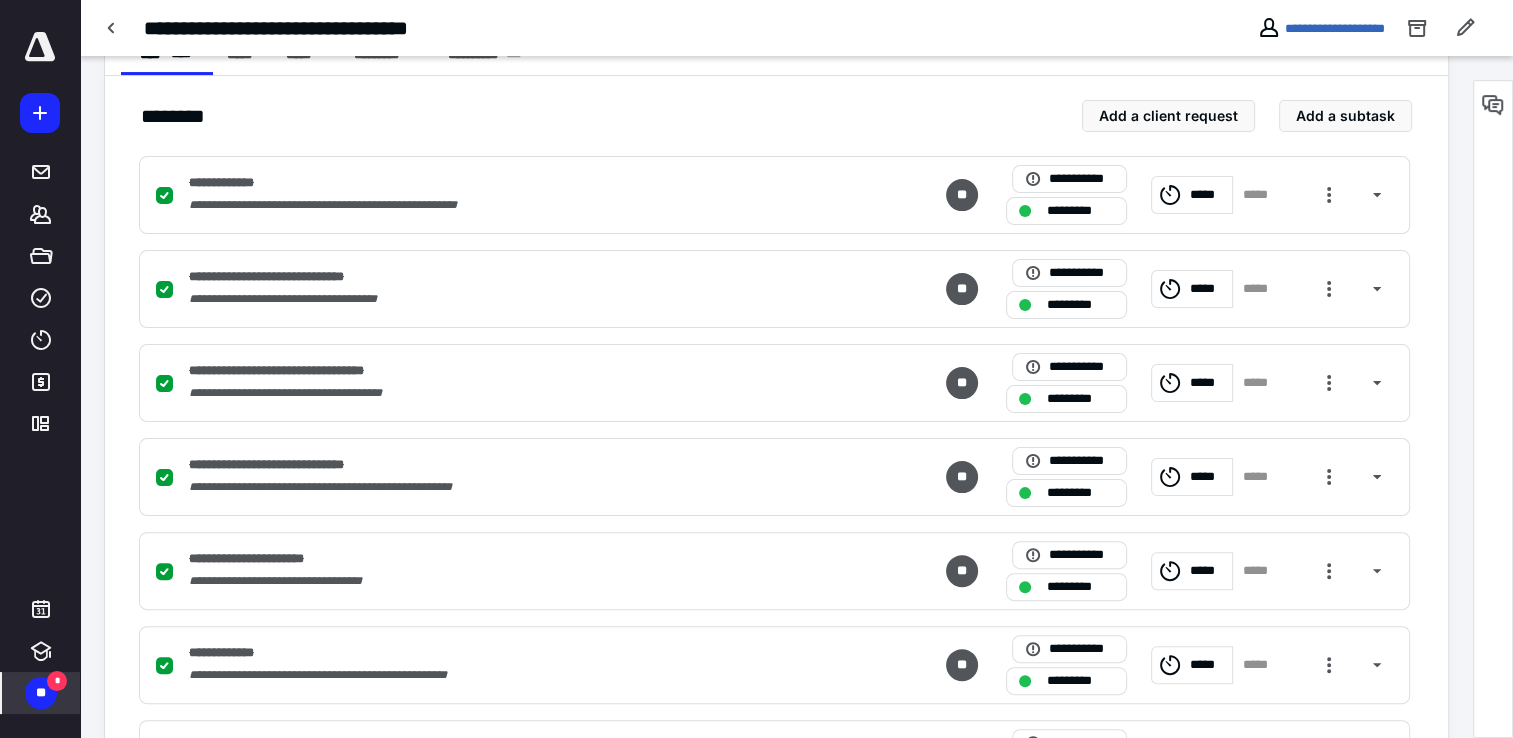 scroll, scrollTop: 300, scrollLeft: 0, axis: vertical 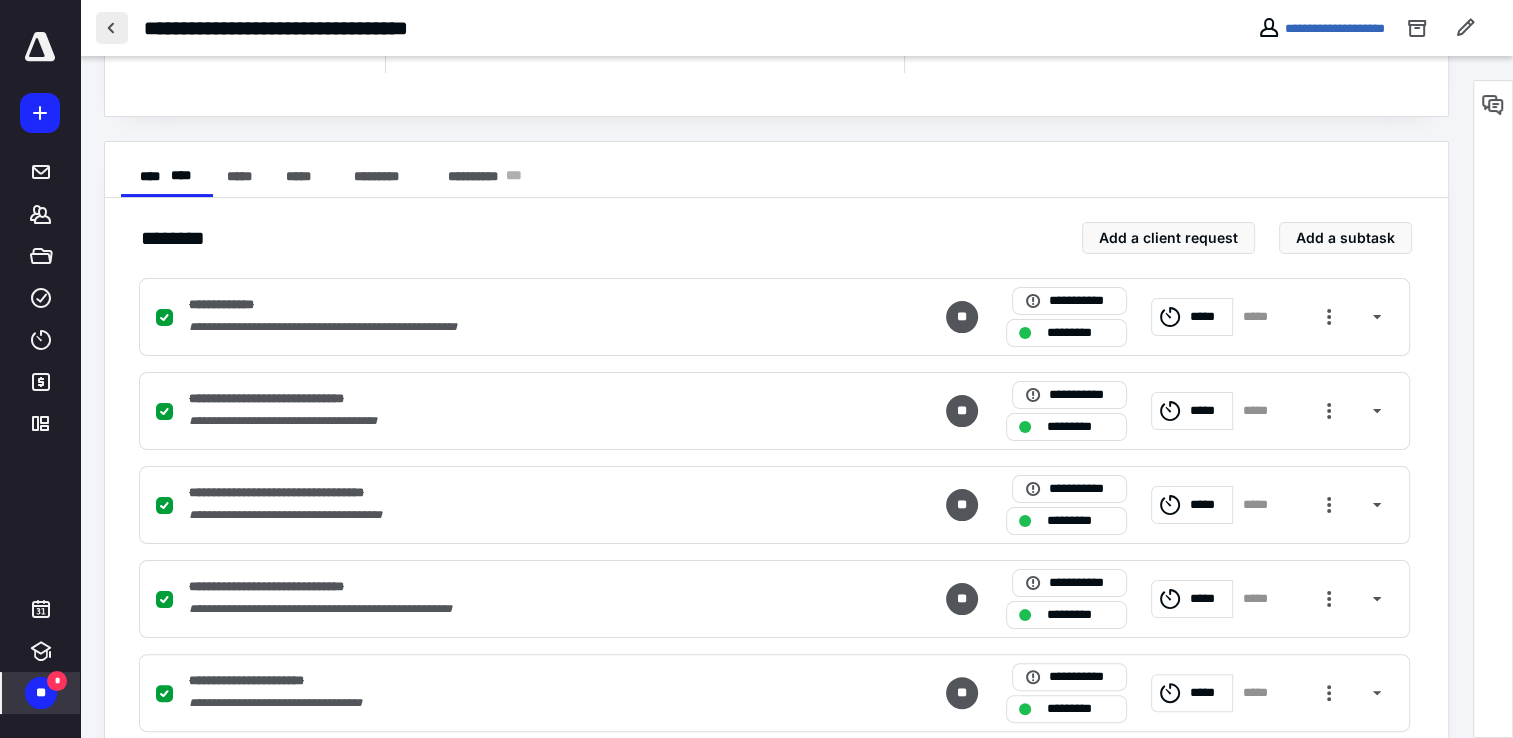 click on "**********" at bounding box center (591, 28) 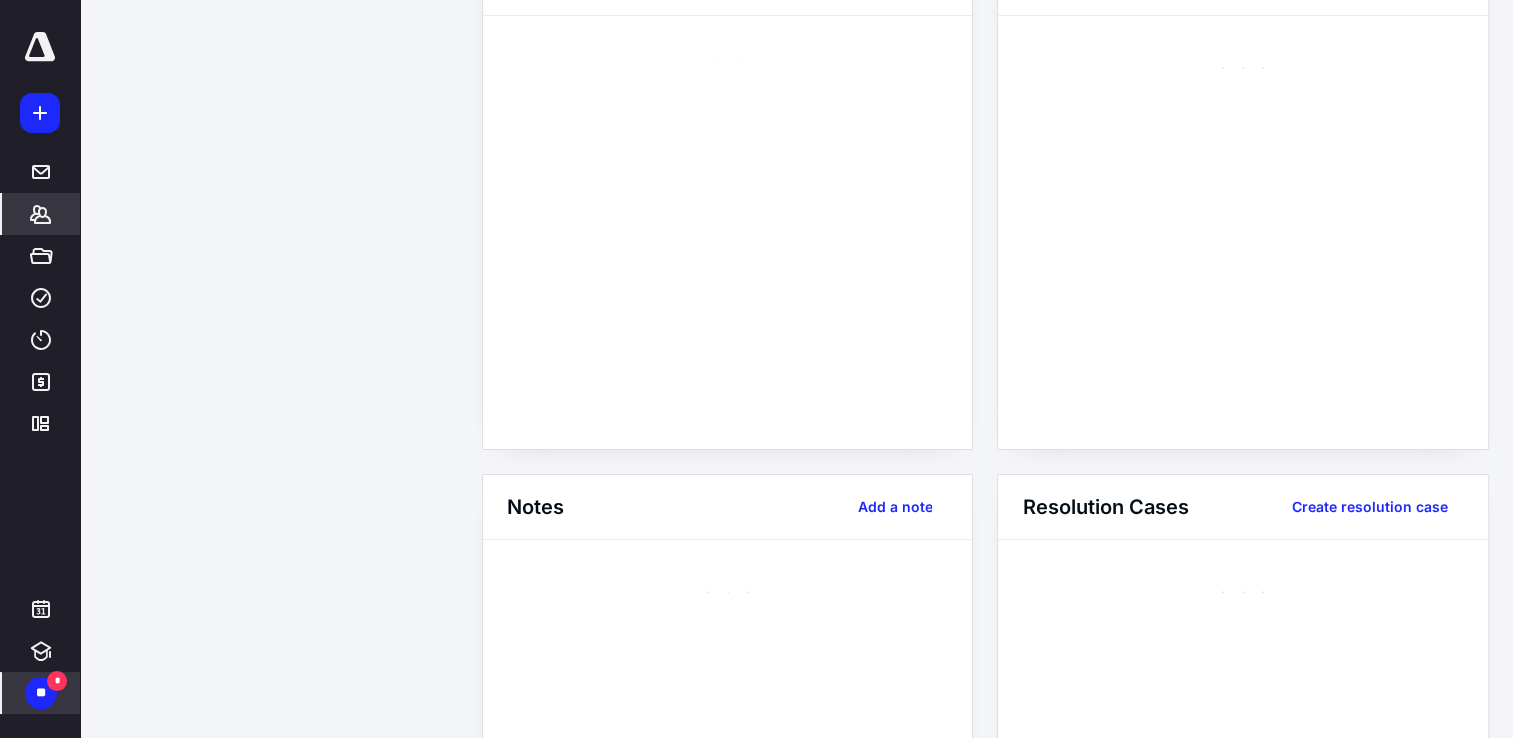 scroll, scrollTop: 0, scrollLeft: 0, axis: both 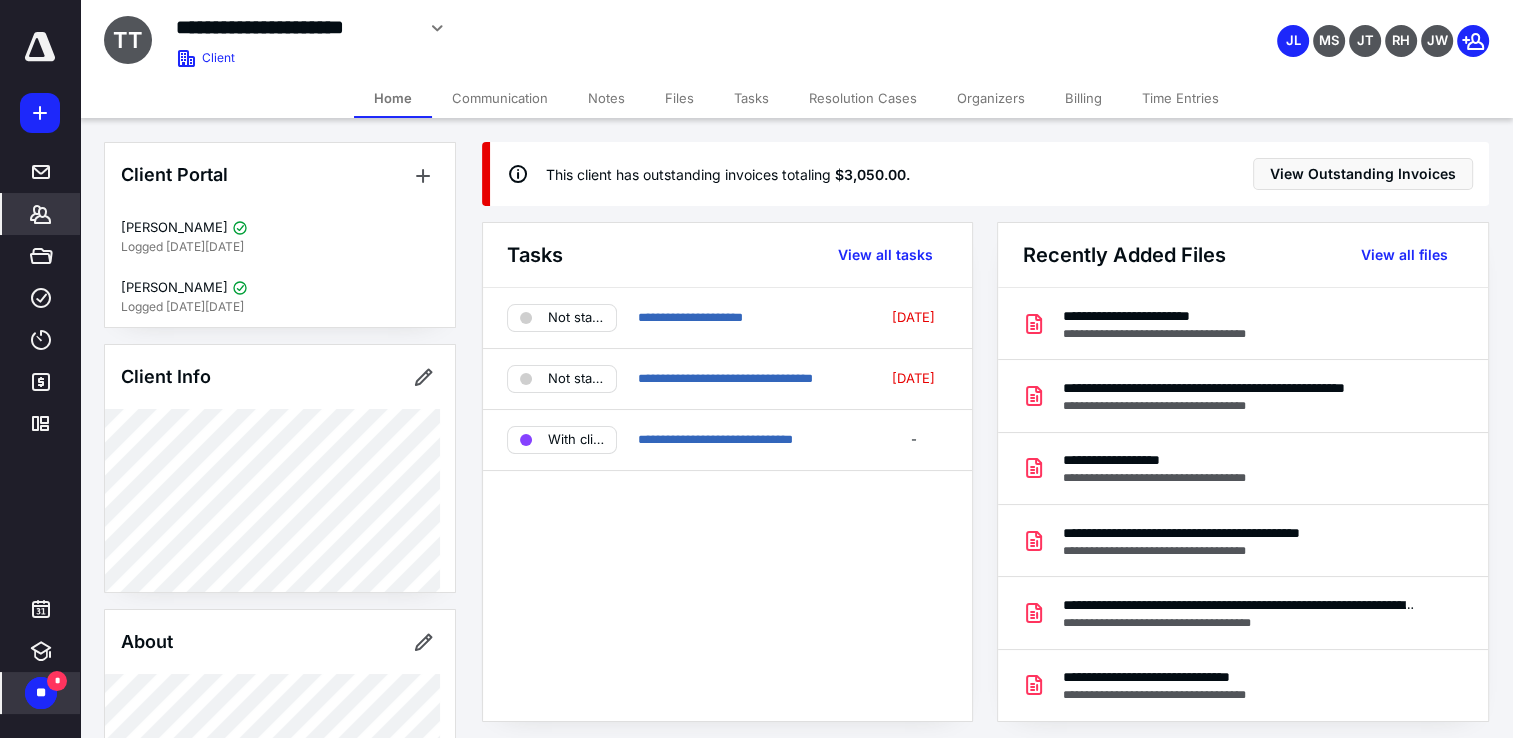 click on "Billing" at bounding box center [1083, 98] 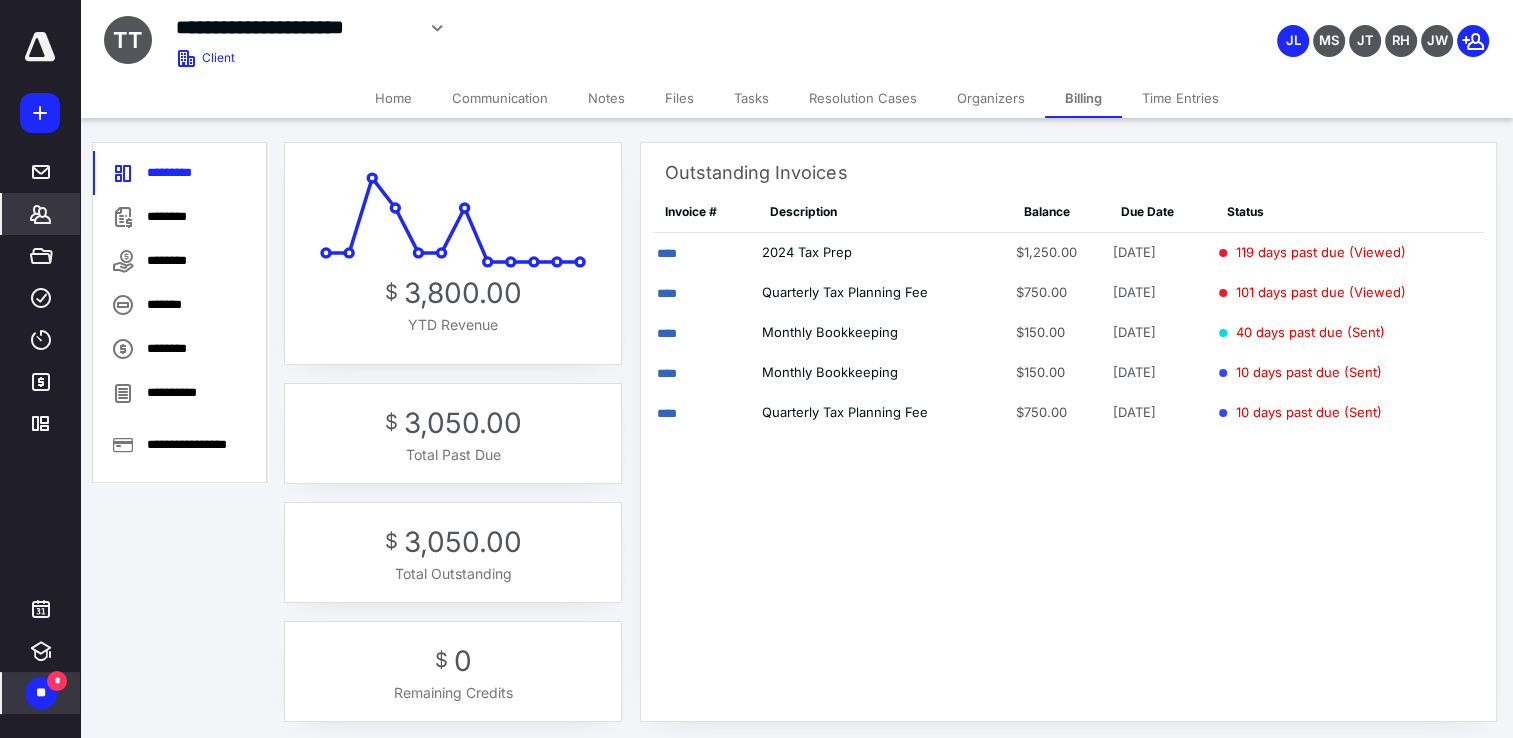 click on "Home" at bounding box center (393, 98) 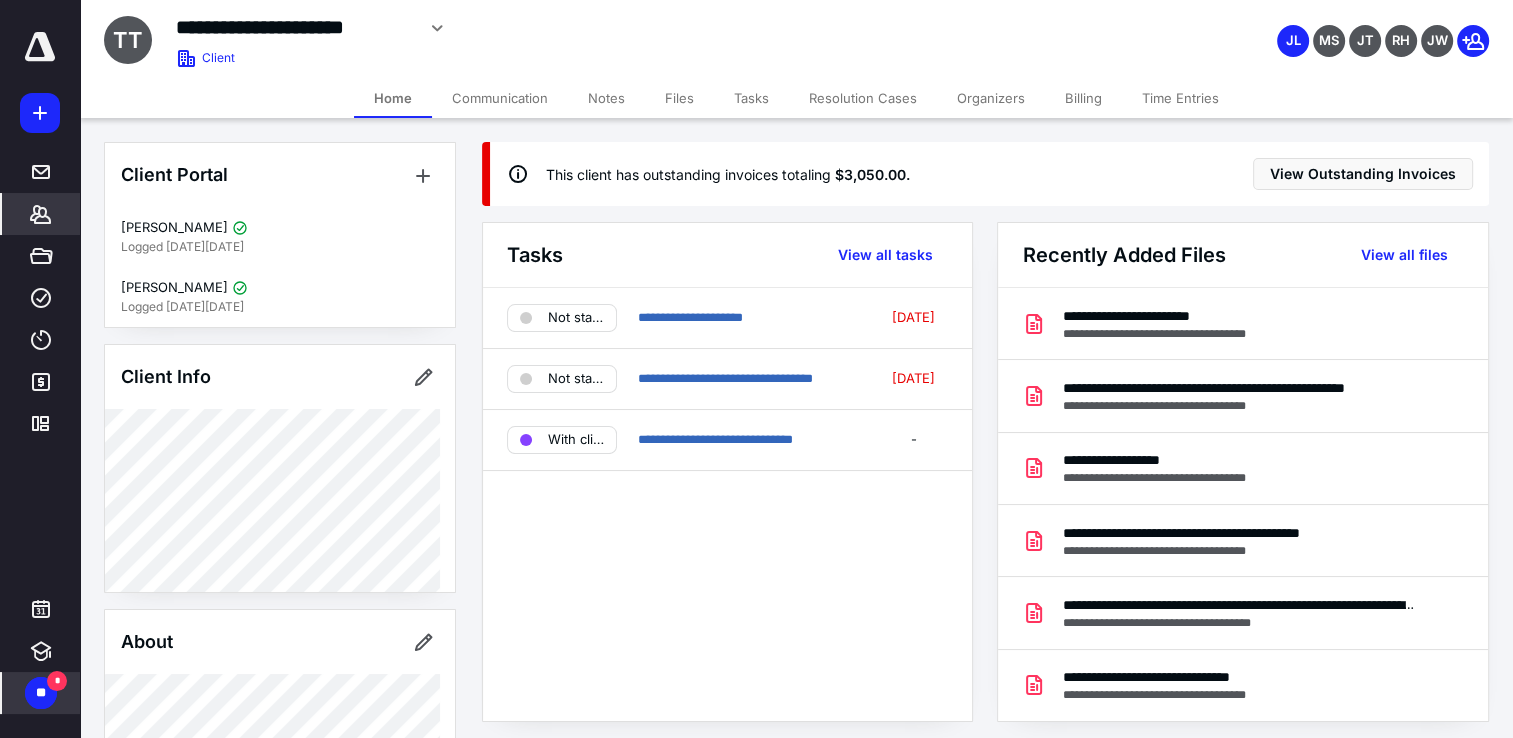 click on "Billing" at bounding box center (1083, 98) 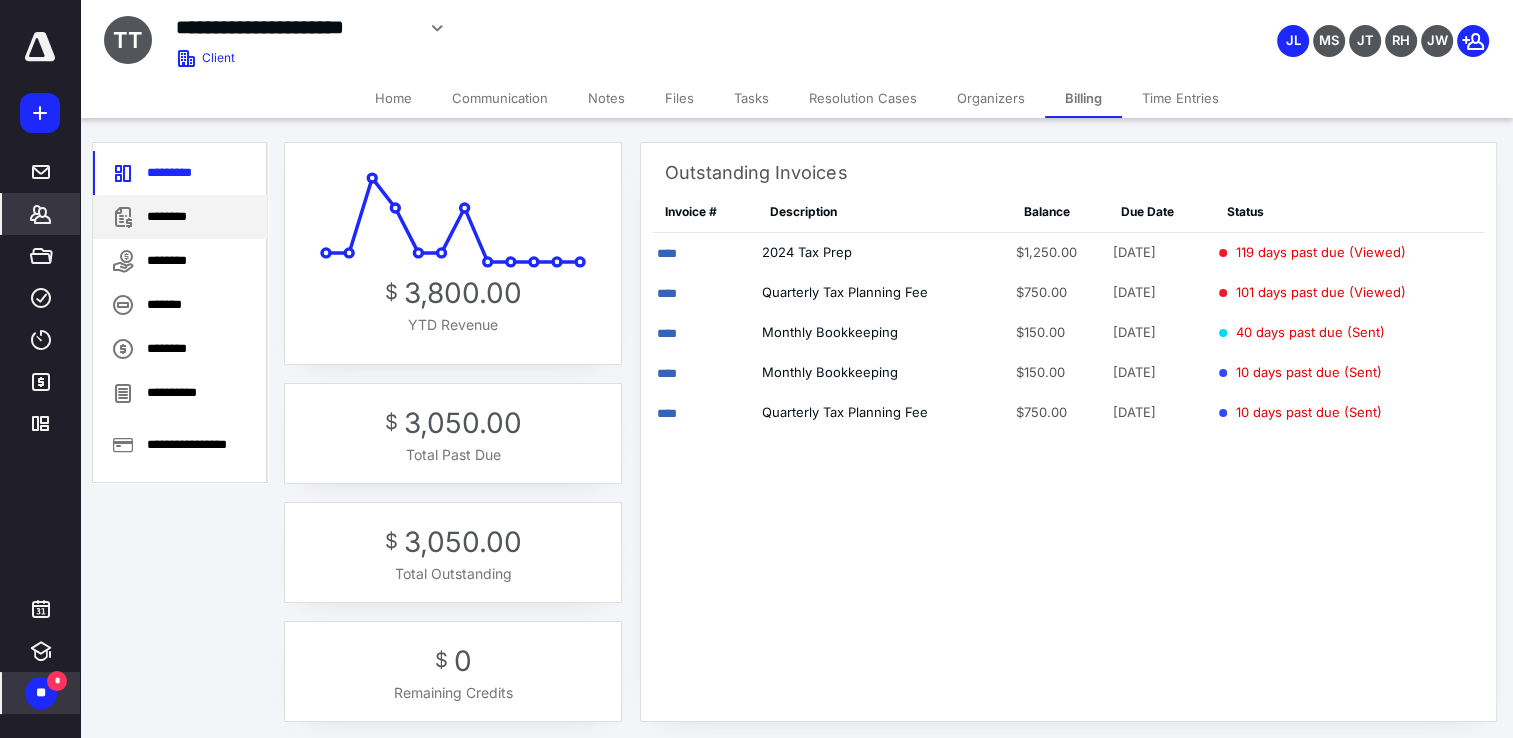 click on "********" at bounding box center (180, 217) 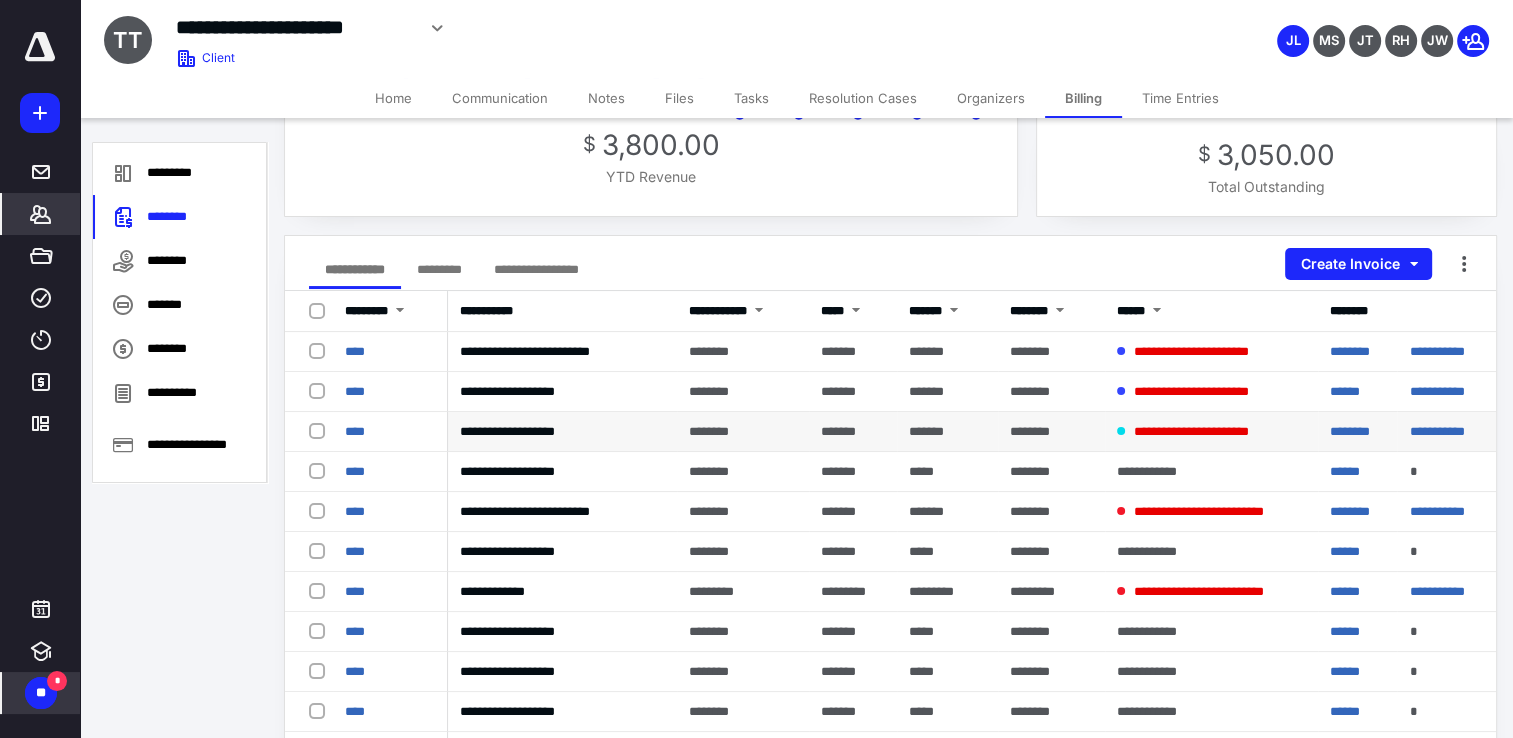scroll, scrollTop: 200, scrollLeft: 0, axis: vertical 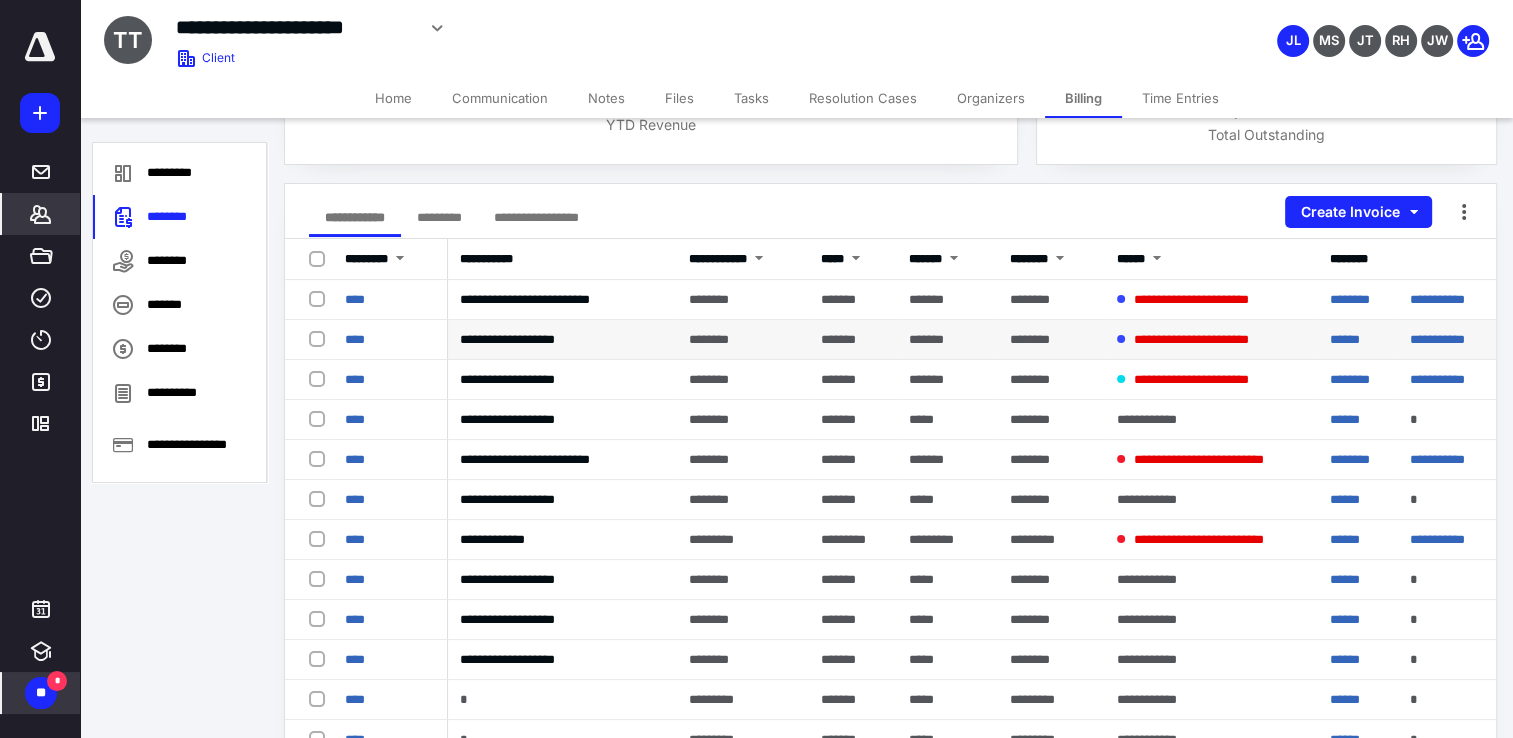 click at bounding box center [321, 338] 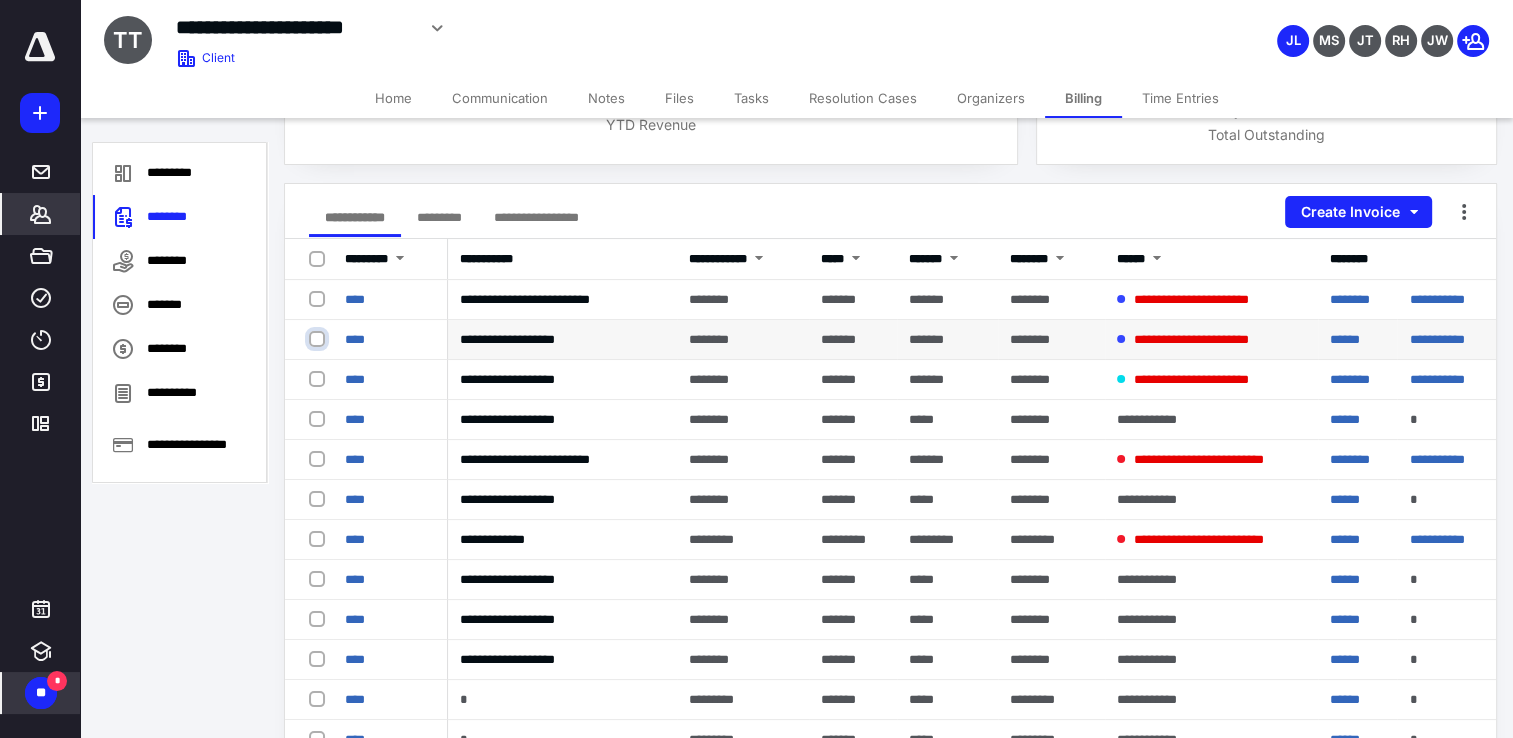 click at bounding box center [319, 339] 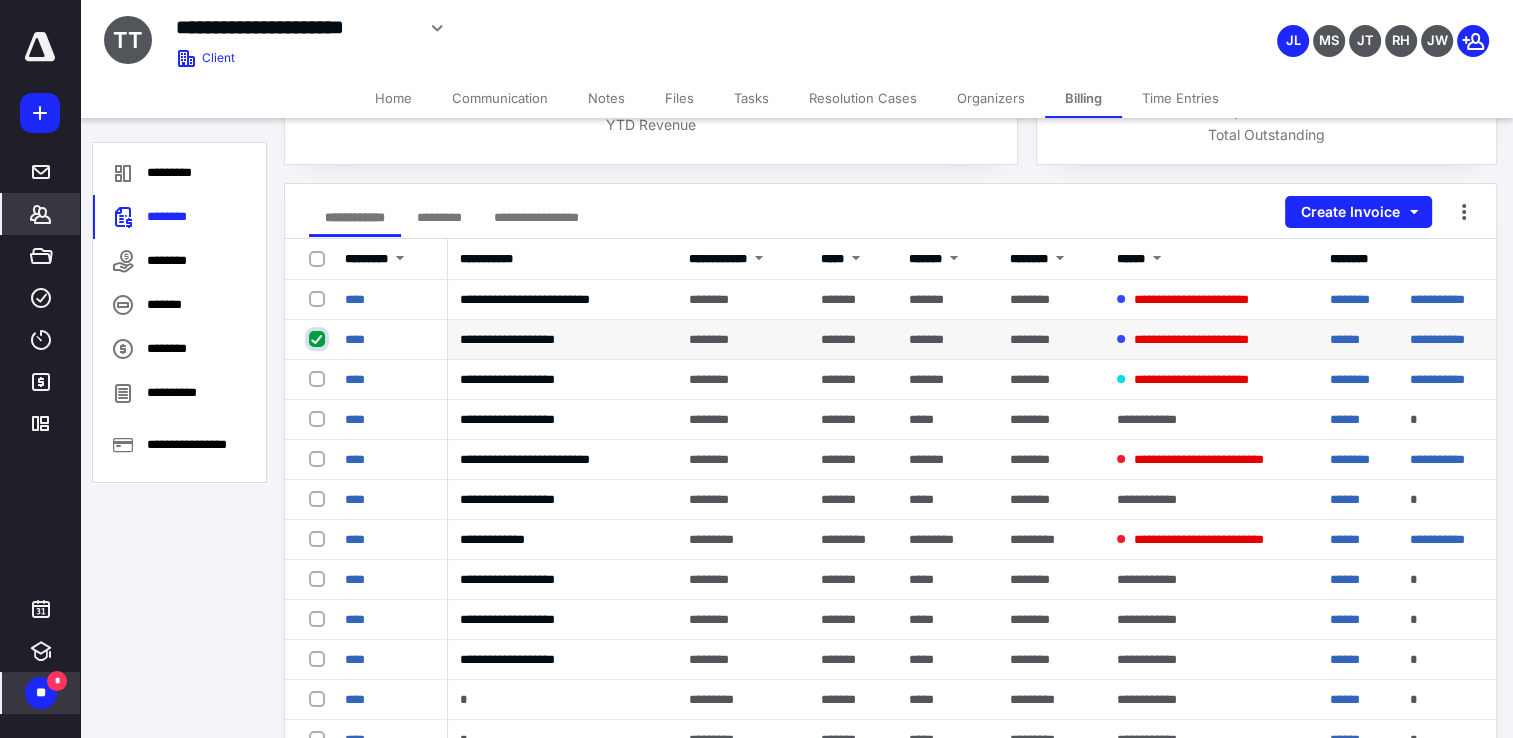 checkbox on "true" 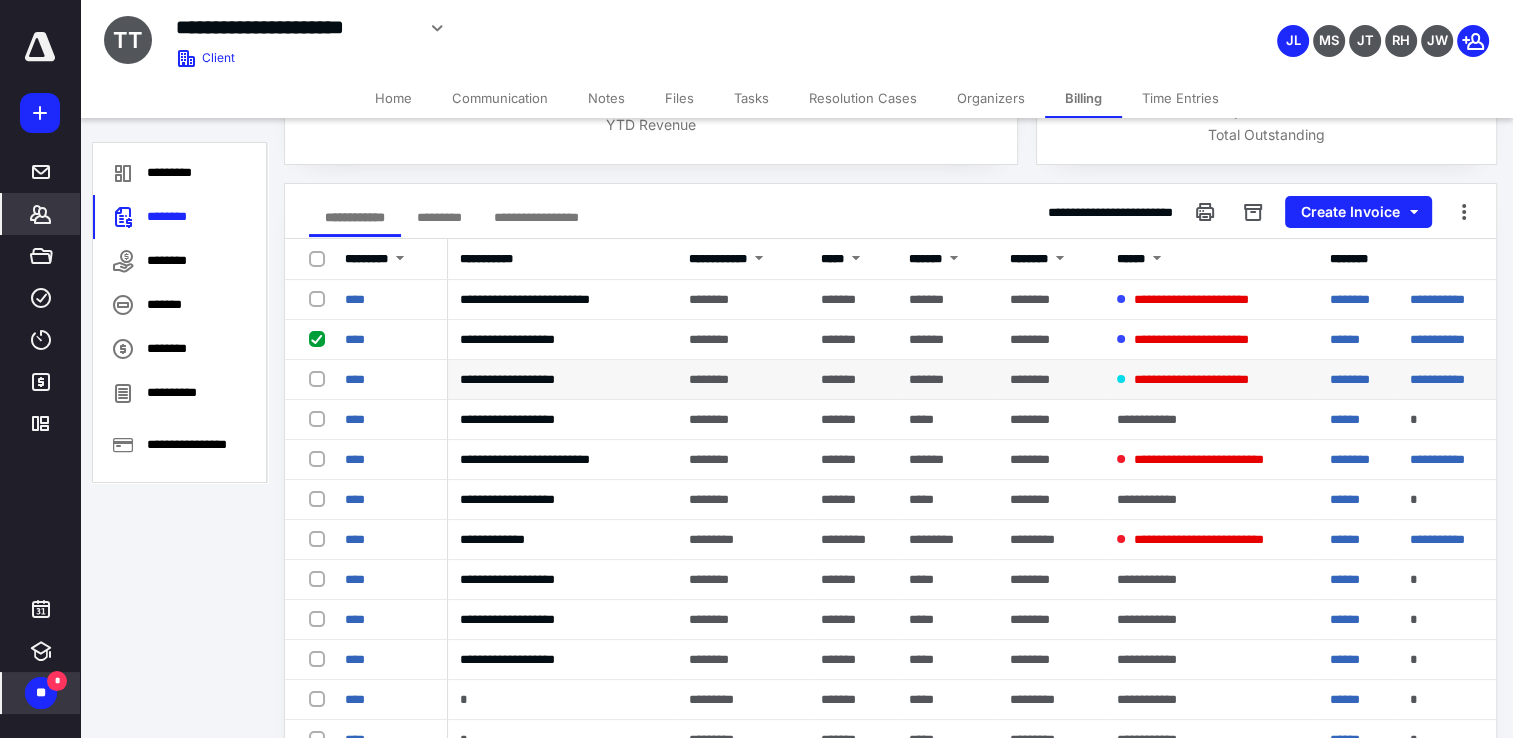 click at bounding box center (321, 378) 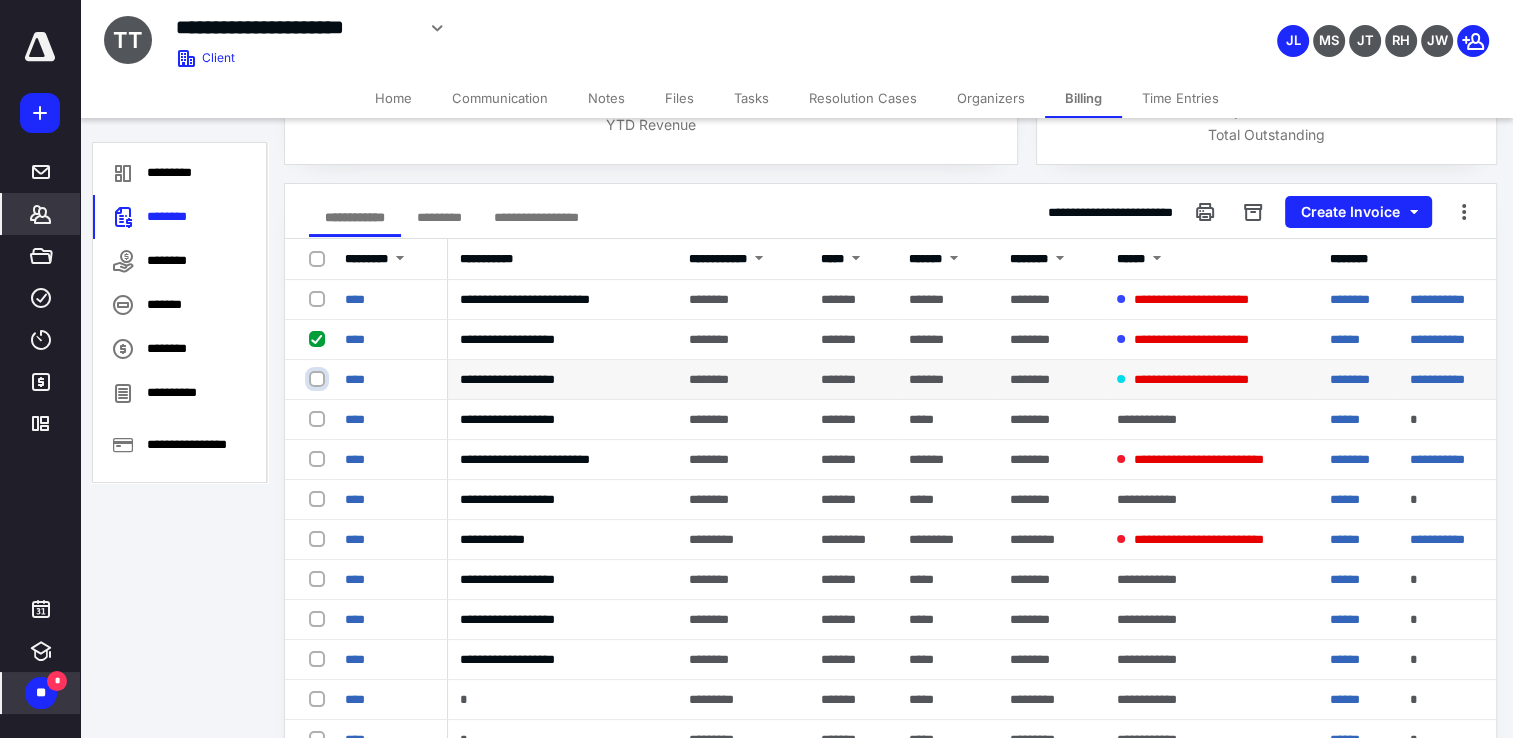 click at bounding box center [319, 379] 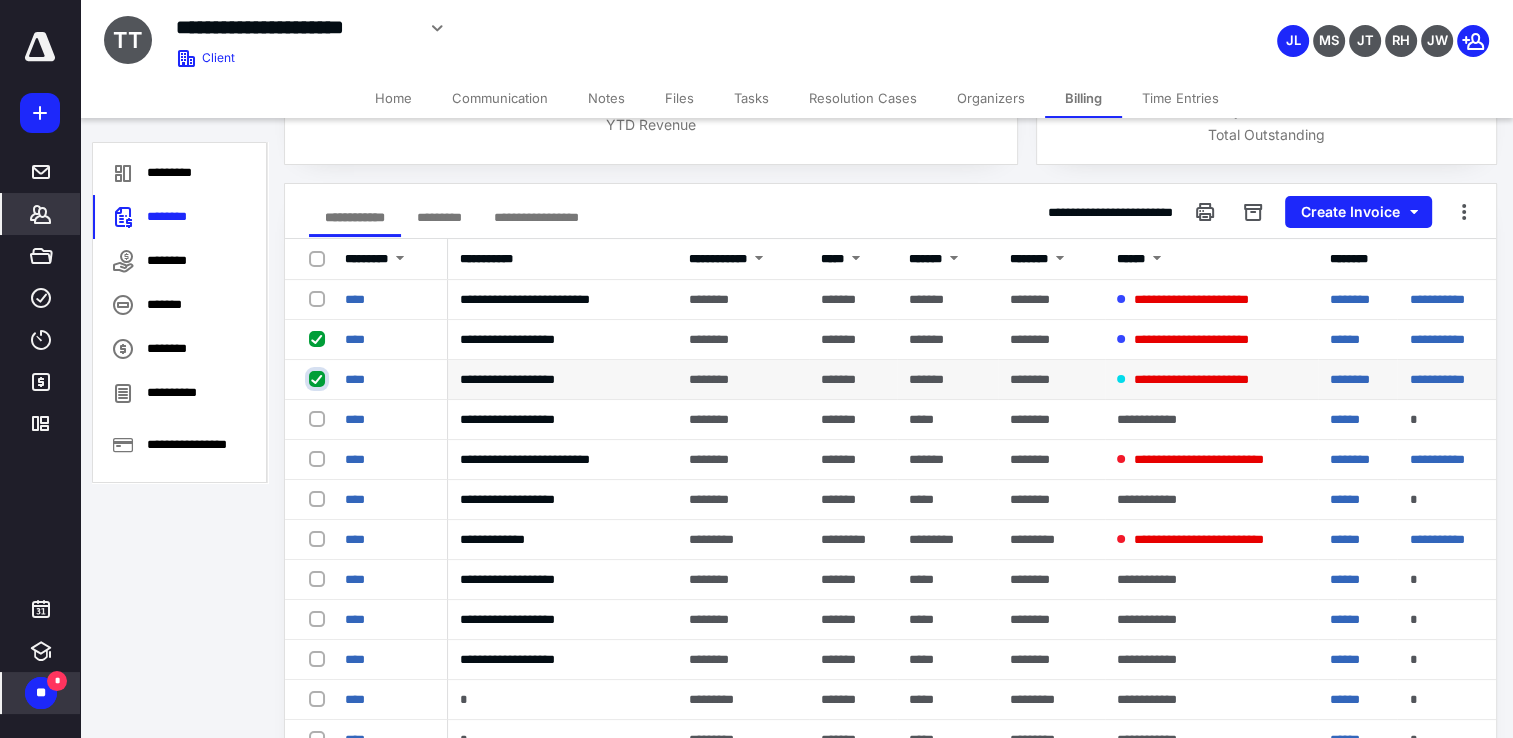 checkbox on "true" 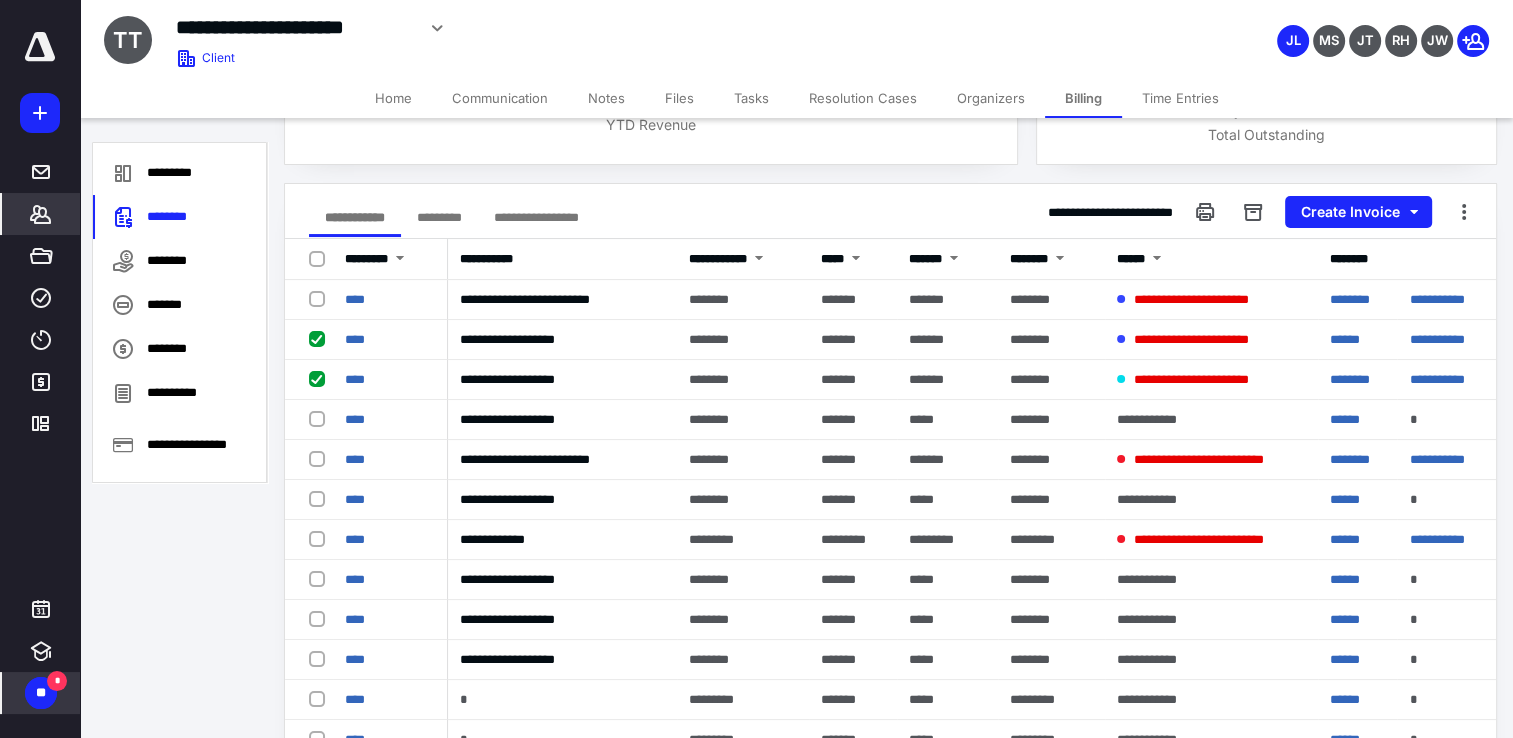 click on "Files" at bounding box center (679, 98) 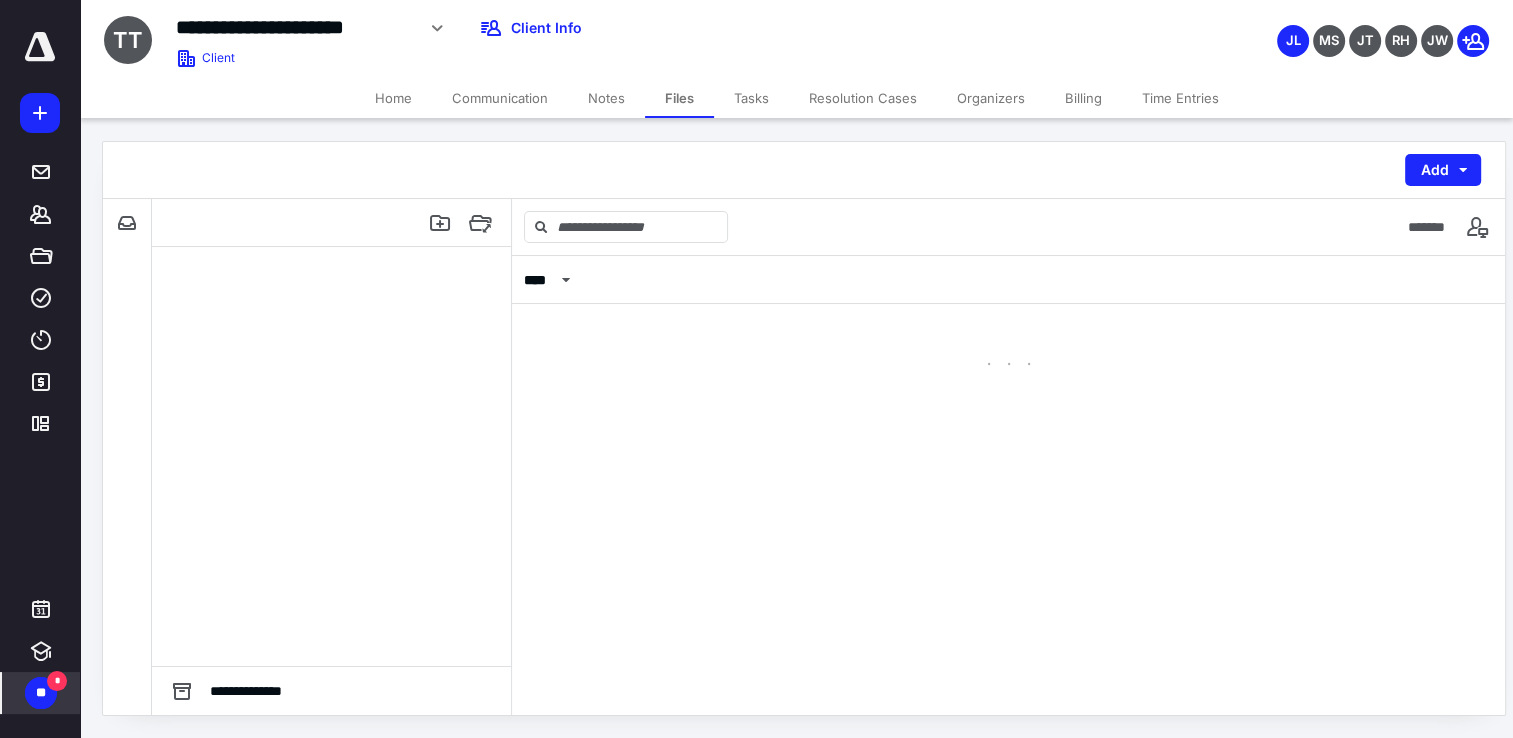 scroll, scrollTop: 0, scrollLeft: 0, axis: both 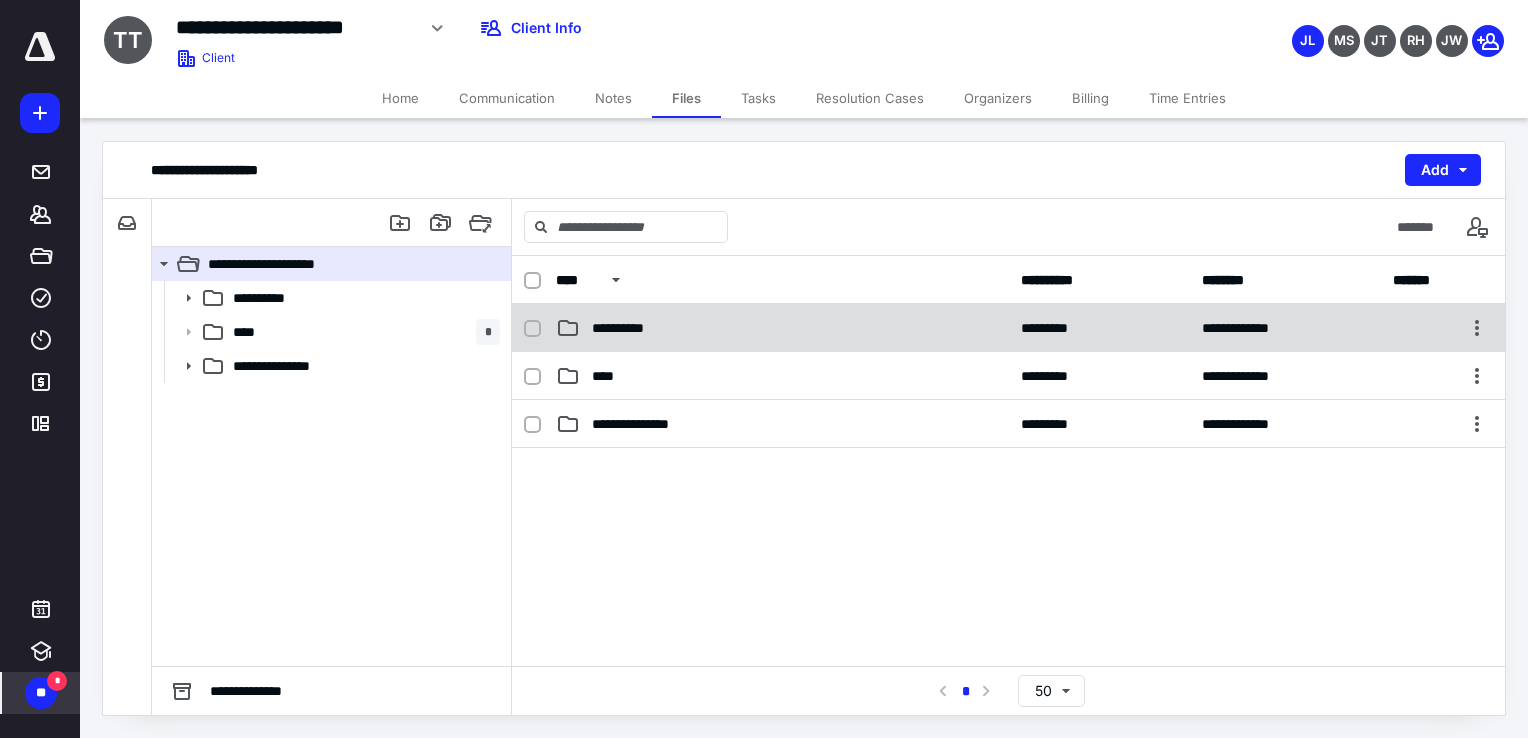 click on "**********" at bounding box center (782, 328) 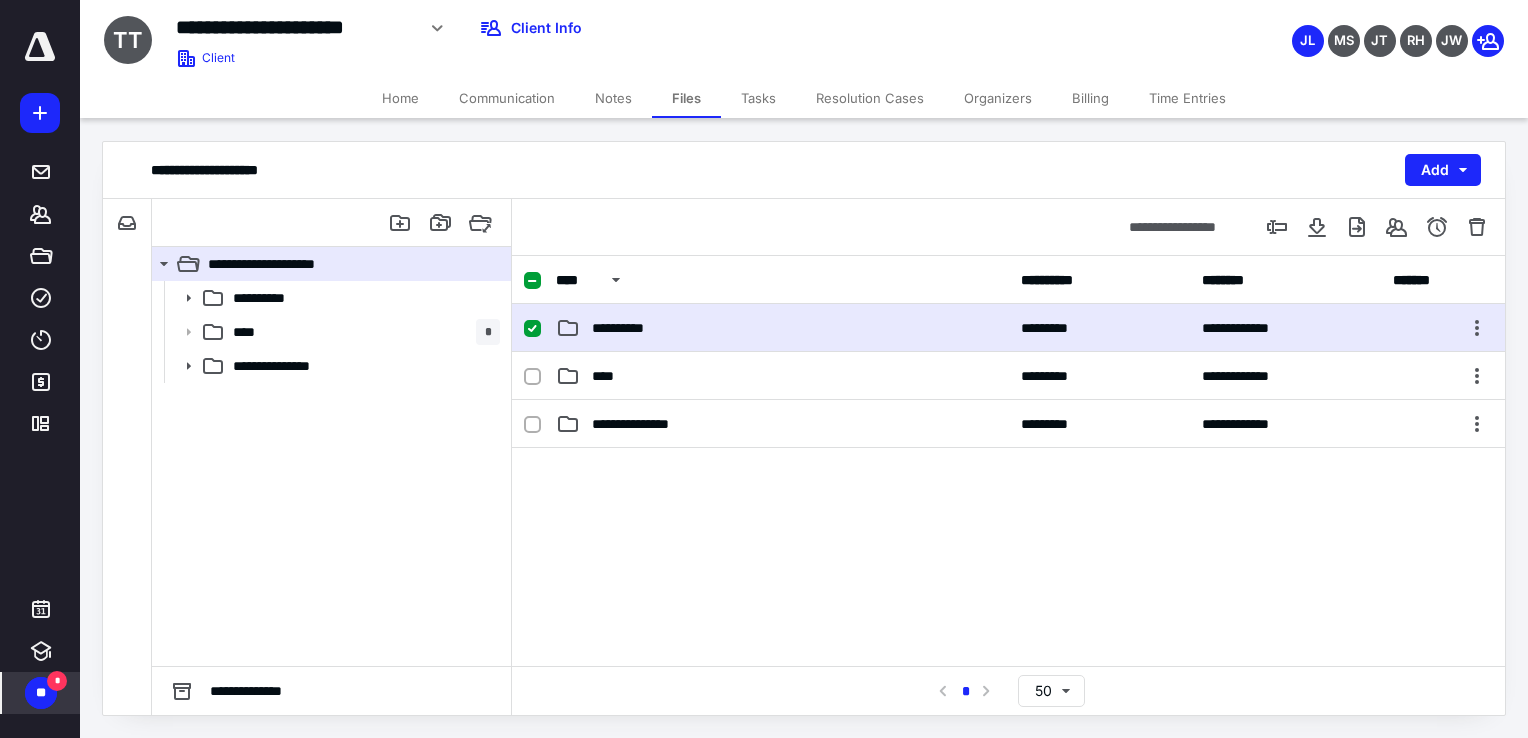 click on "**********" at bounding box center (782, 328) 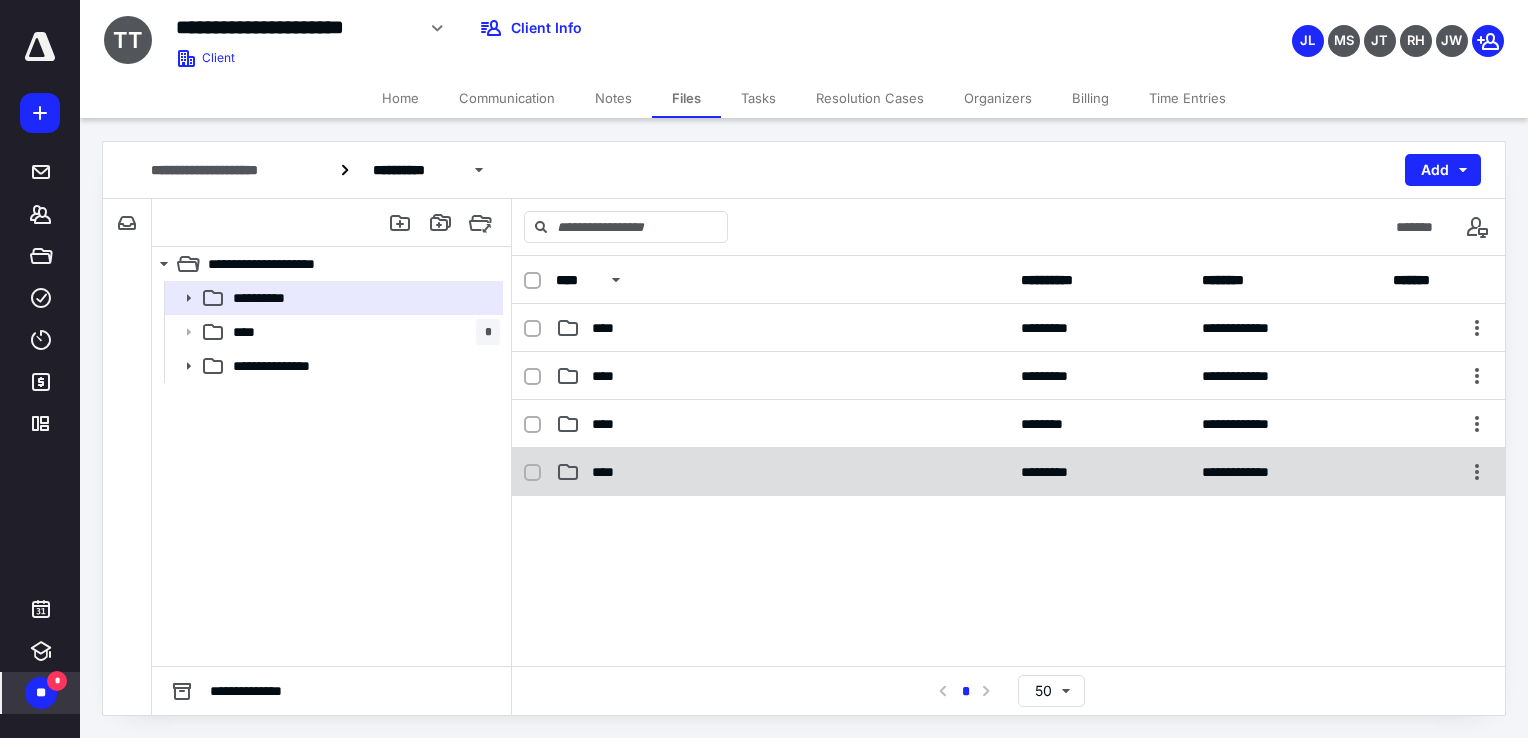 click on "****" at bounding box center (782, 472) 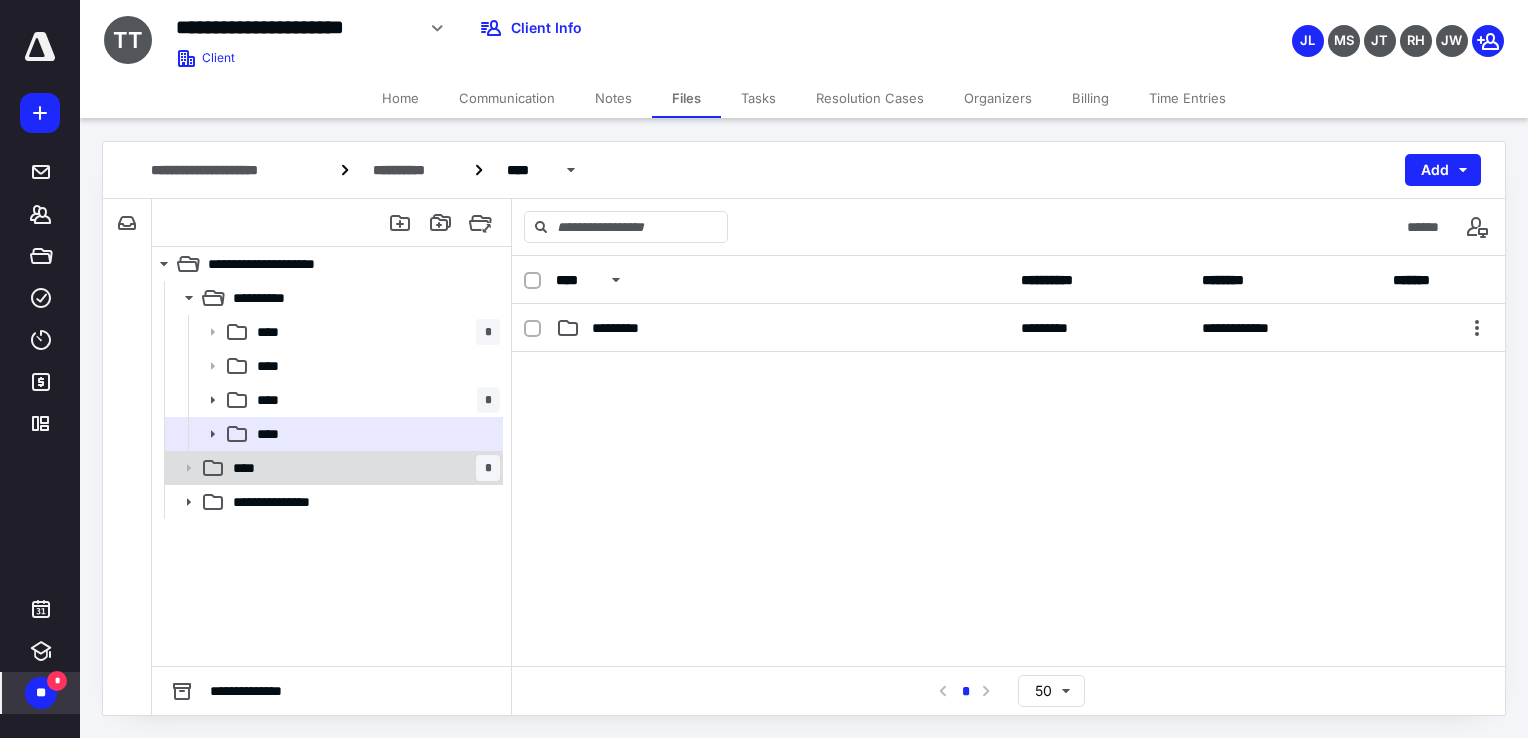 click on "**** *" at bounding box center [332, 468] 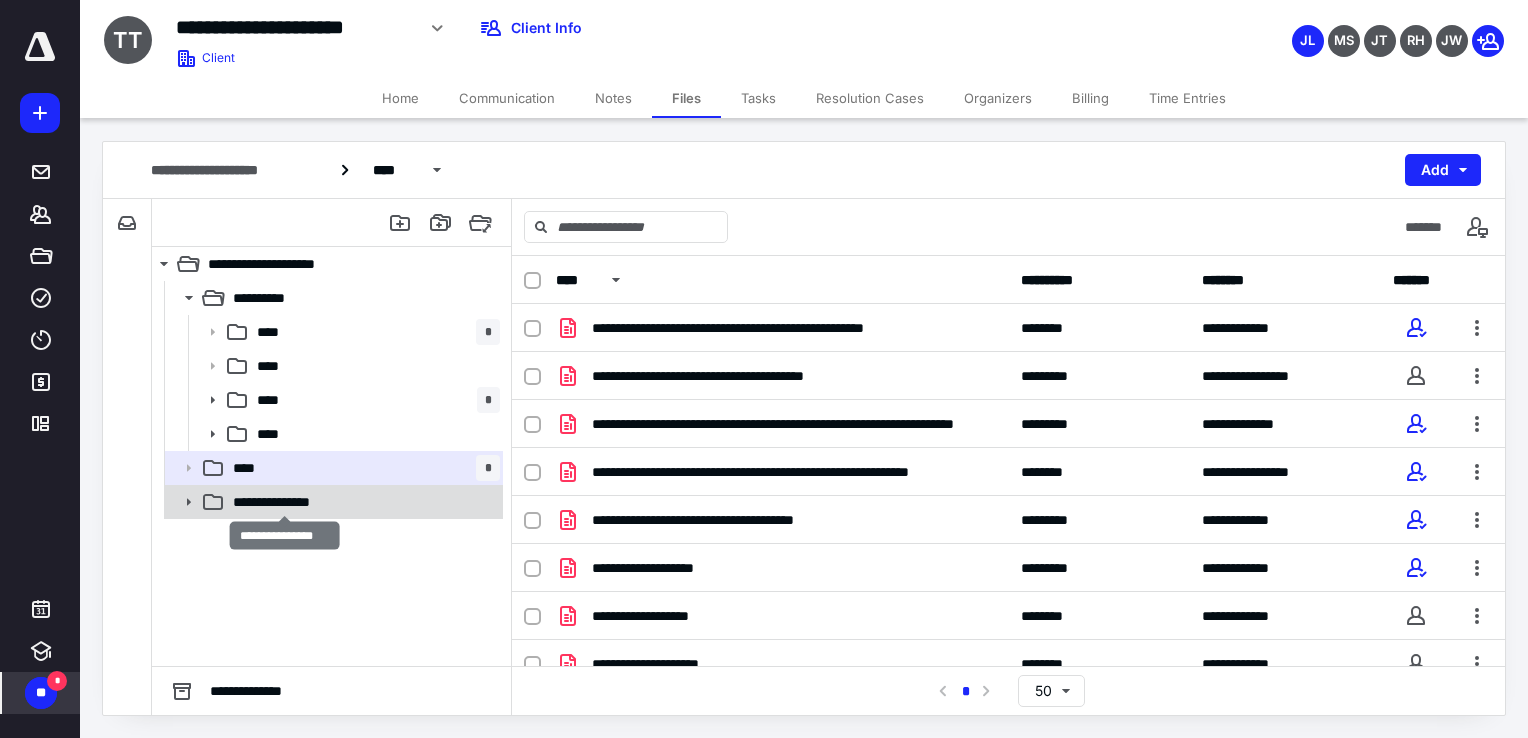 click on "**********" at bounding box center [285, 502] 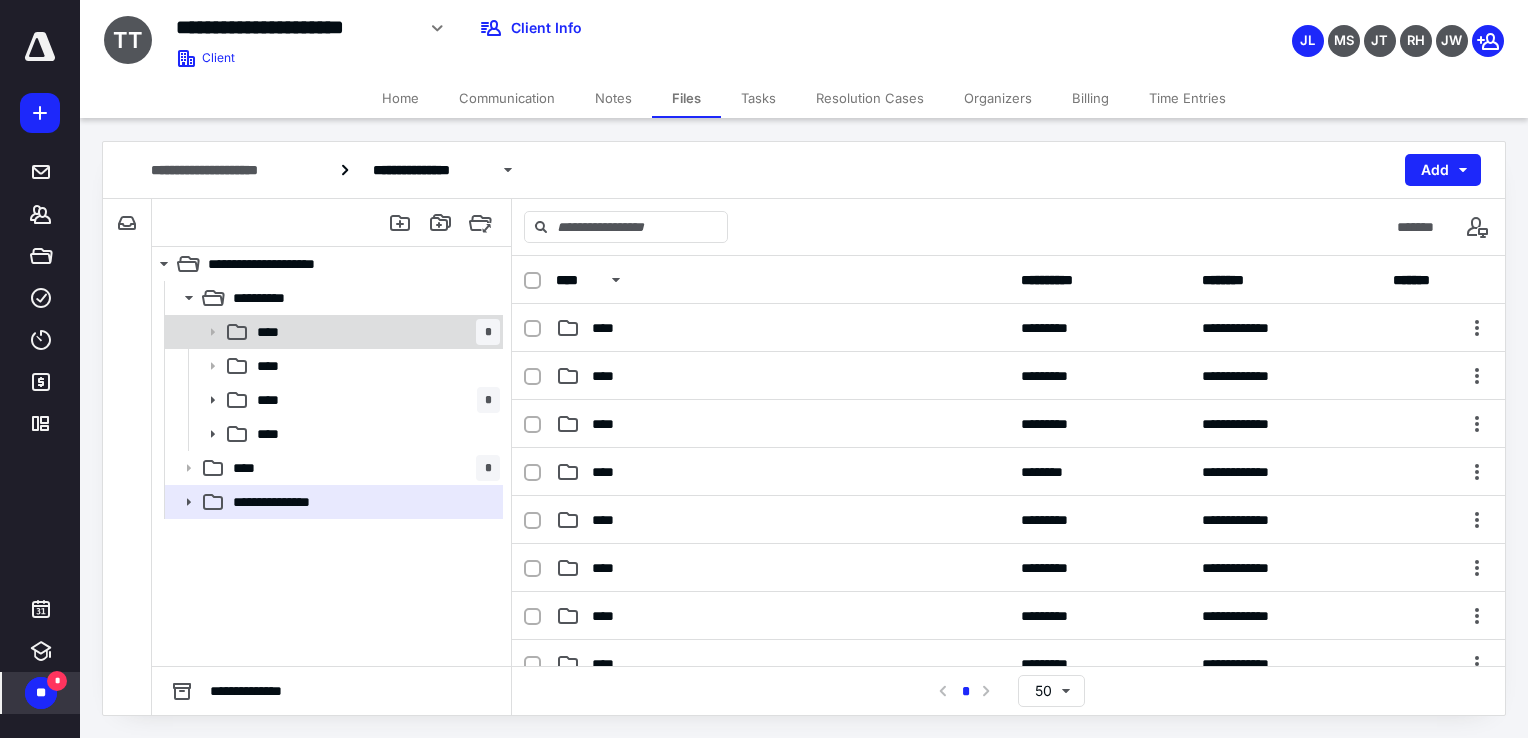 click on "**** *" at bounding box center (332, 332) 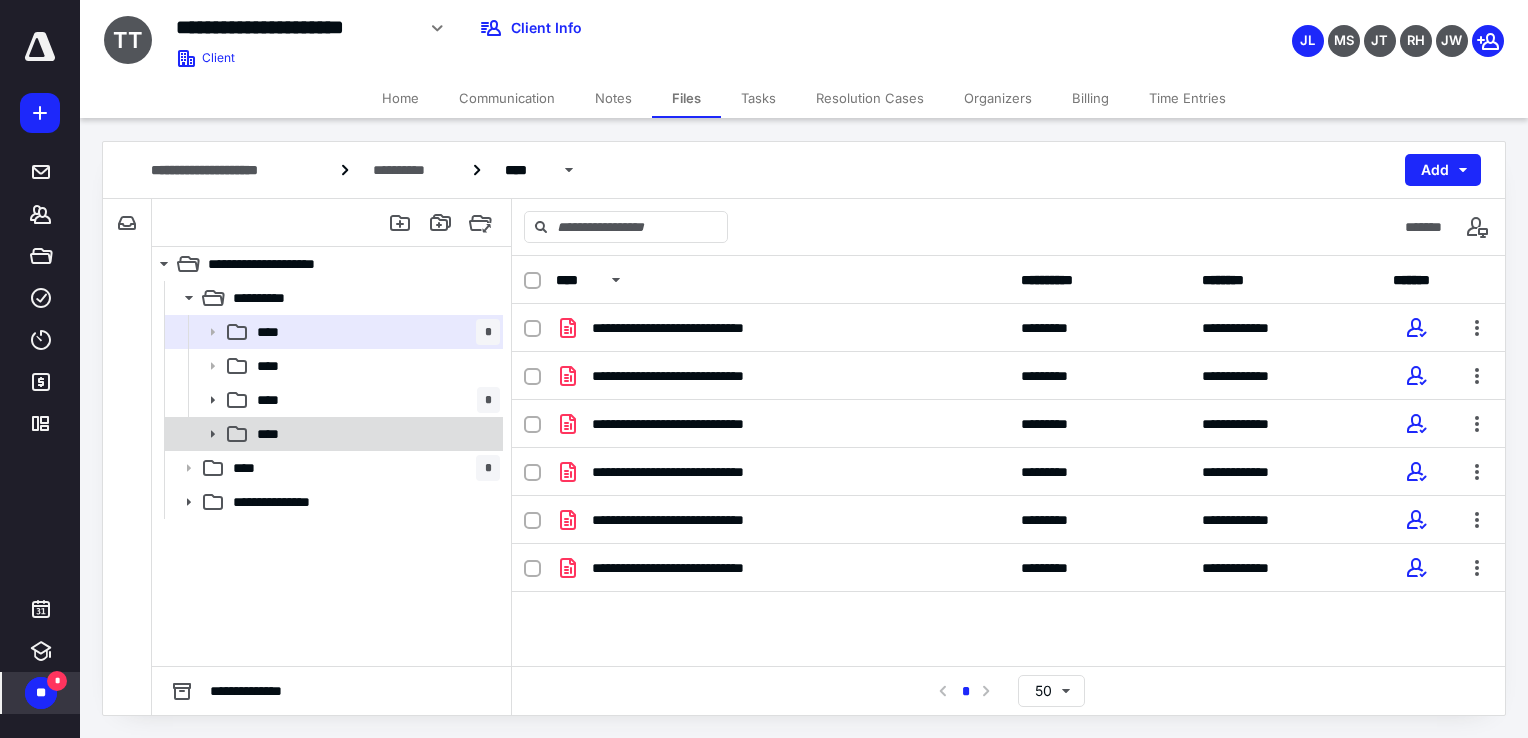 click on "****" at bounding box center [374, 434] 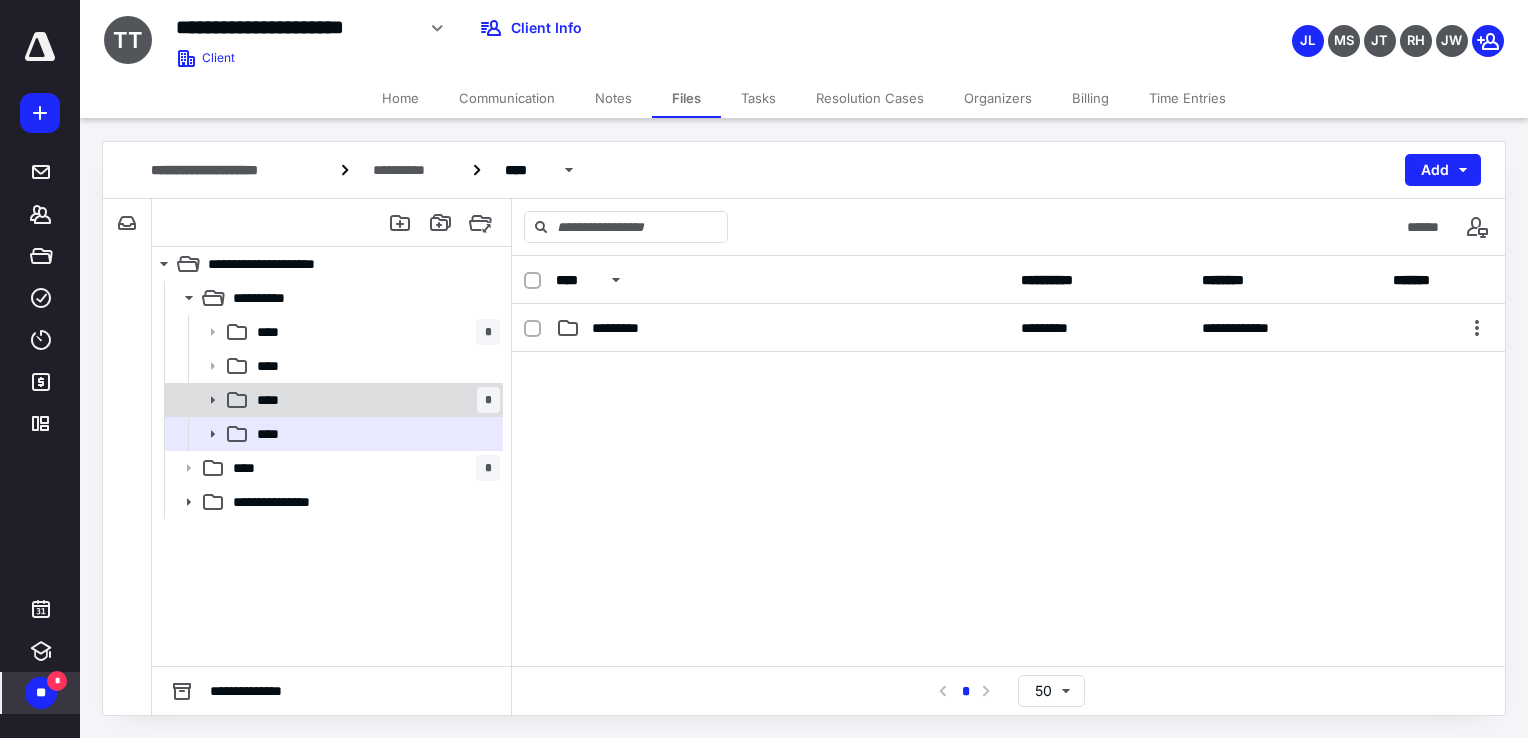 click on "**** *" at bounding box center [374, 400] 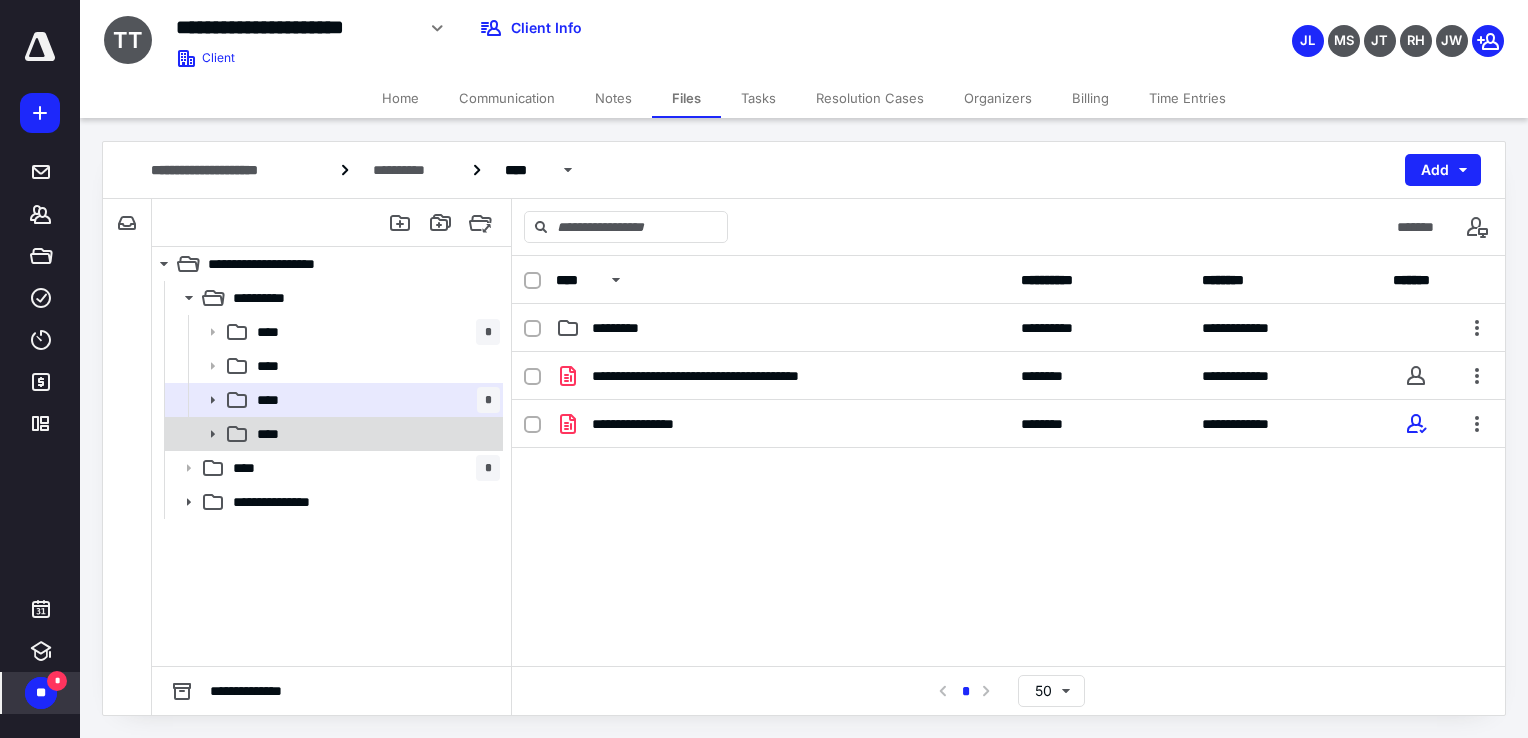 click on "****" at bounding box center [374, 434] 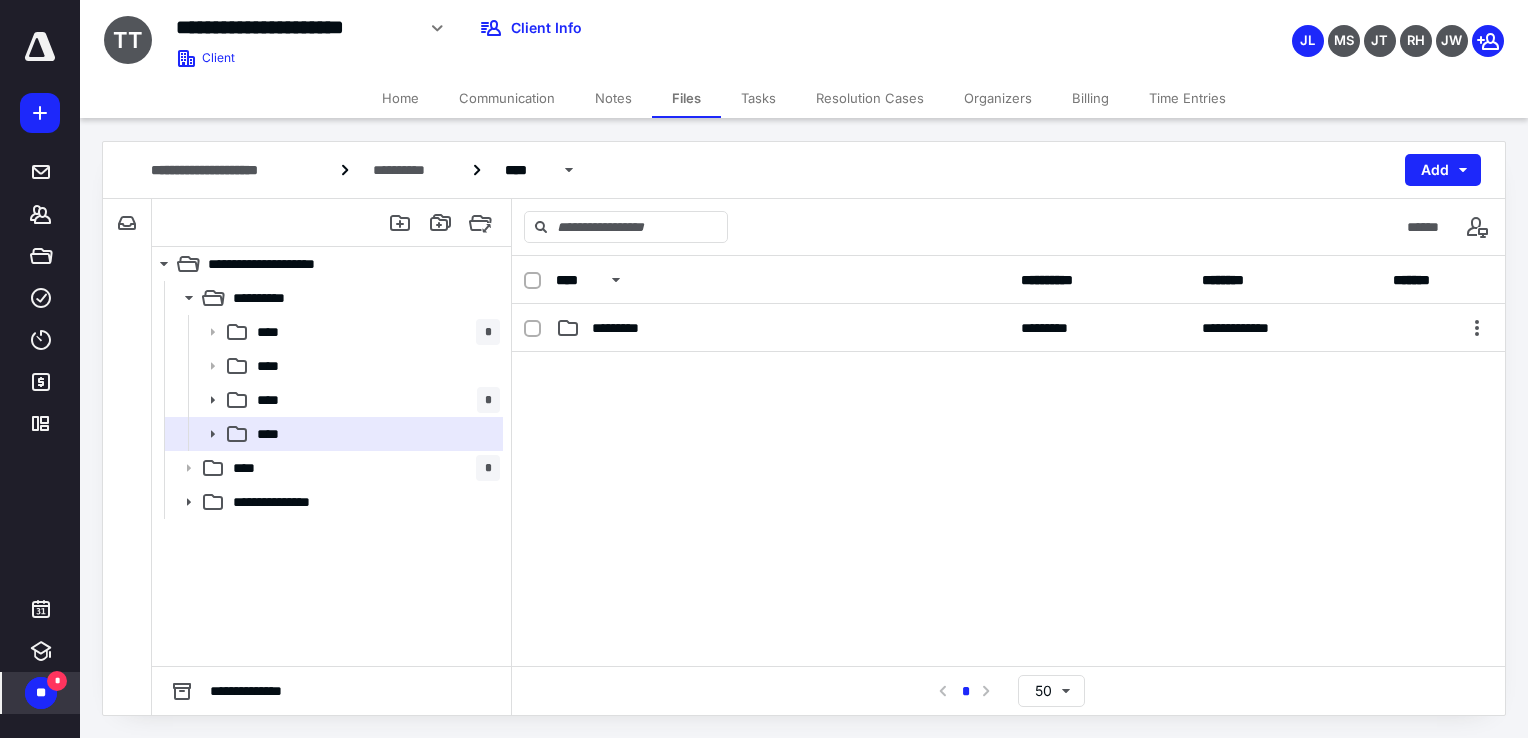 click on "Tasks" at bounding box center [758, 98] 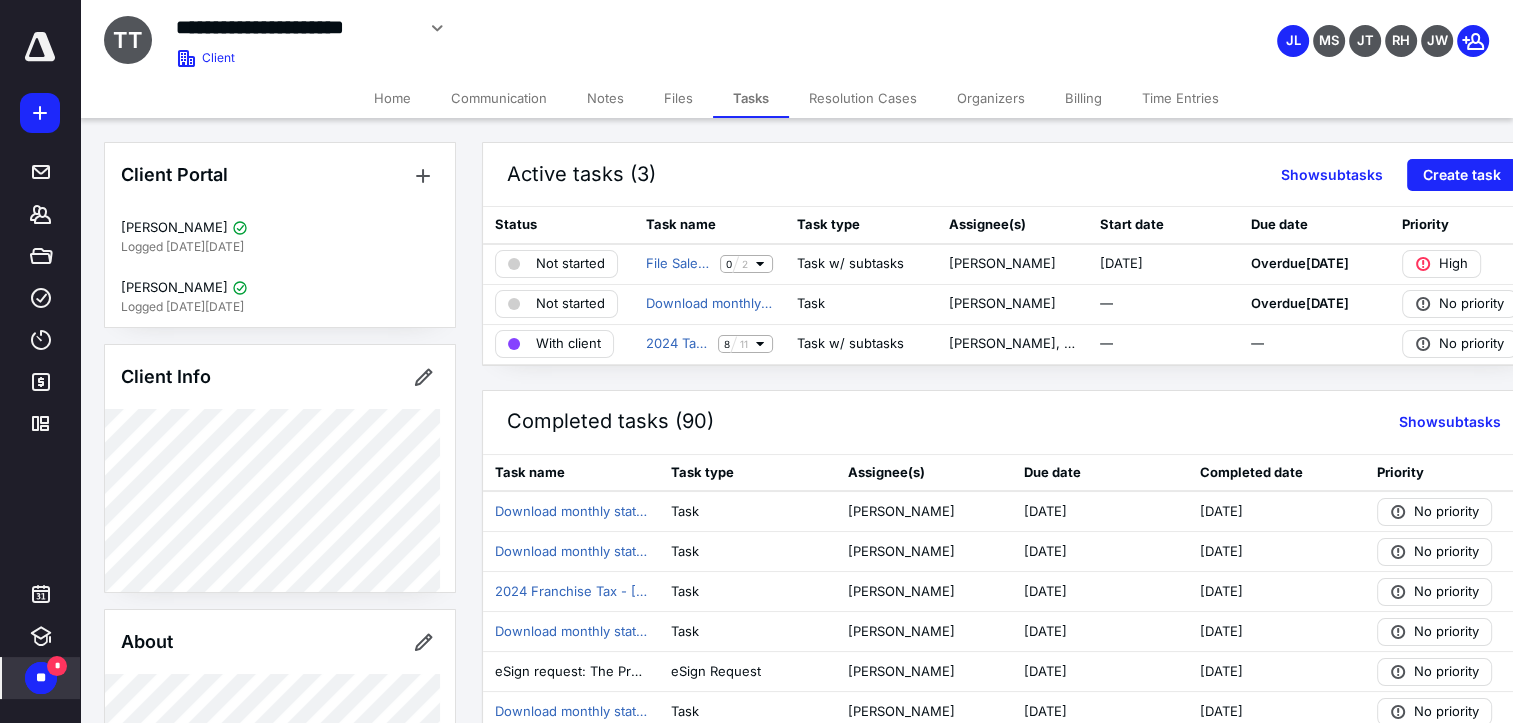 click on "Billing" at bounding box center (1083, 98) 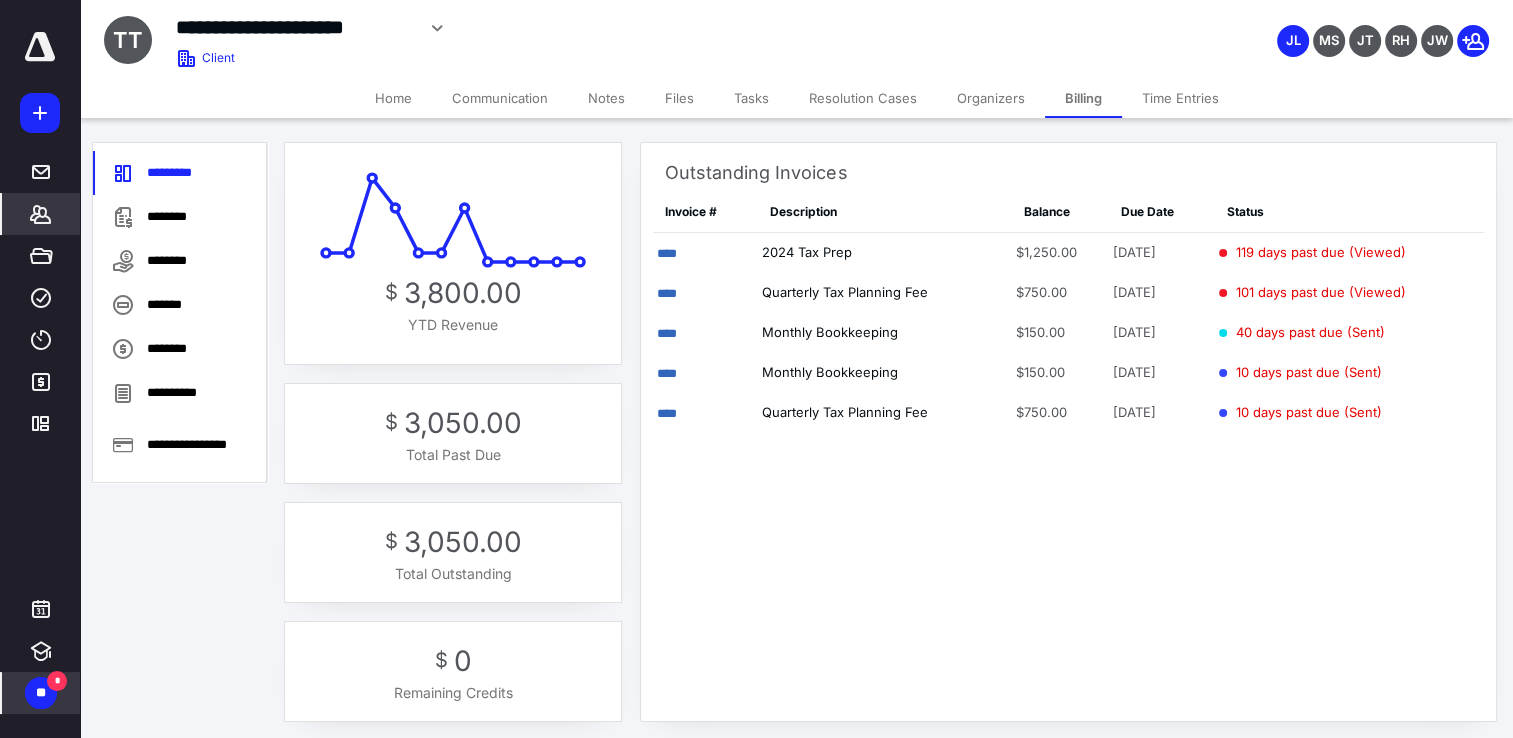 click on "Tasks" at bounding box center (751, 98) 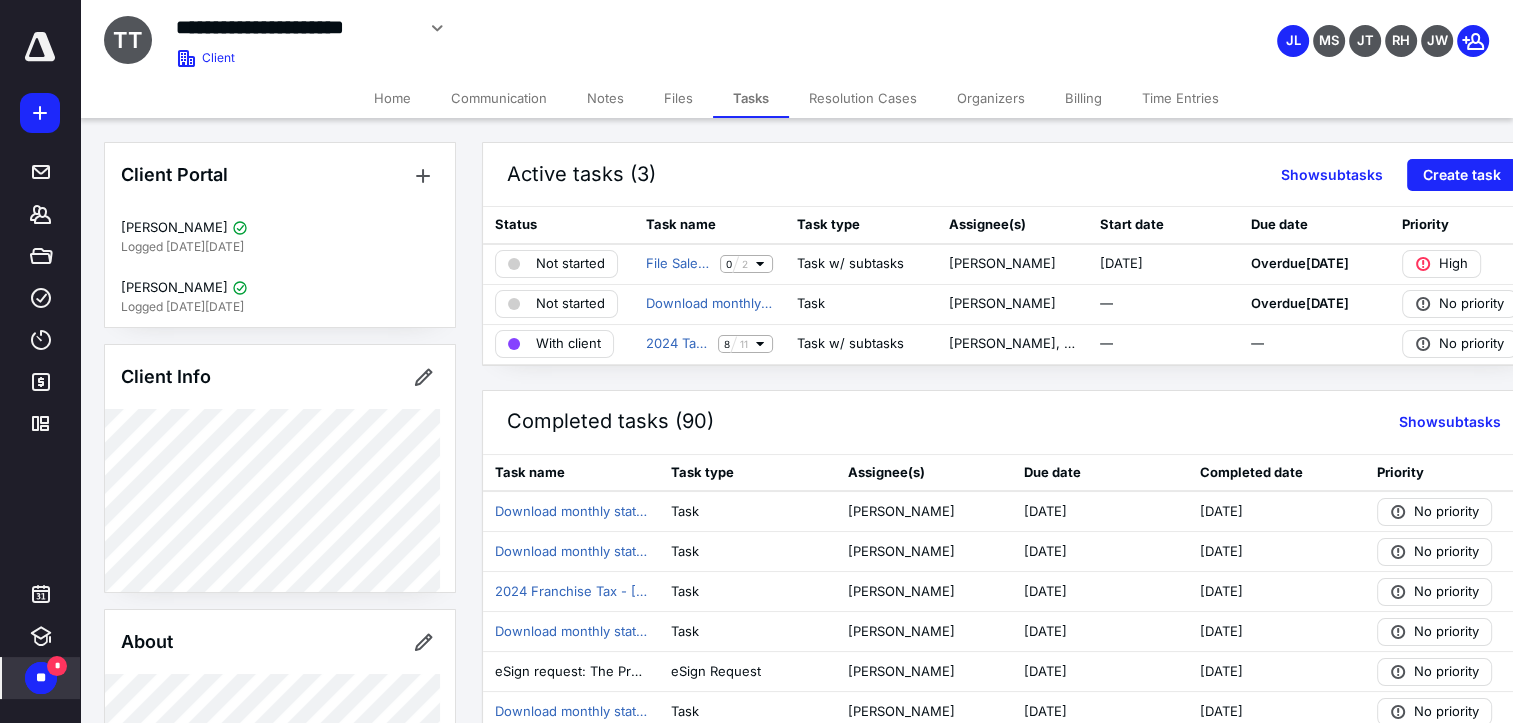 click on "Files" at bounding box center (678, 98) 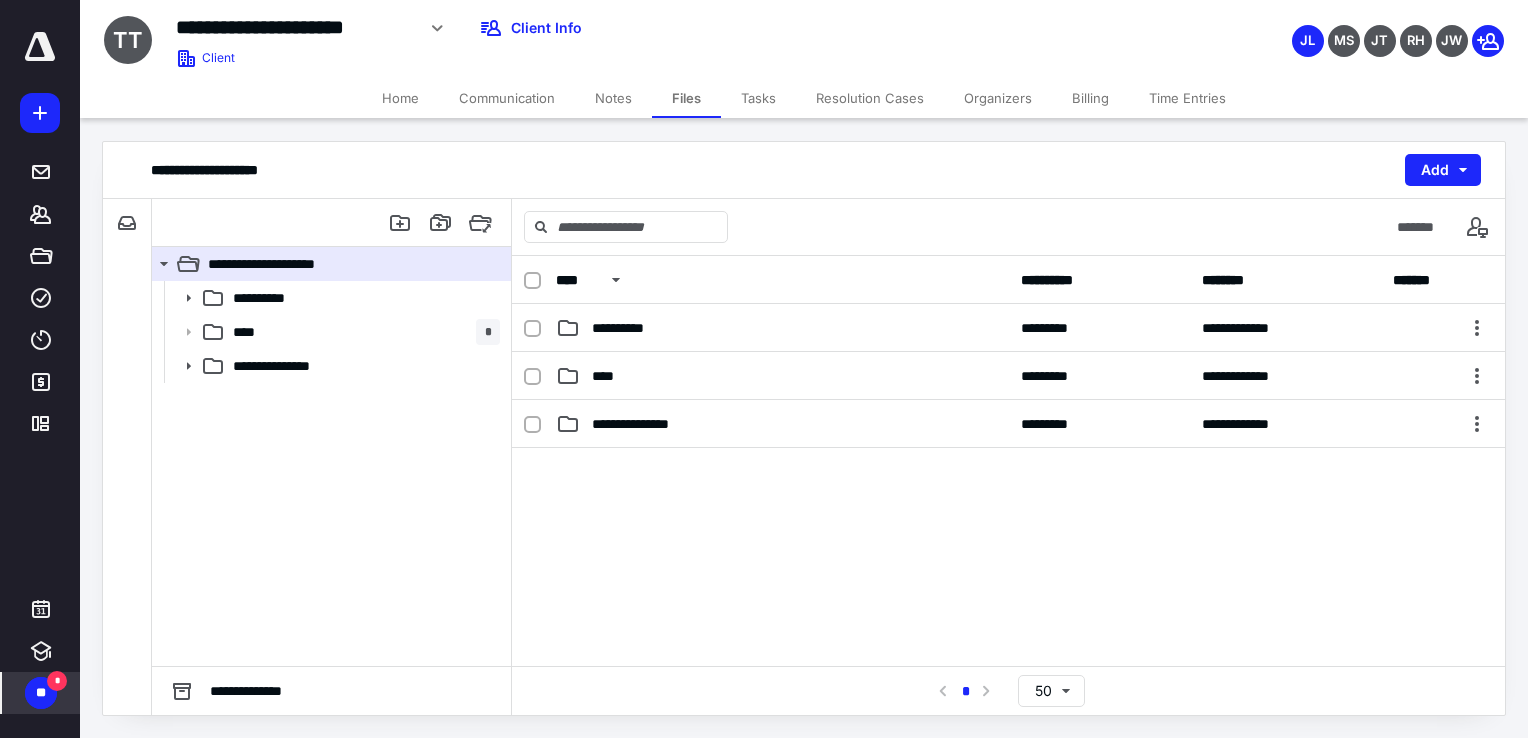 click on "Tasks" at bounding box center [758, 98] 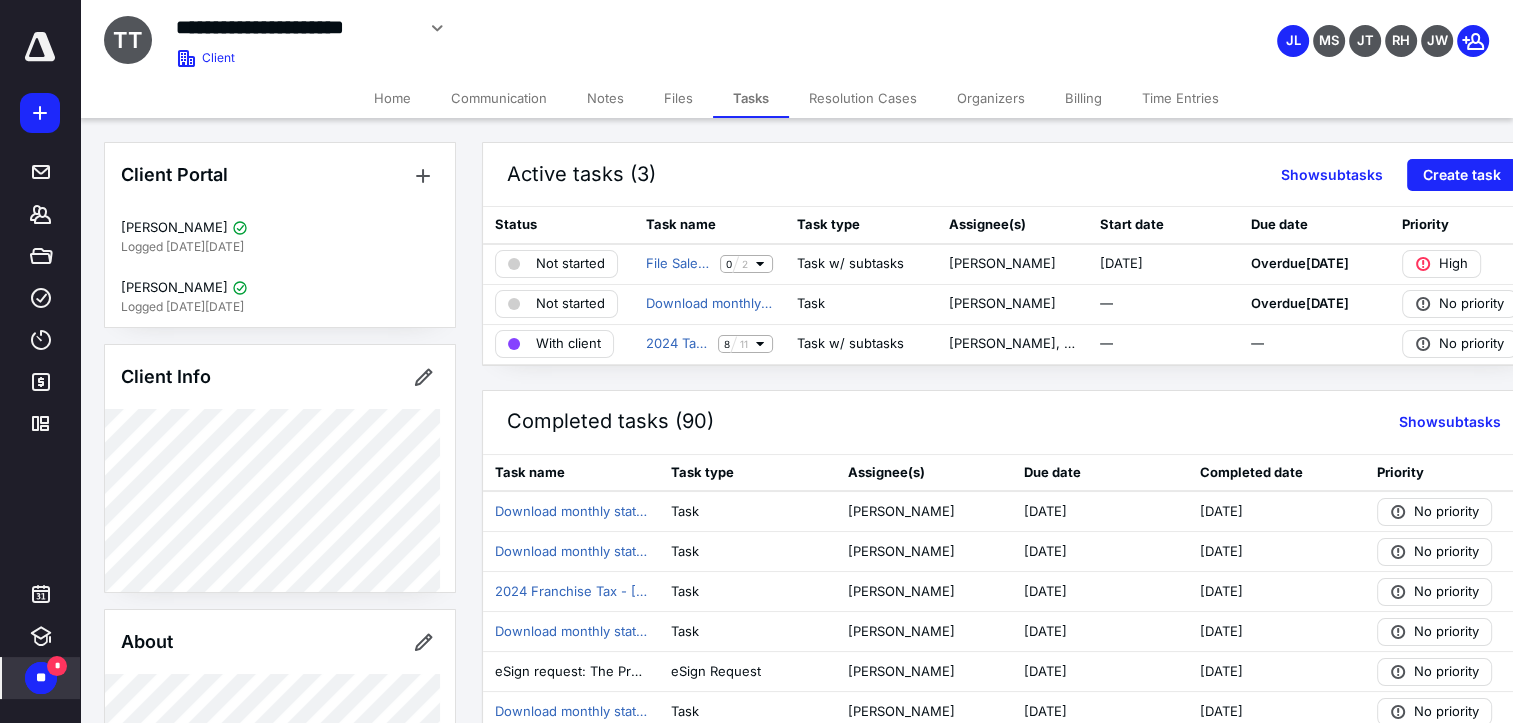 click on "Files" at bounding box center [678, 98] 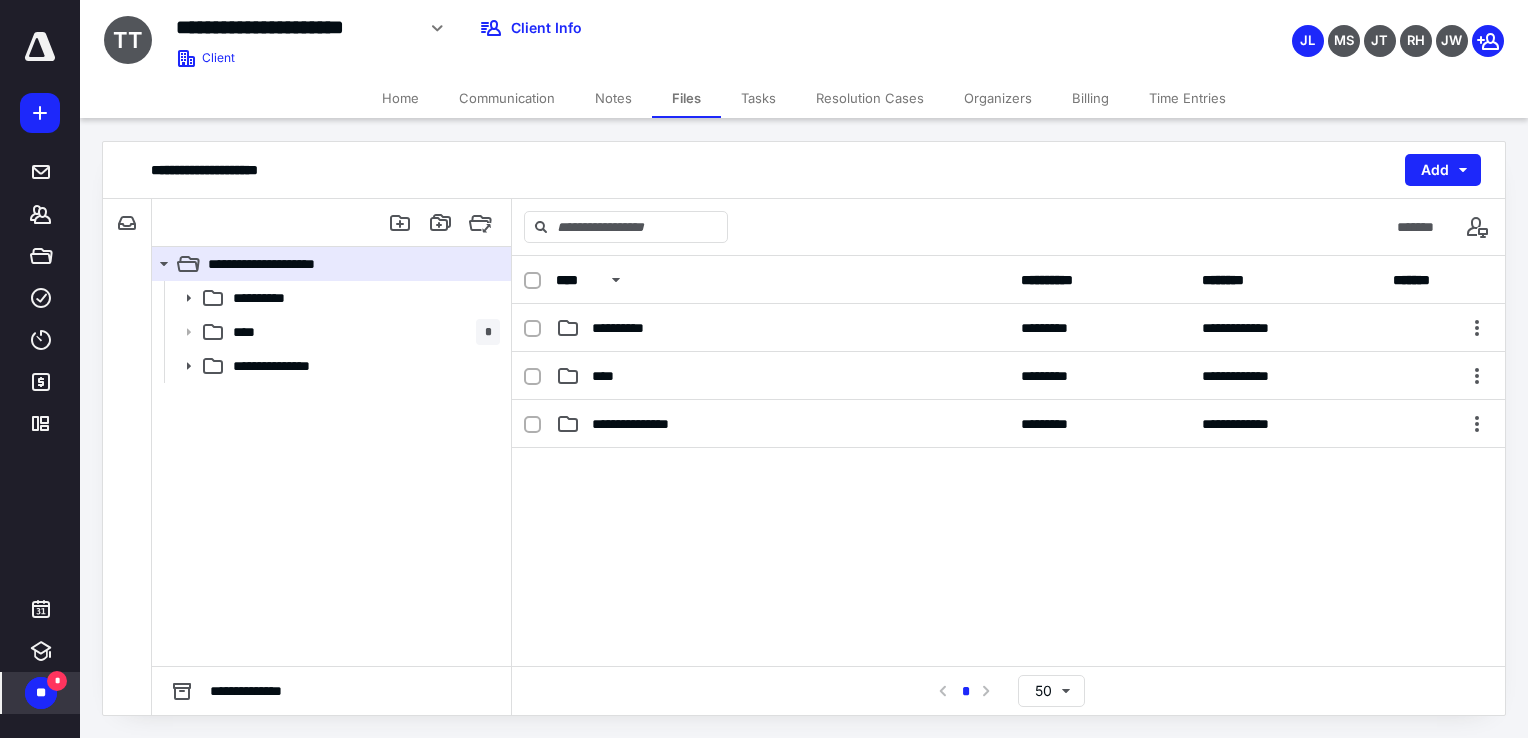 click on "Billing" at bounding box center [1090, 98] 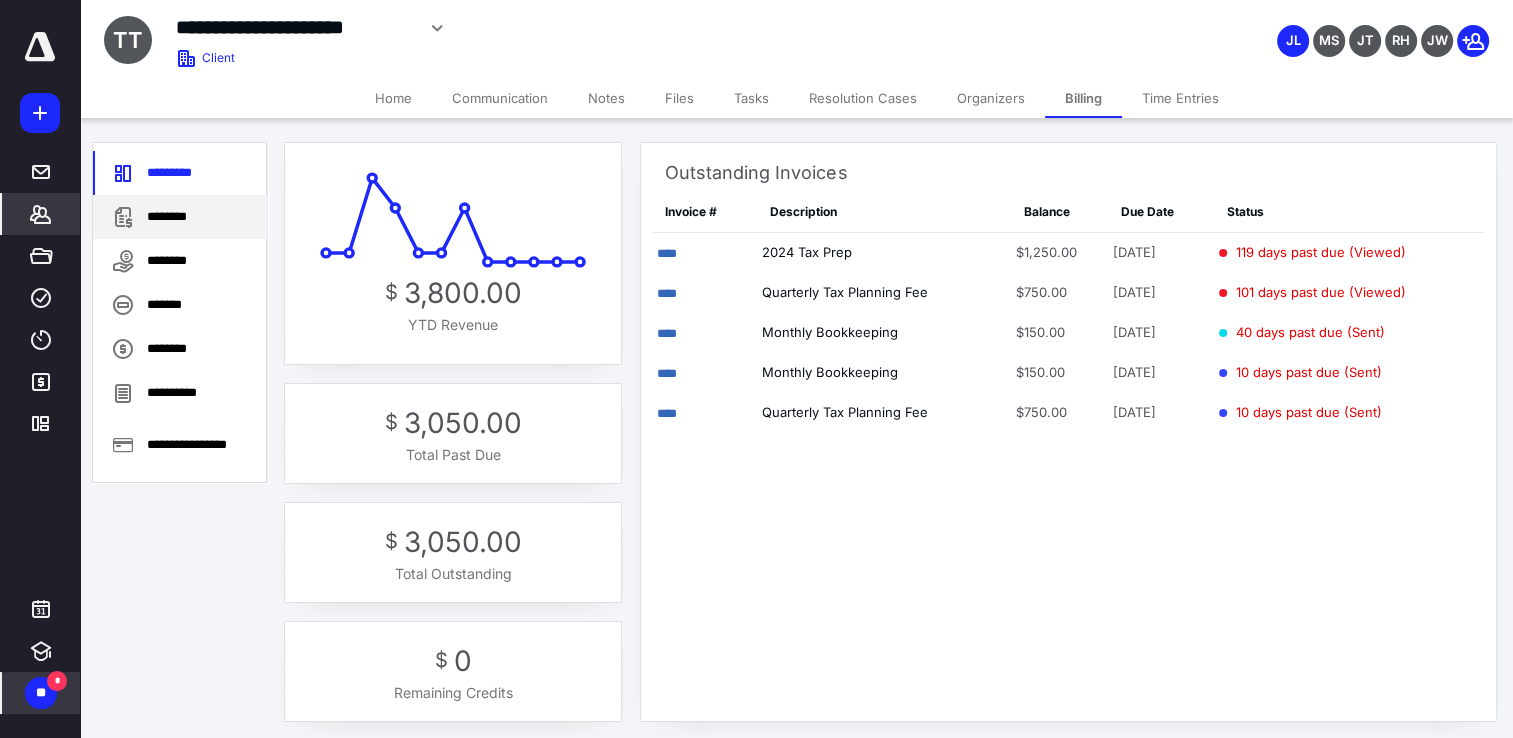 click on "********" at bounding box center (180, 217) 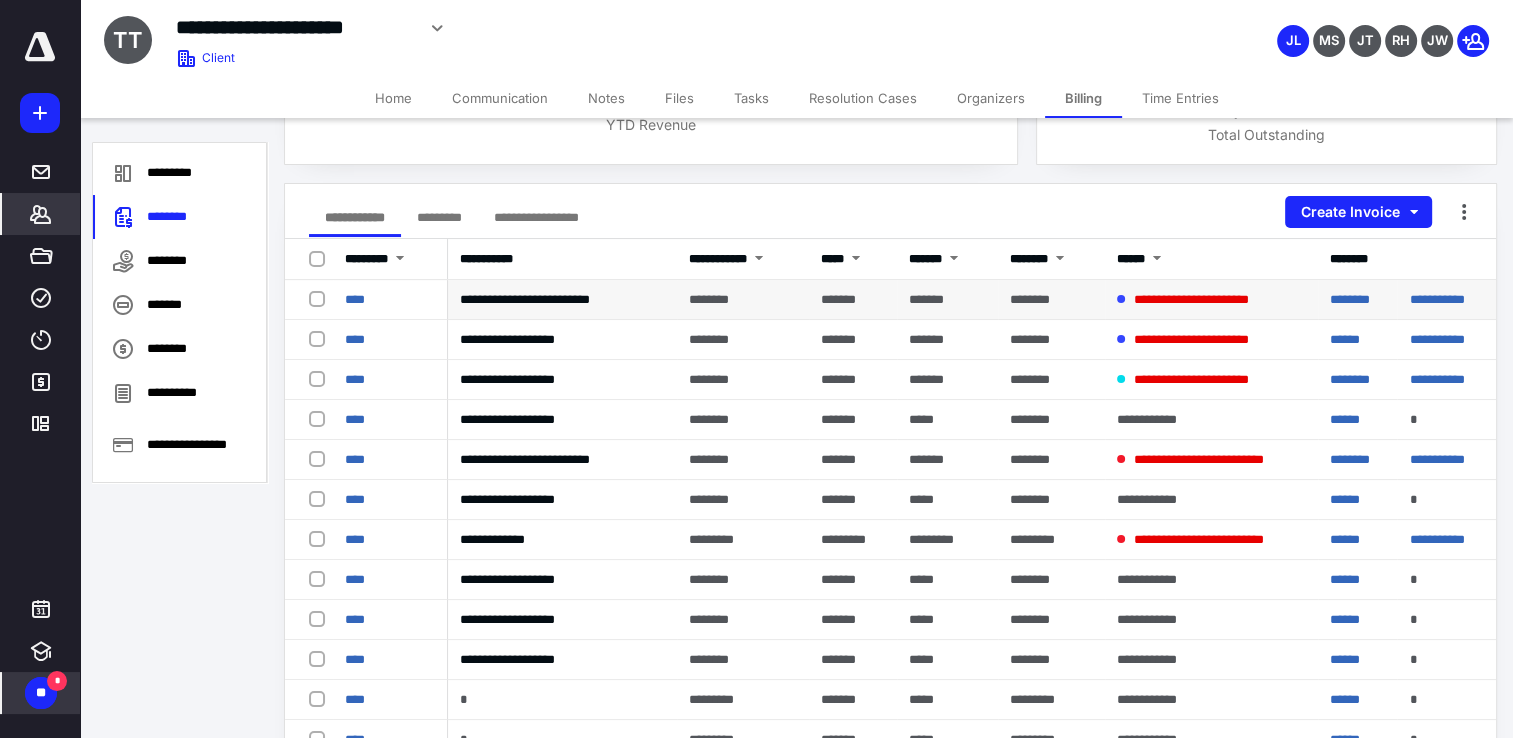 scroll, scrollTop: 300, scrollLeft: 0, axis: vertical 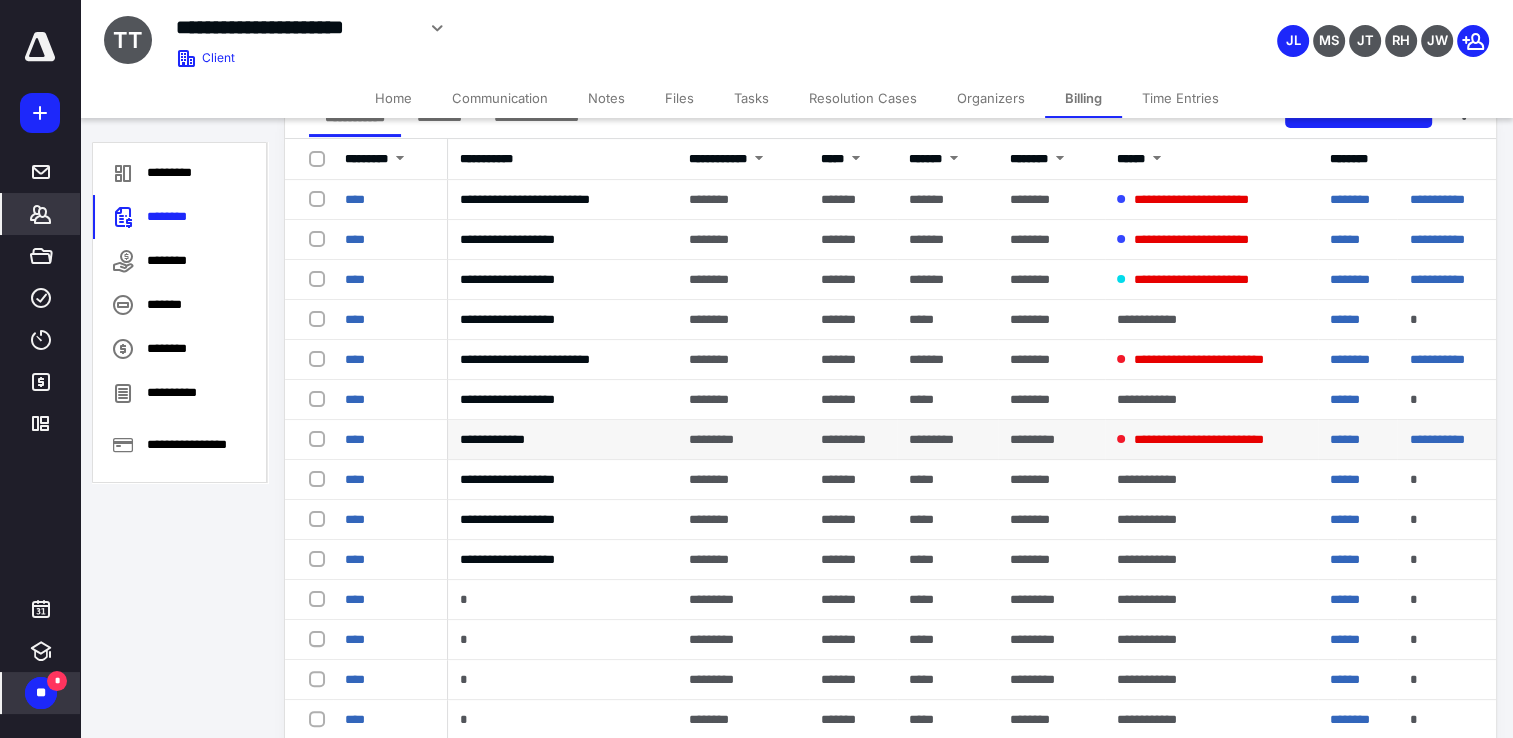 click at bounding box center [321, 438] 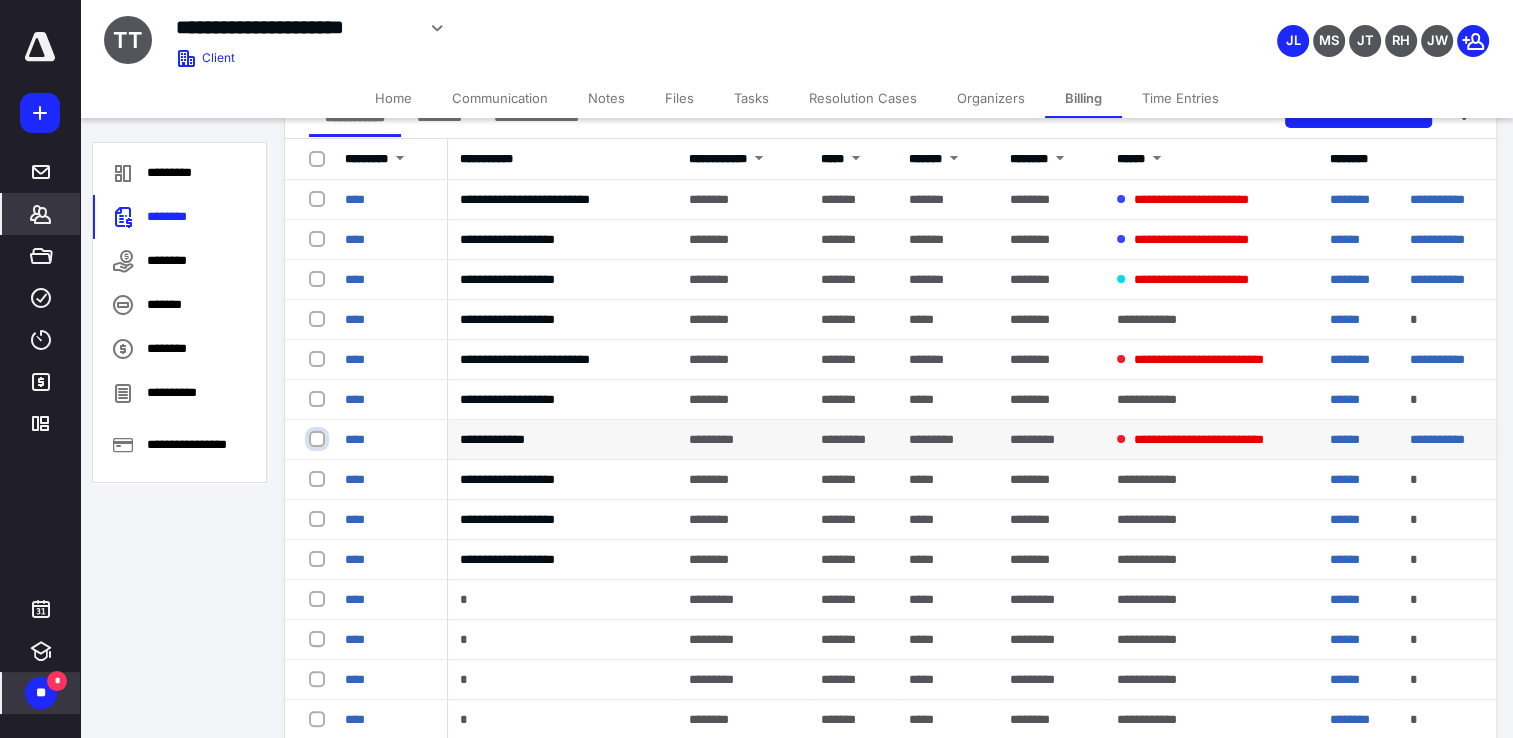click at bounding box center [319, 439] 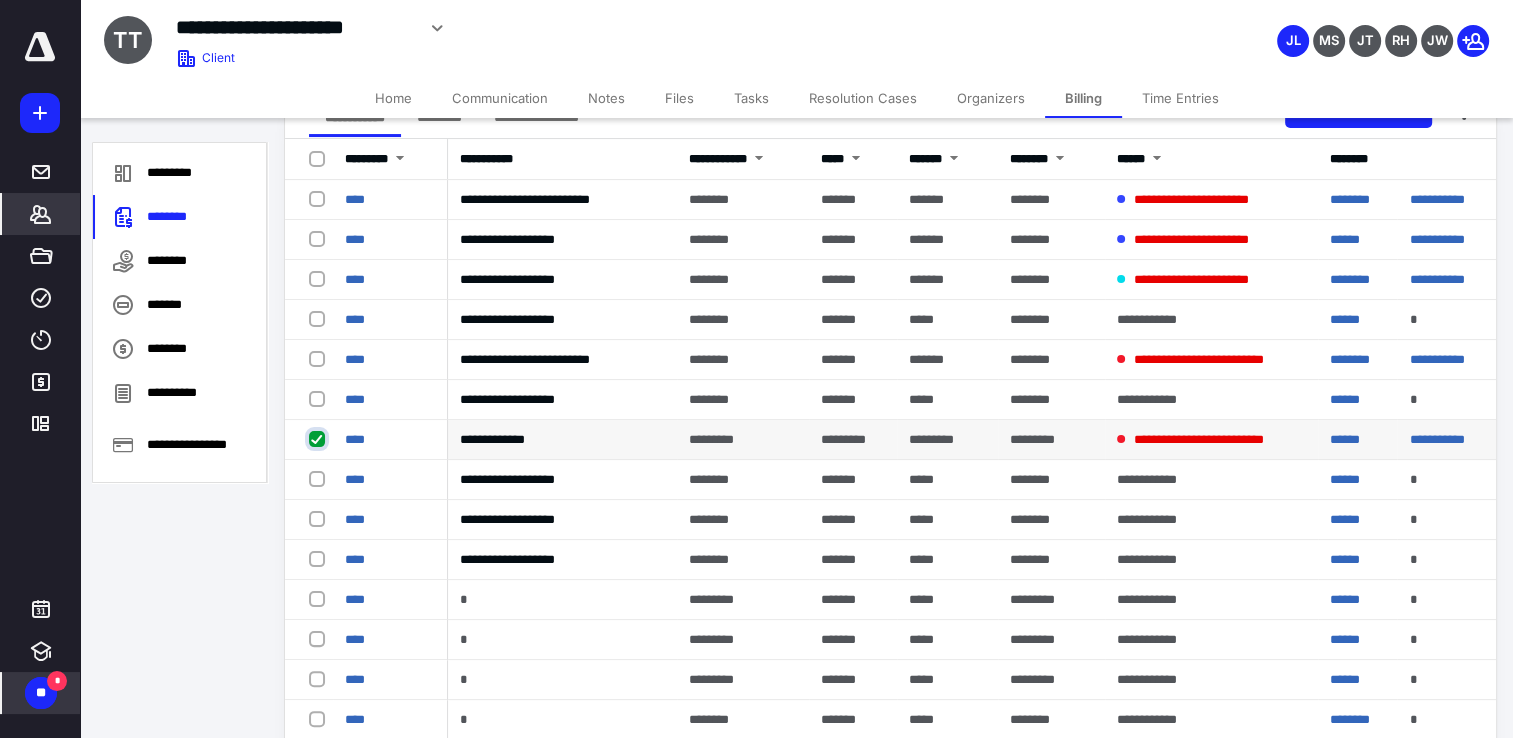 checkbox on "true" 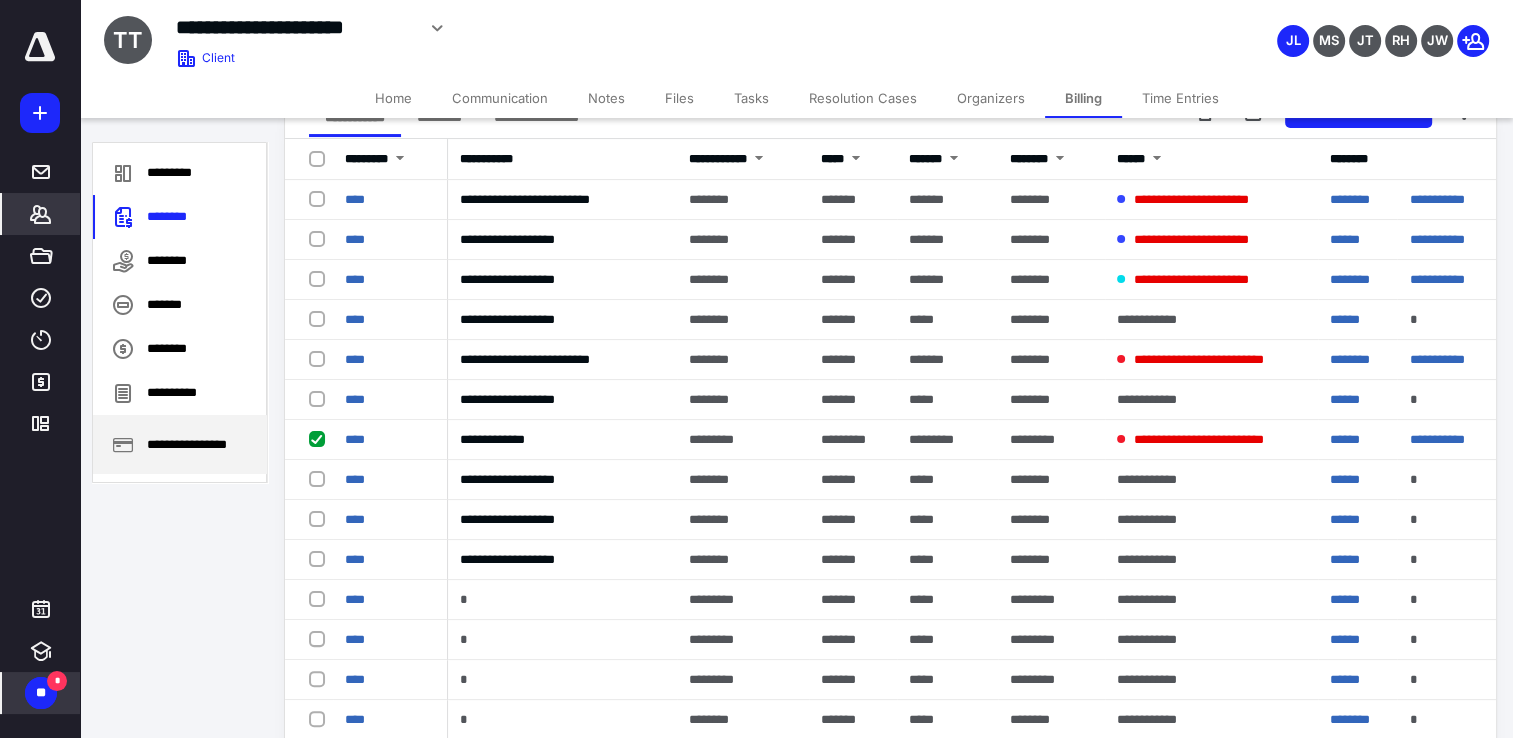 click on "**********" at bounding box center (180, 444) 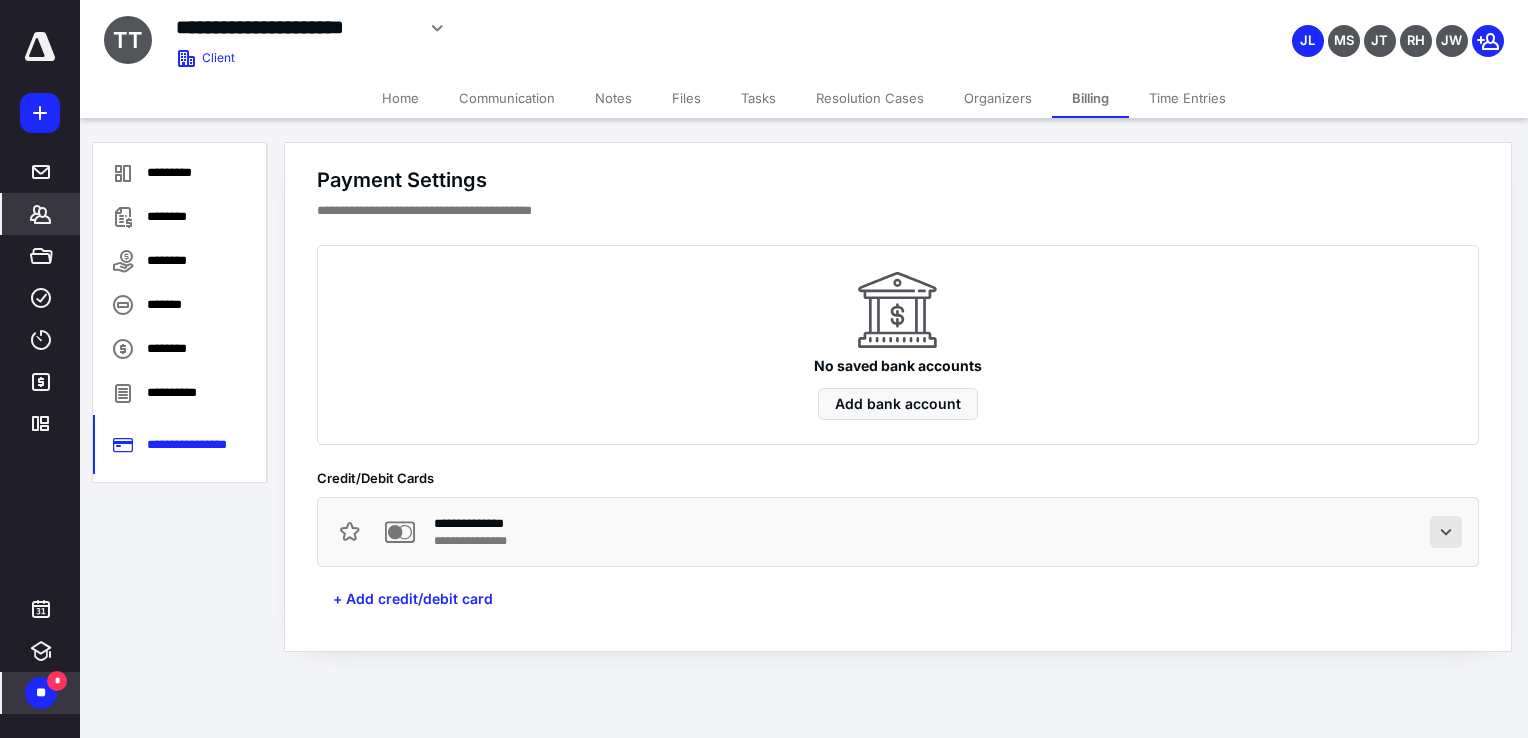 click at bounding box center (1446, 532) 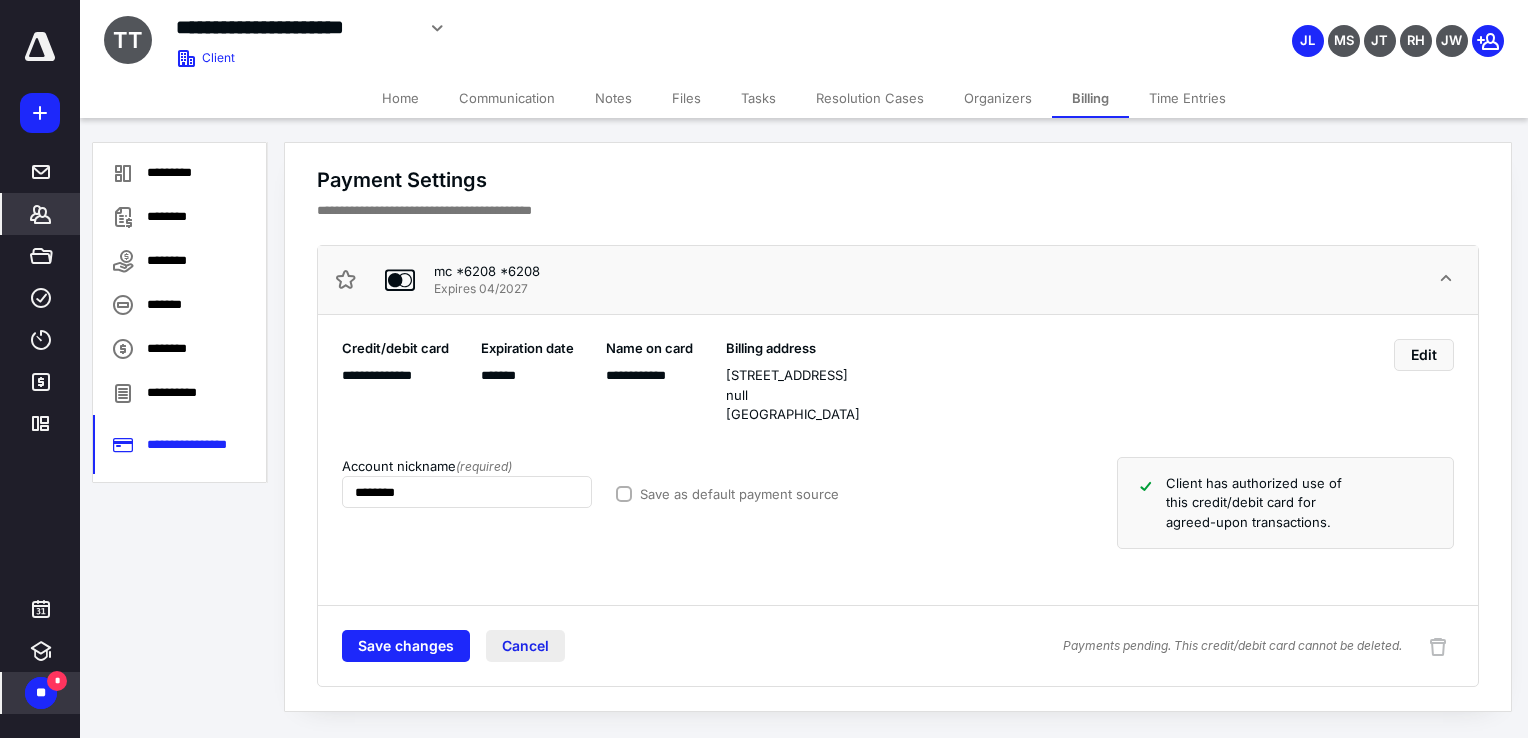 click on "Cancel" at bounding box center (525, 646) 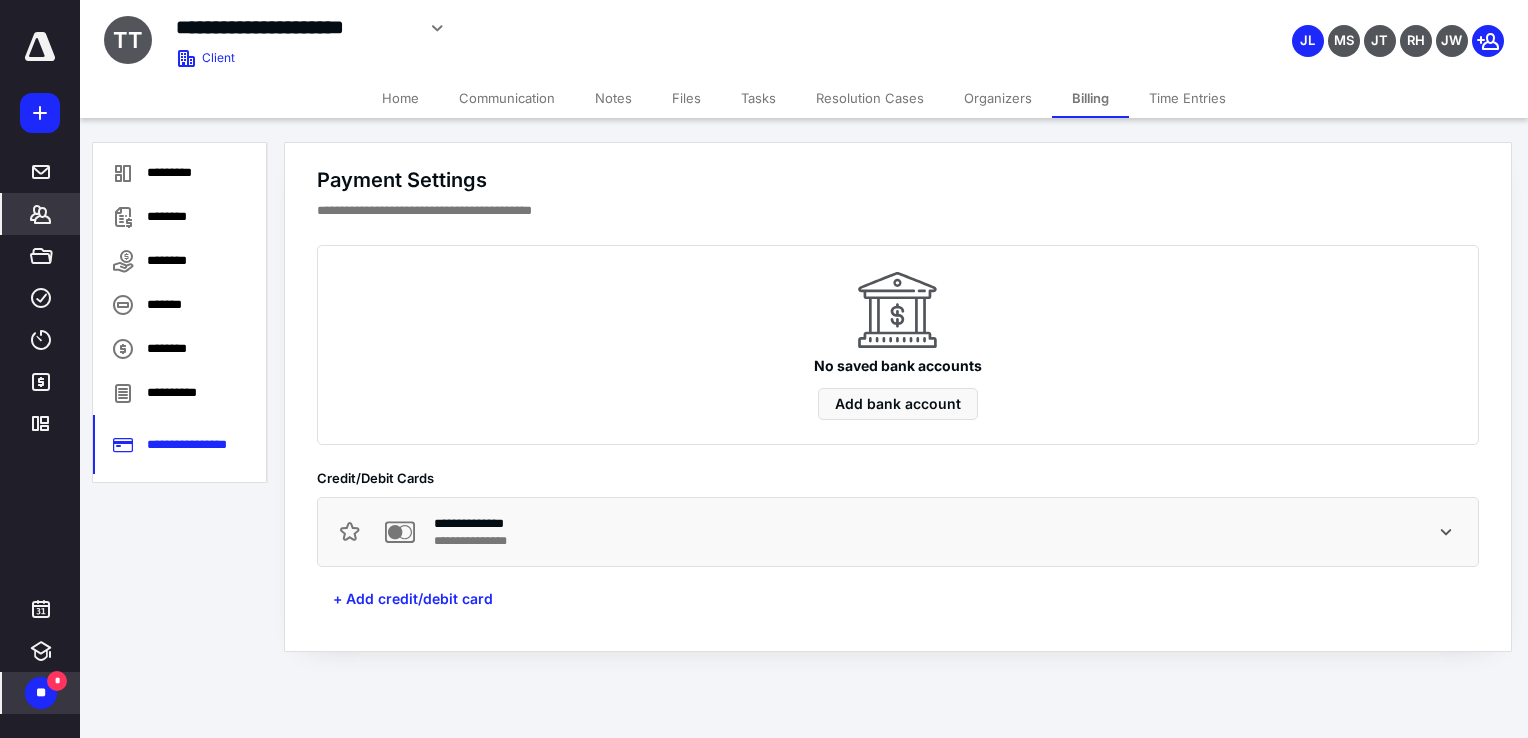 click on "+ Add credit/debit card" at bounding box center (413, 599) 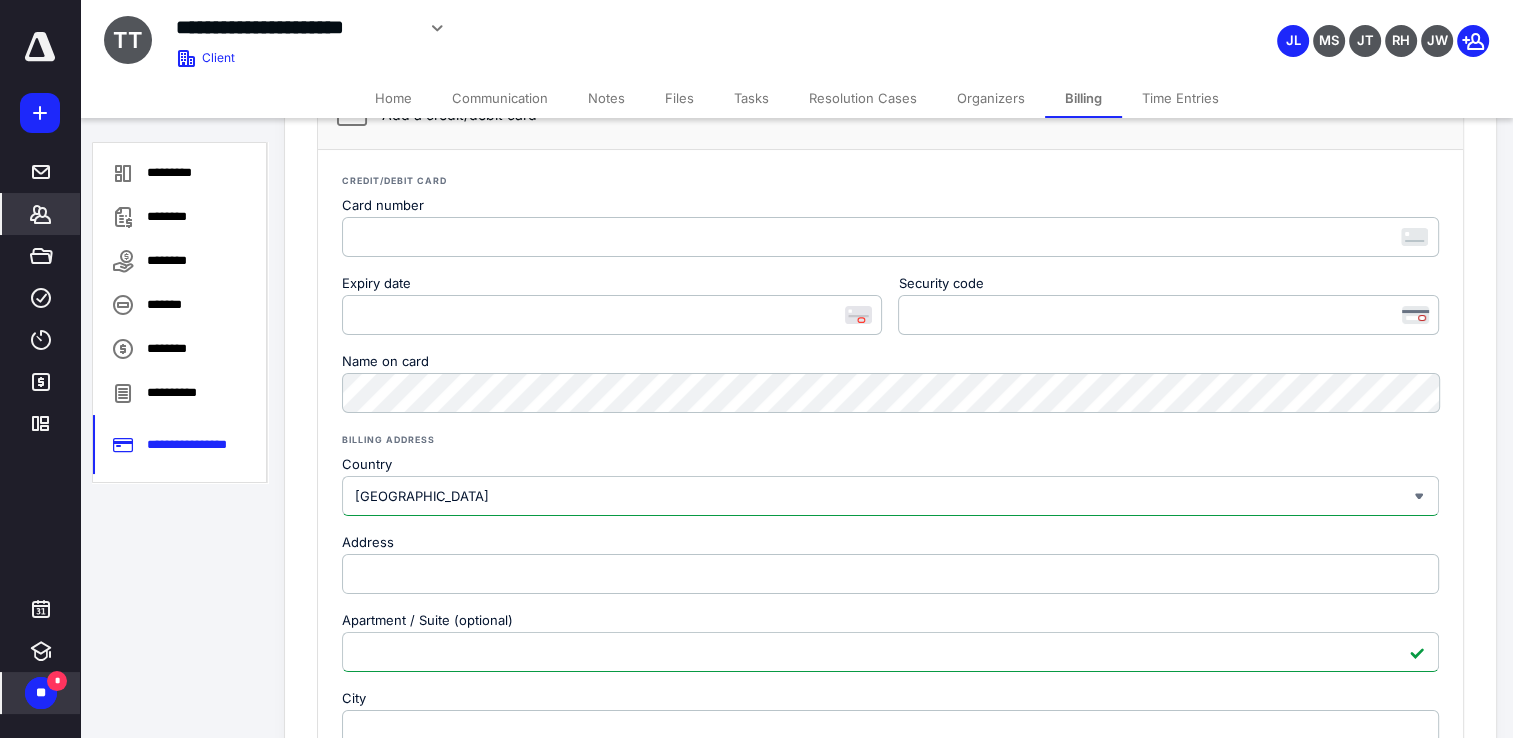 scroll, scrollTop: 200, scrollLeft: 0, axis: vertical 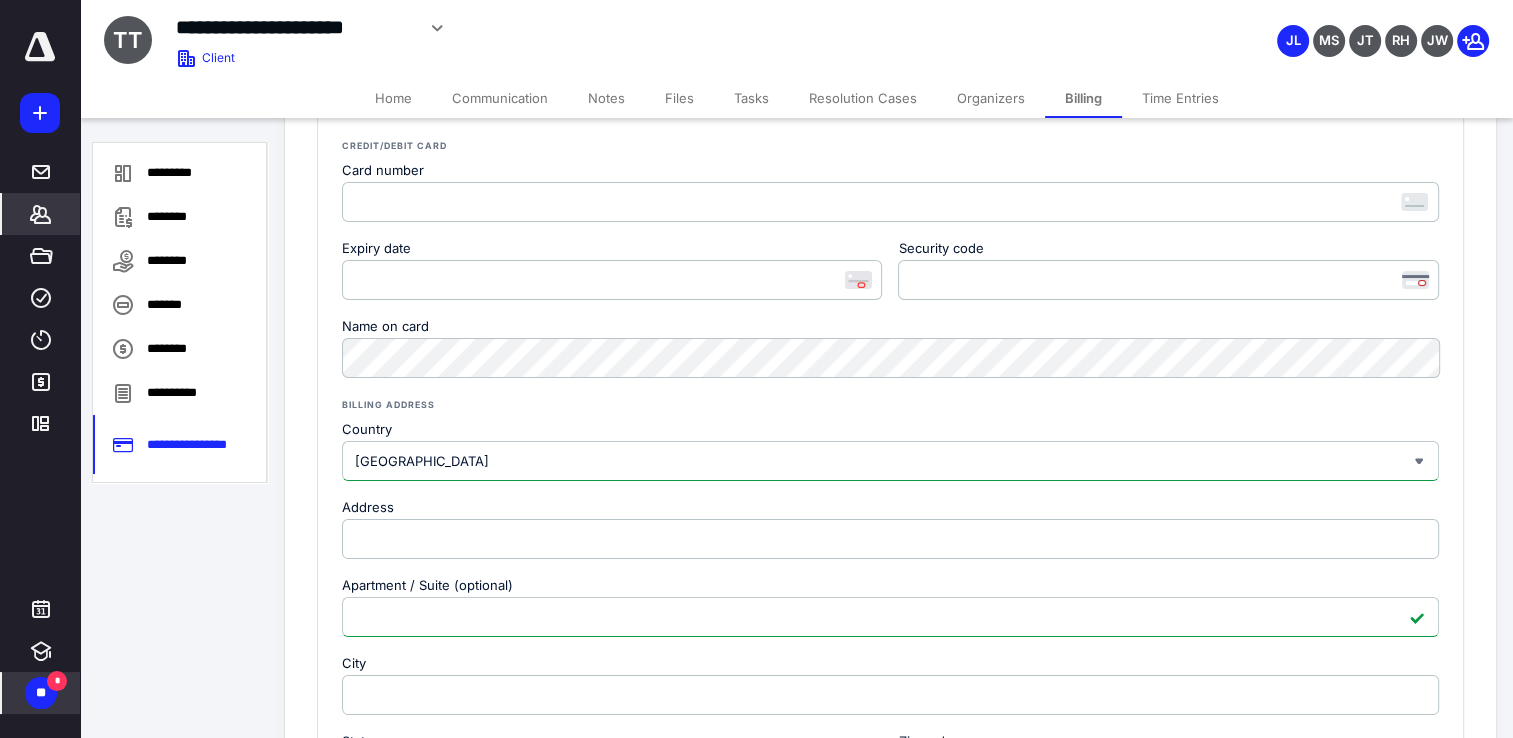 click on "Billing" at bounding box center (1083, 98) 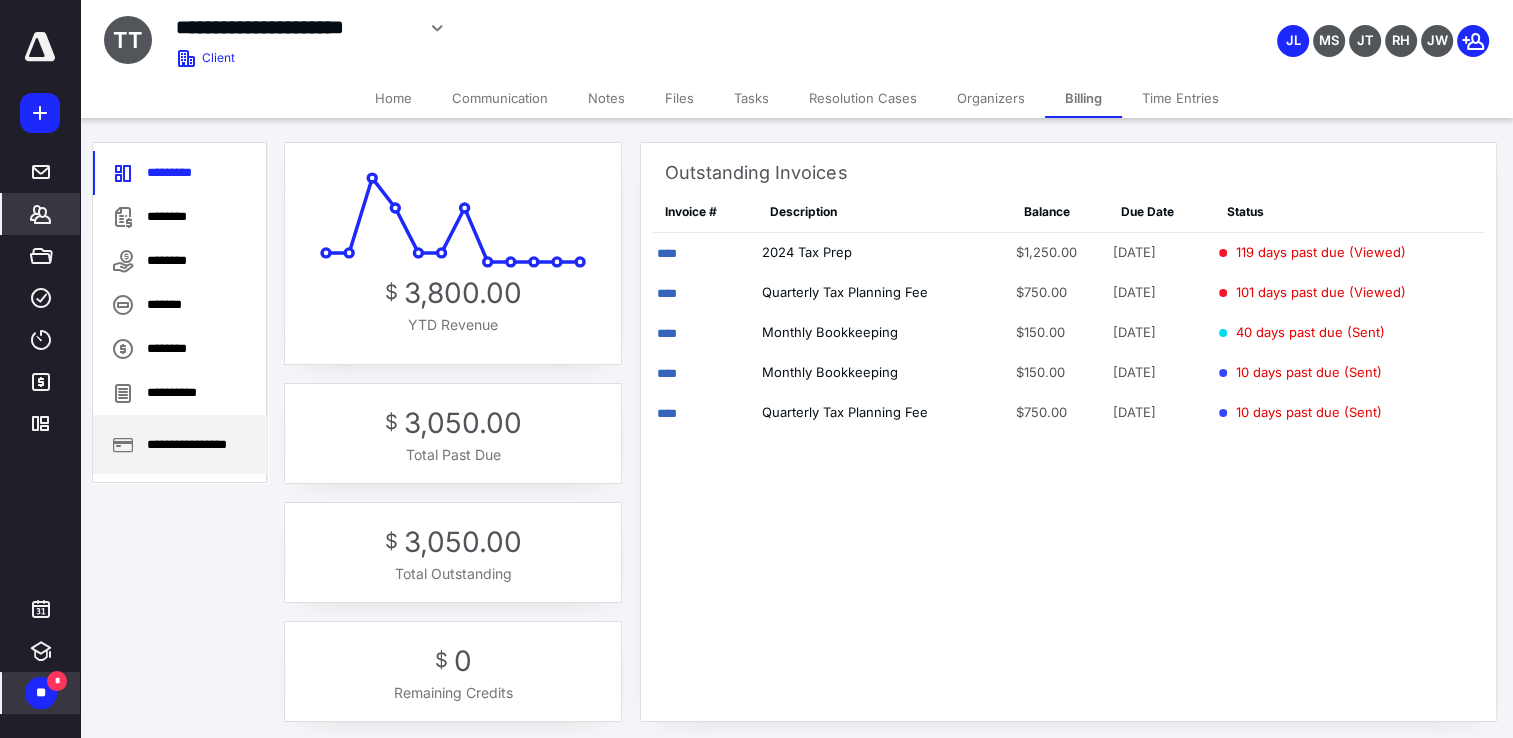 click on "**********" at bounding box center (180, 444) 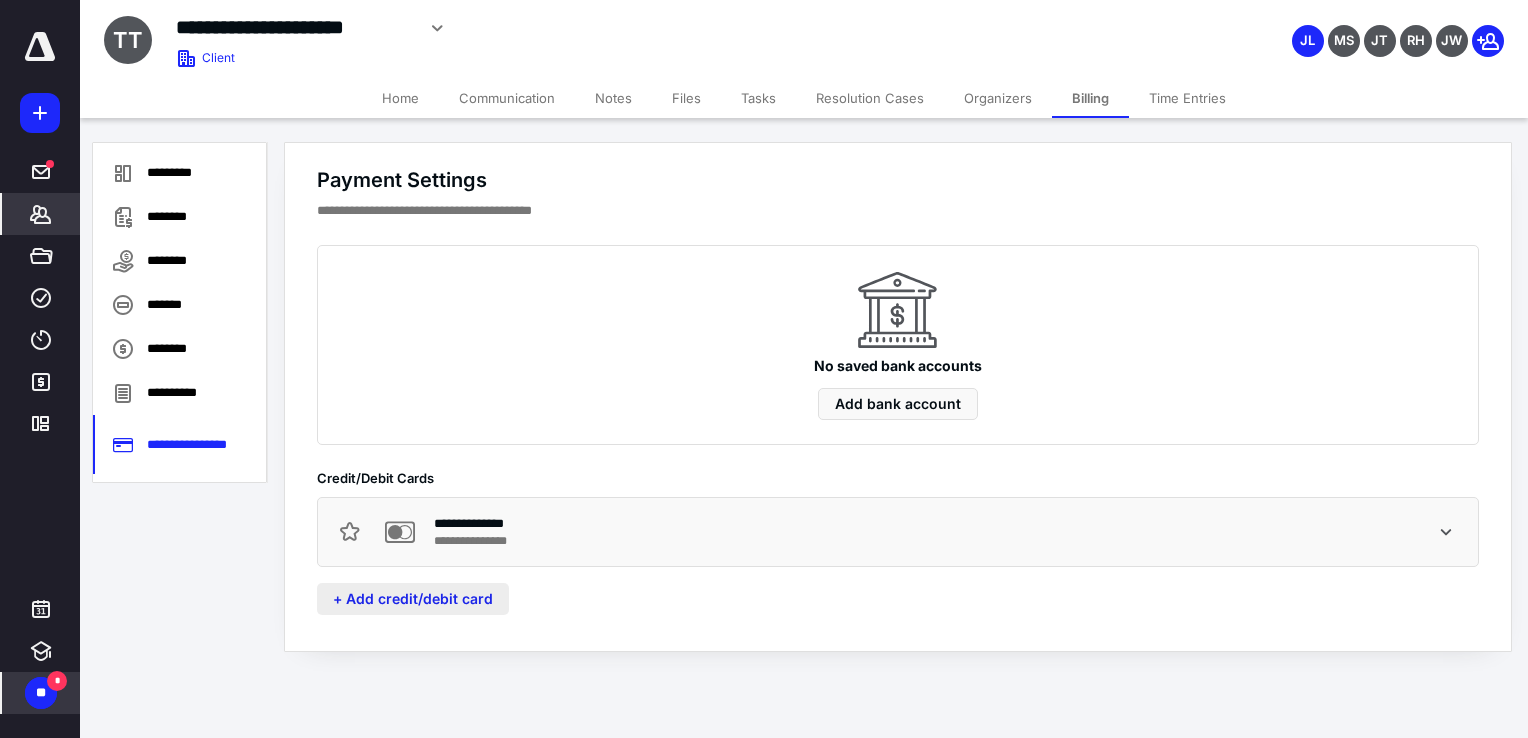 click on "+ Add credit/debit card" at bounding box center [413, 599] 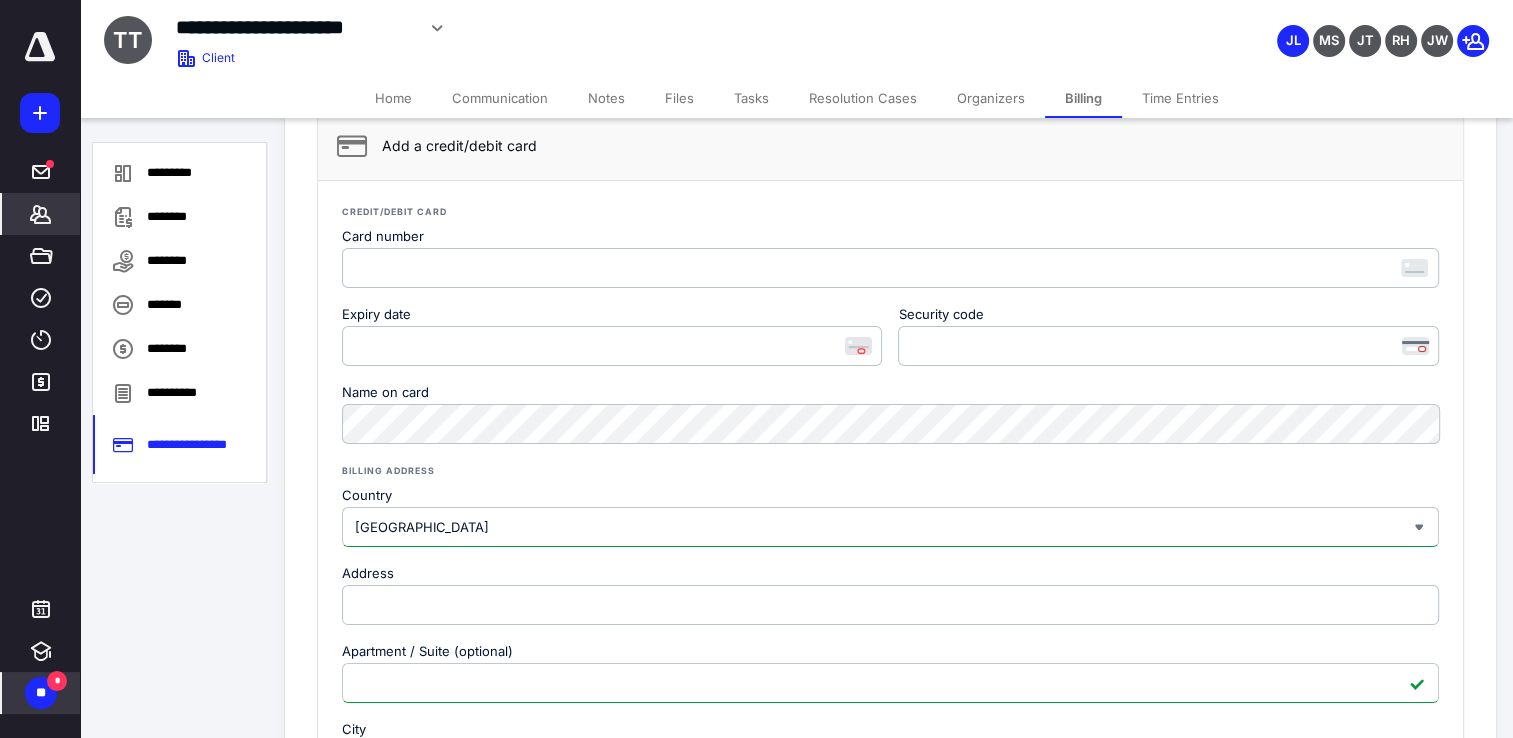 scroll, scrollTop: 100, scrollLeft: 0, axis: vertical 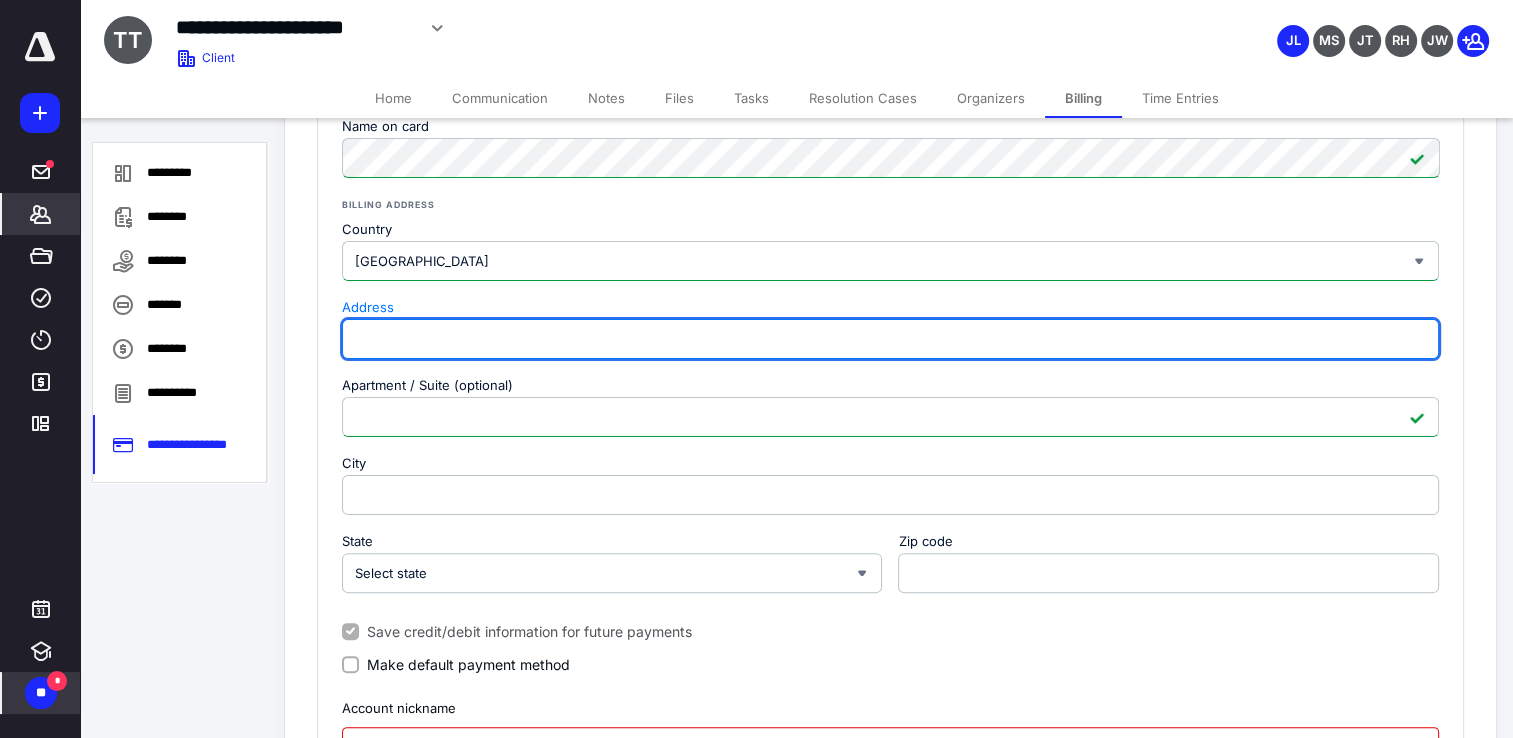click on "Address" at bounding box center [890, 339] 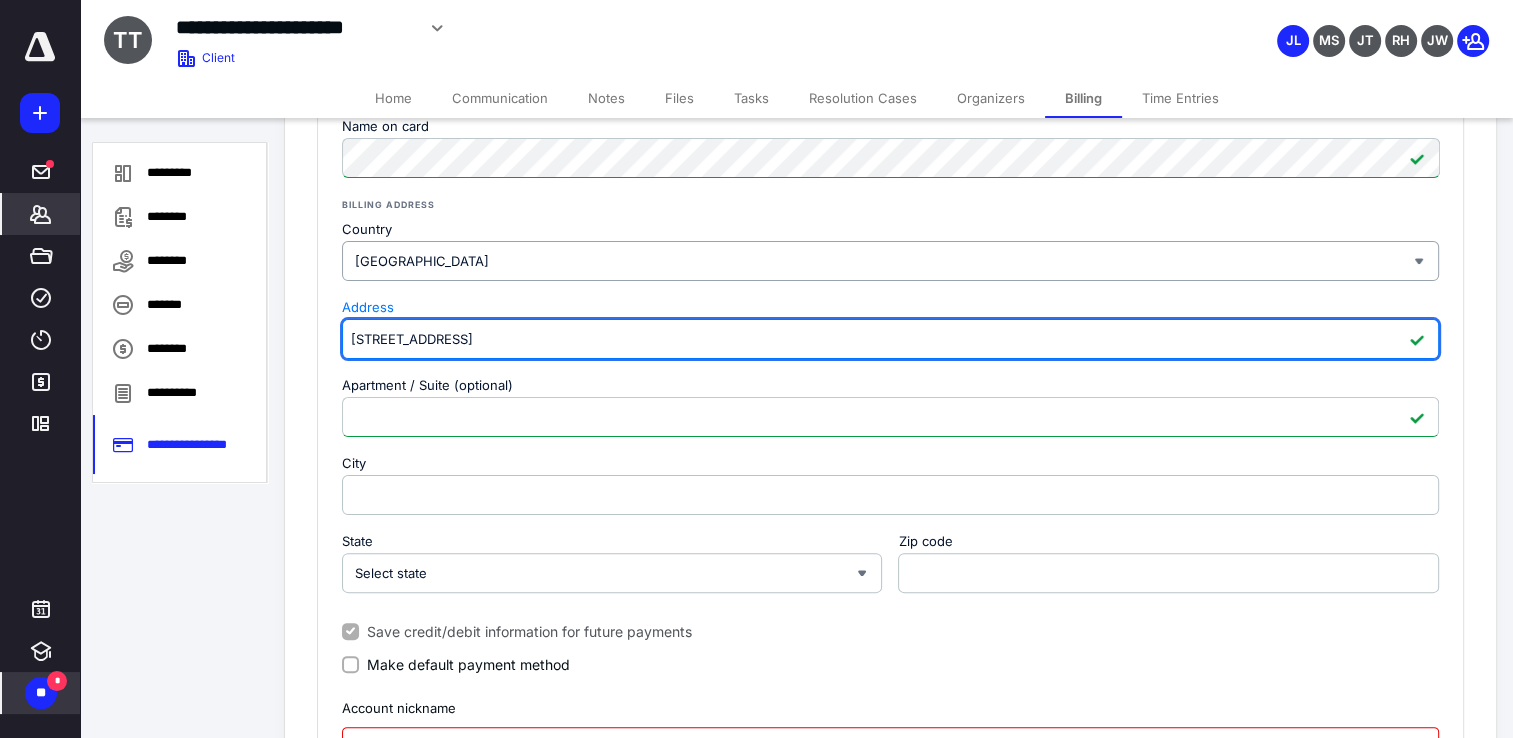 type on "[STREET_ADDRESS]" 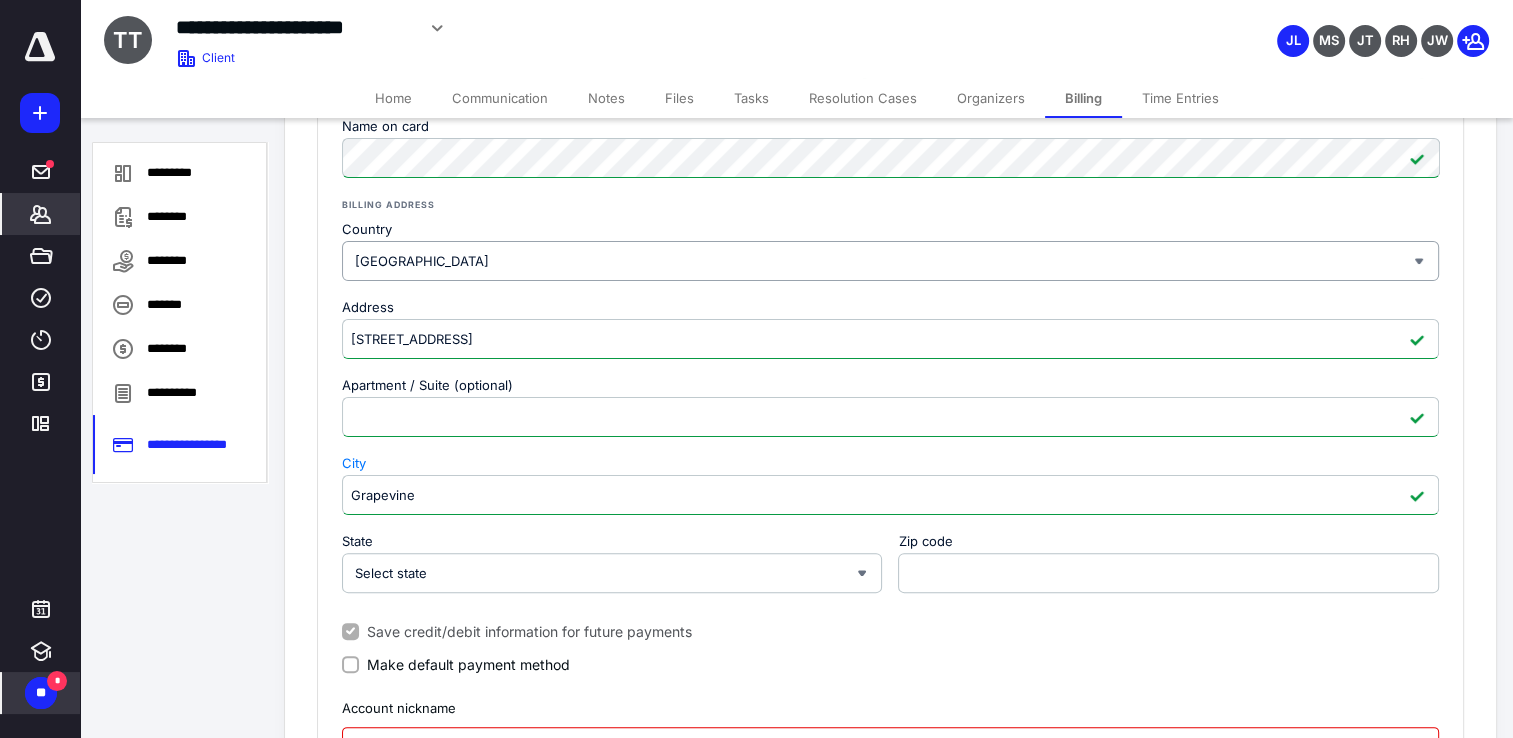 type on "Grapevine" 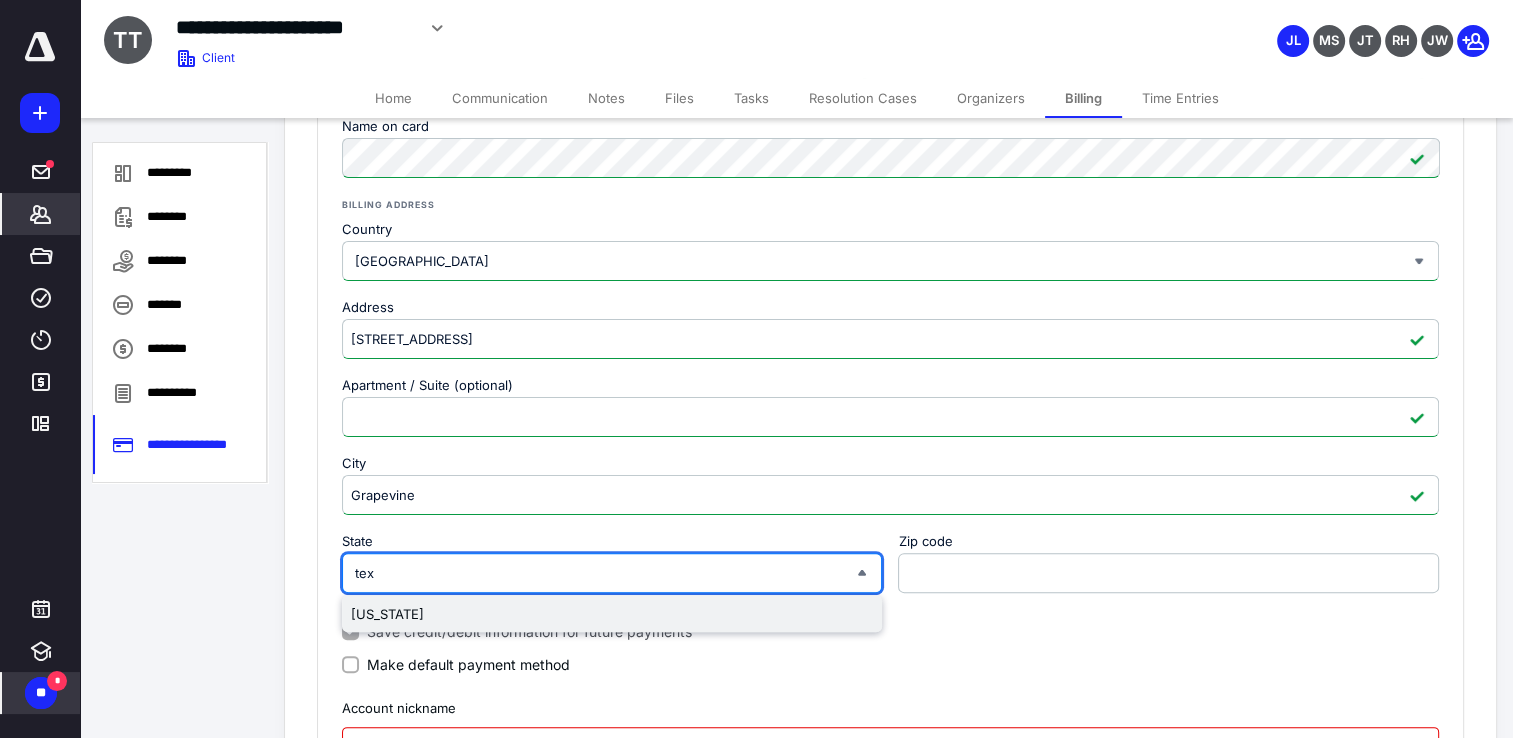 click on "[US_STATE]" at bounding box center [612, 614] 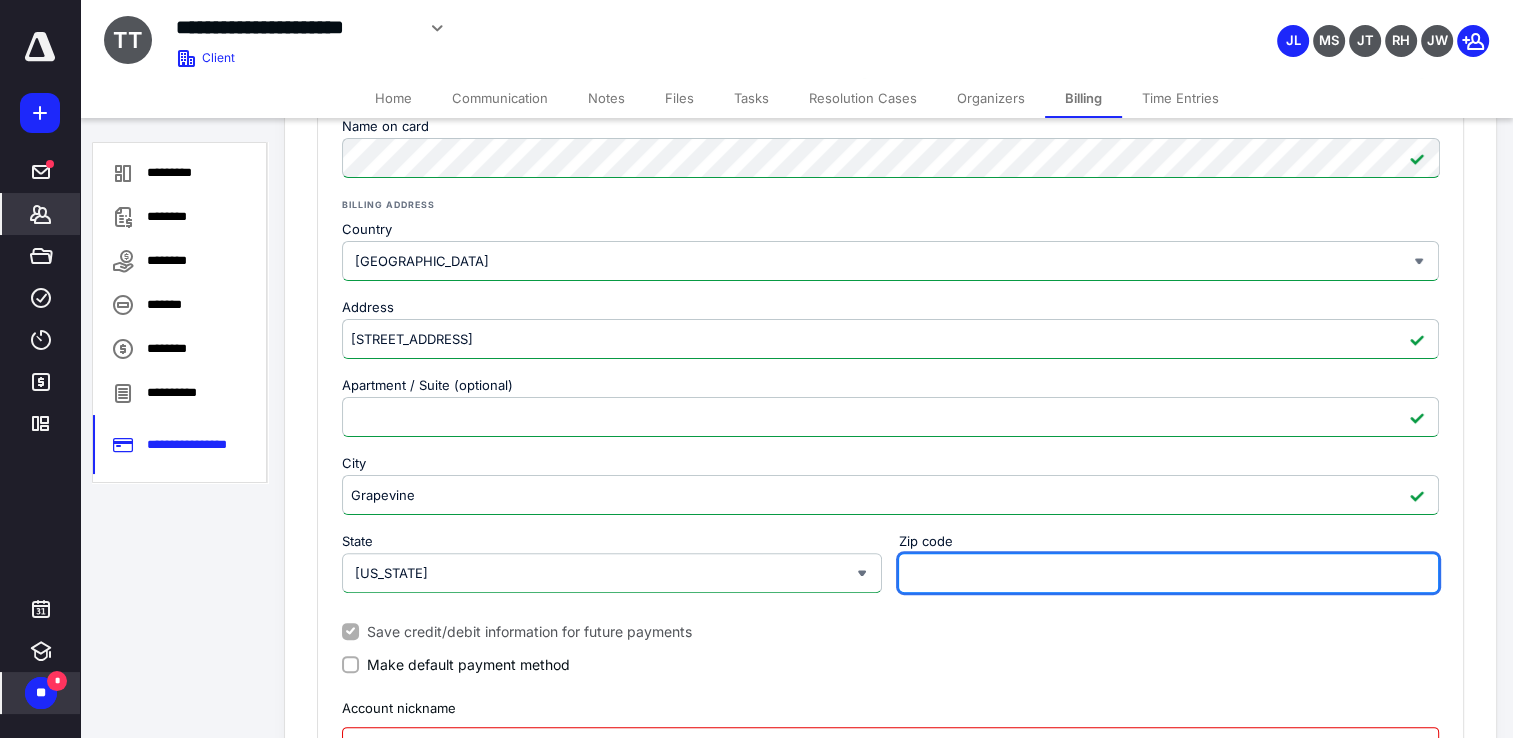 click on "Zip code" at bounding box center (1168, 573) 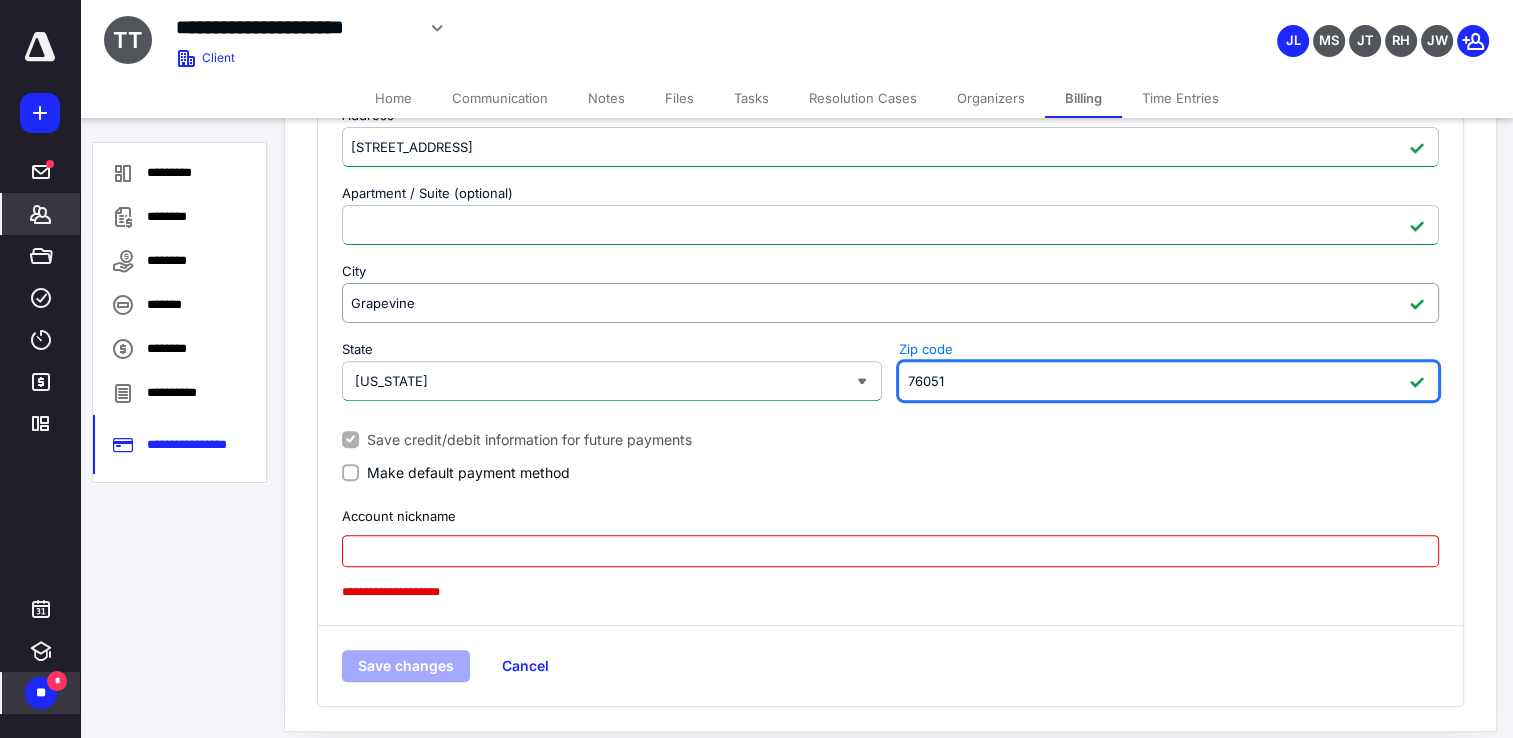 scroll, scrollTop: 608, scrollLeft: 0, axis: vertical 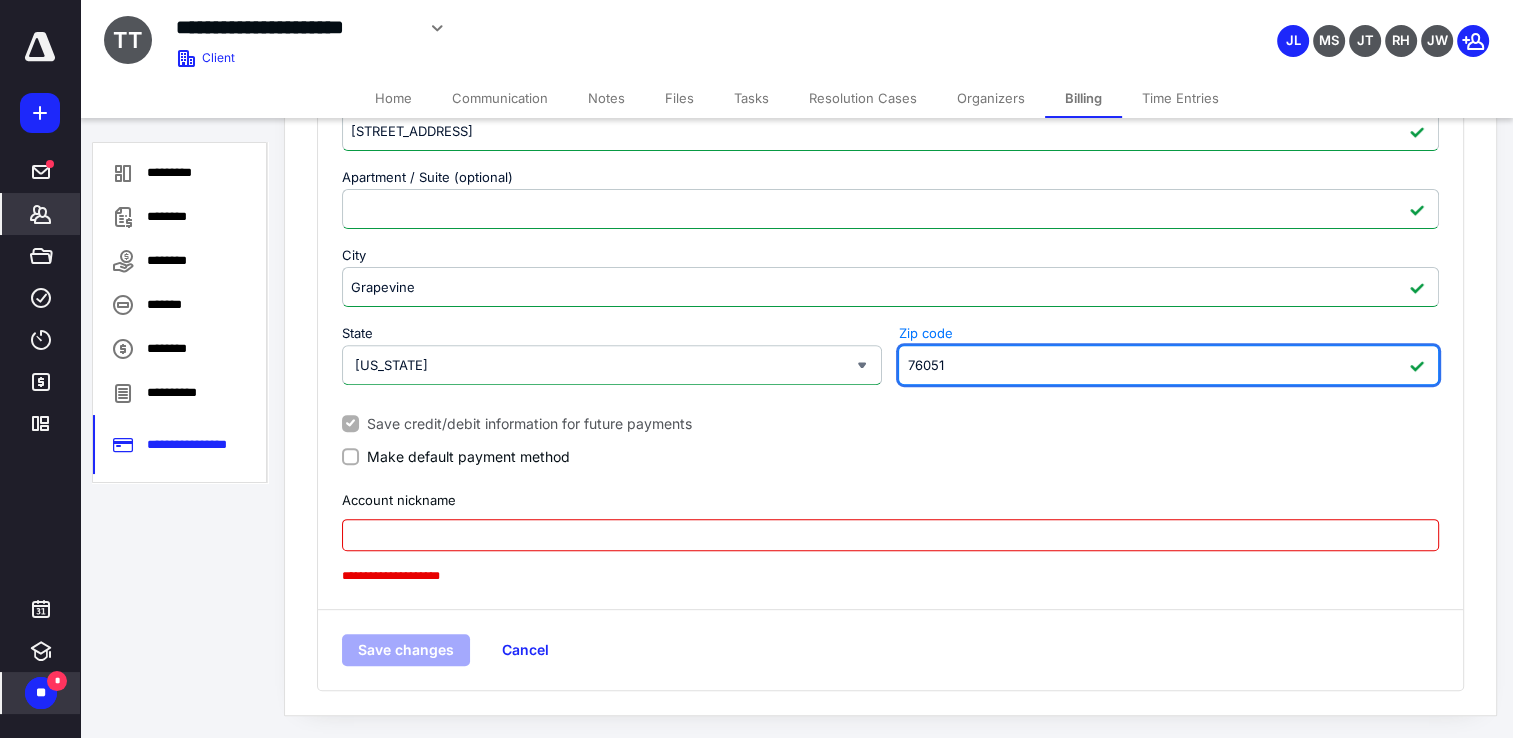 type on "76051" 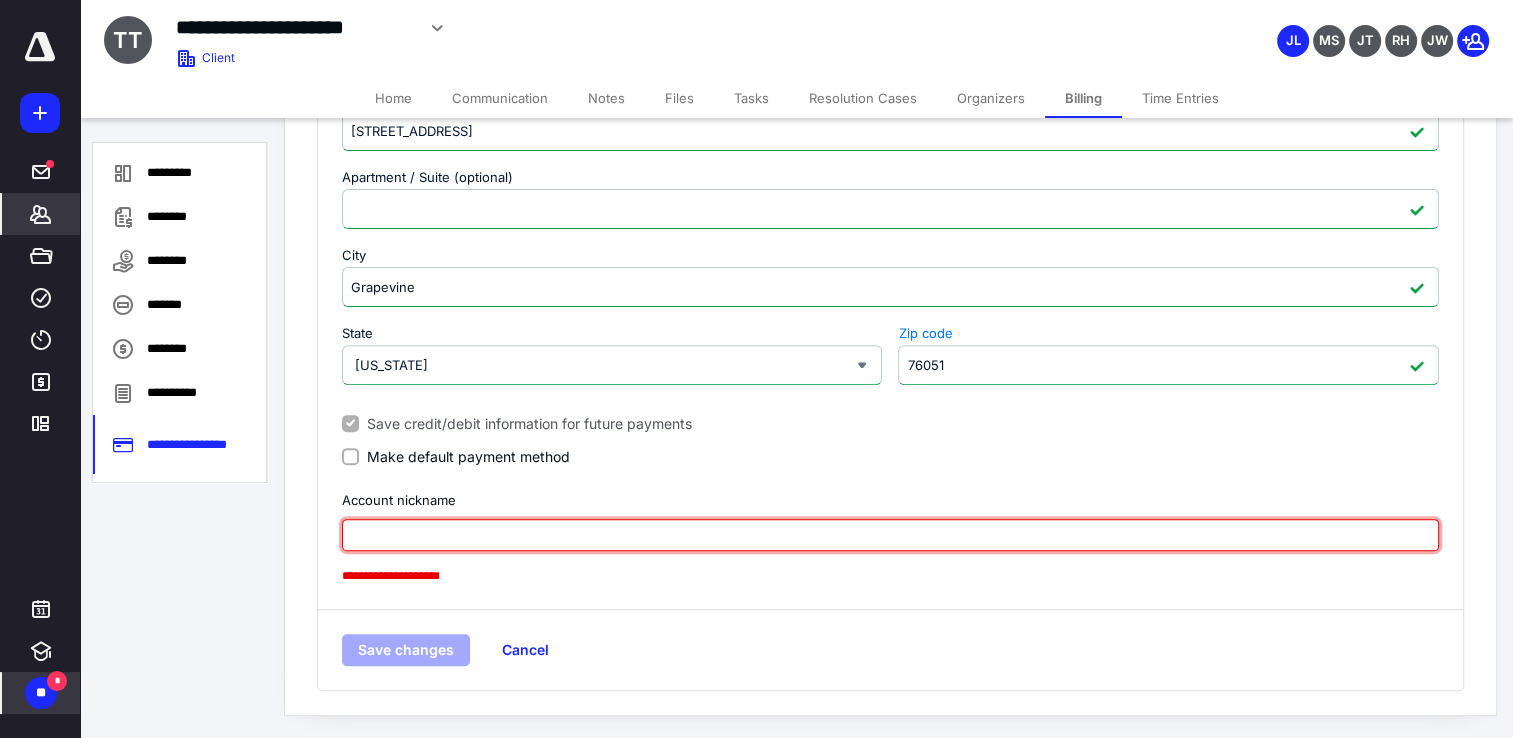 click at bounding box center (890, 535) 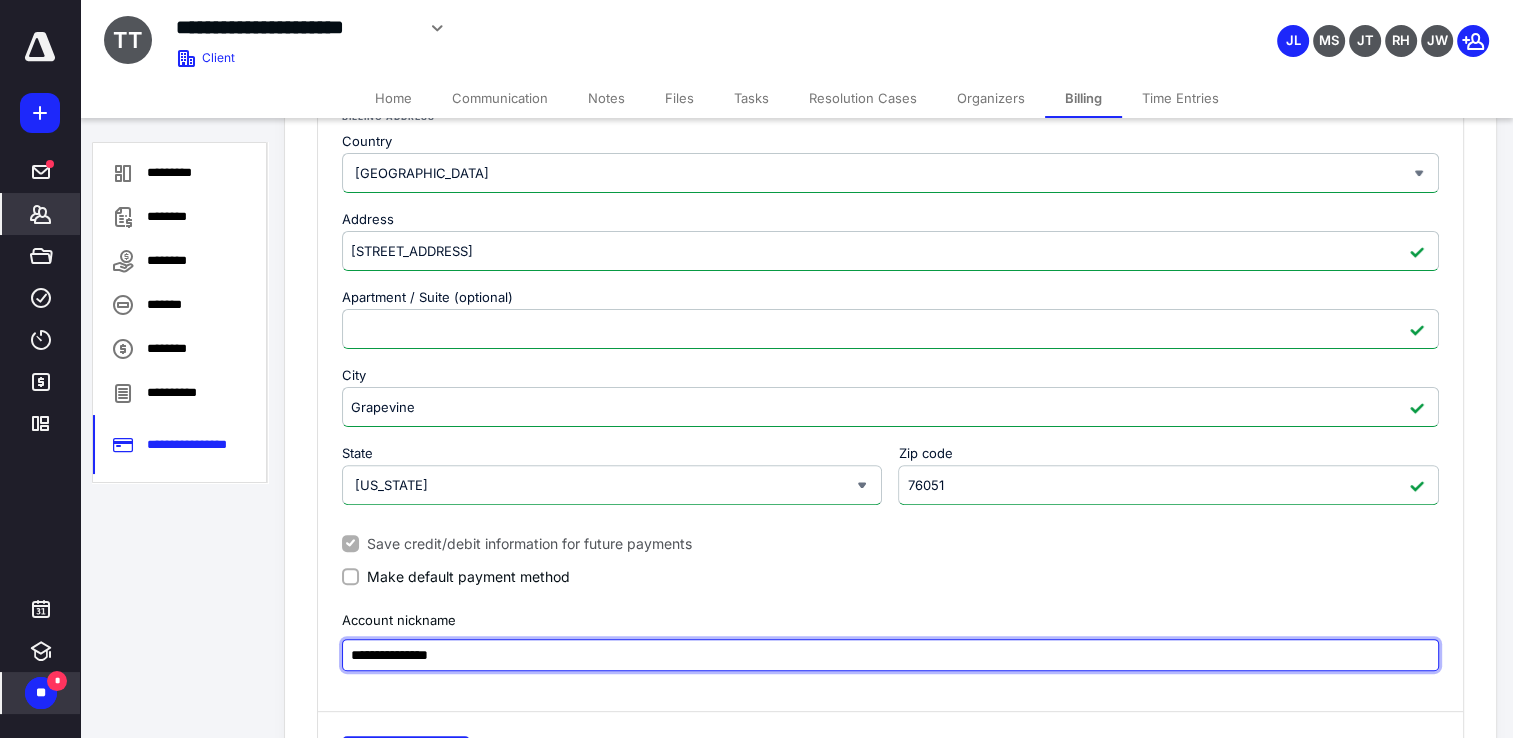 scroll, scrollTop: 489, scrollLeft: 0, axis: vertical 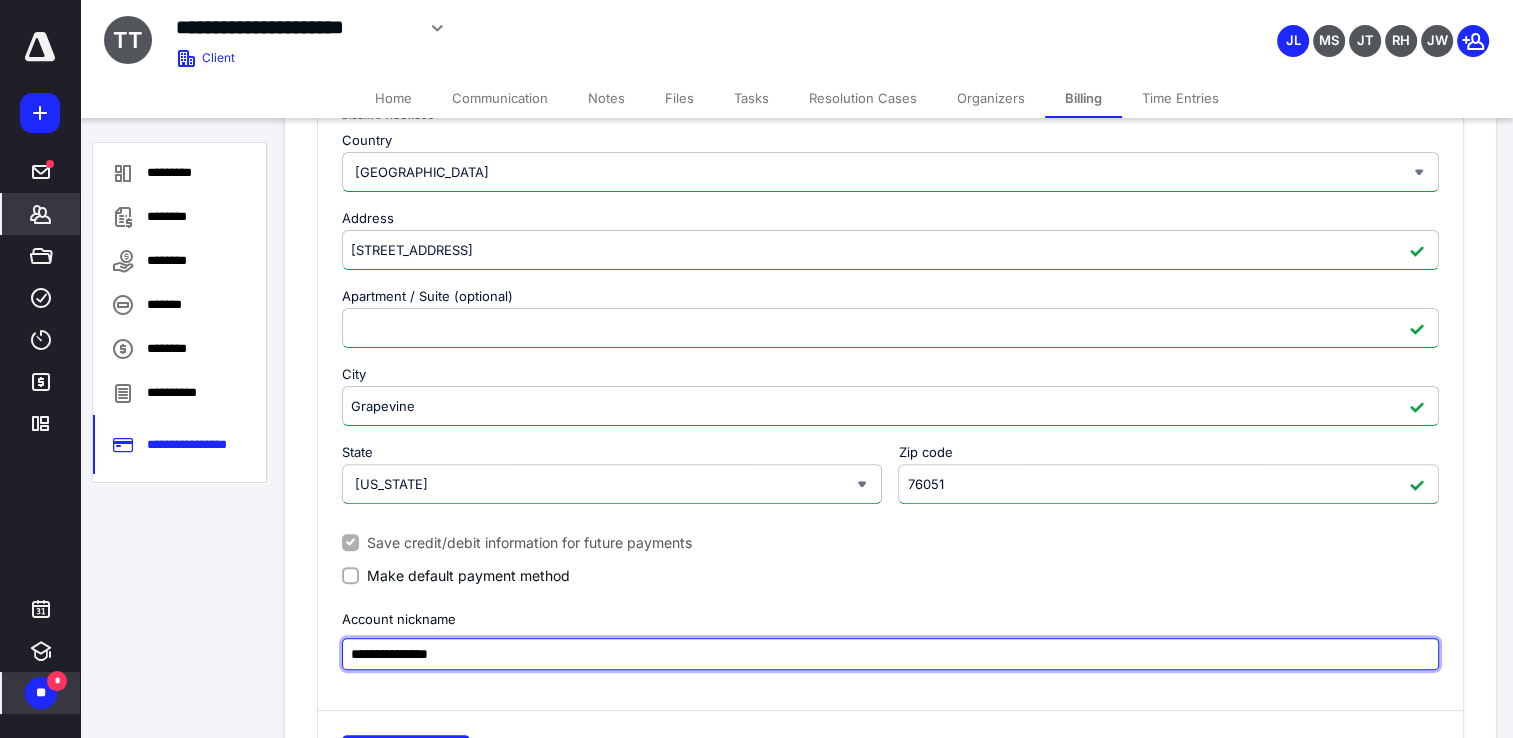 type on "**********" 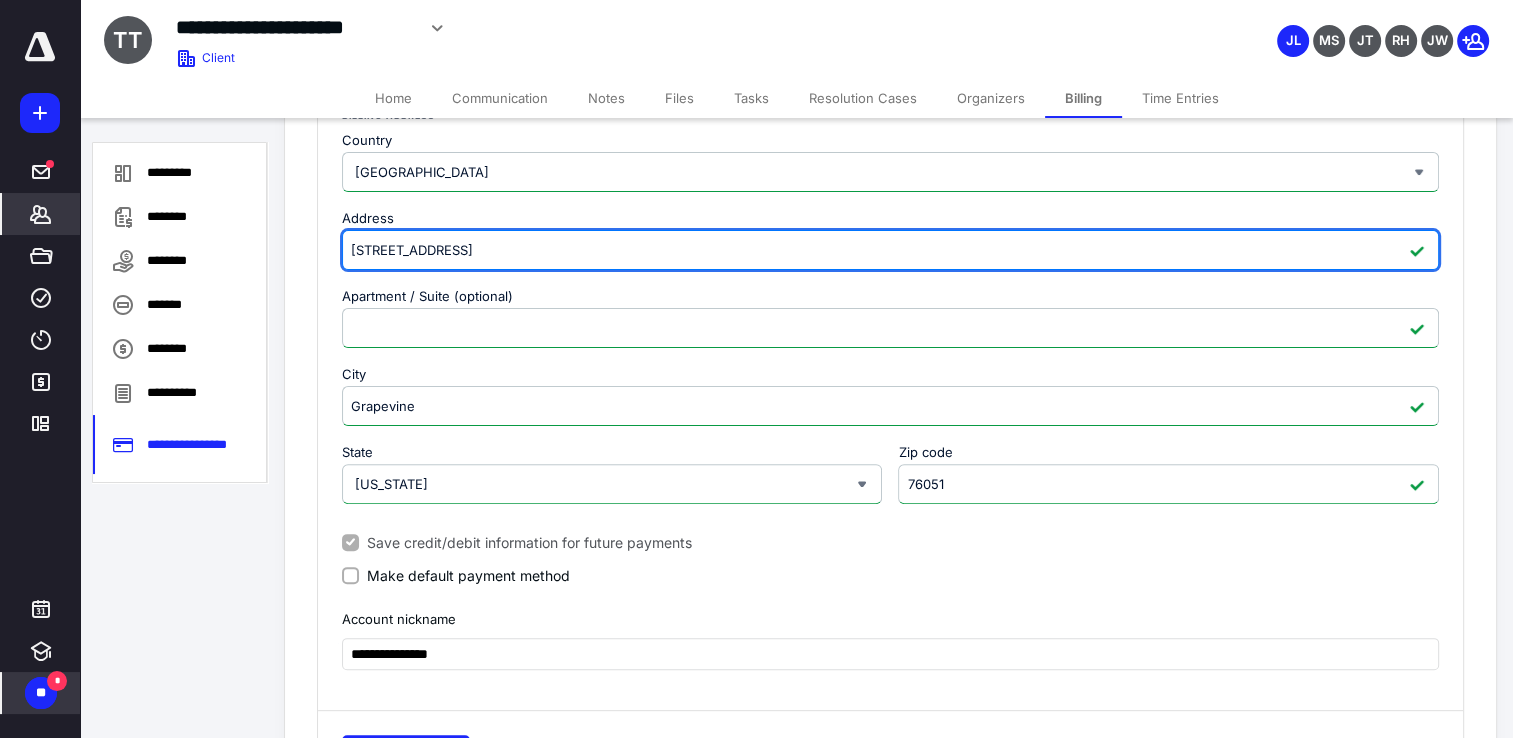 click on "[STREET_ADDRESS]" at bounding box center [890, 250] 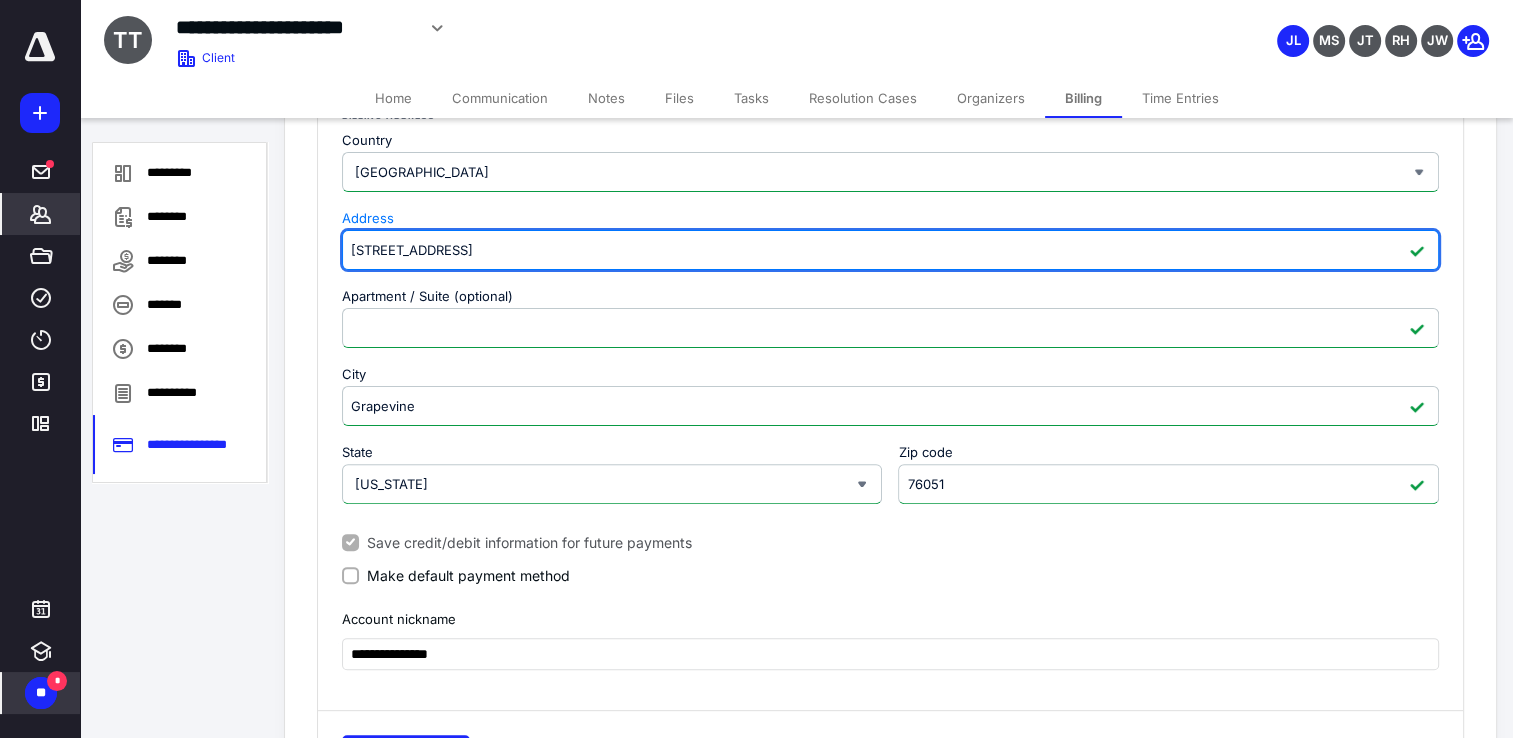 click on "[STREET_ADDRESS]" at bounding box center (890, 250) 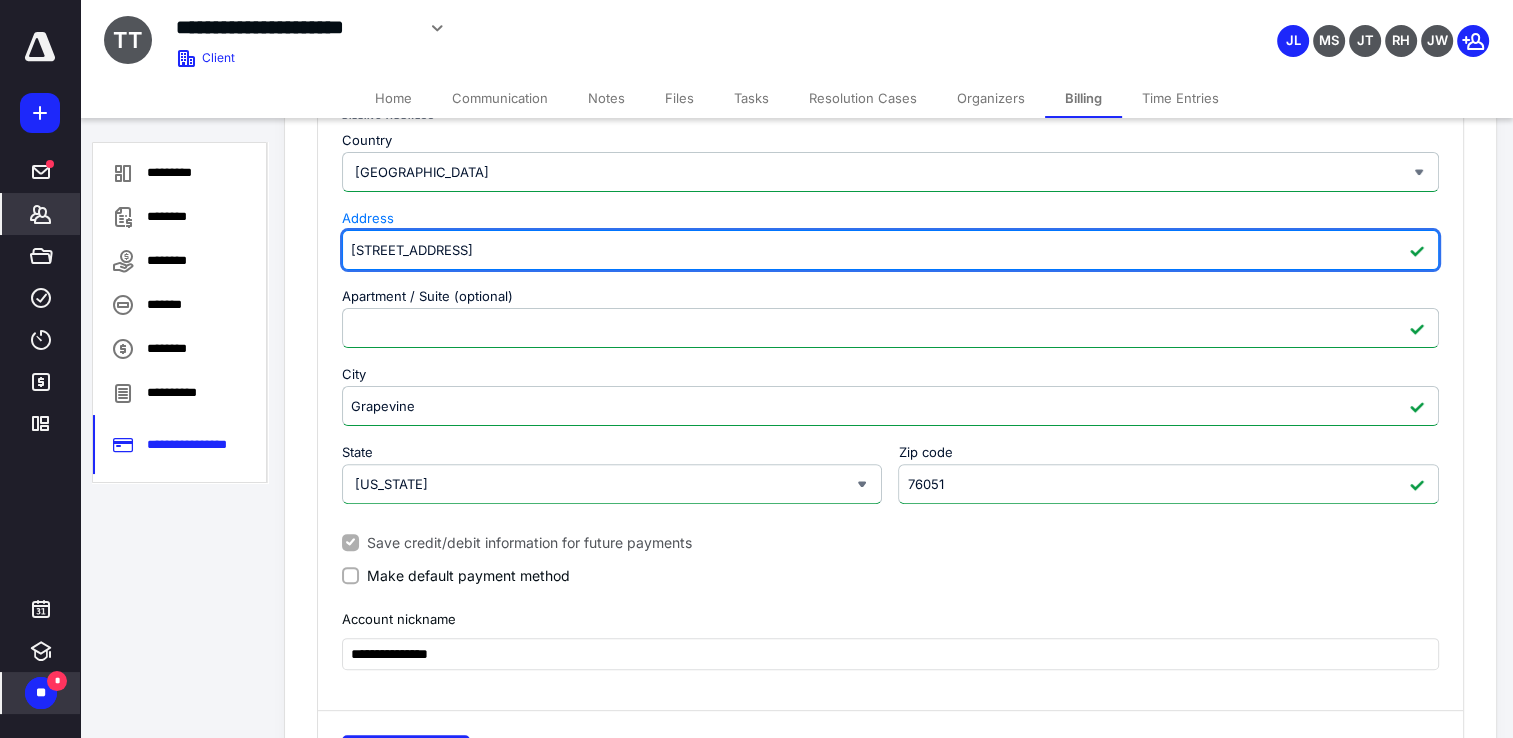 scroll, scrollTop: 589, scrollLeft: 0, axis: vertical 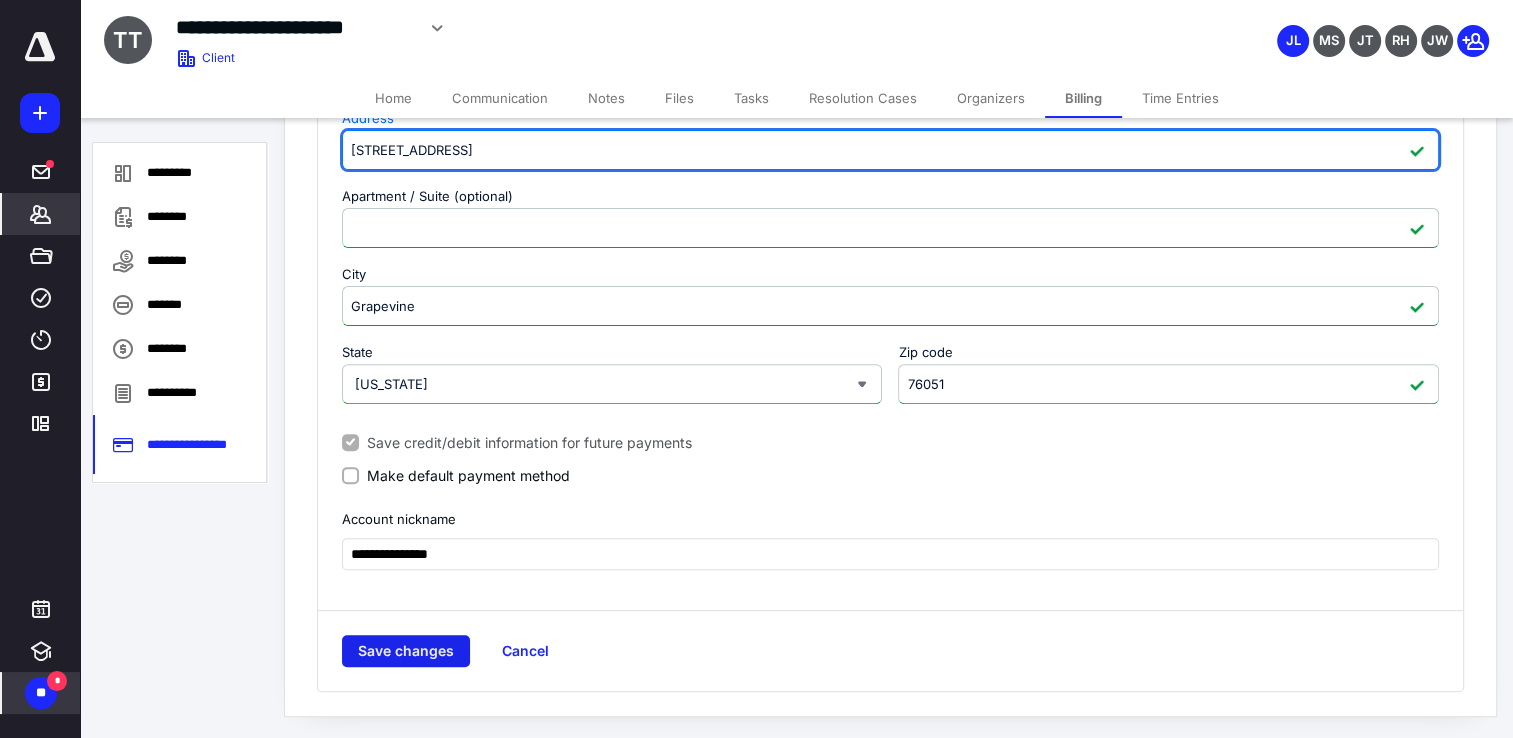 type on "[STREET_ADDRESS]" 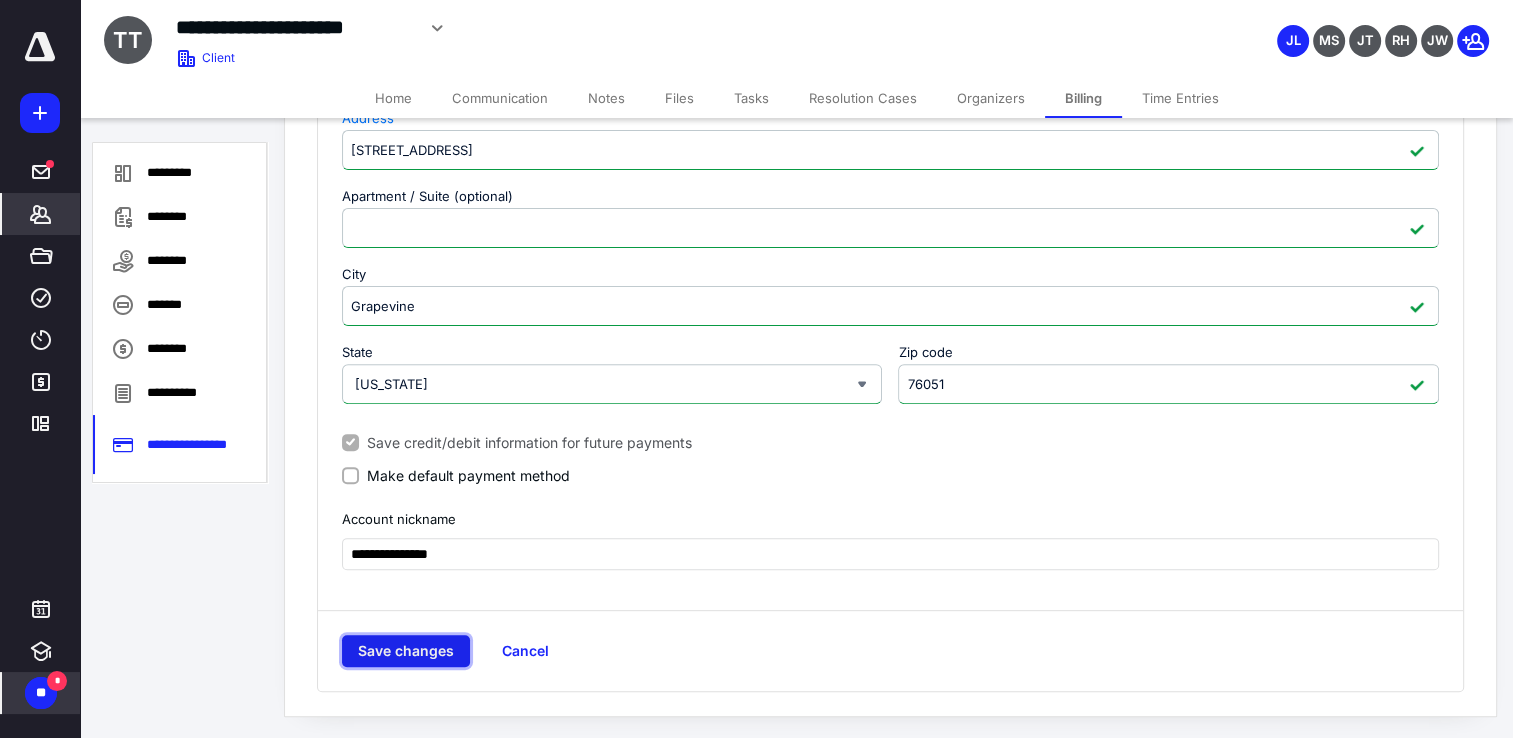 click on "Save changes" at bounding box center [406, 651] 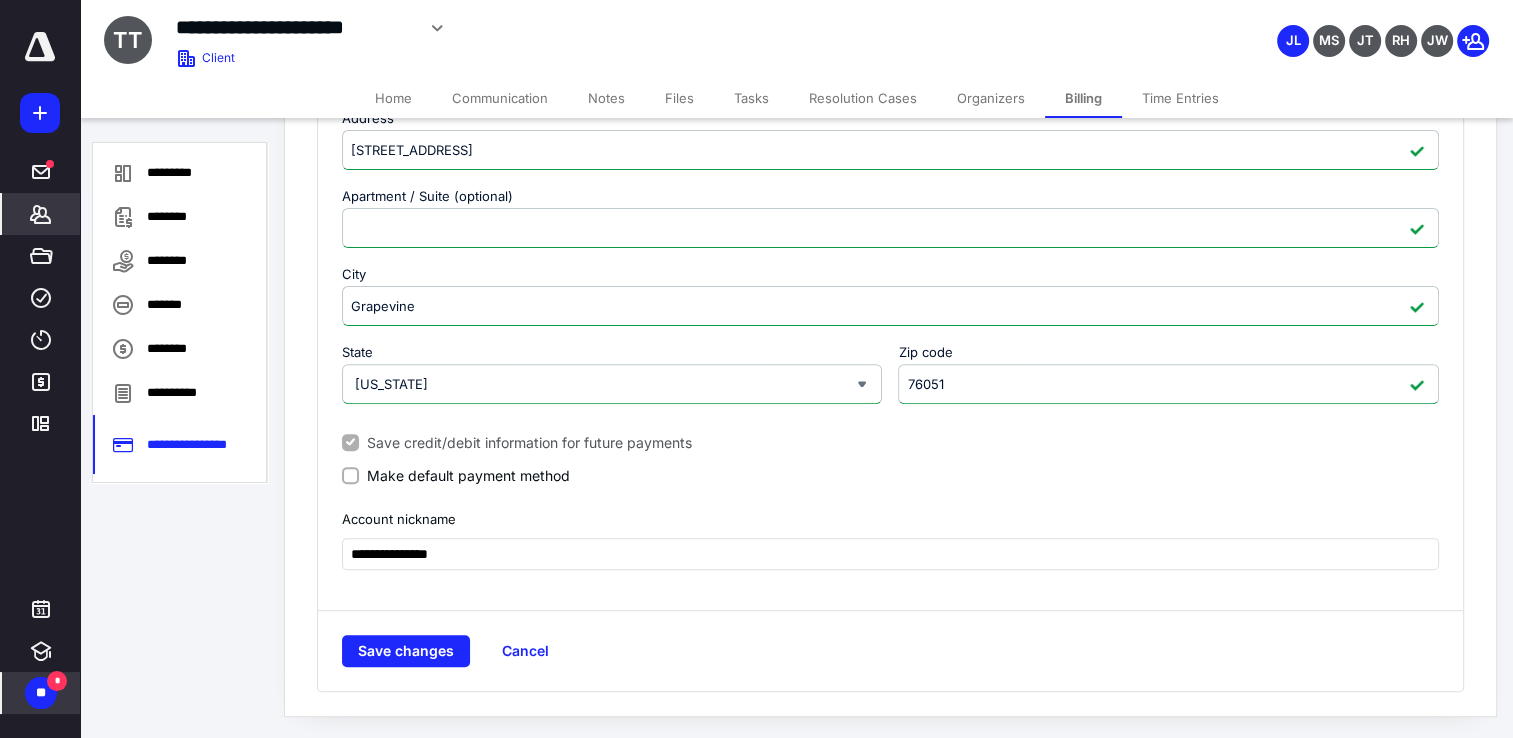 scroll, scrollTop: 38, scrollLeft: 0, axis: vertical 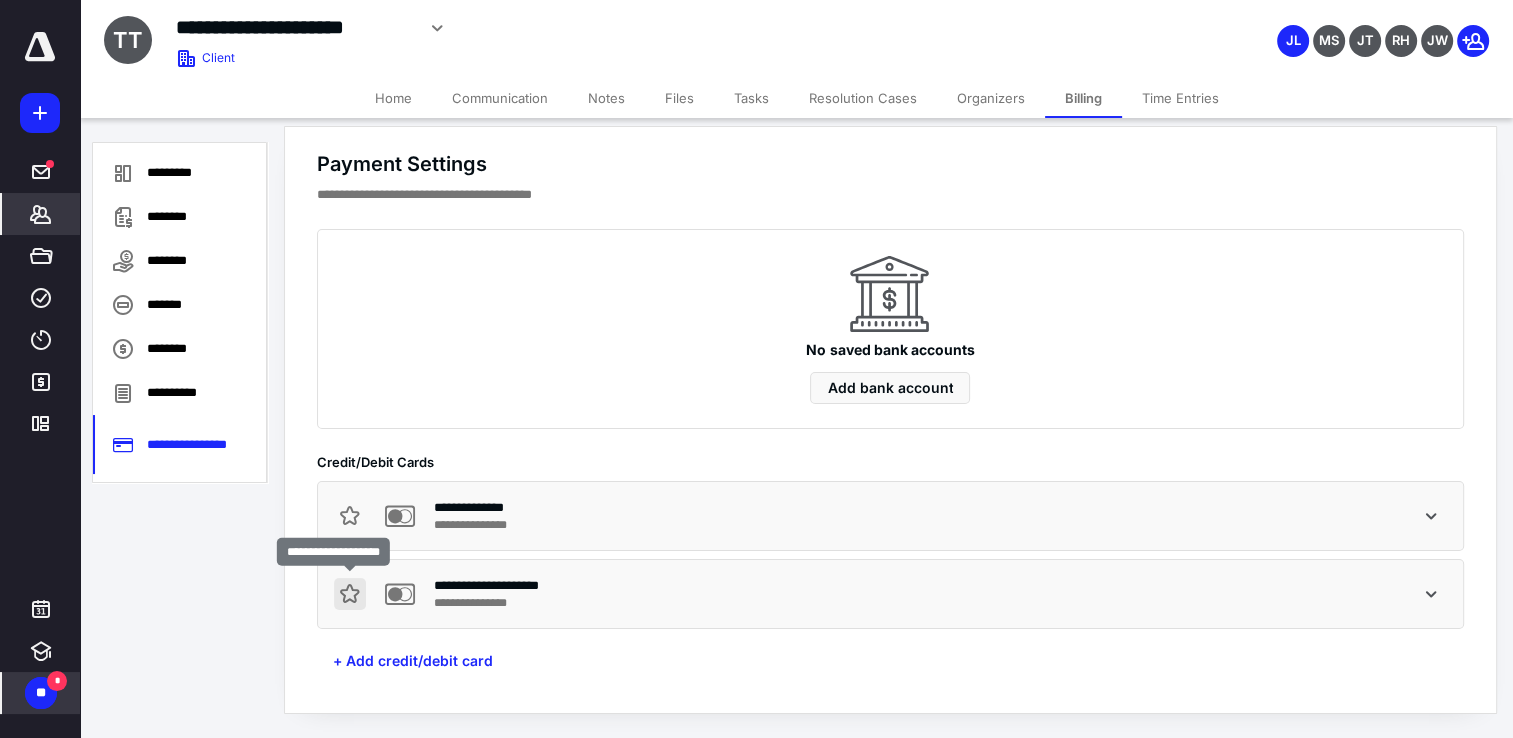 click at bounding box center [350, 594] 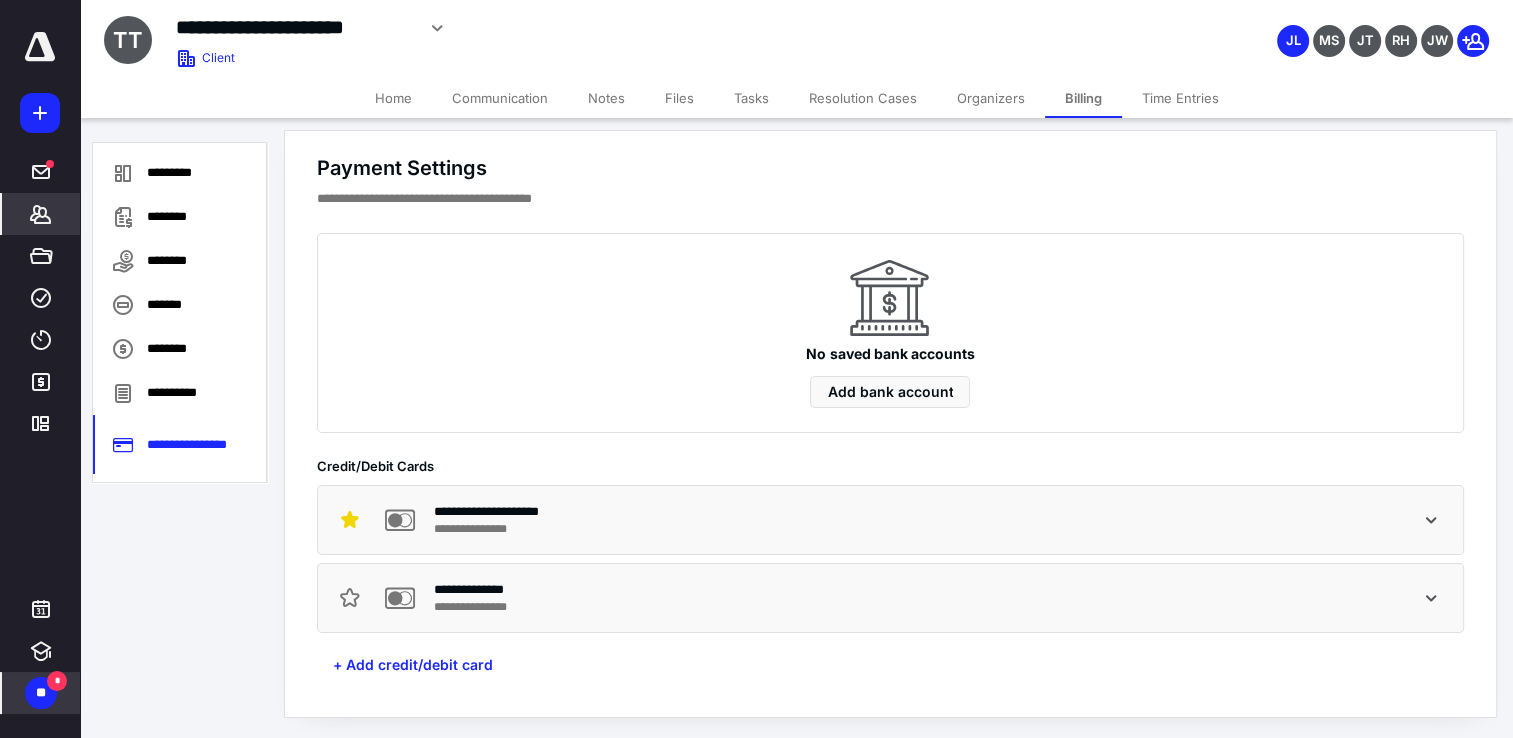 scroll, scrollTop: 0, scrollLeft: 0, axis: both 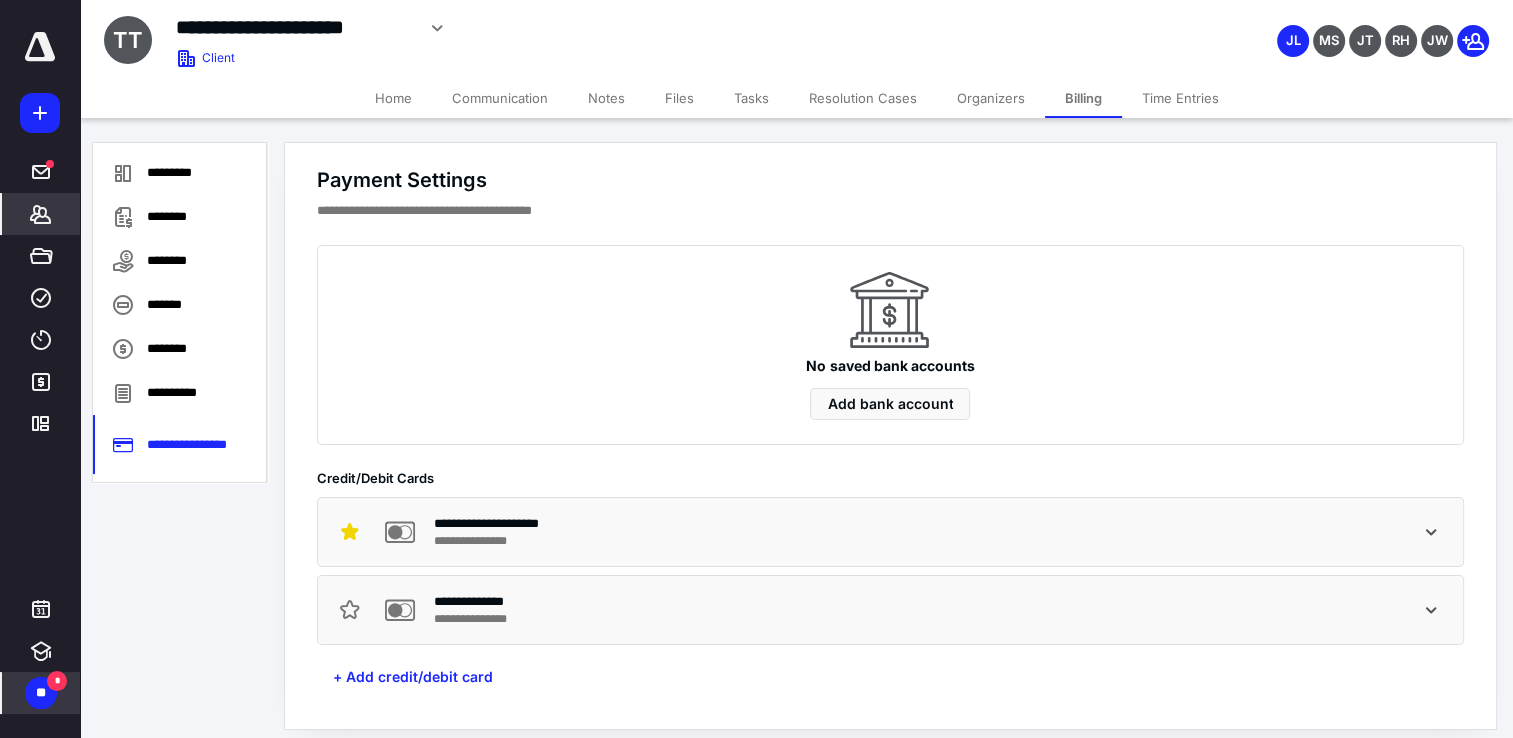click on "Home" at bounding box center (393, 98) 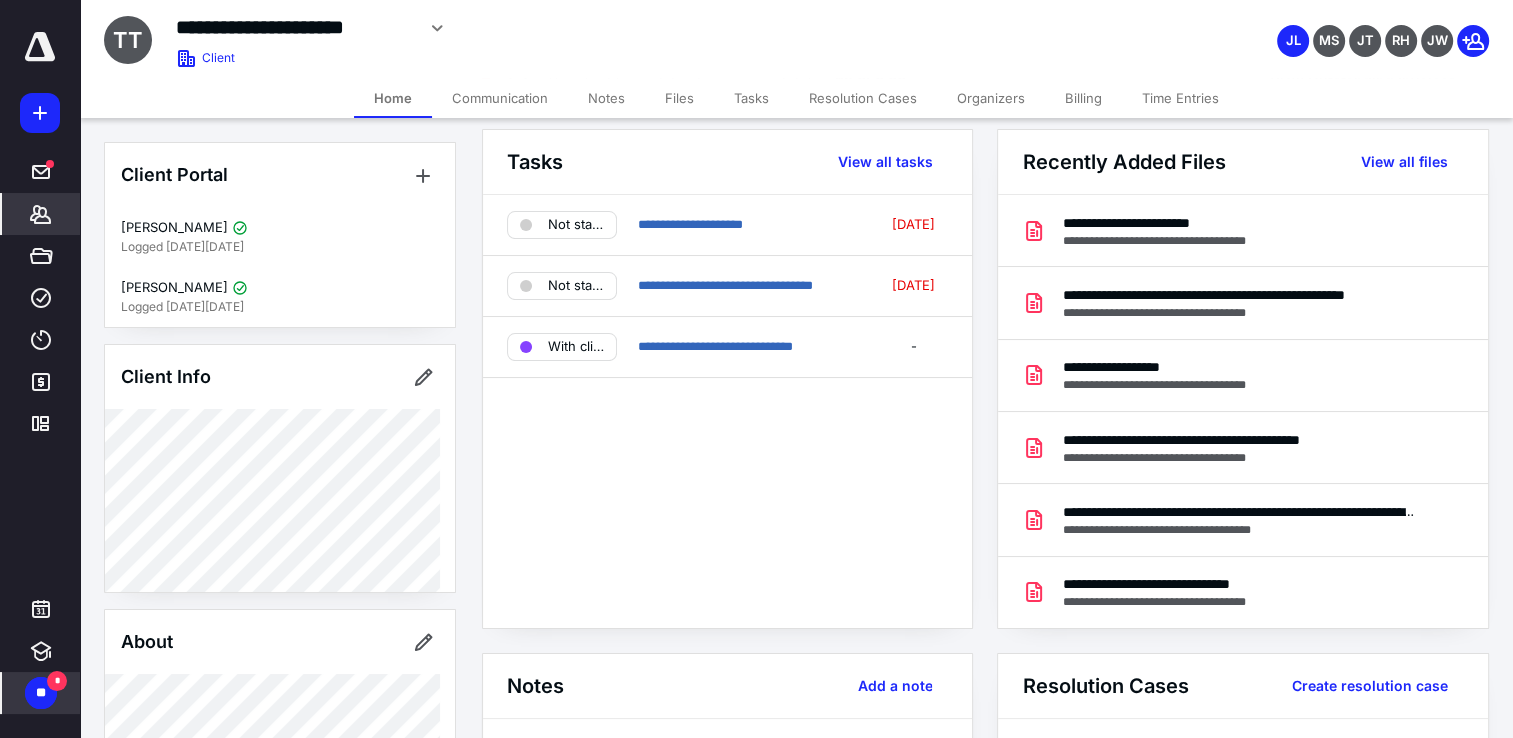 scroll, scrollTop: 0, scrollLeft: 0, axis: both 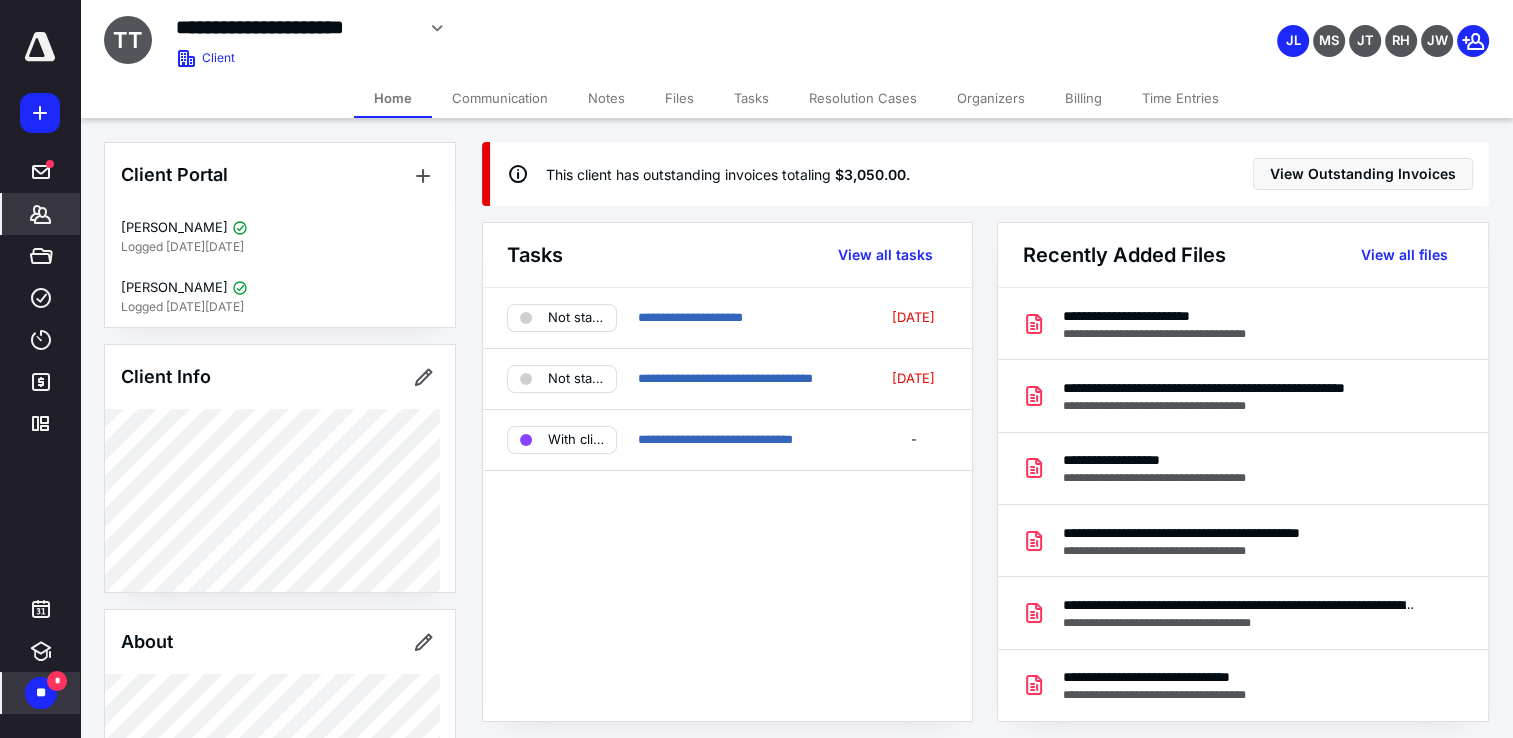 click on "Tasks" at bounding box center [751, 98] 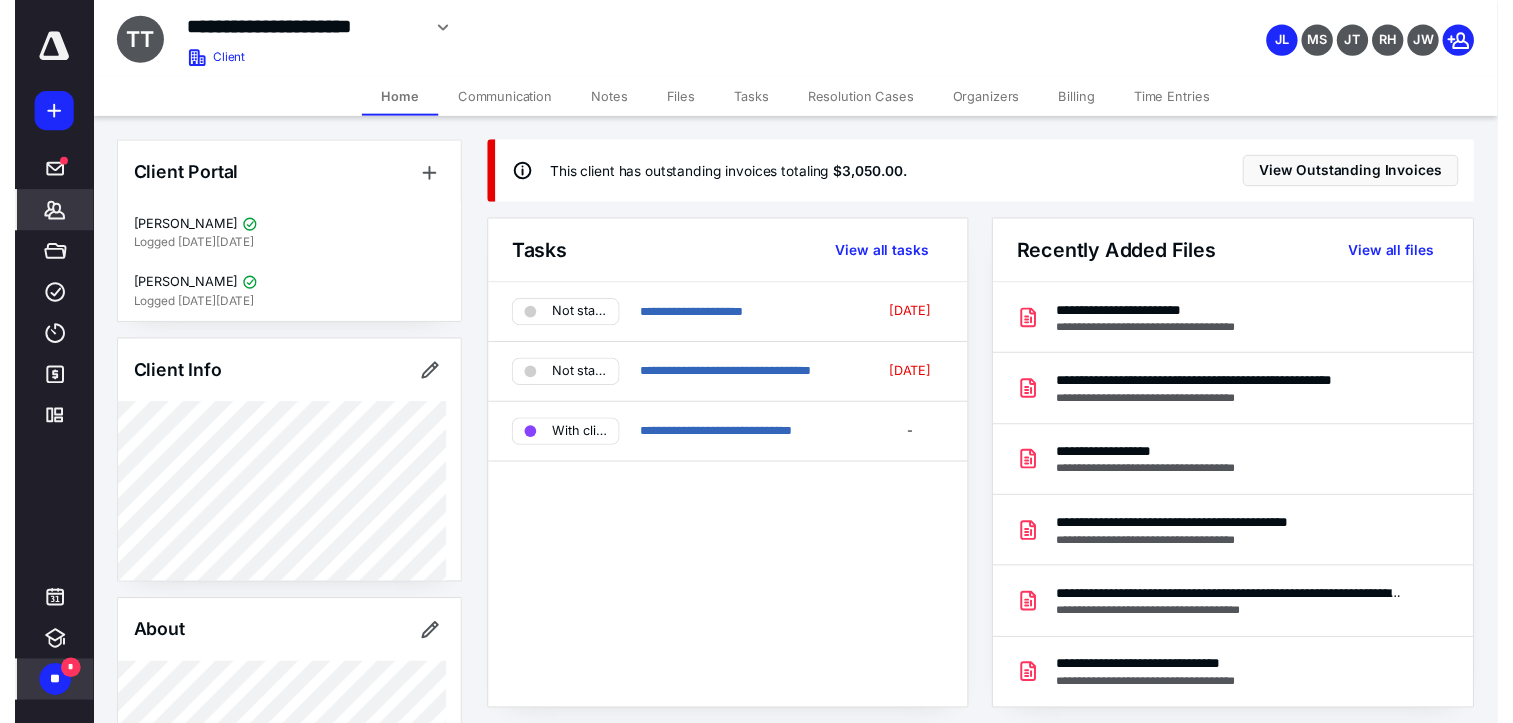 scroll, scrollTop: 20, scrollLeft: 0, axis: vertical 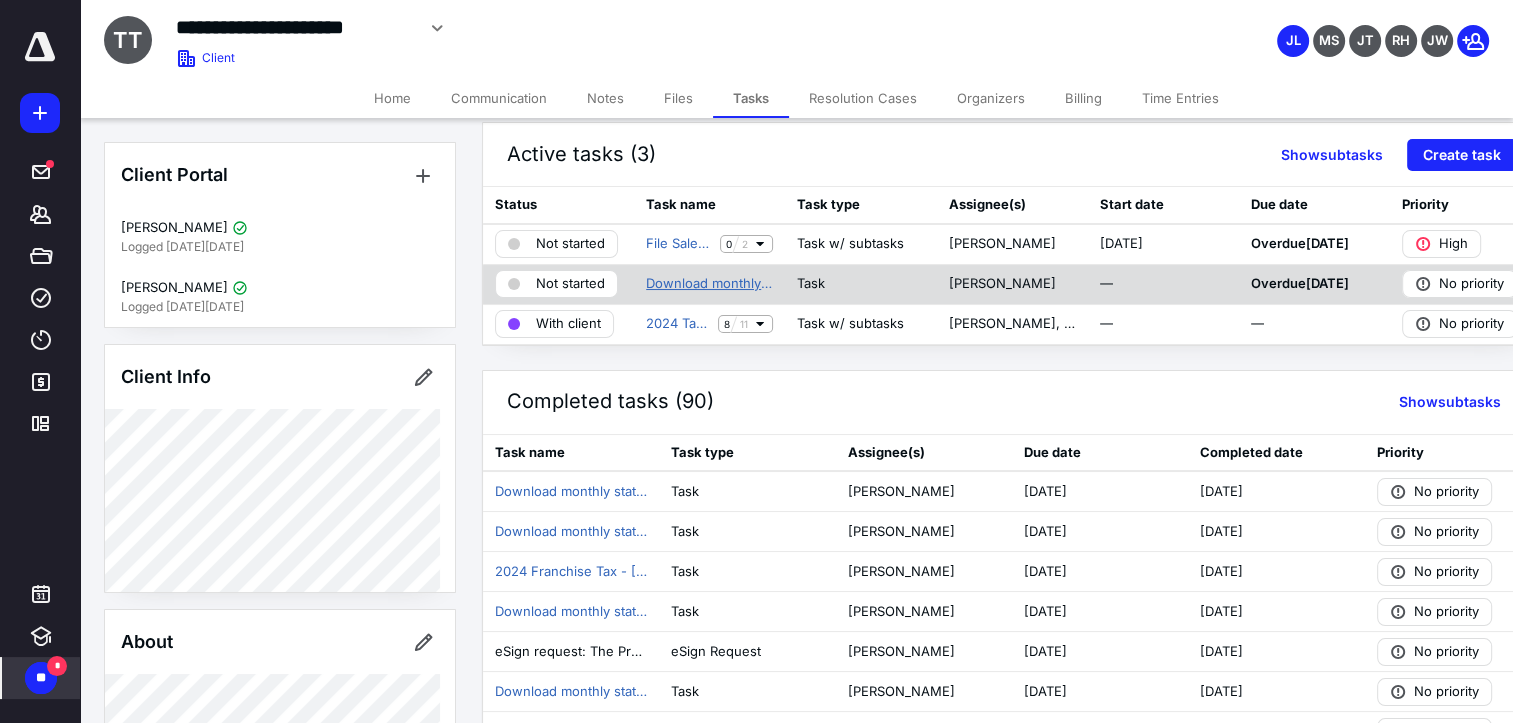 click on "Download monthly statements from QB" at bounding box center (709, 284) 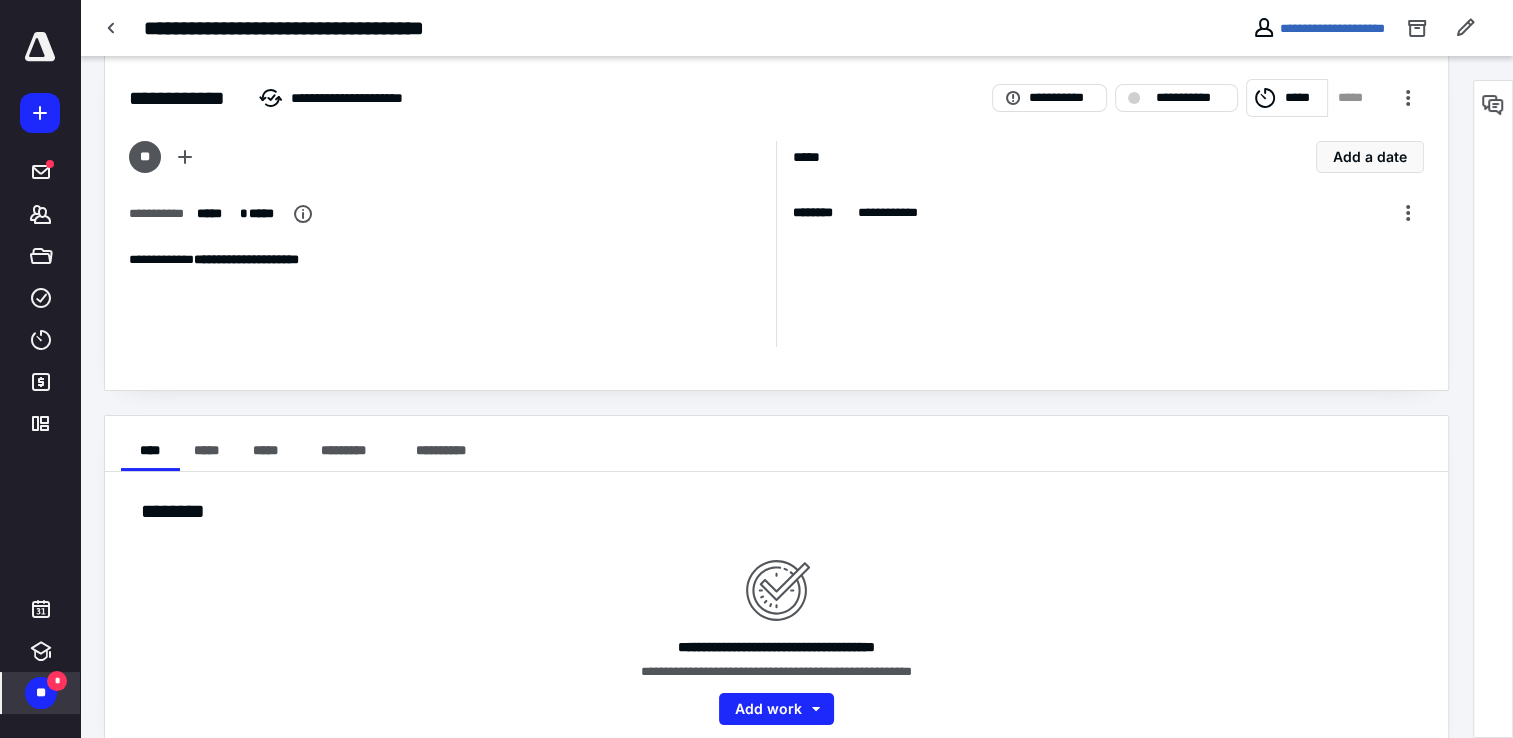 scroll, scrollTop: 0, scrollLeft: 0, axis: both 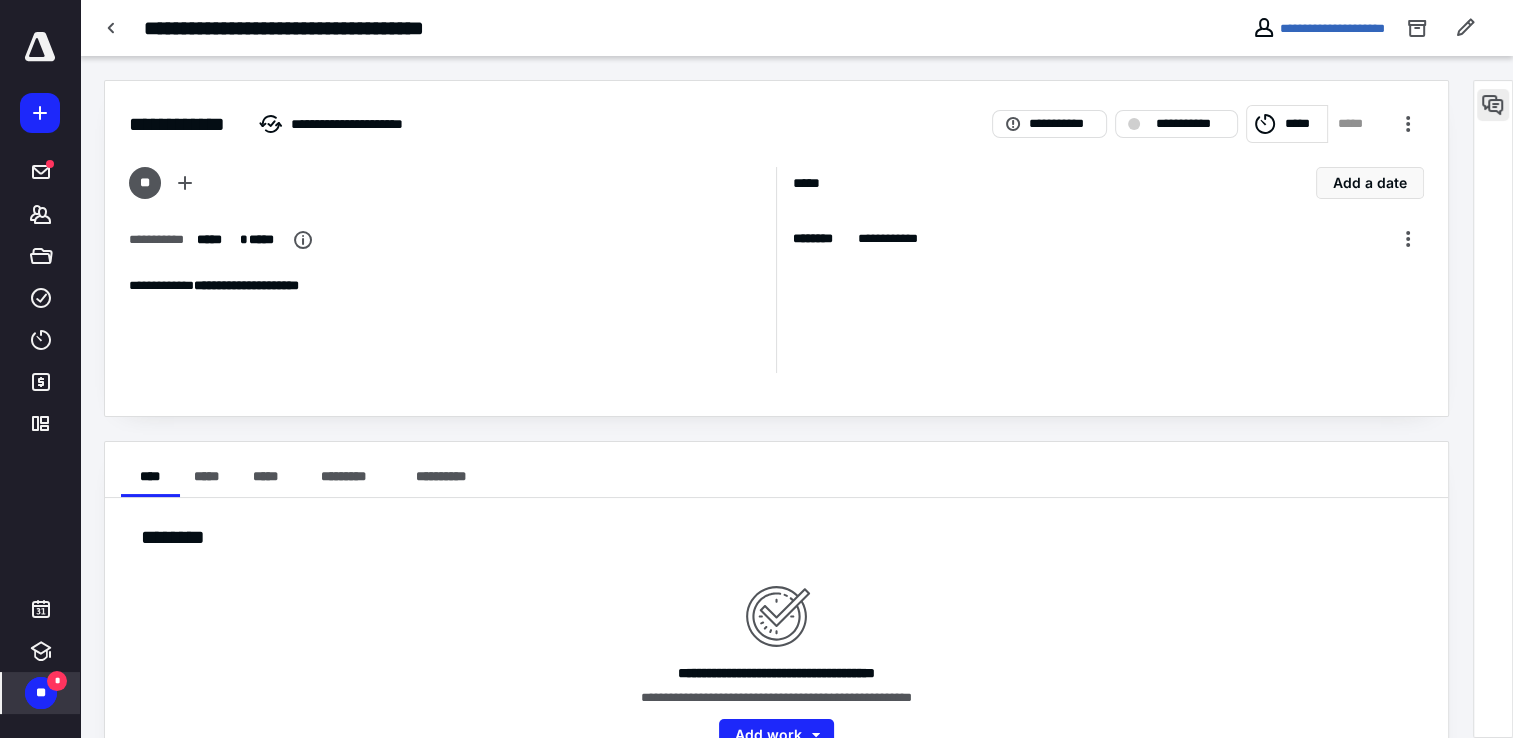 click at bounding box center [1493, 105] 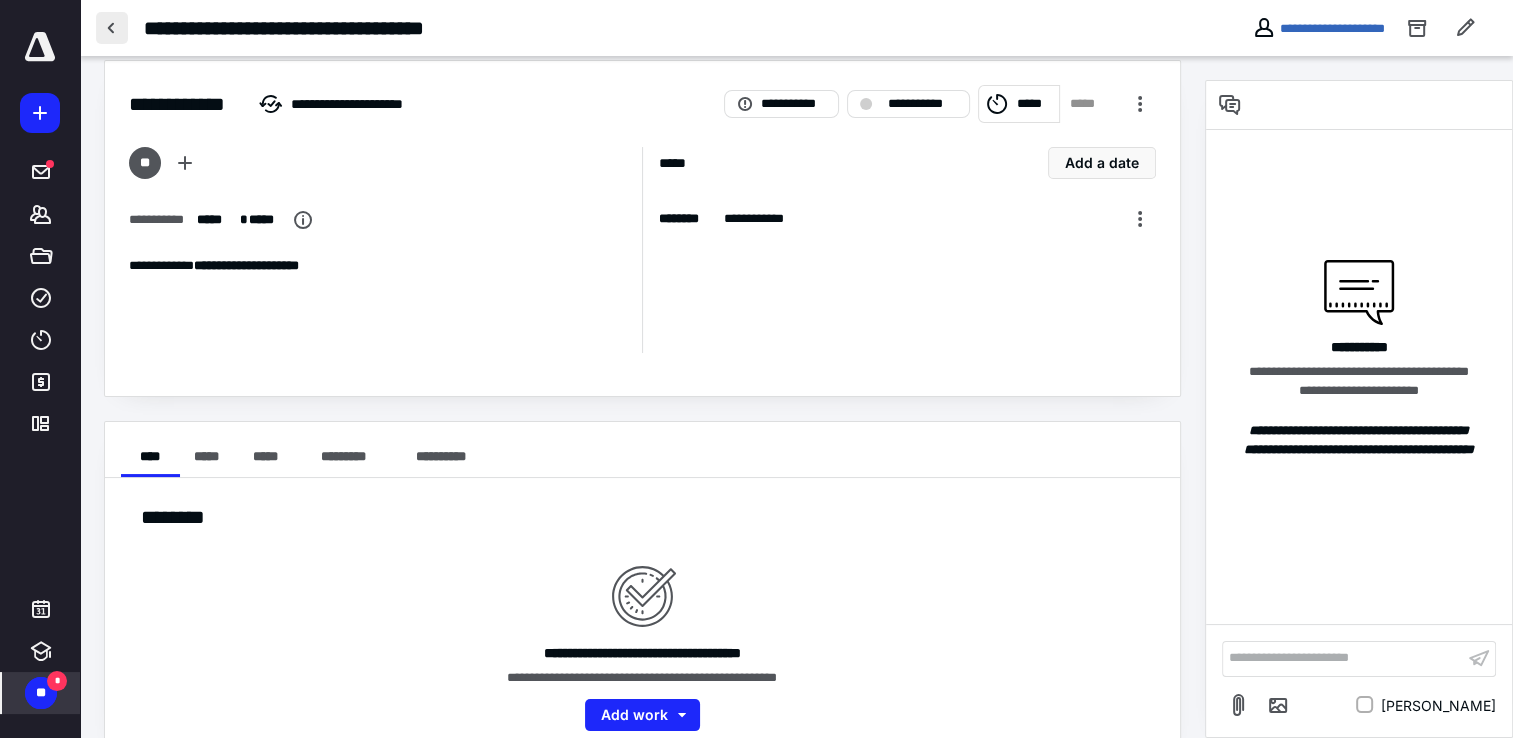 click at bounding box center [112, 28] 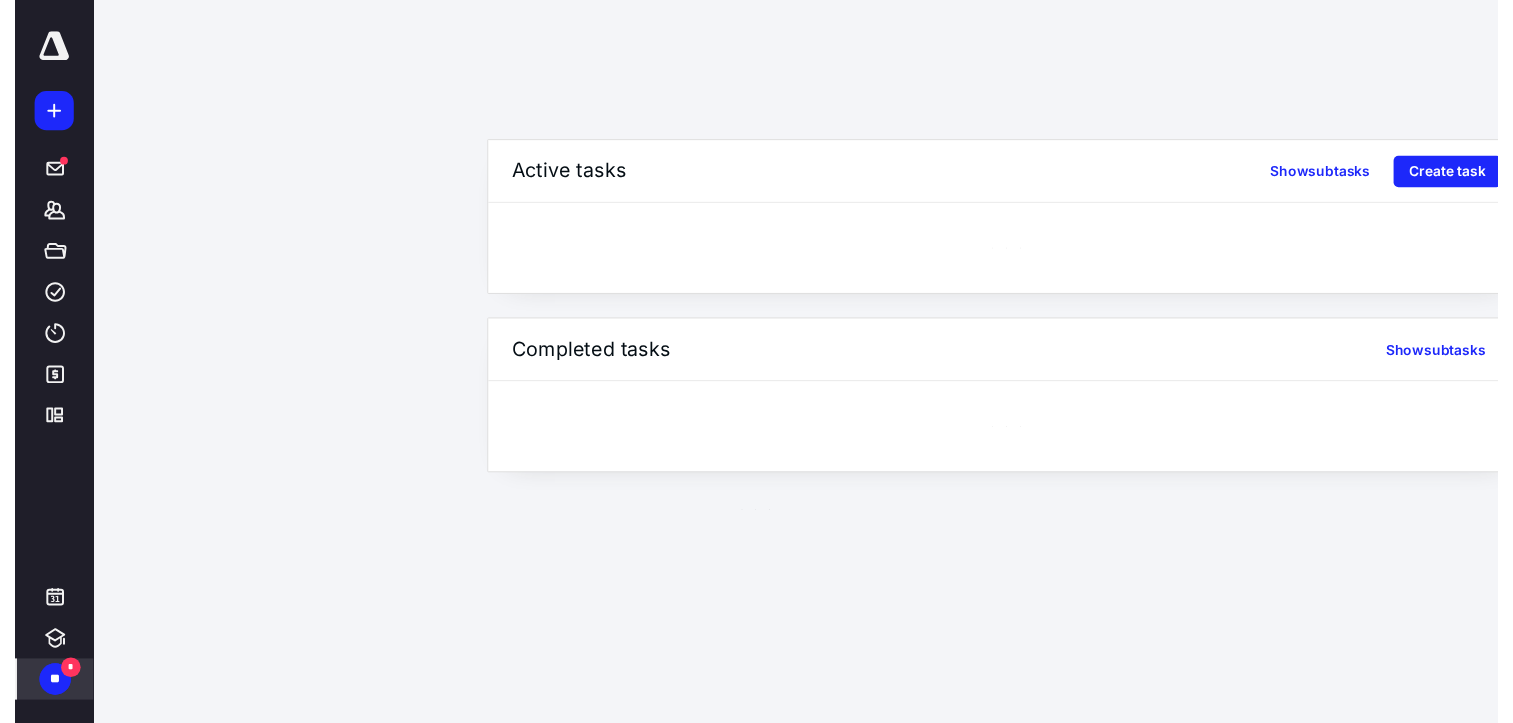 scroll, scrollTop: 0, scrollLeft: 0, axis: both 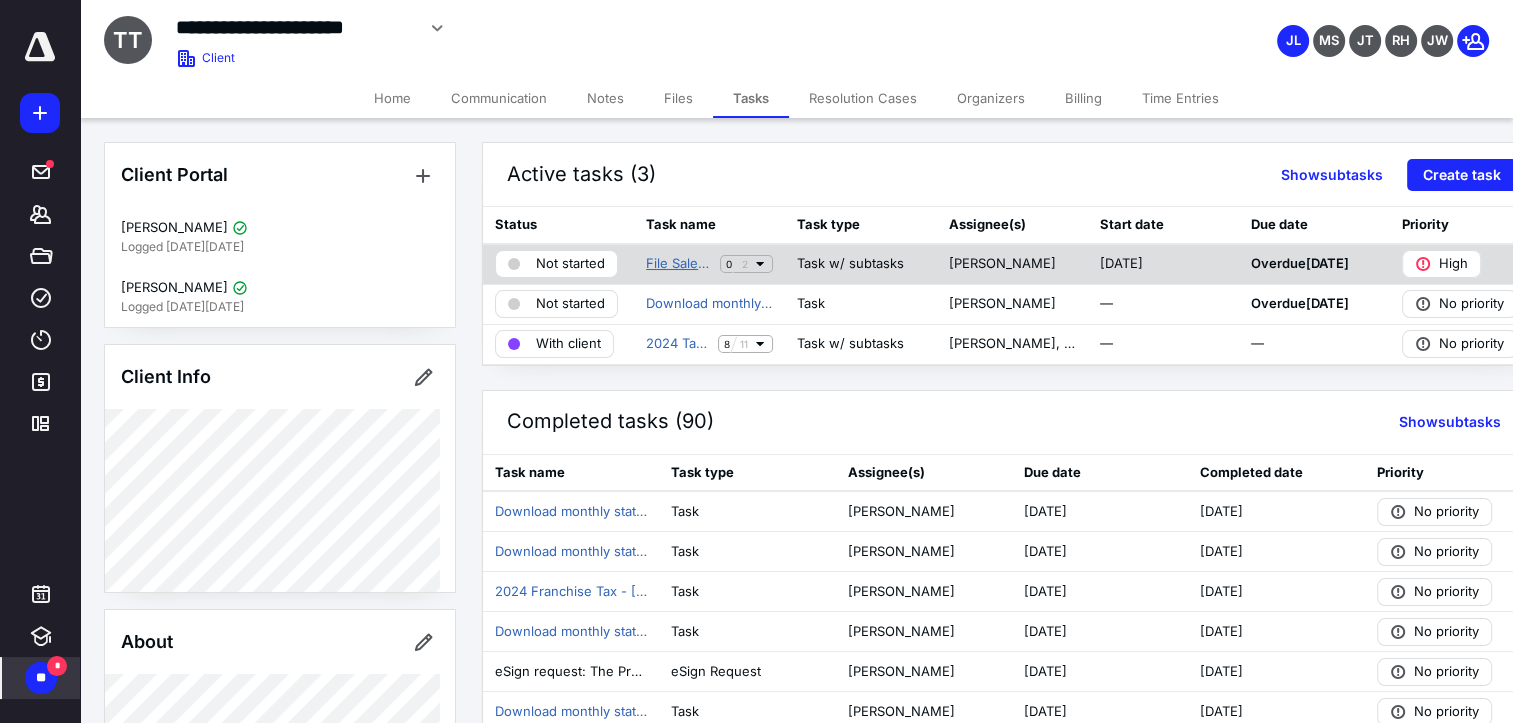 click on "File Sales Tax Report" at bounding box center (679, 264) 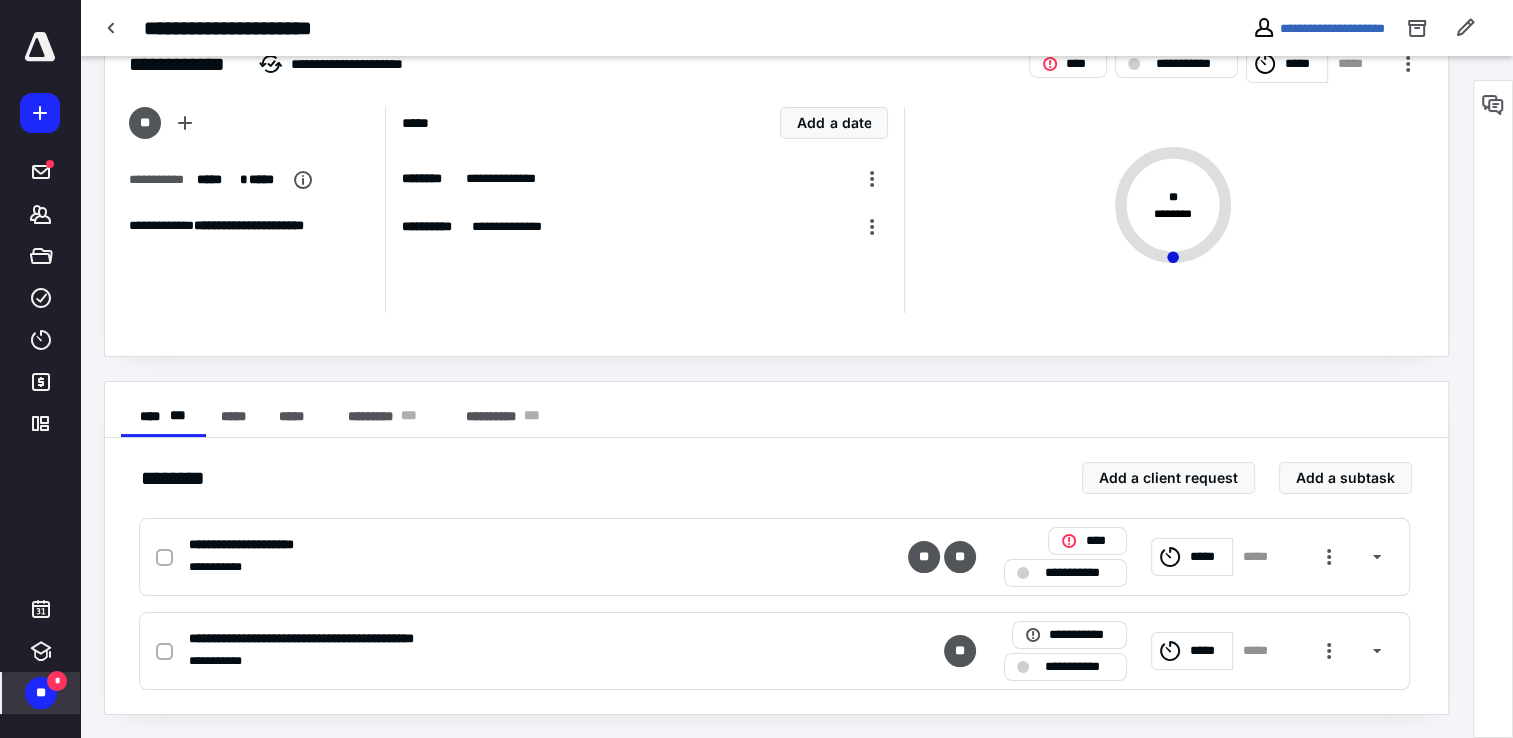 scroll, scrollTop: 0, scrollLeft: 0, axis: both 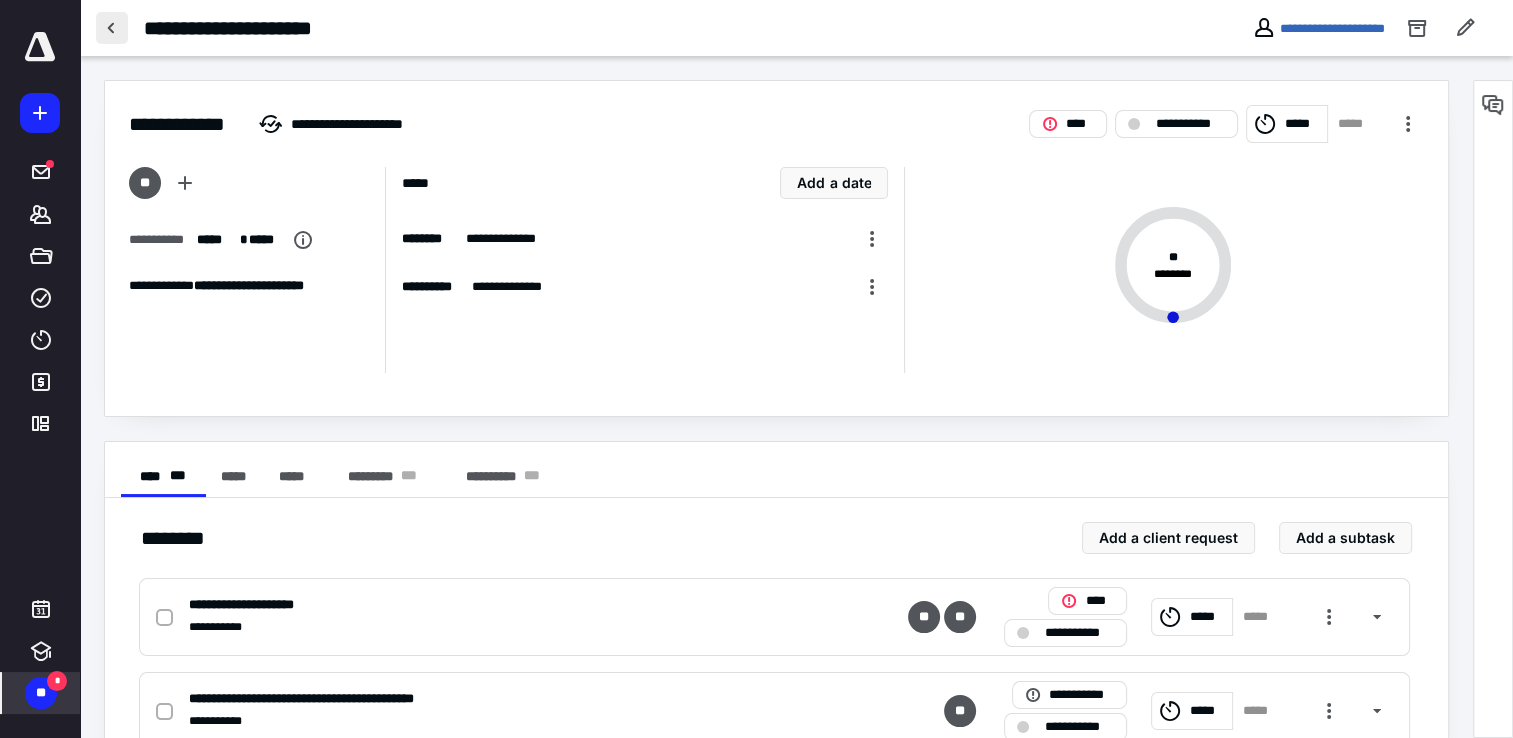 click at bounding box center [112, 28] 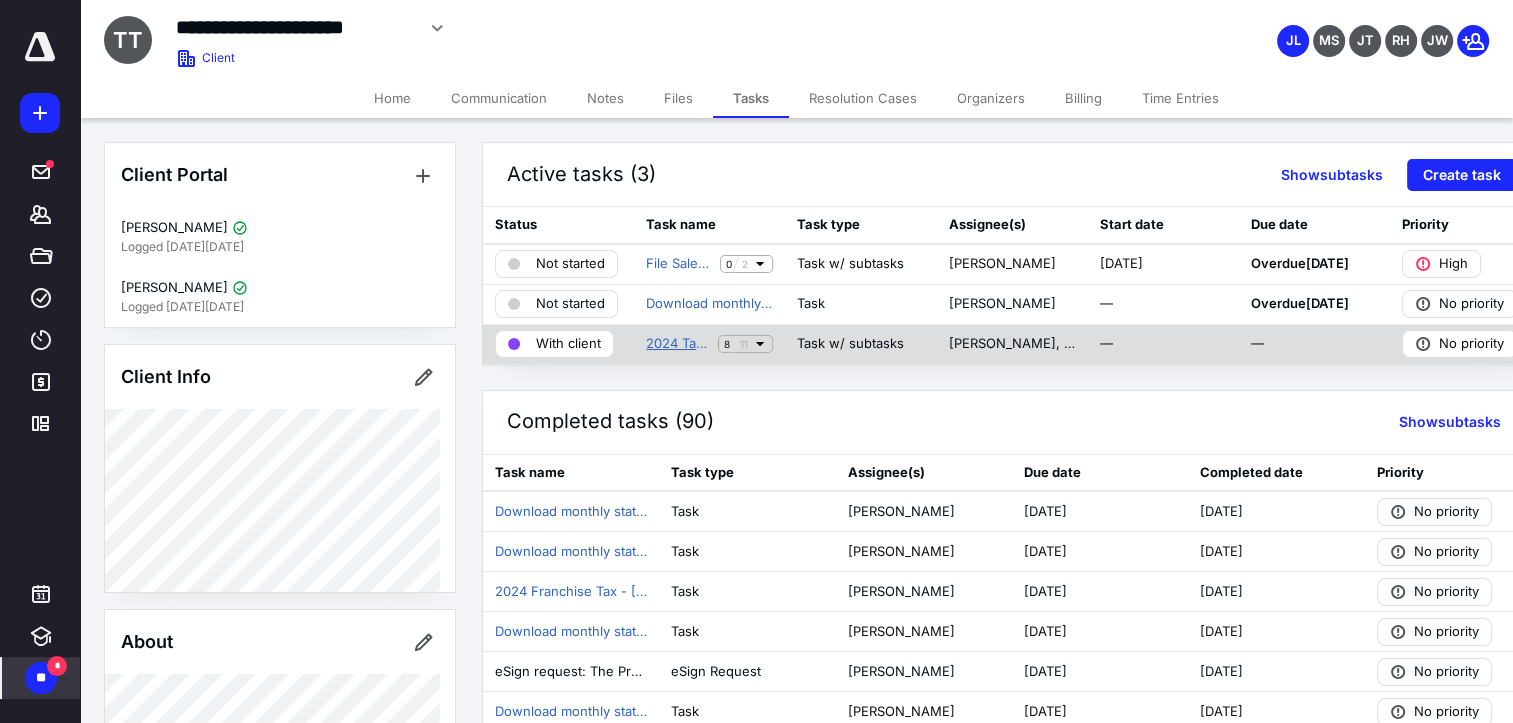click on "2024 Tax Preparation (Business)" at bounding box center [678, 344] 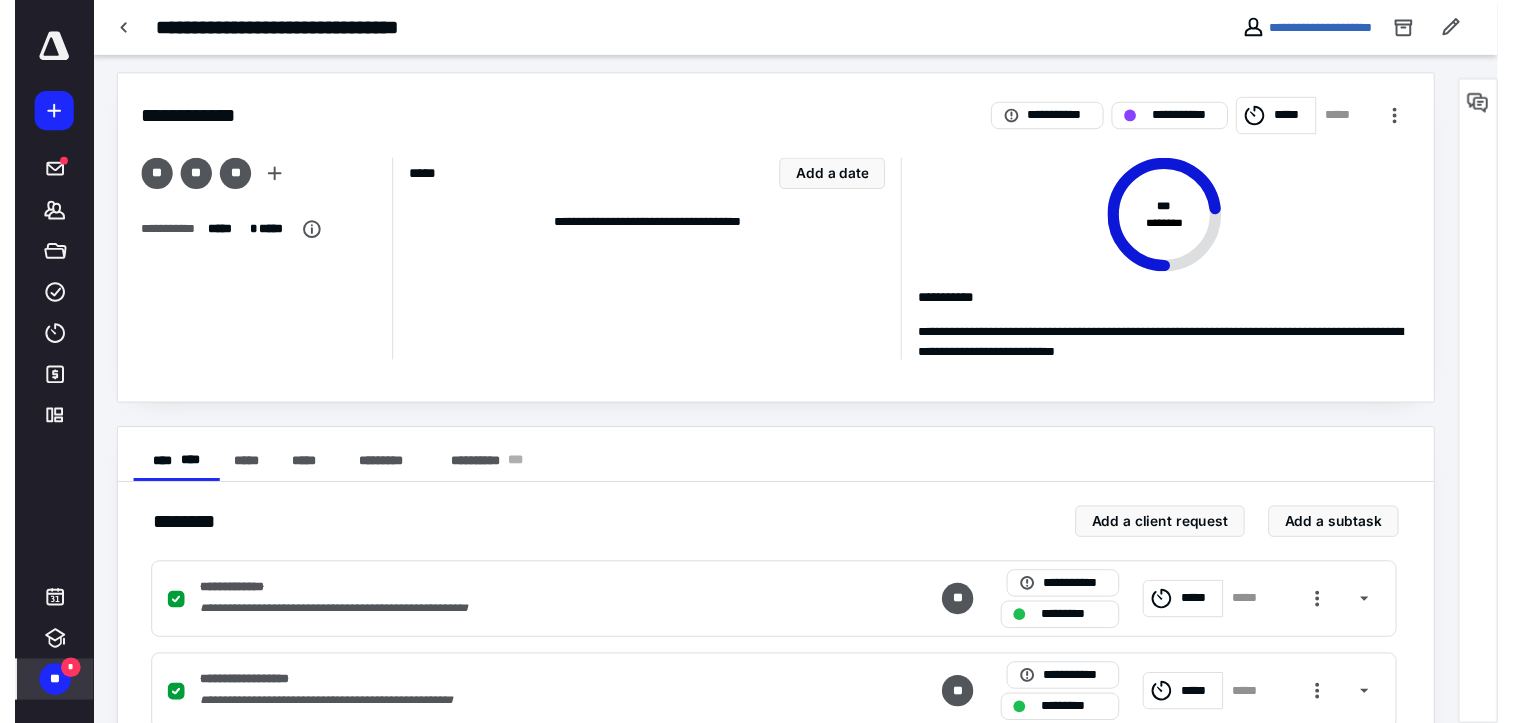 scroll, scrollTop: 0, scrollLeft: 0, axis: both 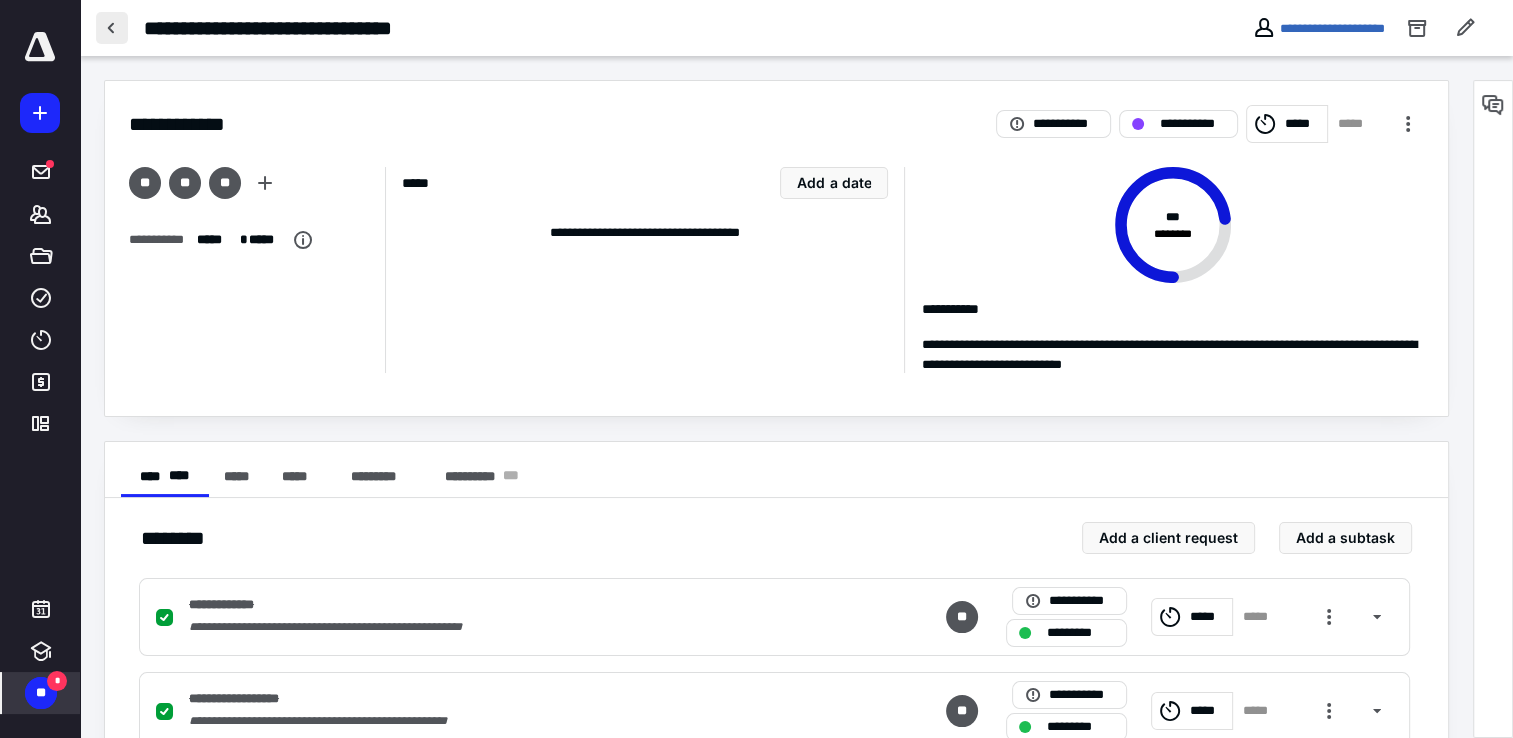 click at bounding box center (112, 28) 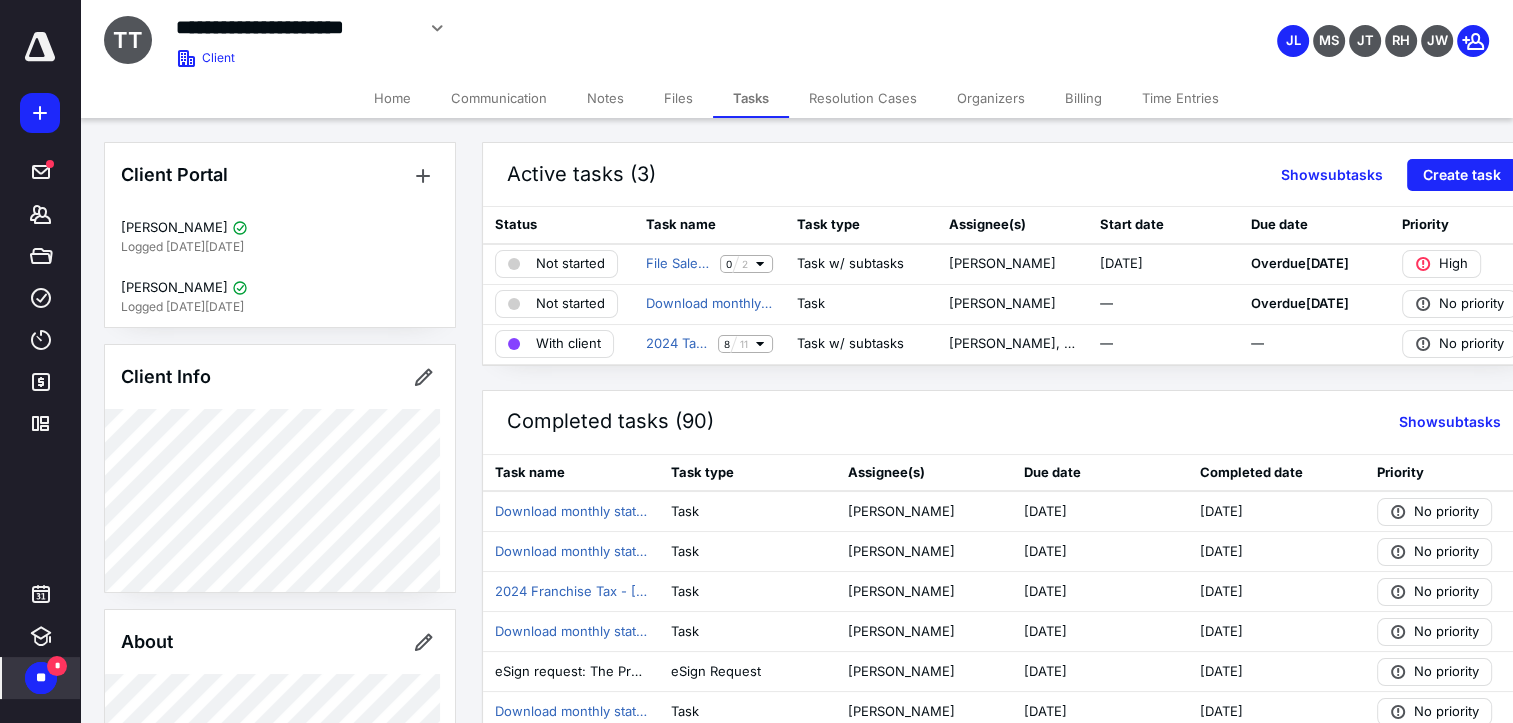 click on "Files" at bounding box center (678, 98) 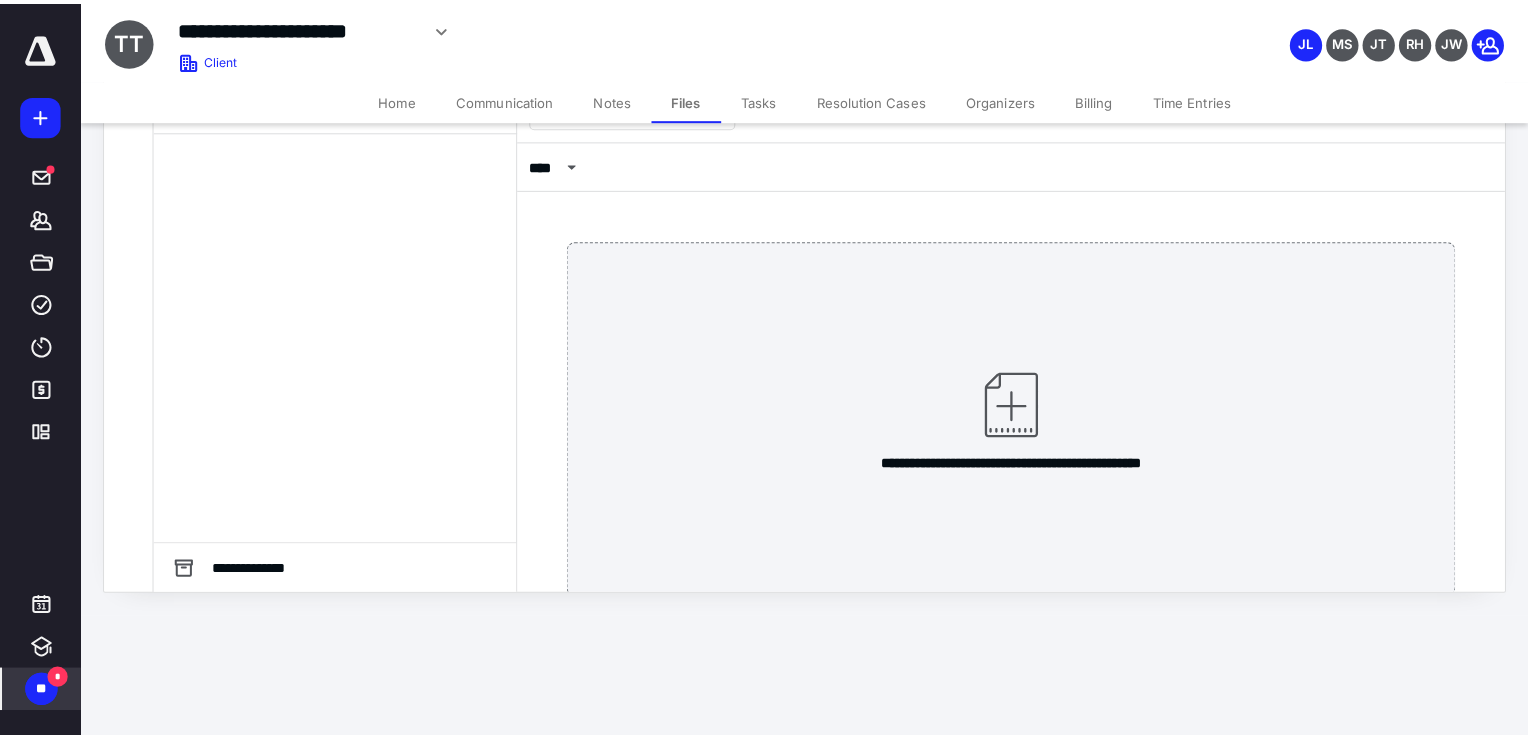 scroll, scrollTop: 20, scrollLeft: 0, axis: vertical 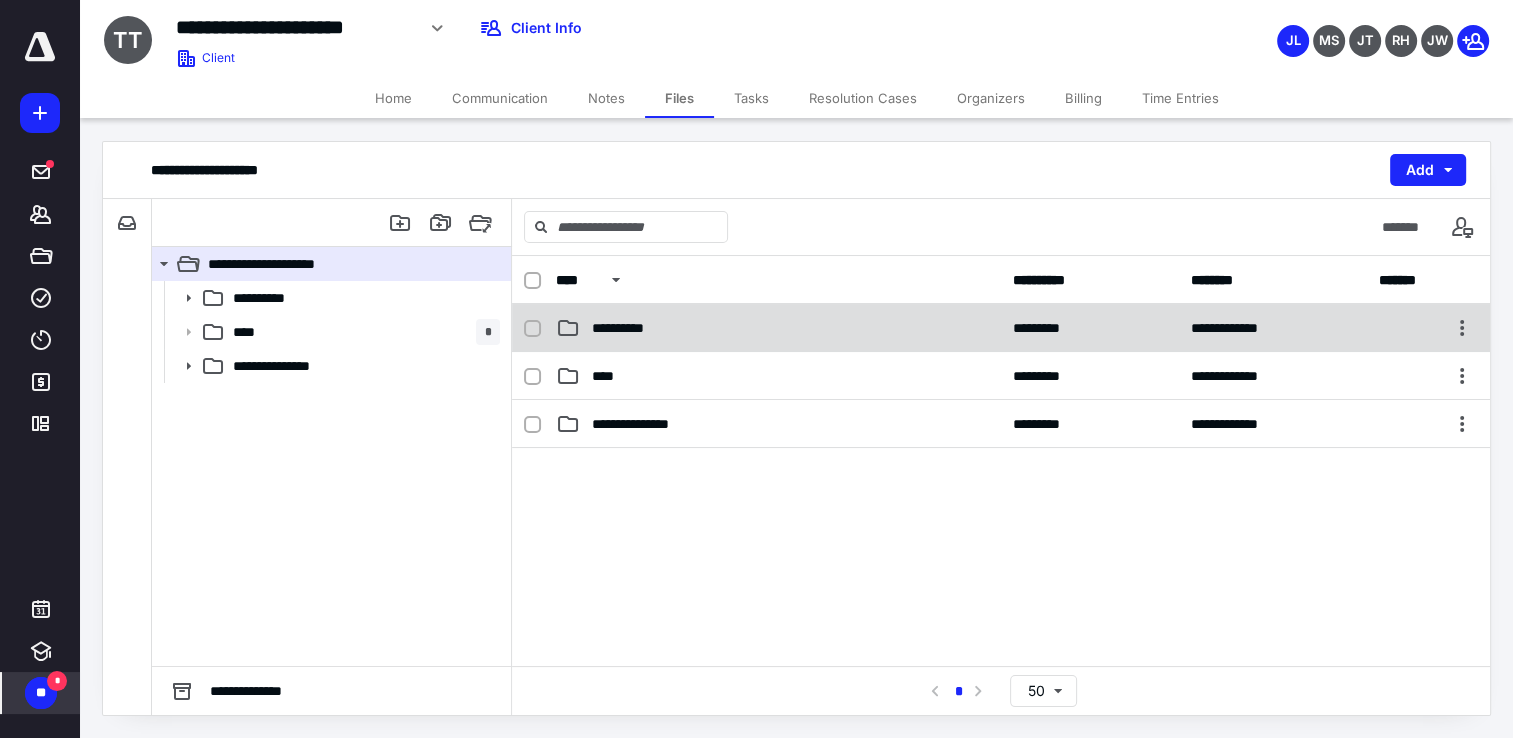 click on "**********" at bounding box center (778, 328) 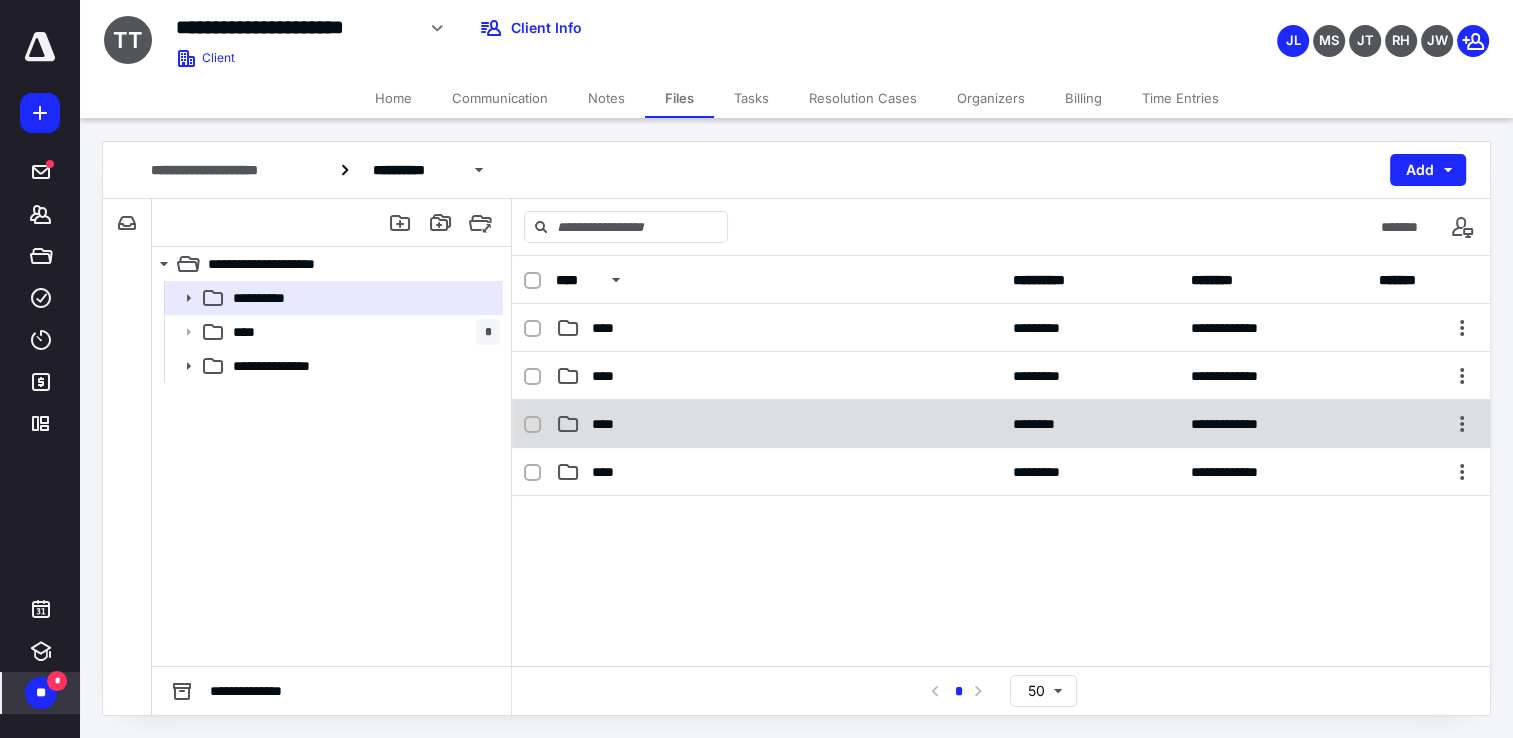 click on "**********" at bounding box center (1001, 424) 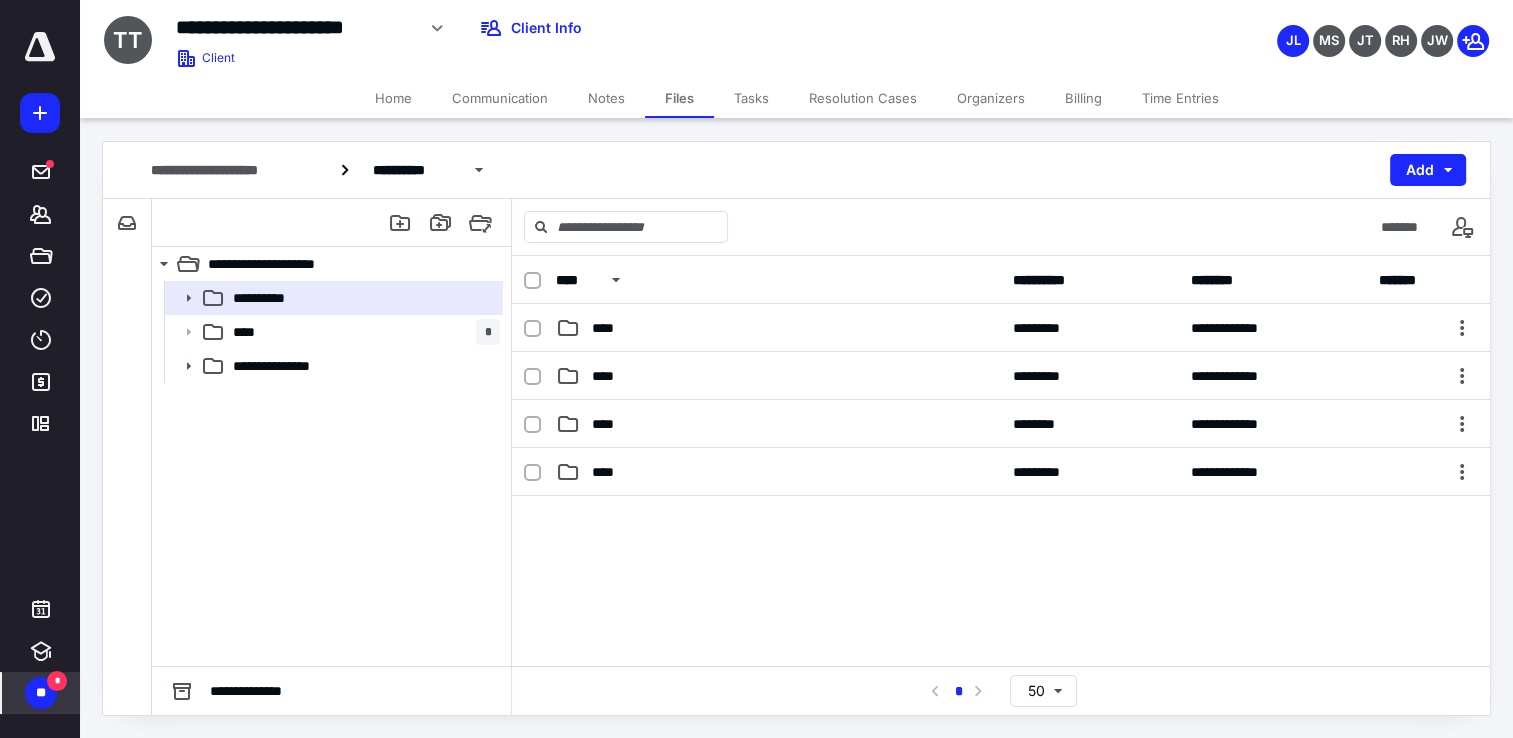 click on "**********" at bounding box center (1001, 424) 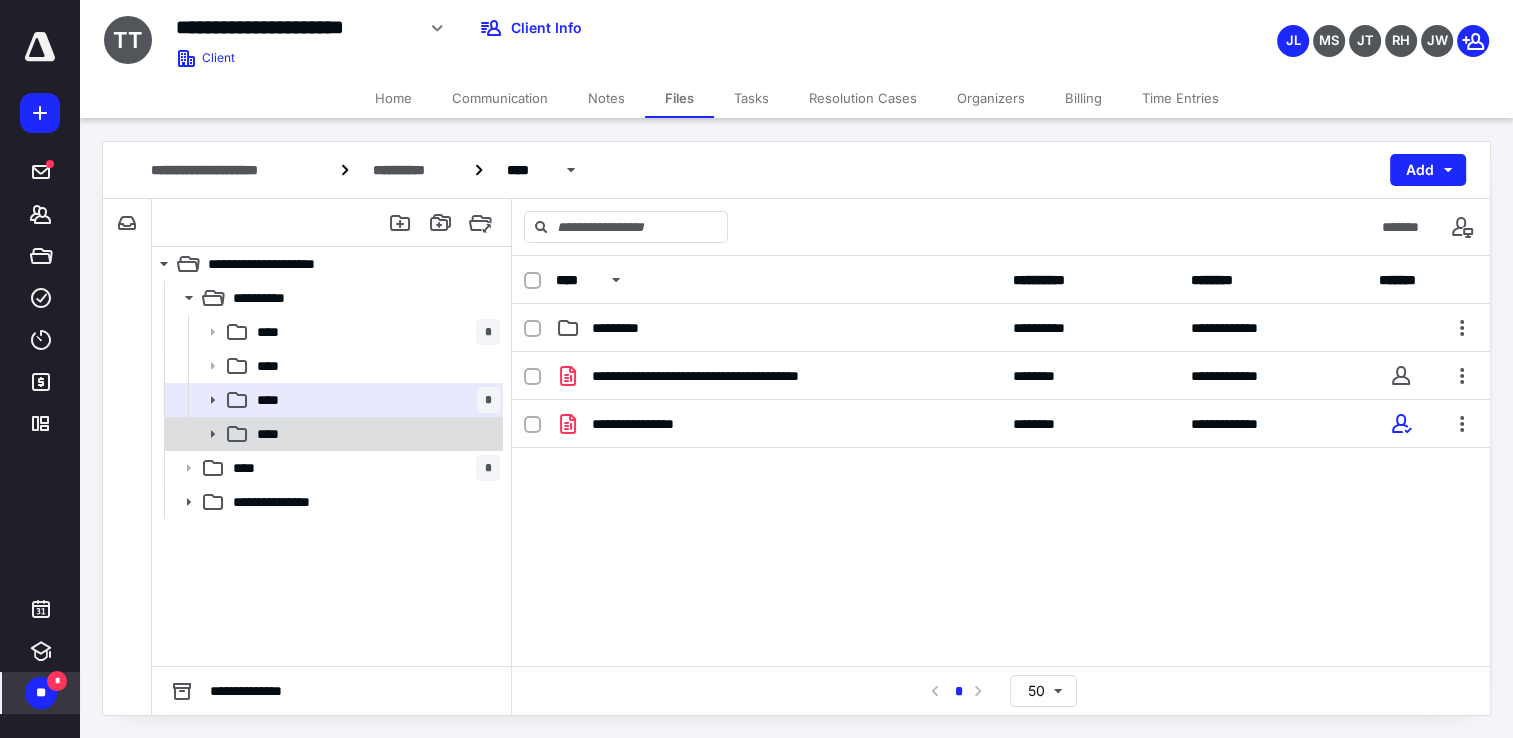 click on "****" at bounding box center [374, 434] 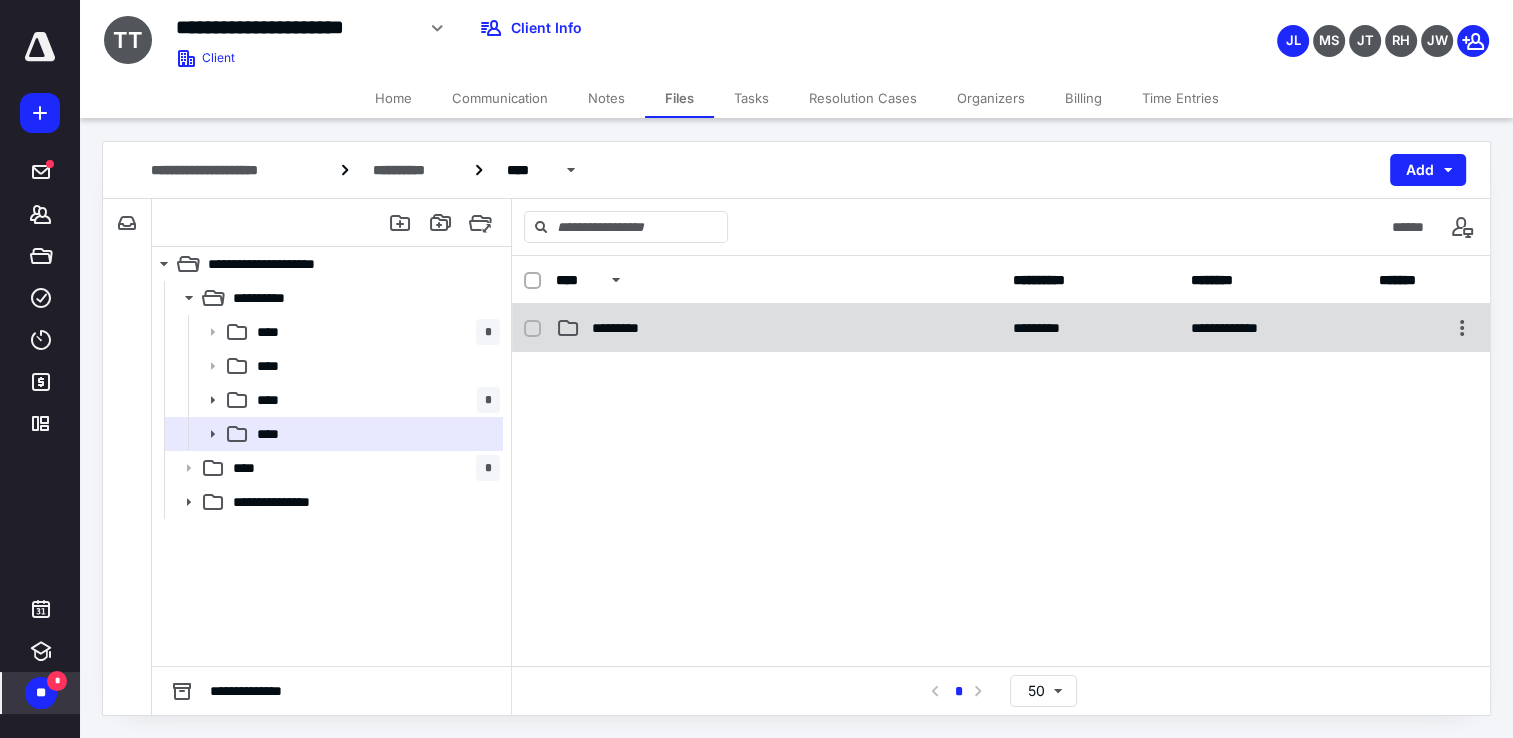 click on "*********" at bounding box center (778, 328) 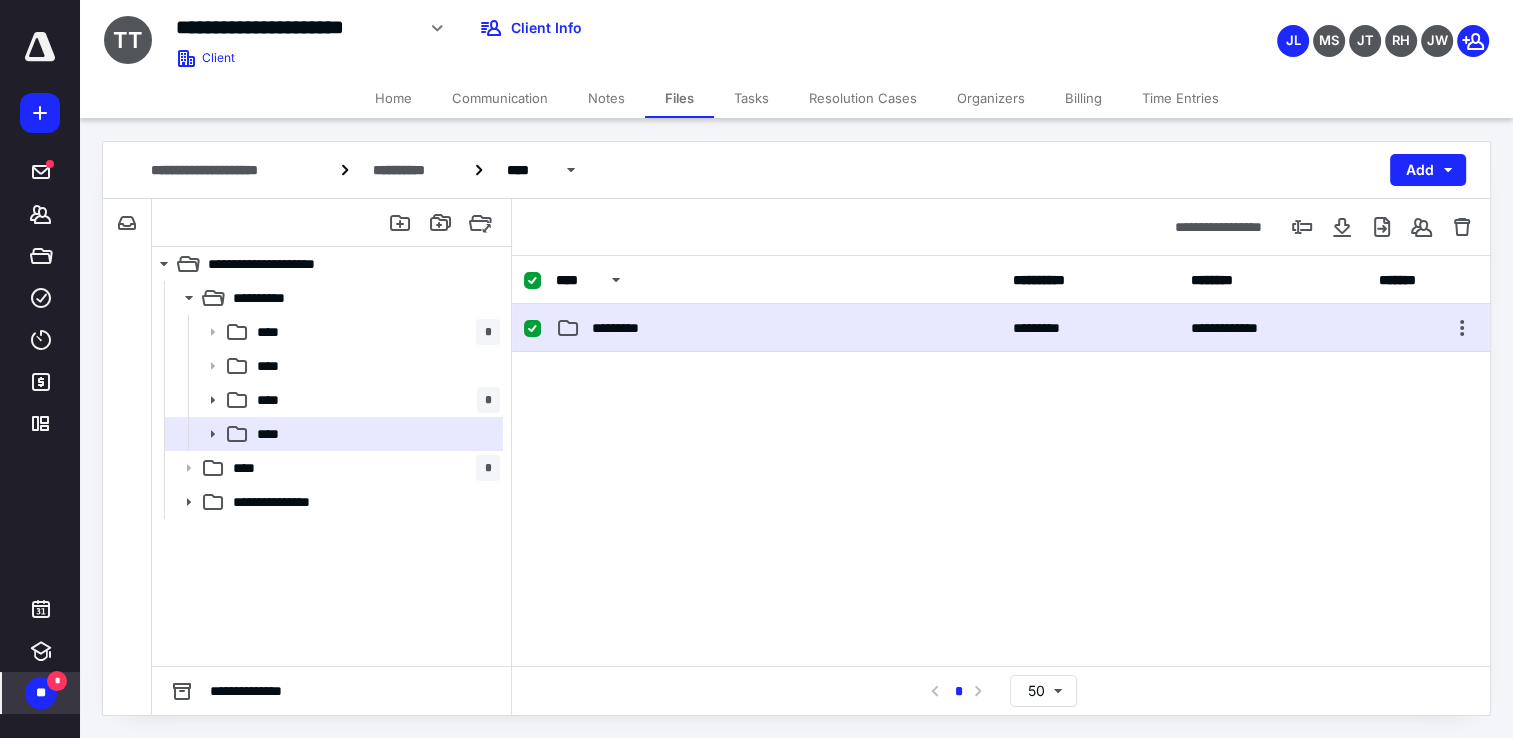 click on "*********" at bounding box center [778, 328] 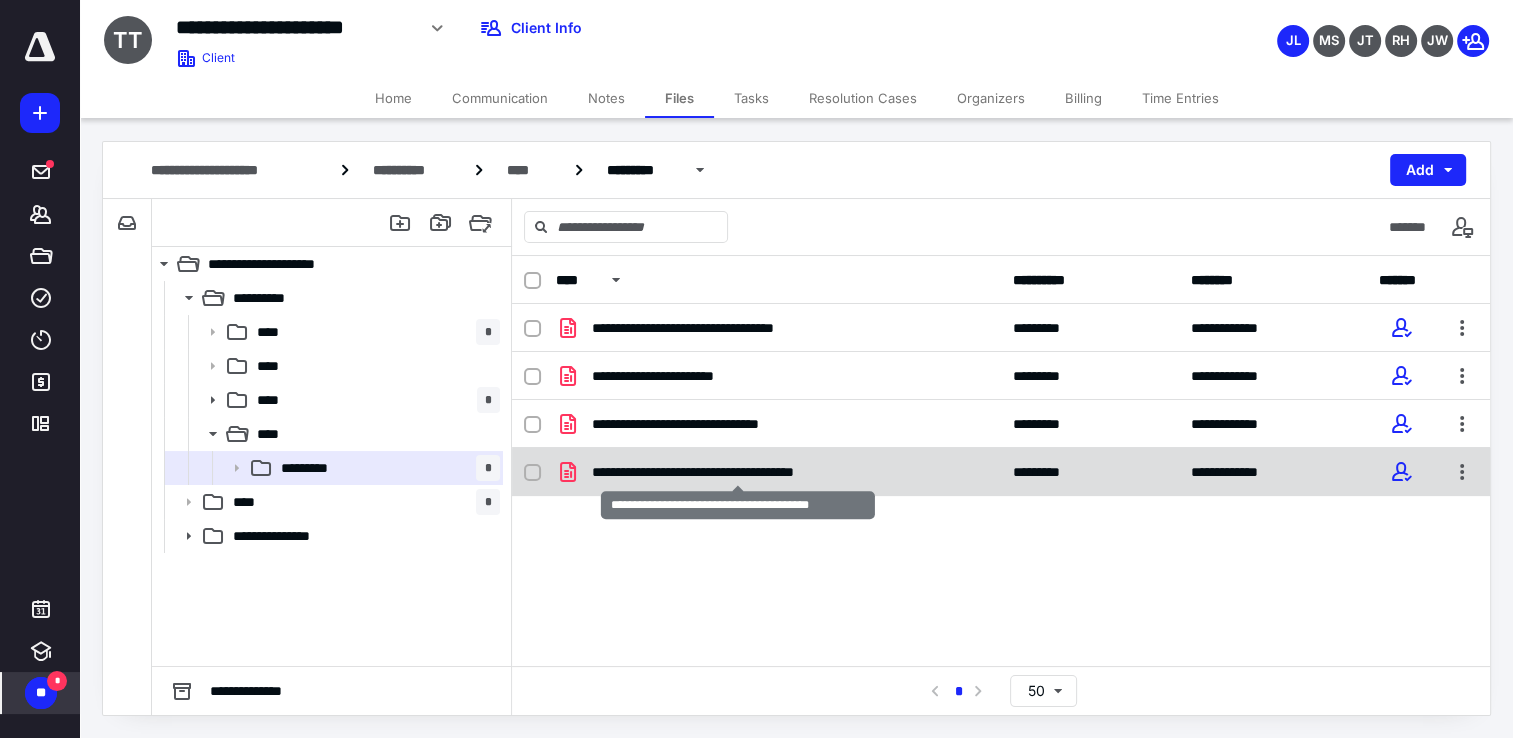 click on "**********" at bounding box center [738, 472] 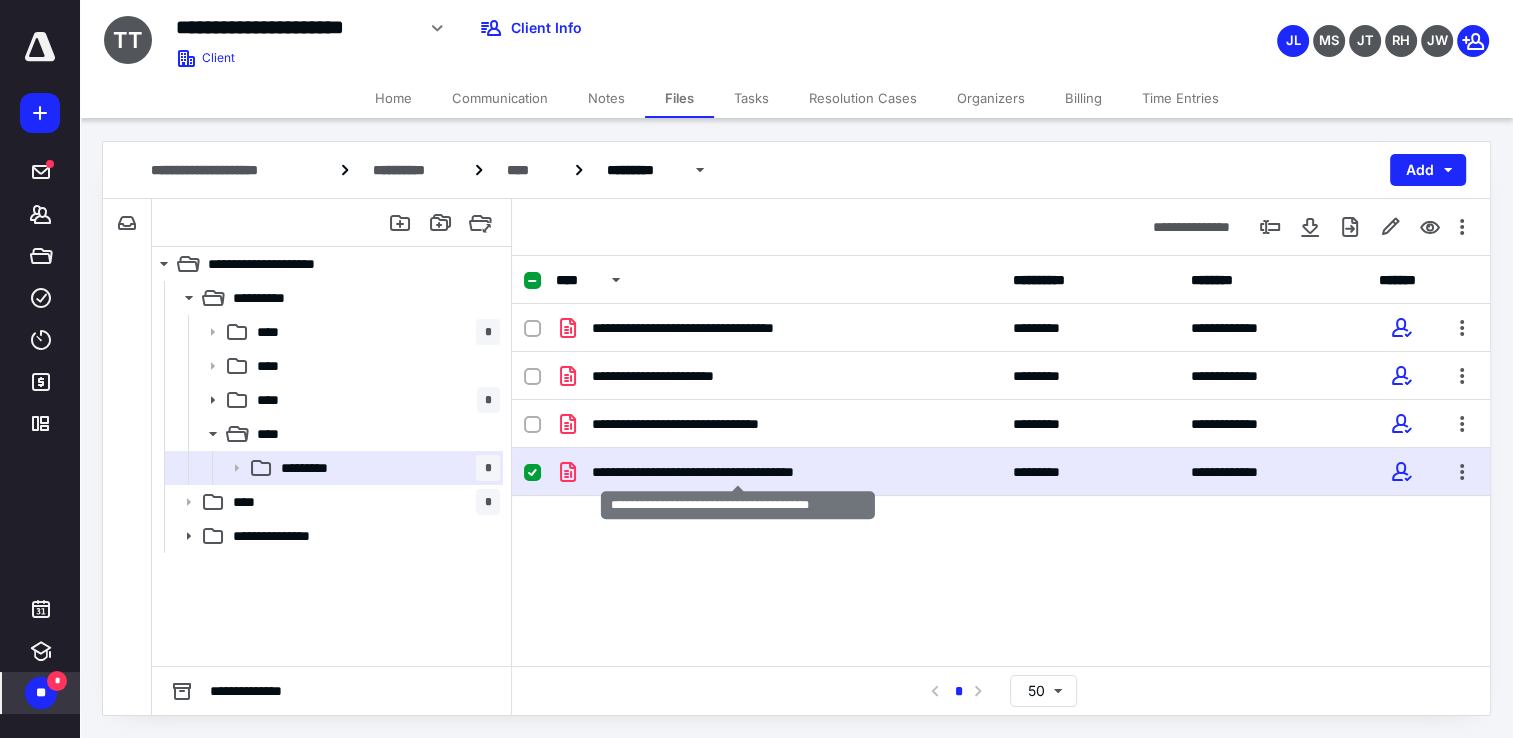 click on "**********" at bounding box center (738, 472) 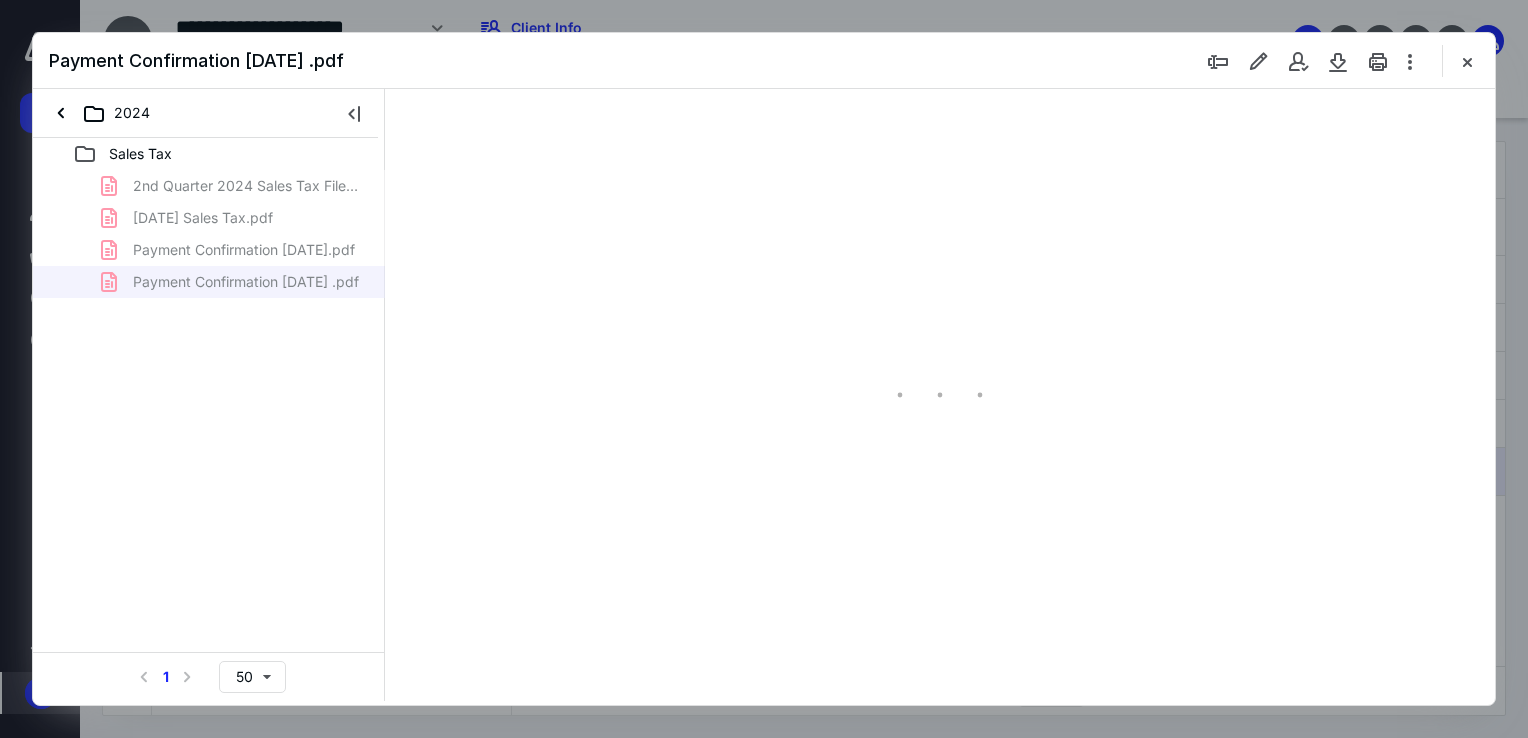 scroll, scrollTop: 0, scrollLeft: 0, axis: both 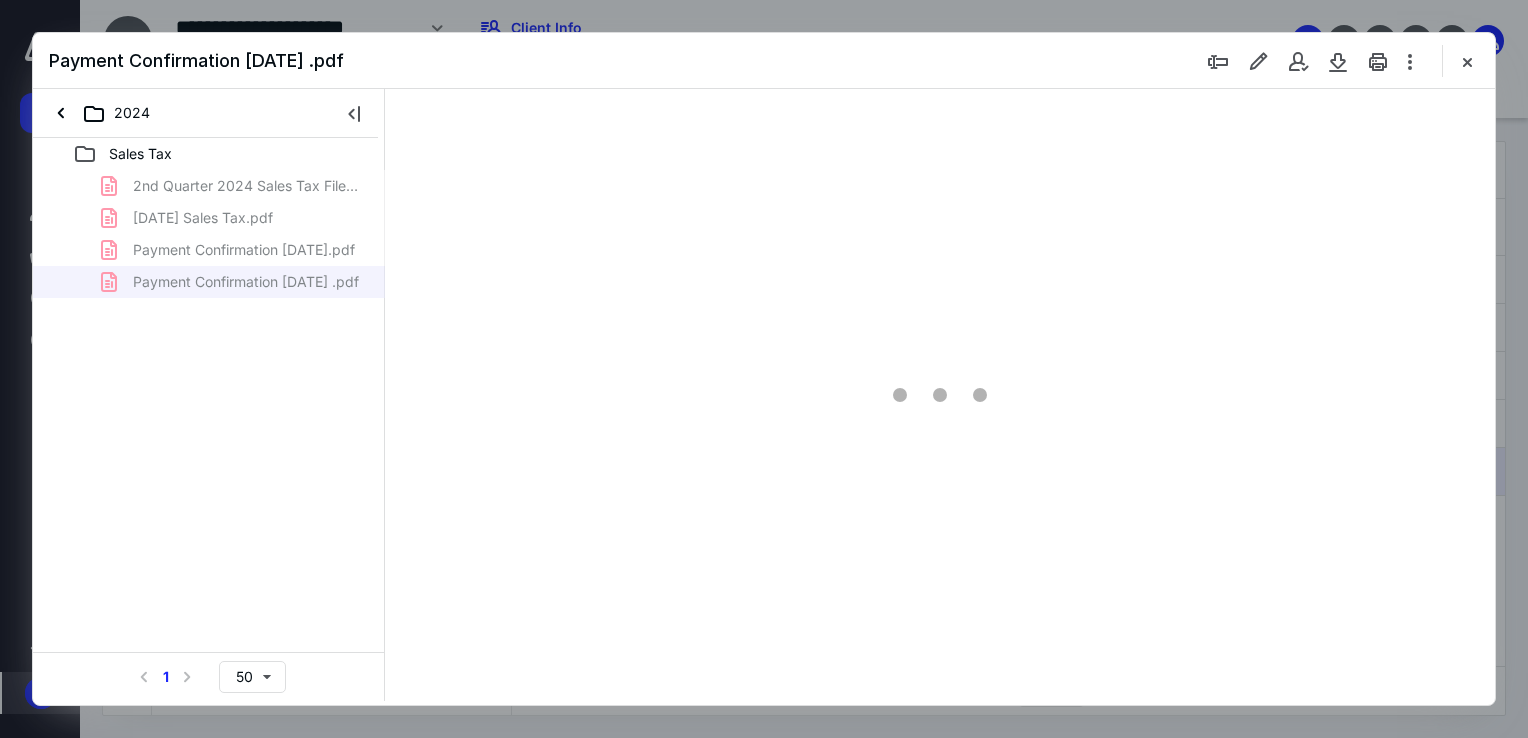 type on "68" 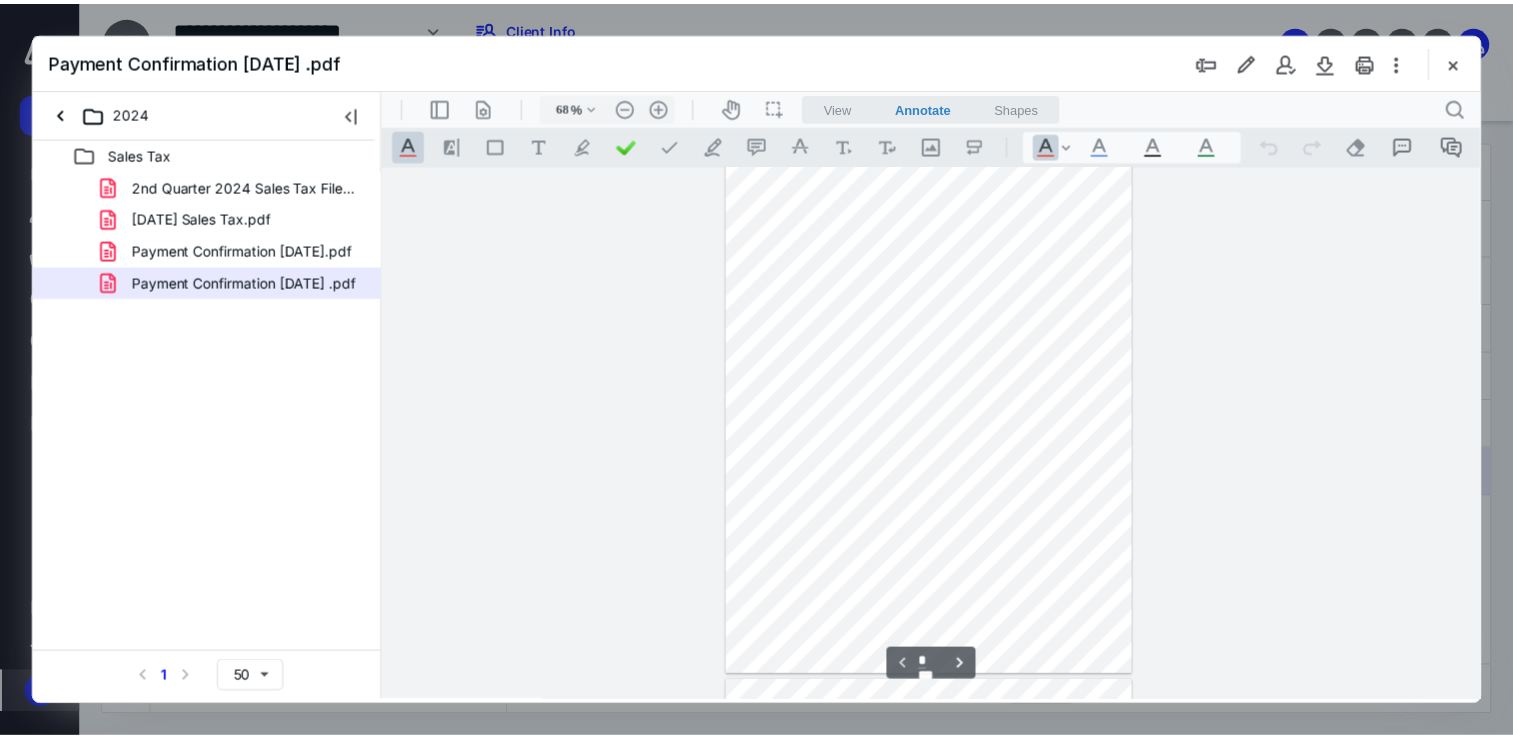 scroll, scrollTop: 0, scrollLeft: 0, axis: both 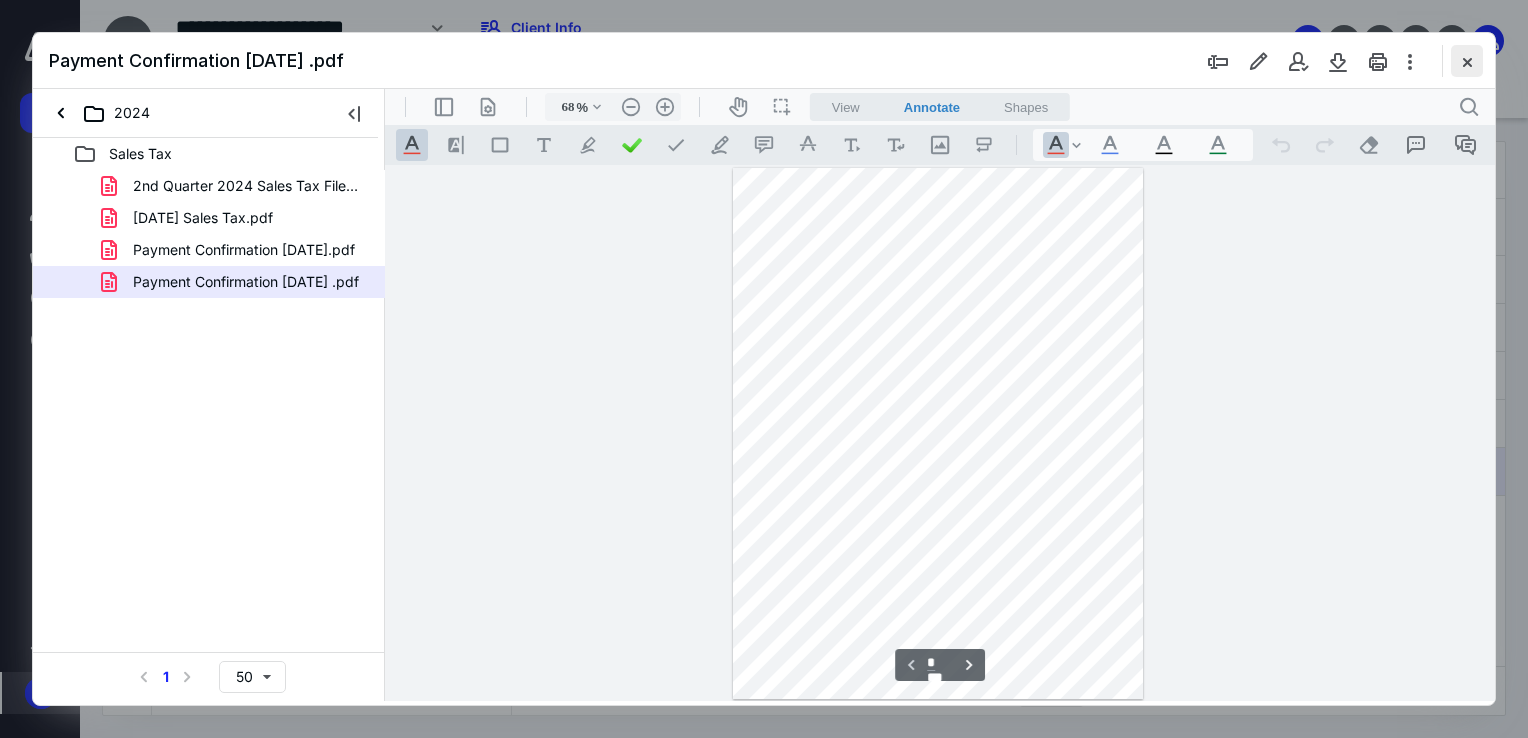 click at bounding box center (1467, 61) 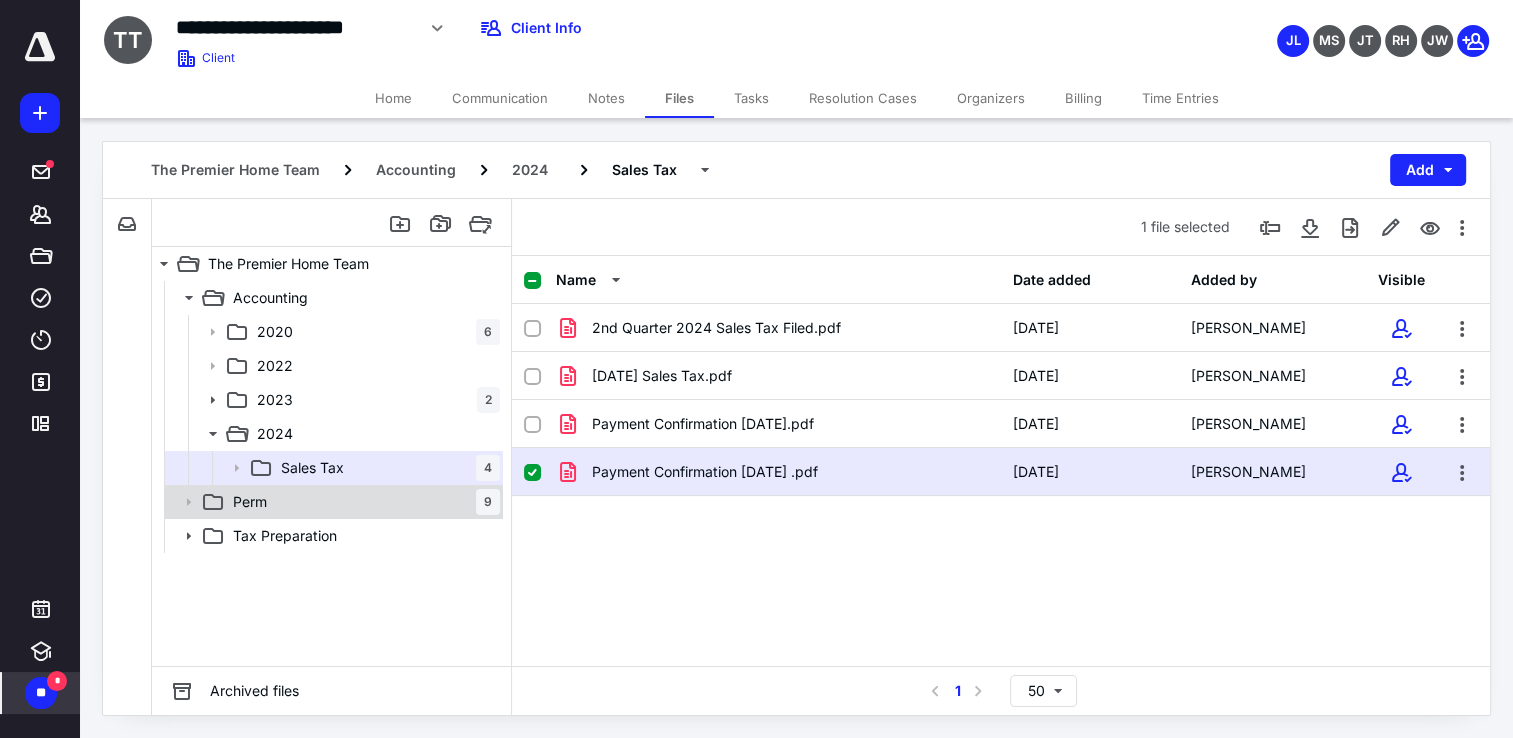 click on "Perm 9" at bounding box center [362, 502] 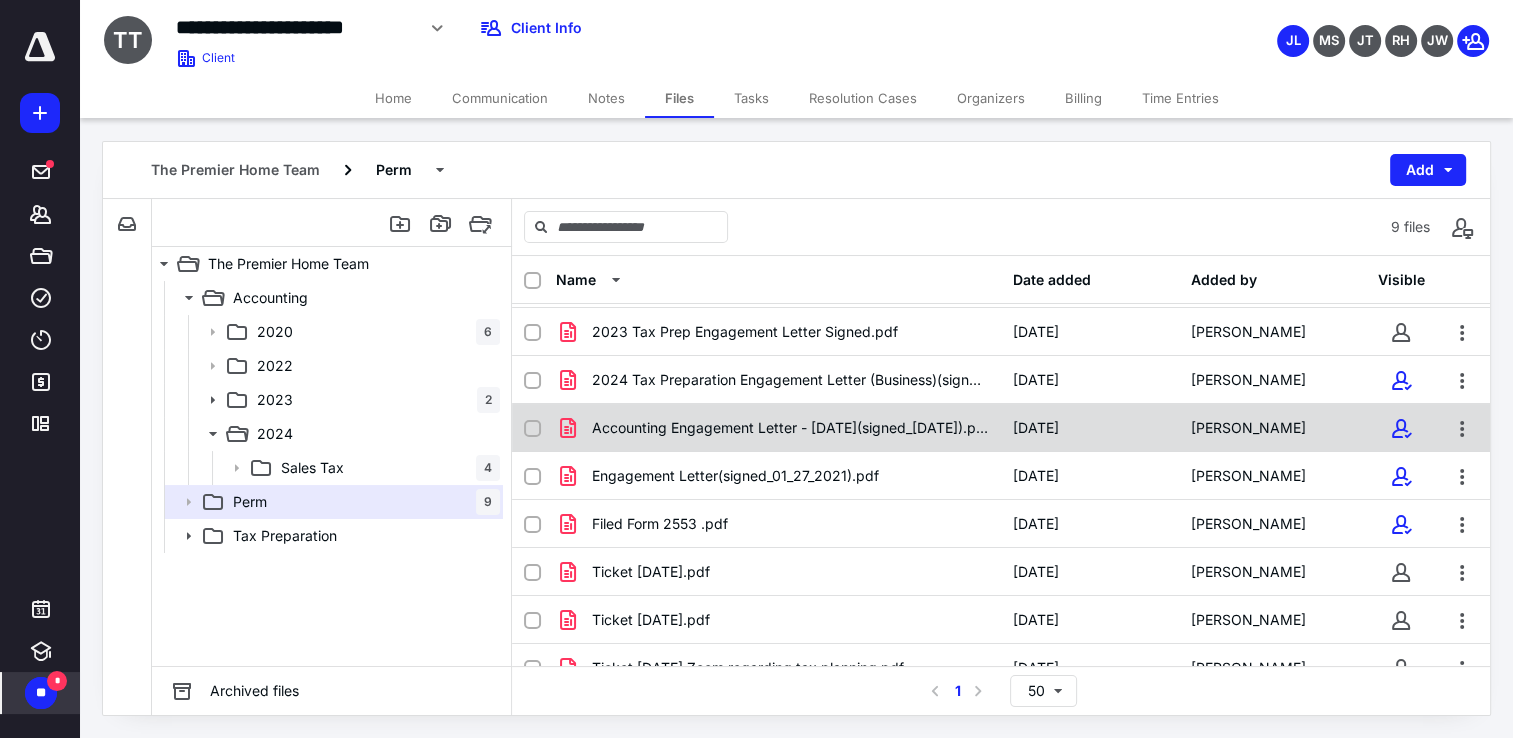 scroll, scrollTop: 67, scrollLeft: 0, axis: vertical 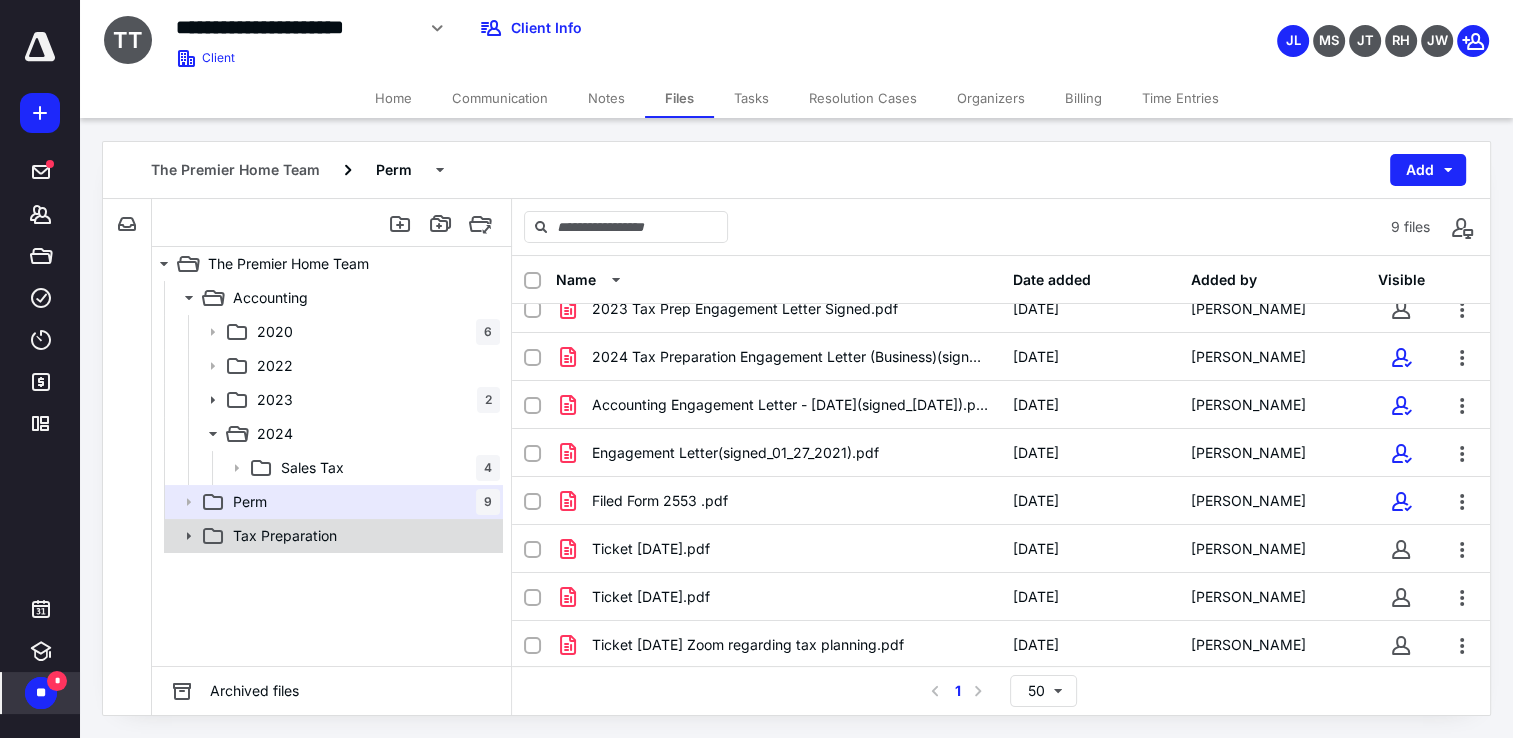 click on "Tax Preparation" at bounding box center (362, 536) 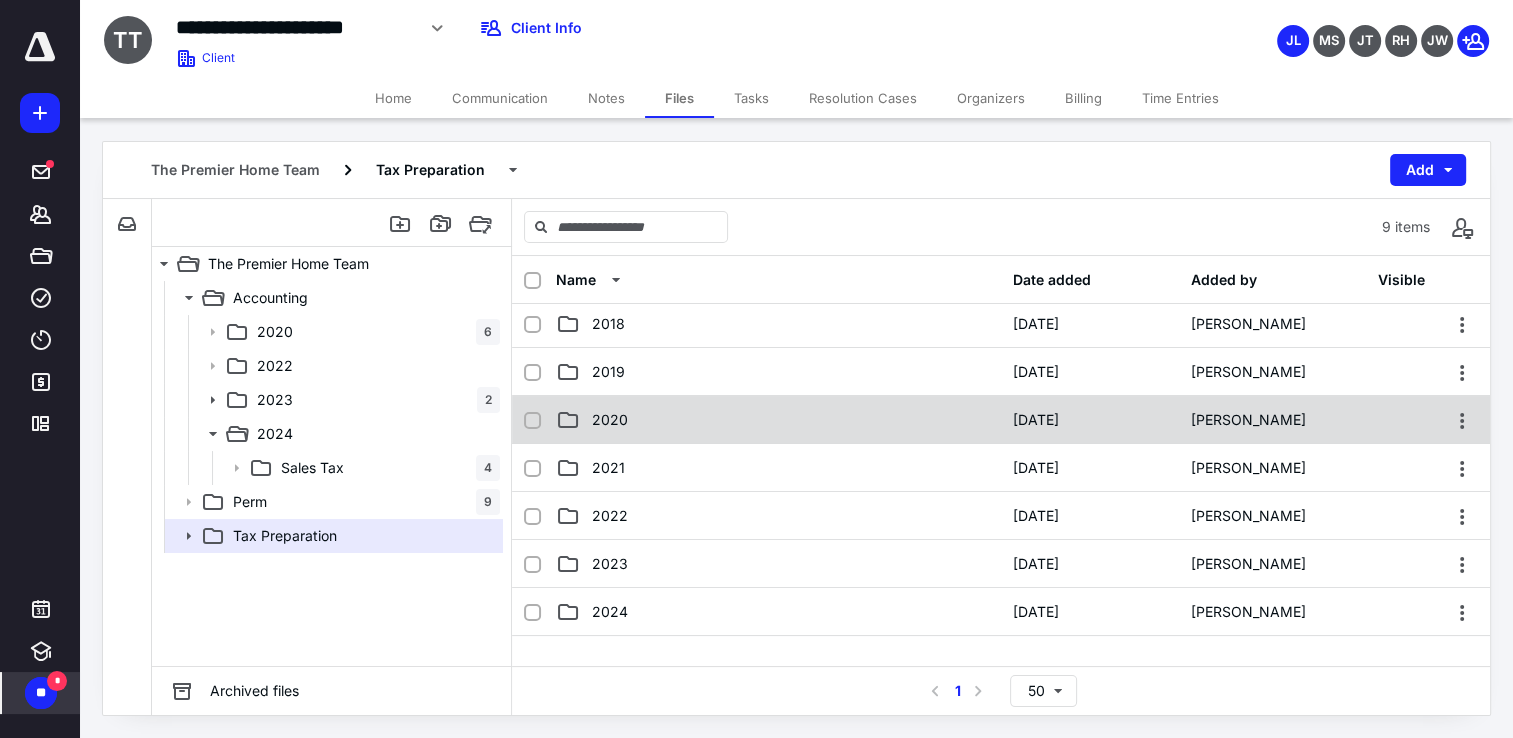 scroll, scrollTop: 200, scrollLeft: 0, axis: vertical 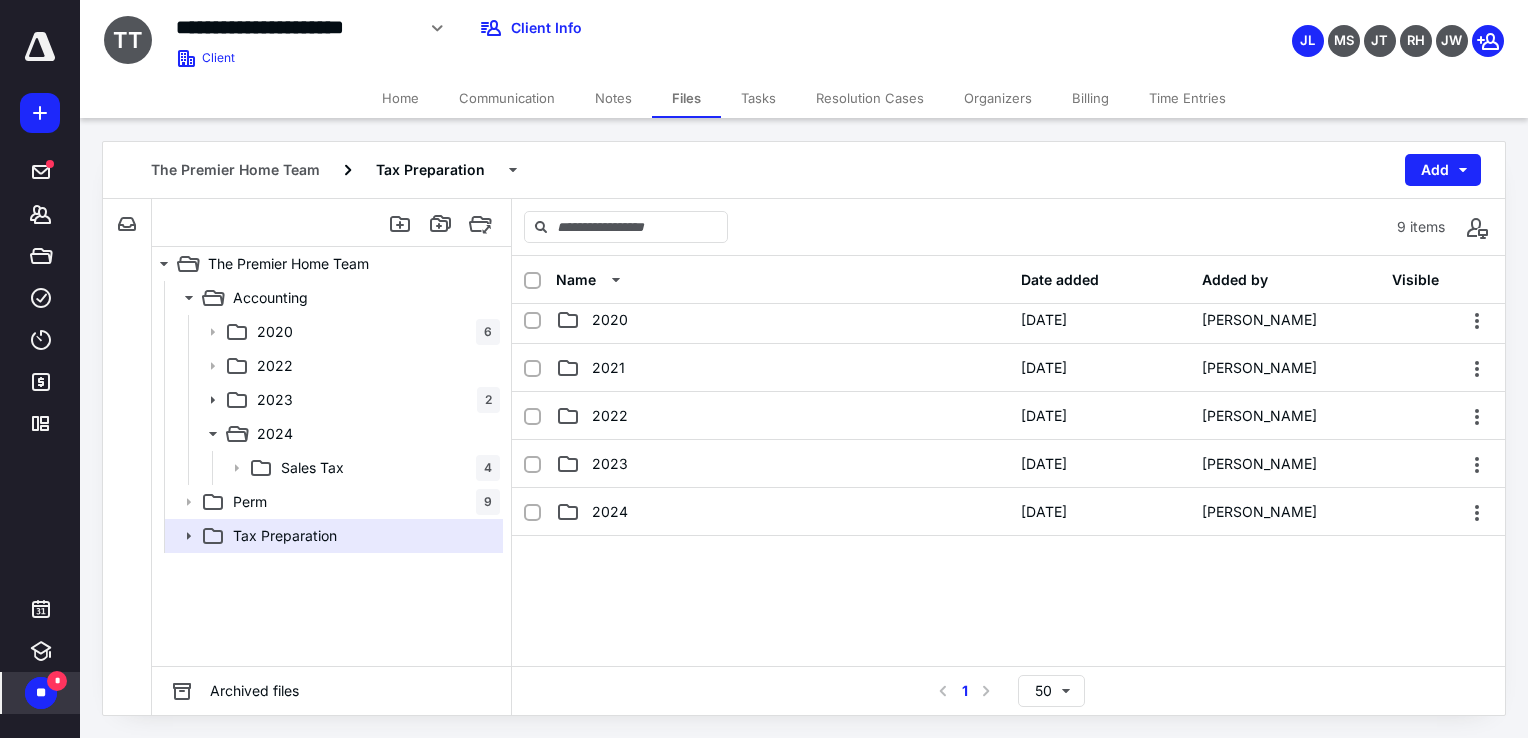 click on "Billing" at bounding box center (1090, 98) 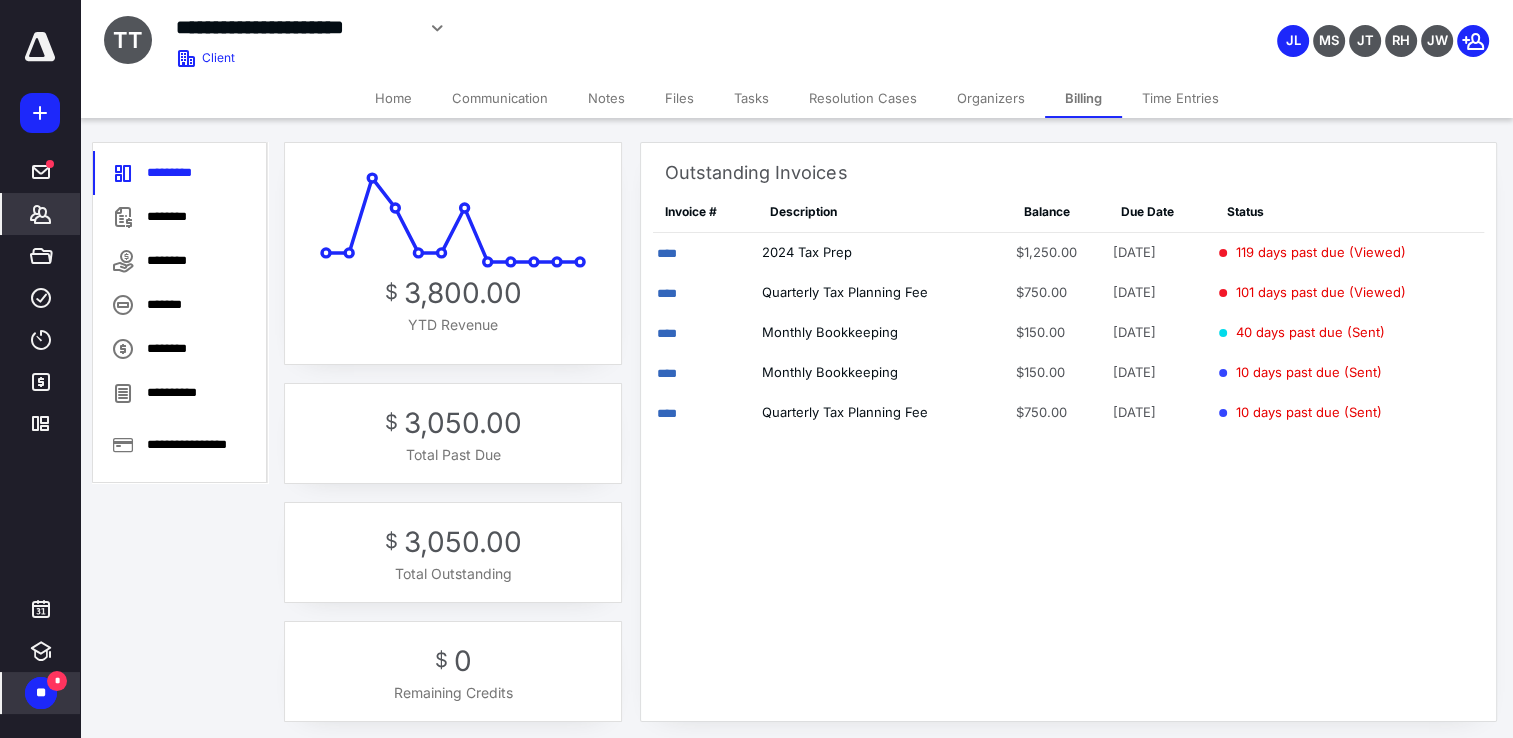 click on "Files" at bounding box center [679, 98] 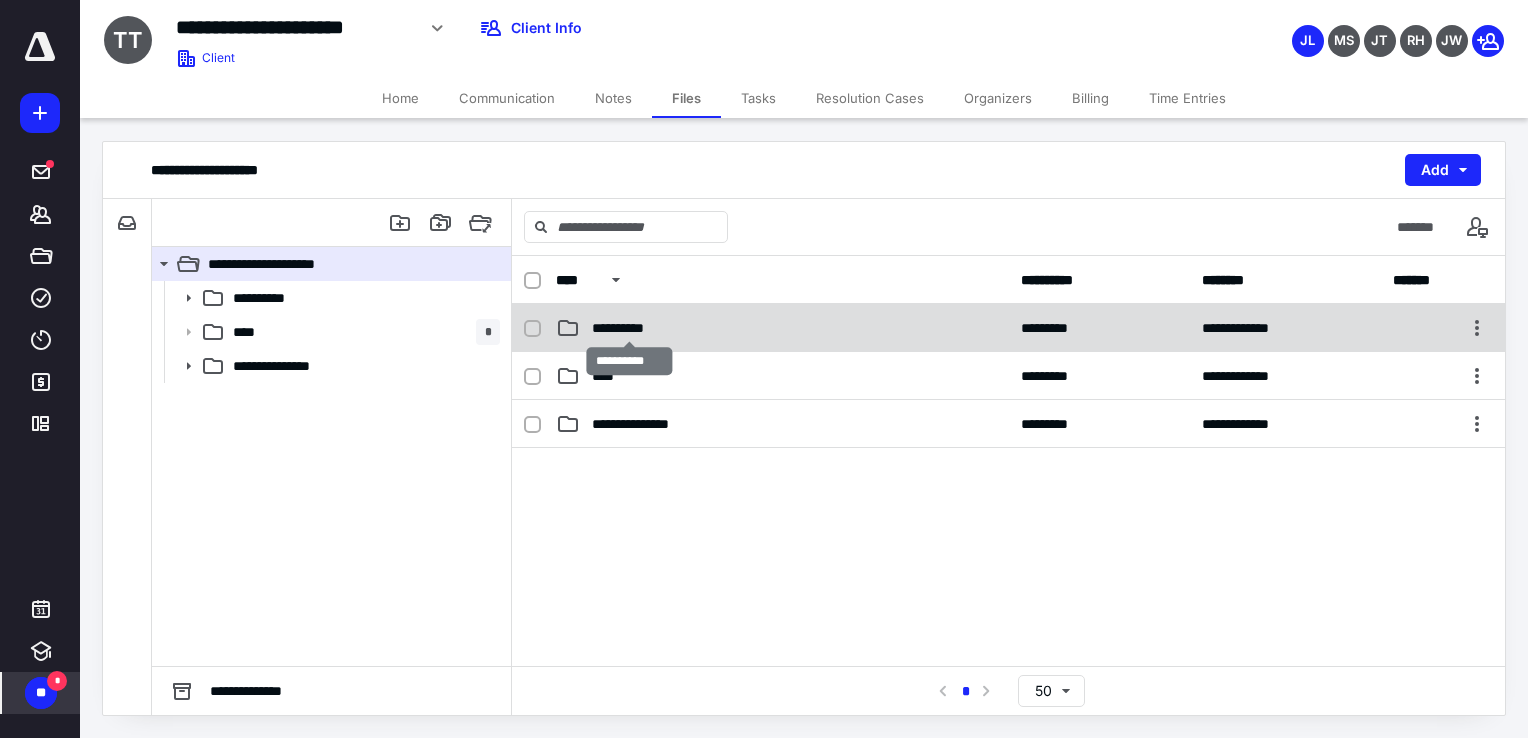 click on "**********" at bounding box center [629, 328] 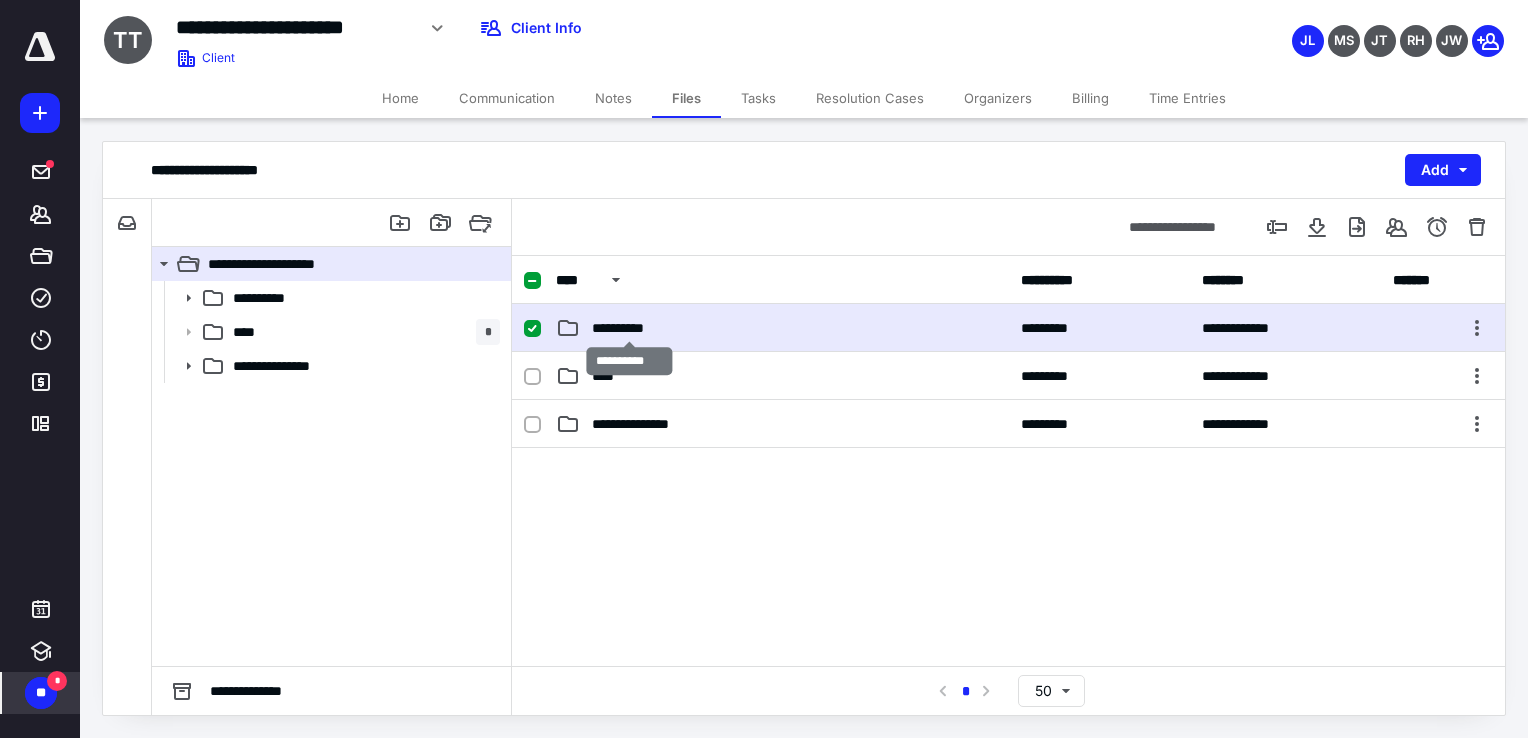 click on "**********" at bounding box center [629, 328] 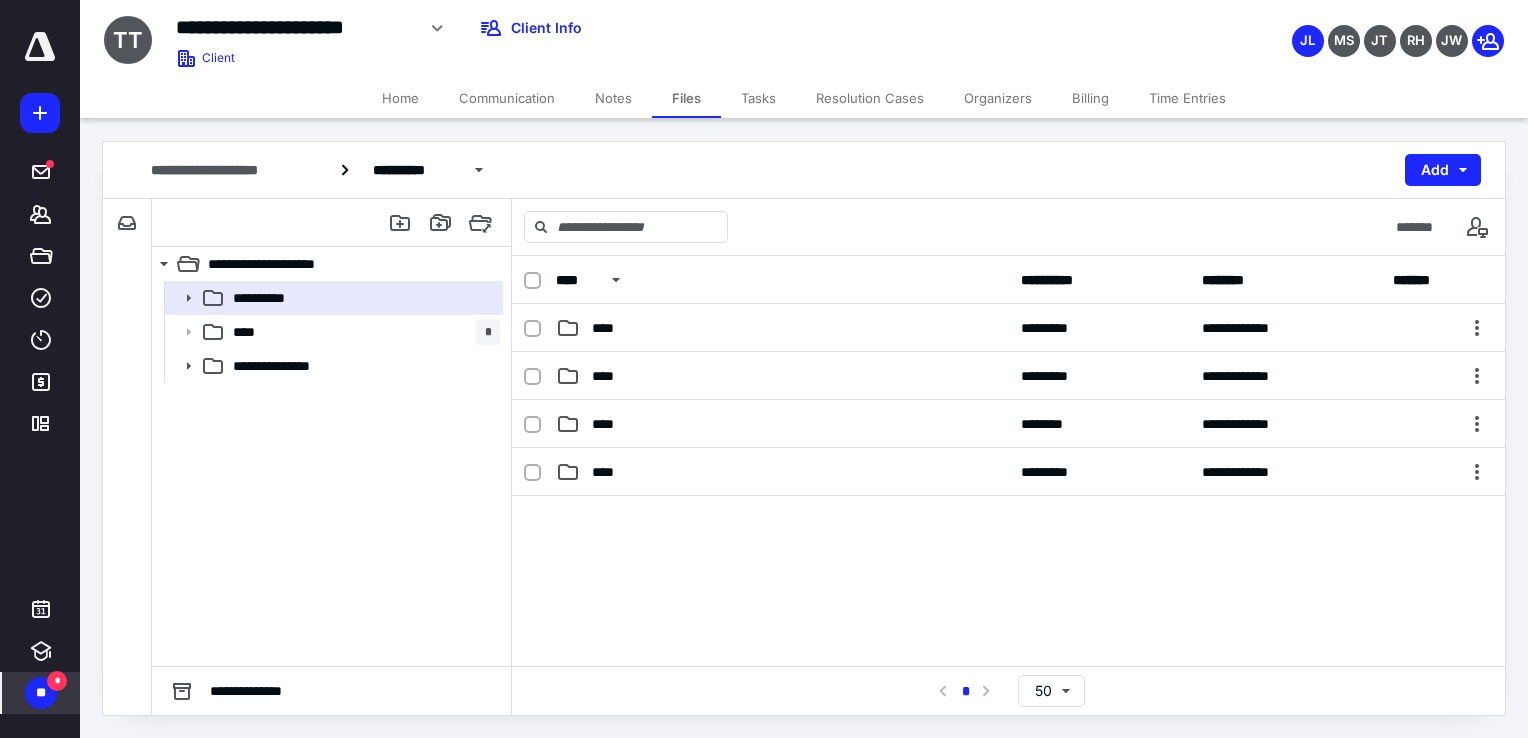 click on "Tasks" at bounding box center (758, 98) 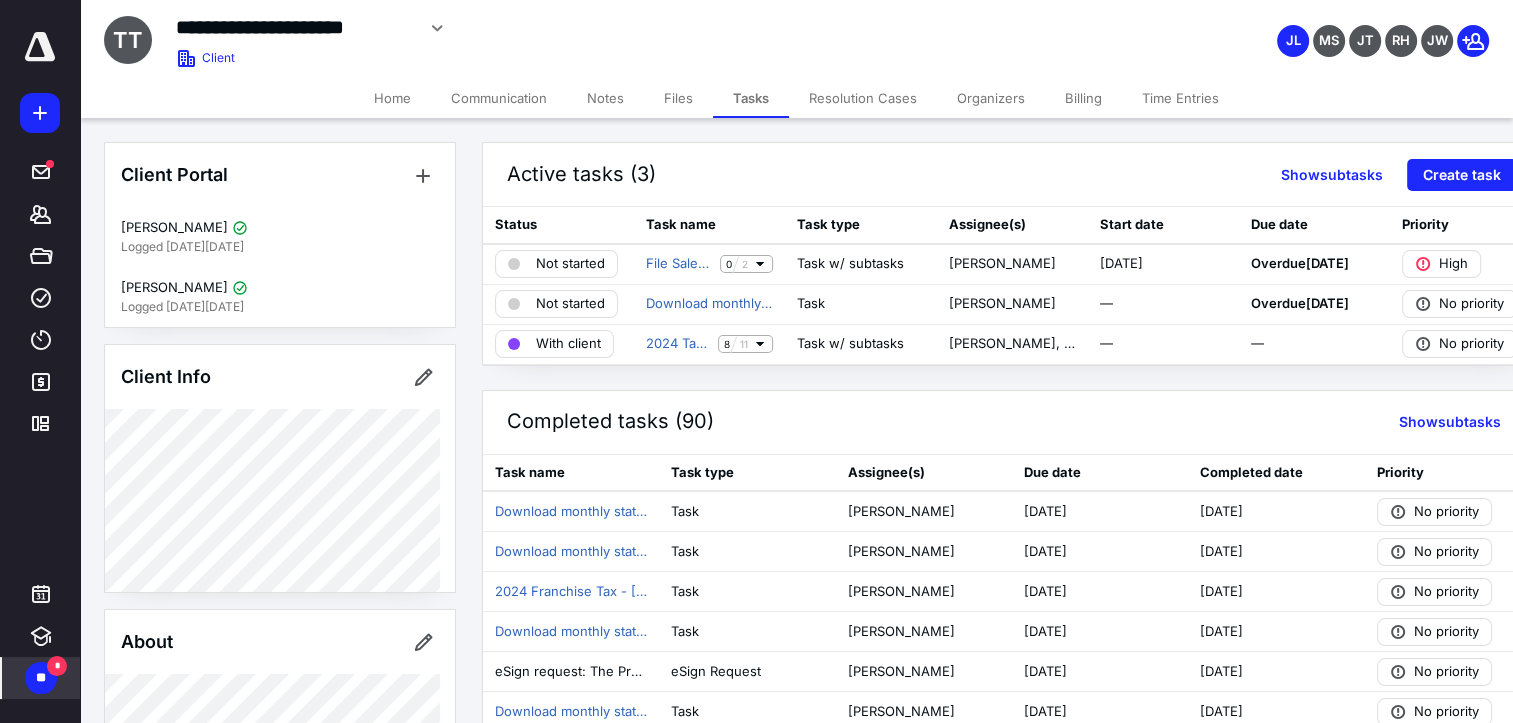 click on "Completed   tasks   (90)" at bounding box center [610, 422] 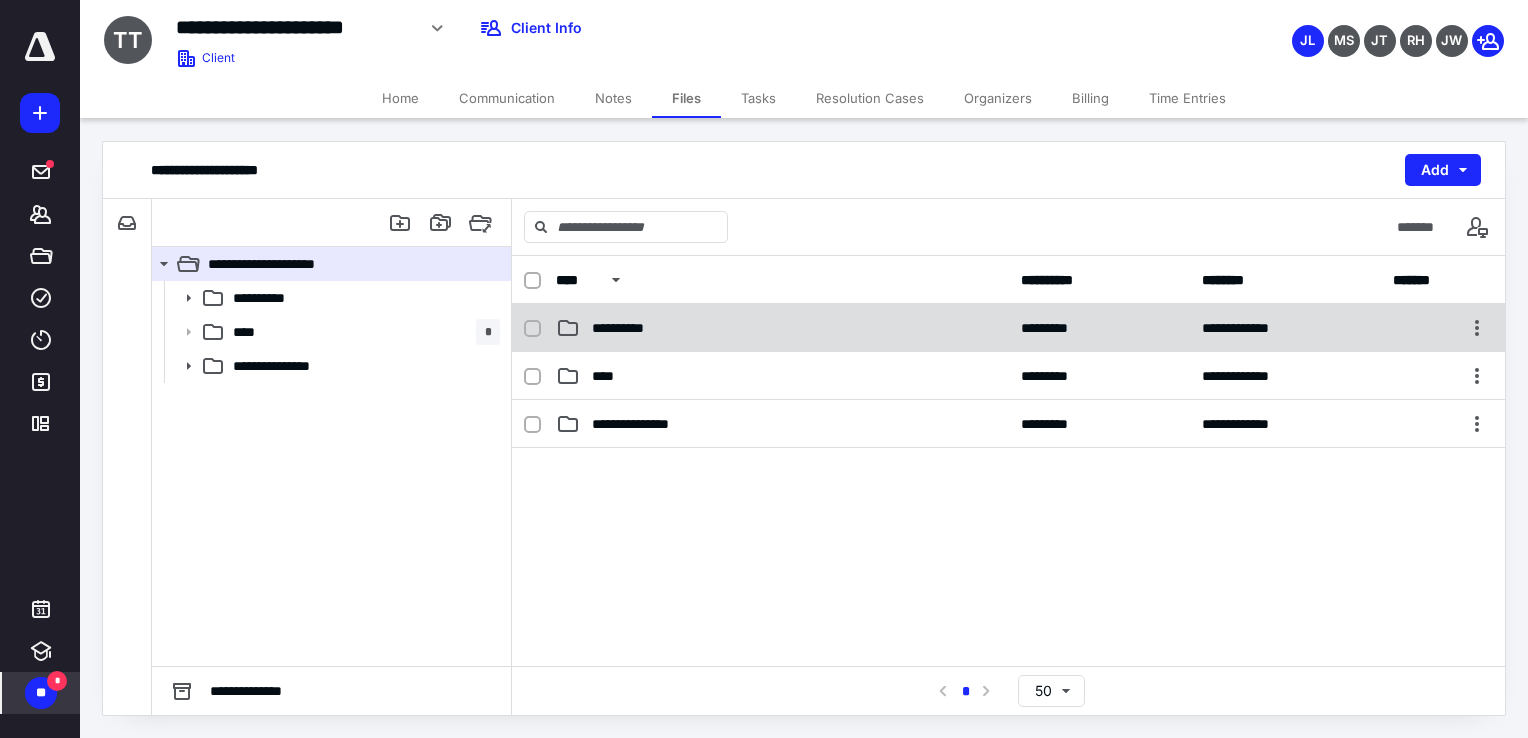 click on "**********" at bounding box center [782, 328] 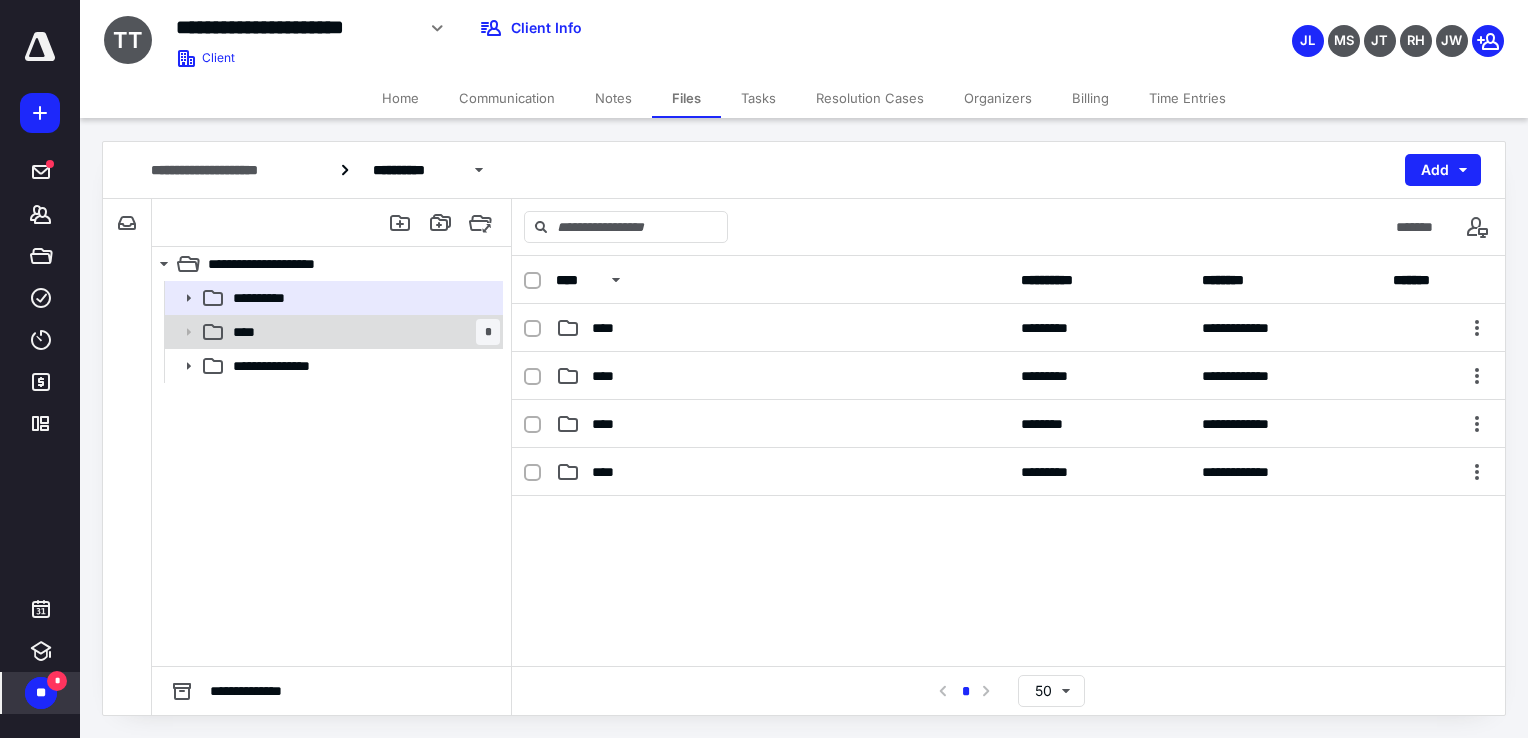 click on "**** *" at bounding box center (362, 332) 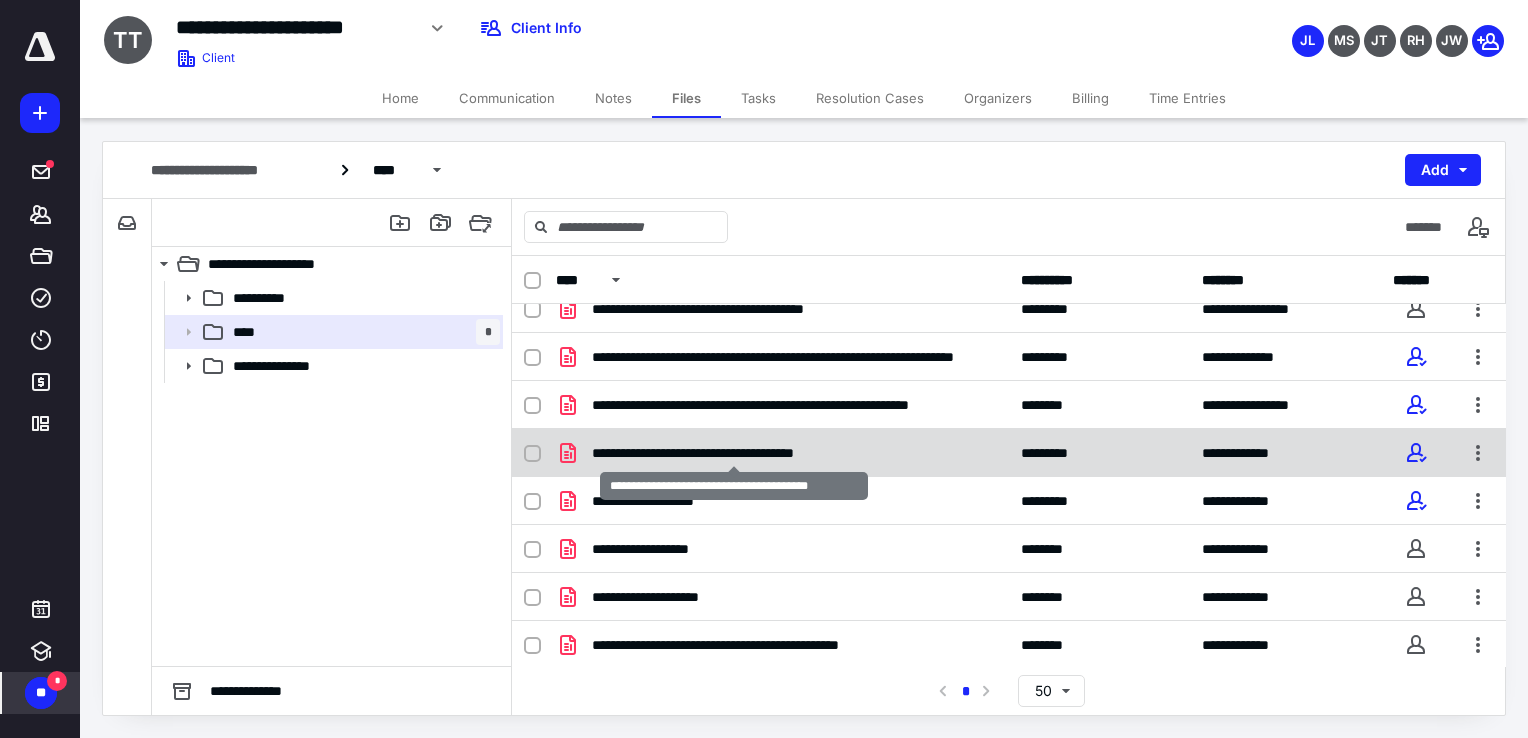 scroll, scrollTop: 0, scrollLeft: 0, axis: both 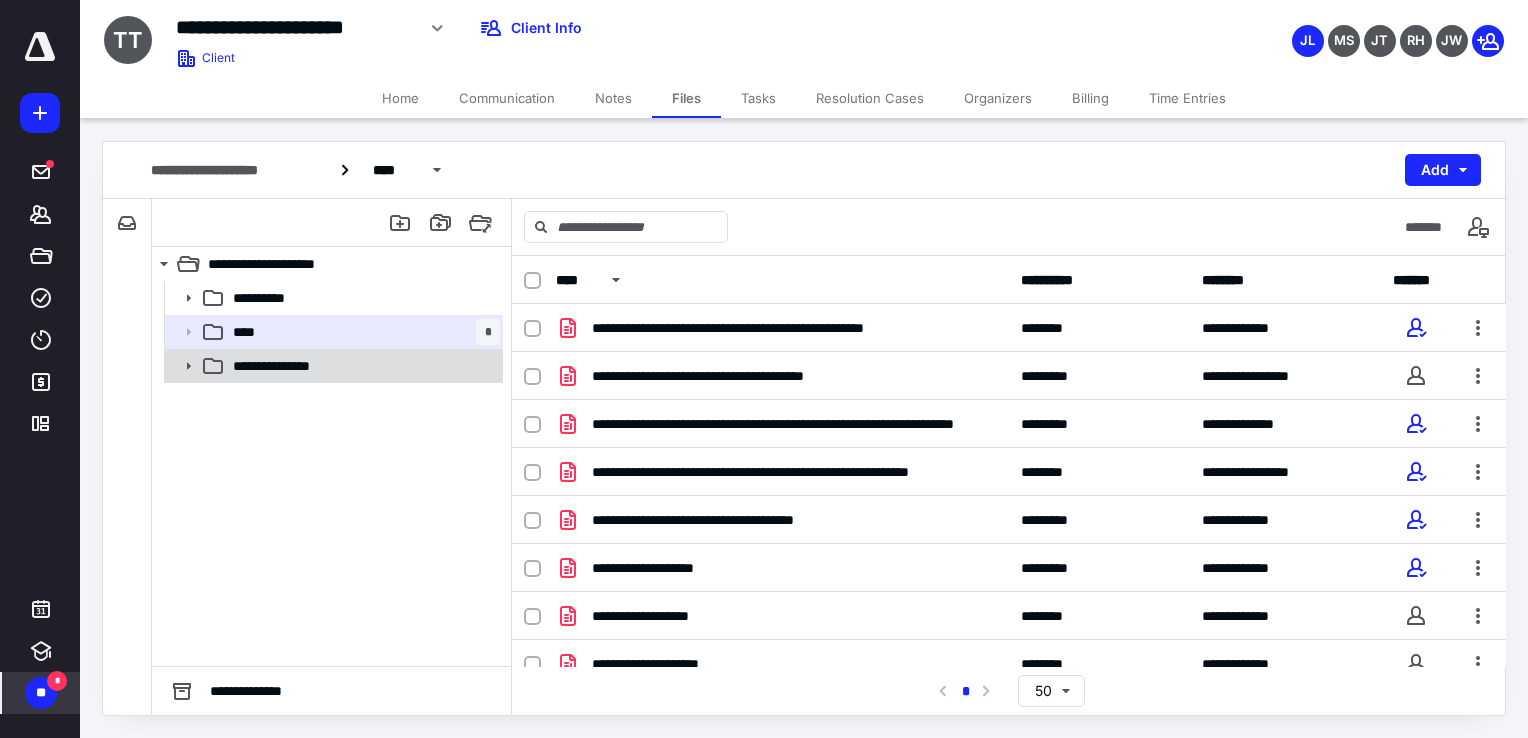 click on "**********" at bounding box center (332, 366) 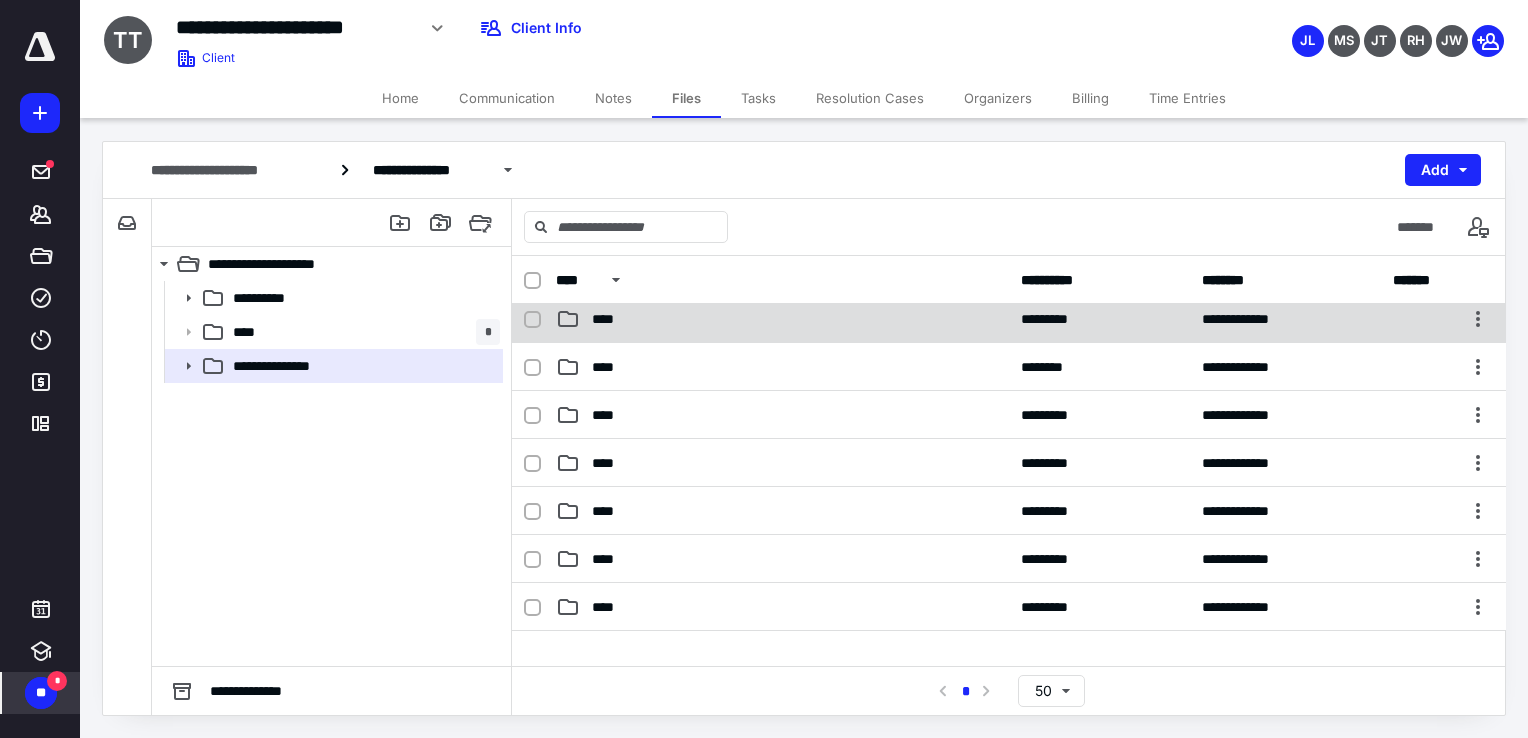 scroll, scrollTop: 367, scrollLeft: 0, axis: vertical 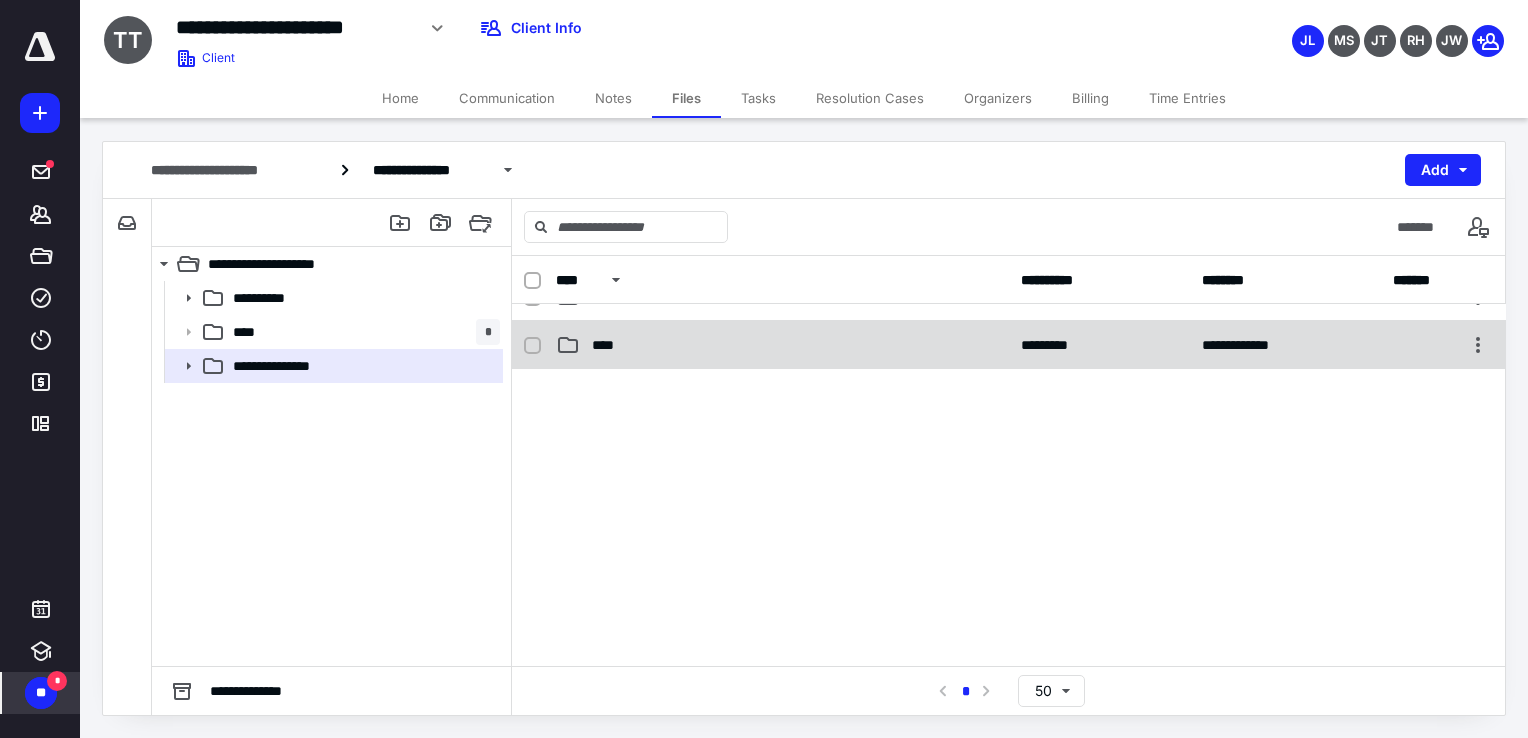 click on "****" at bounding box center [782, 345] 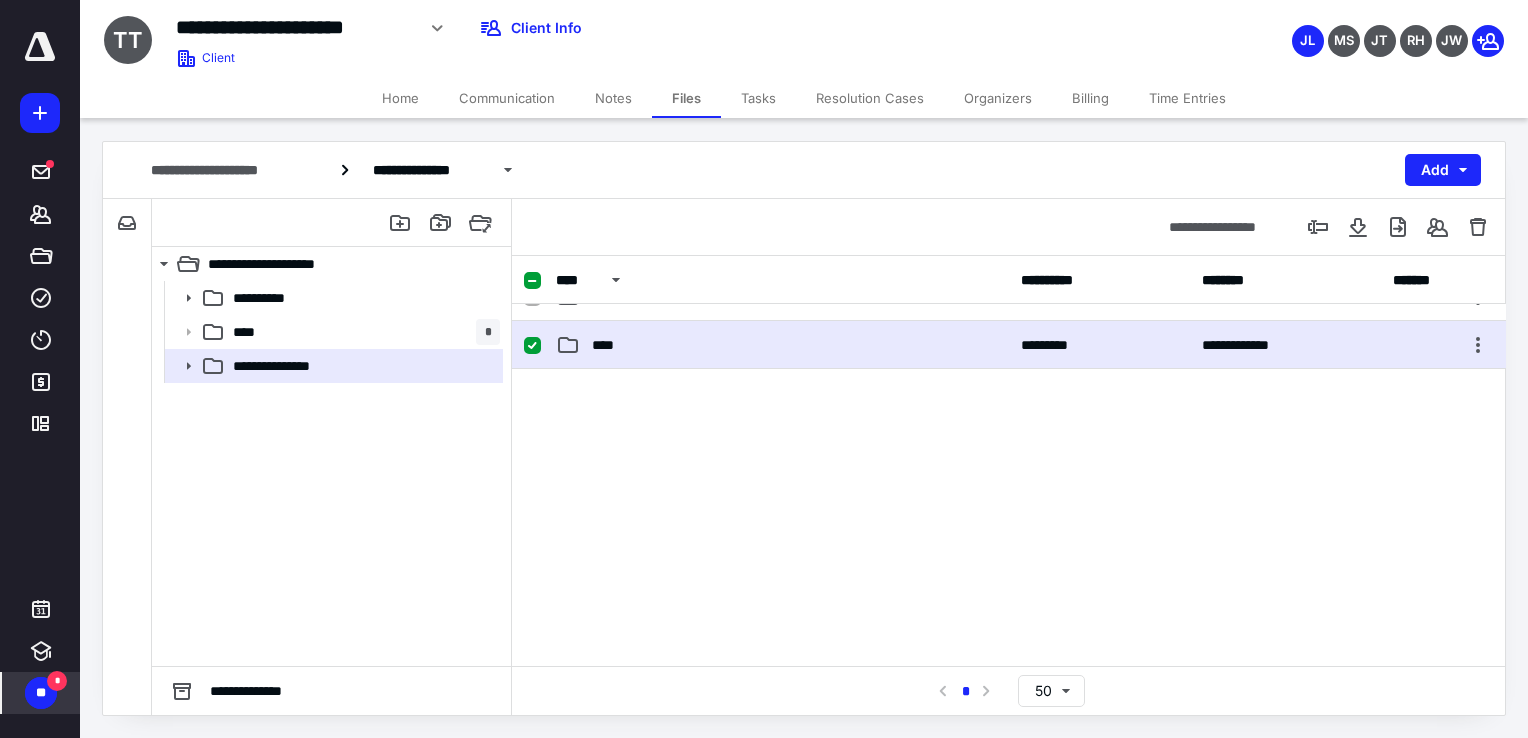 click on "****" at bounding box center (782, 345) 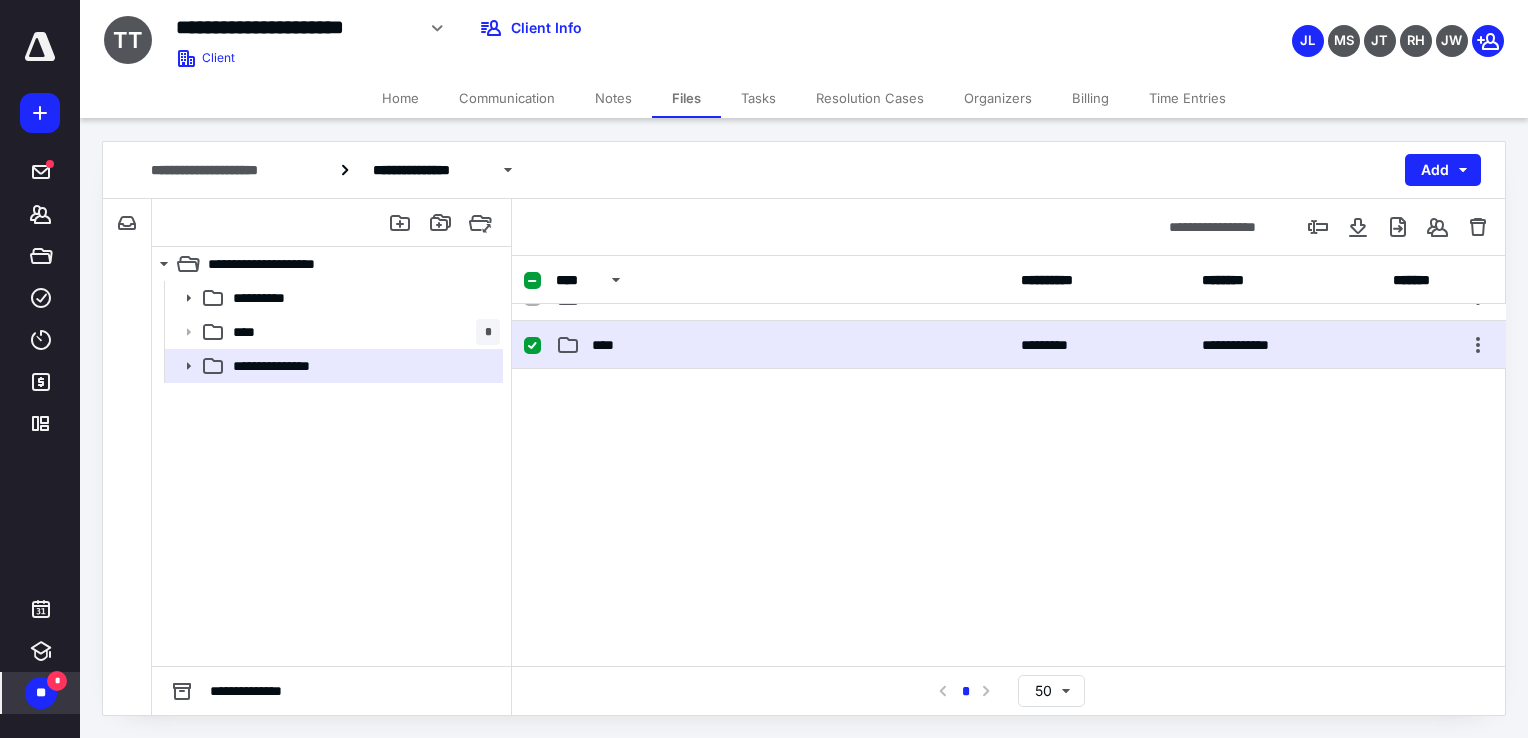scroll, scrollTop: 0, scrollLeft: 0, axis: both 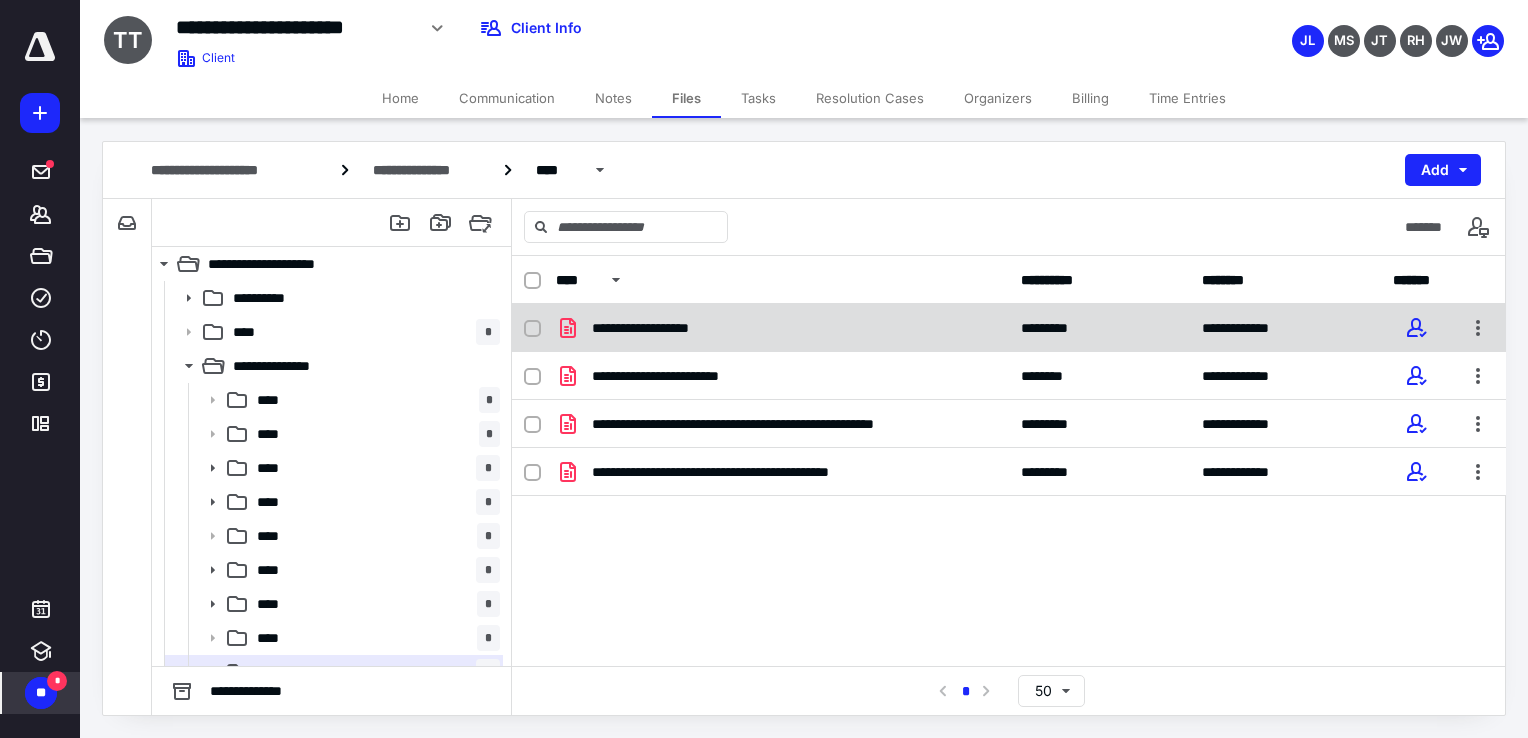 click on "**********" at bounding box center (782, 328) 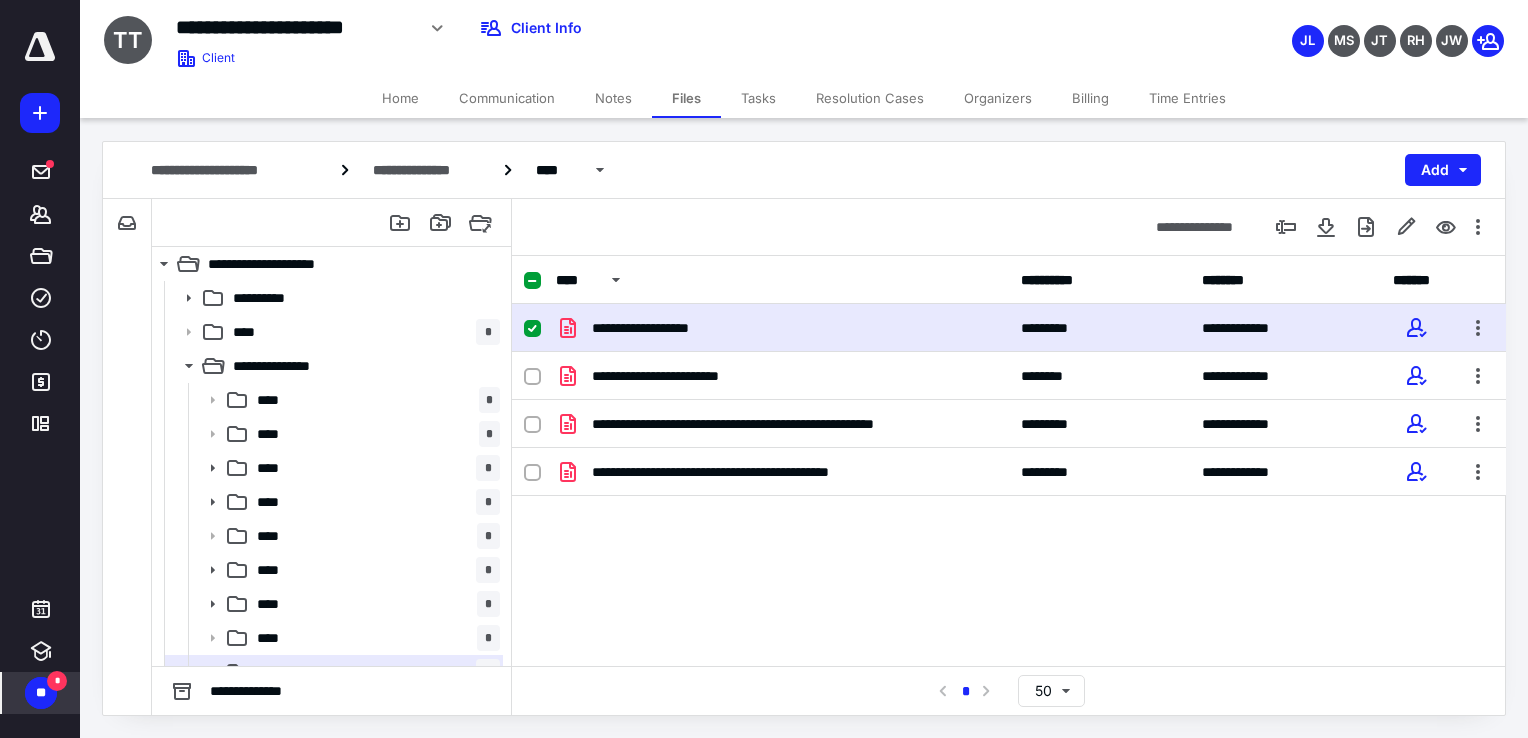 click on "**********" at bounding box center [782, 328] 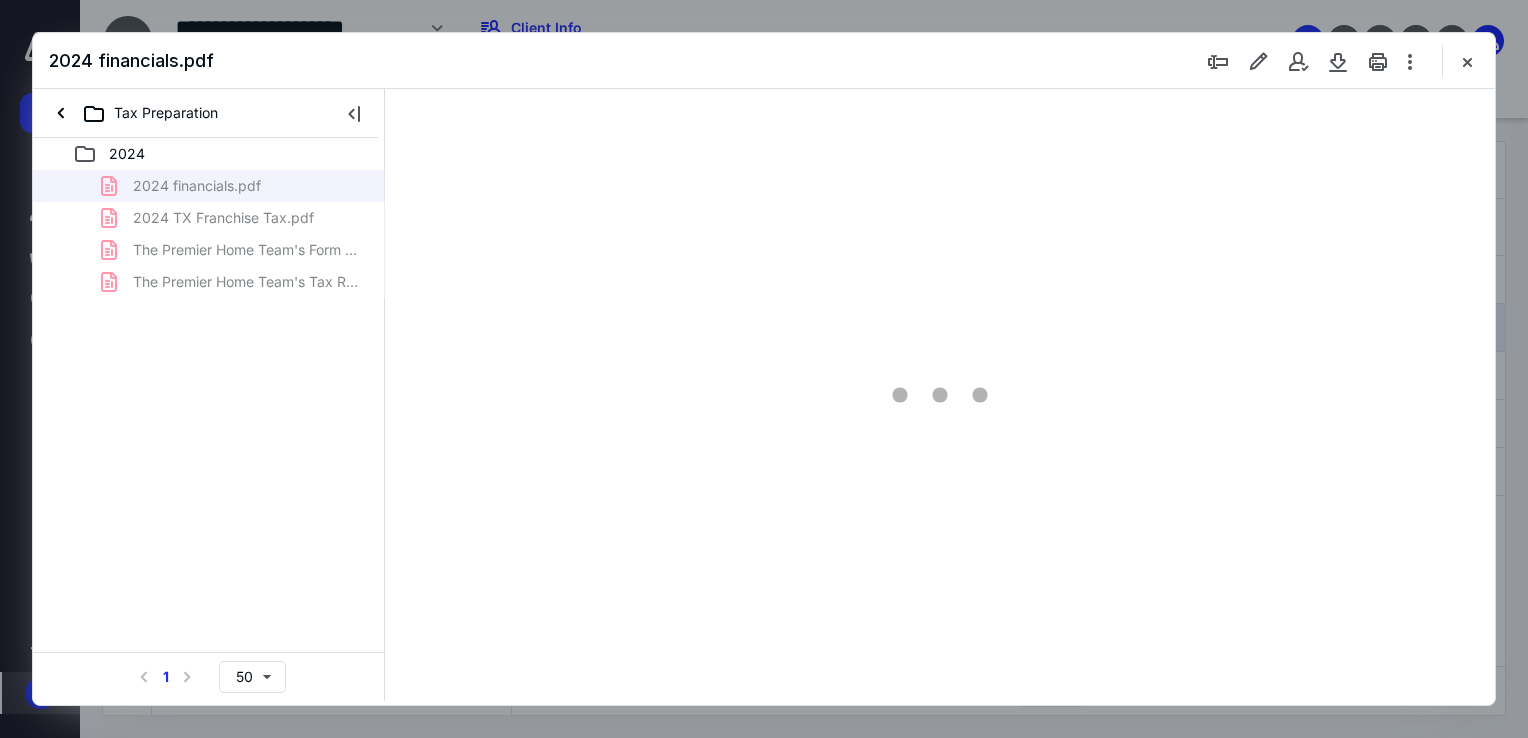 scroll, scrollTop: 0, scrollLeft: 0, axis: both 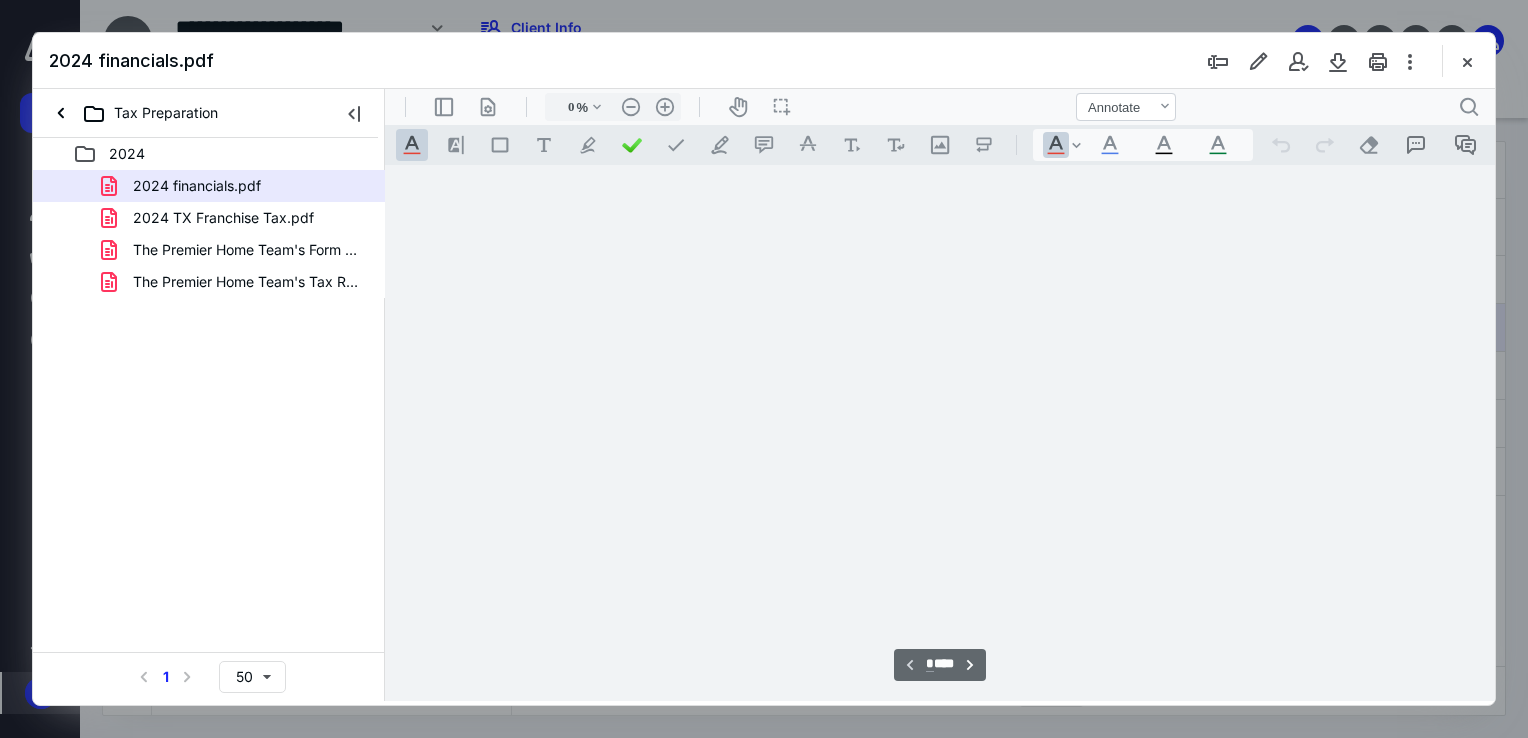 type on "68" 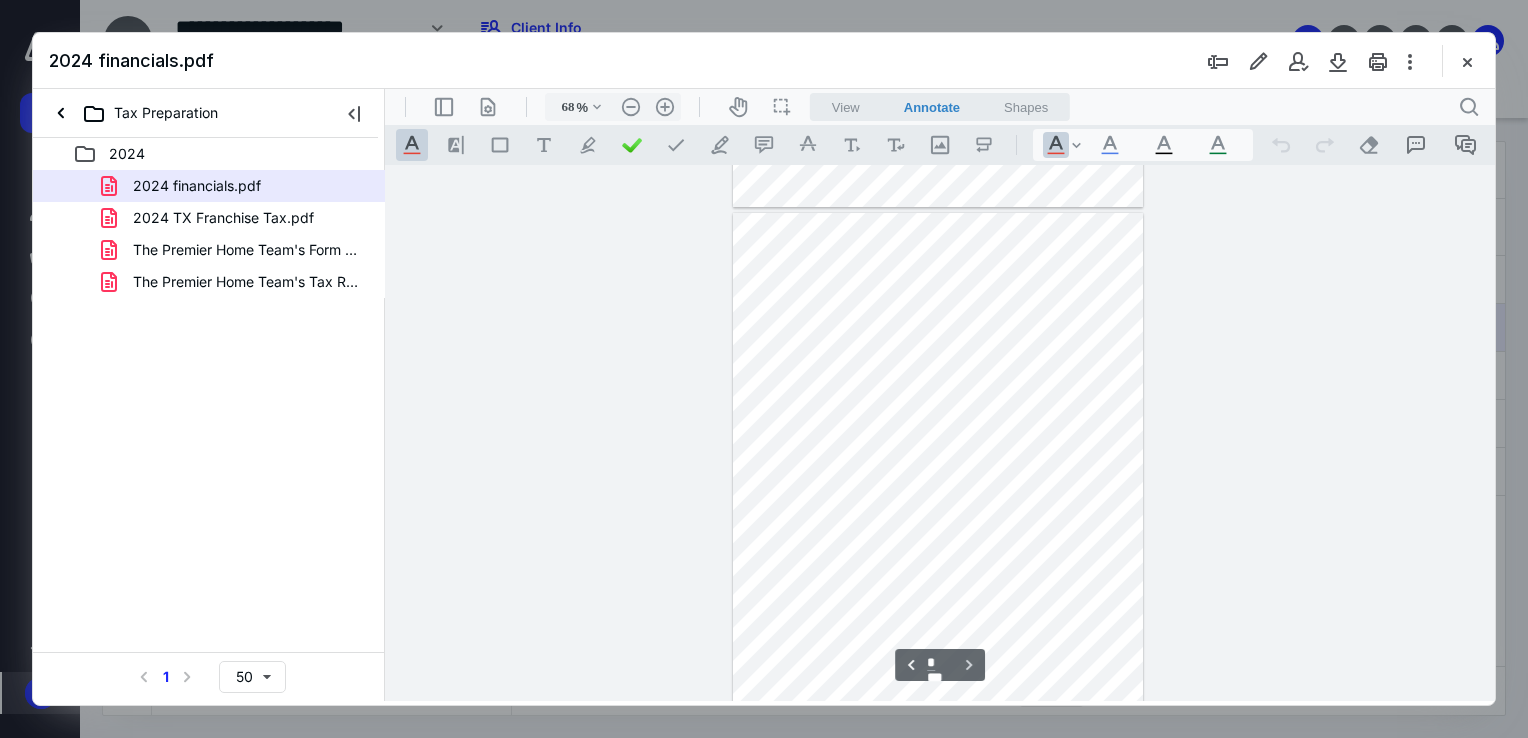 scroll, scrollTop: 3222, scrollLeft: 0, axis: vertical 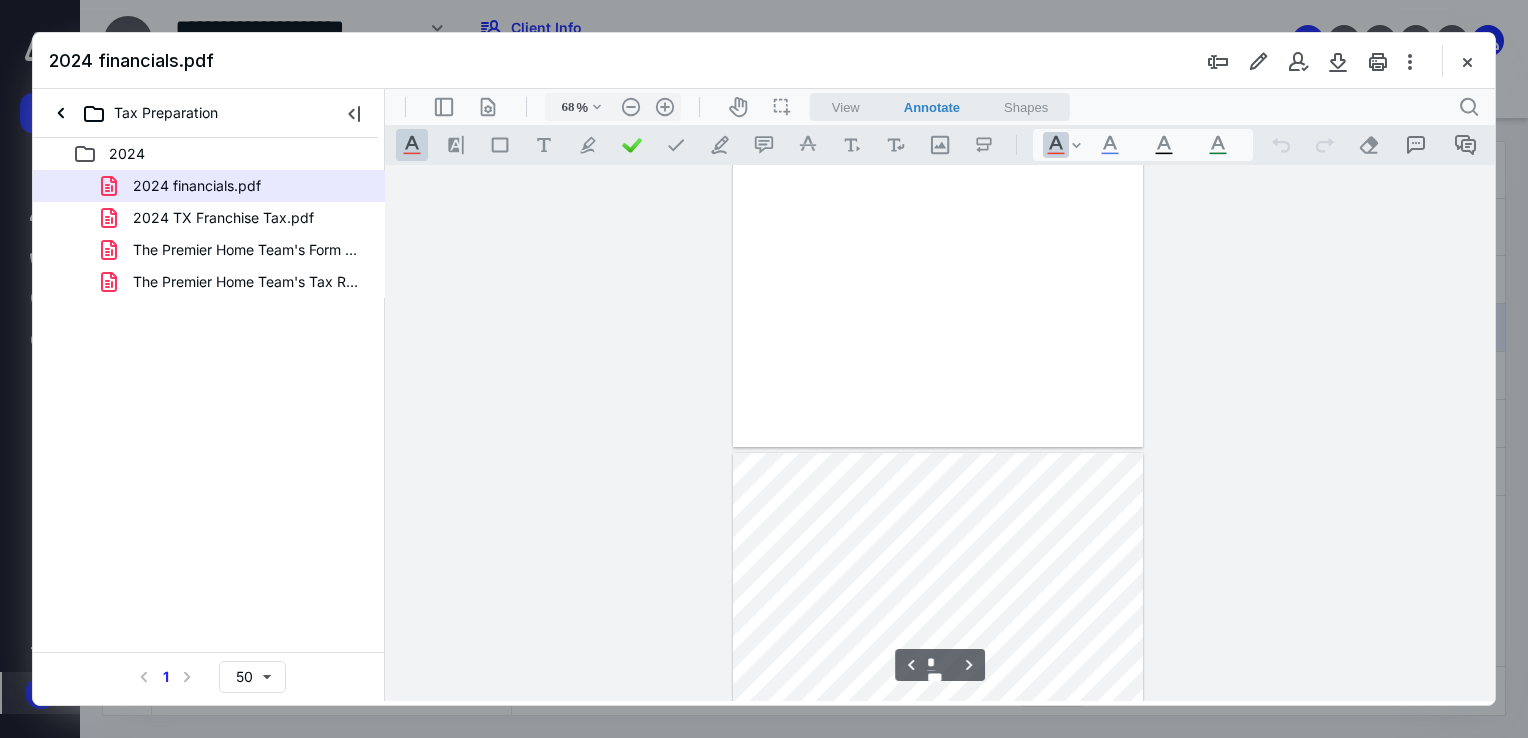 type on "*" 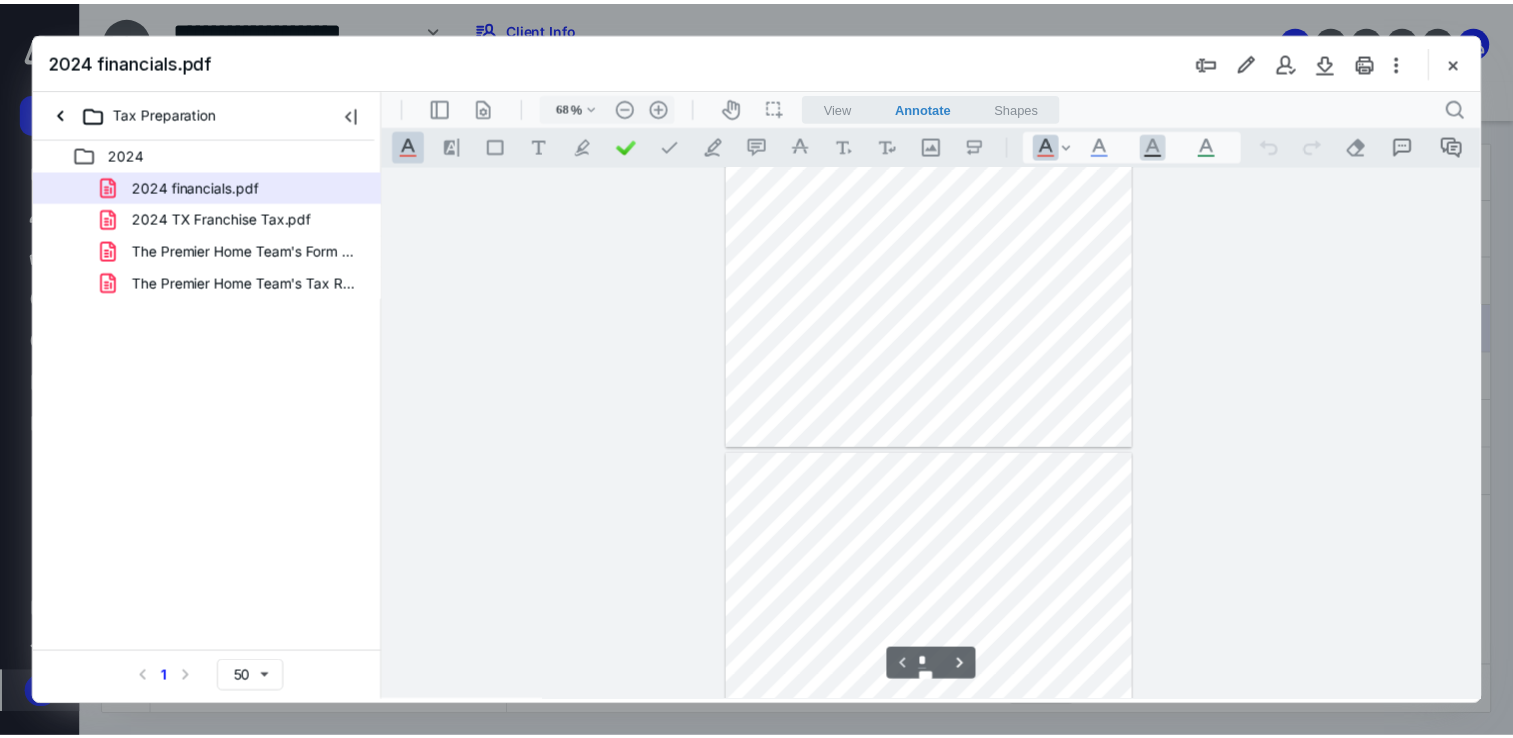 scroll, scrollTop: 222, scrollLeft: 0, axis: vertical 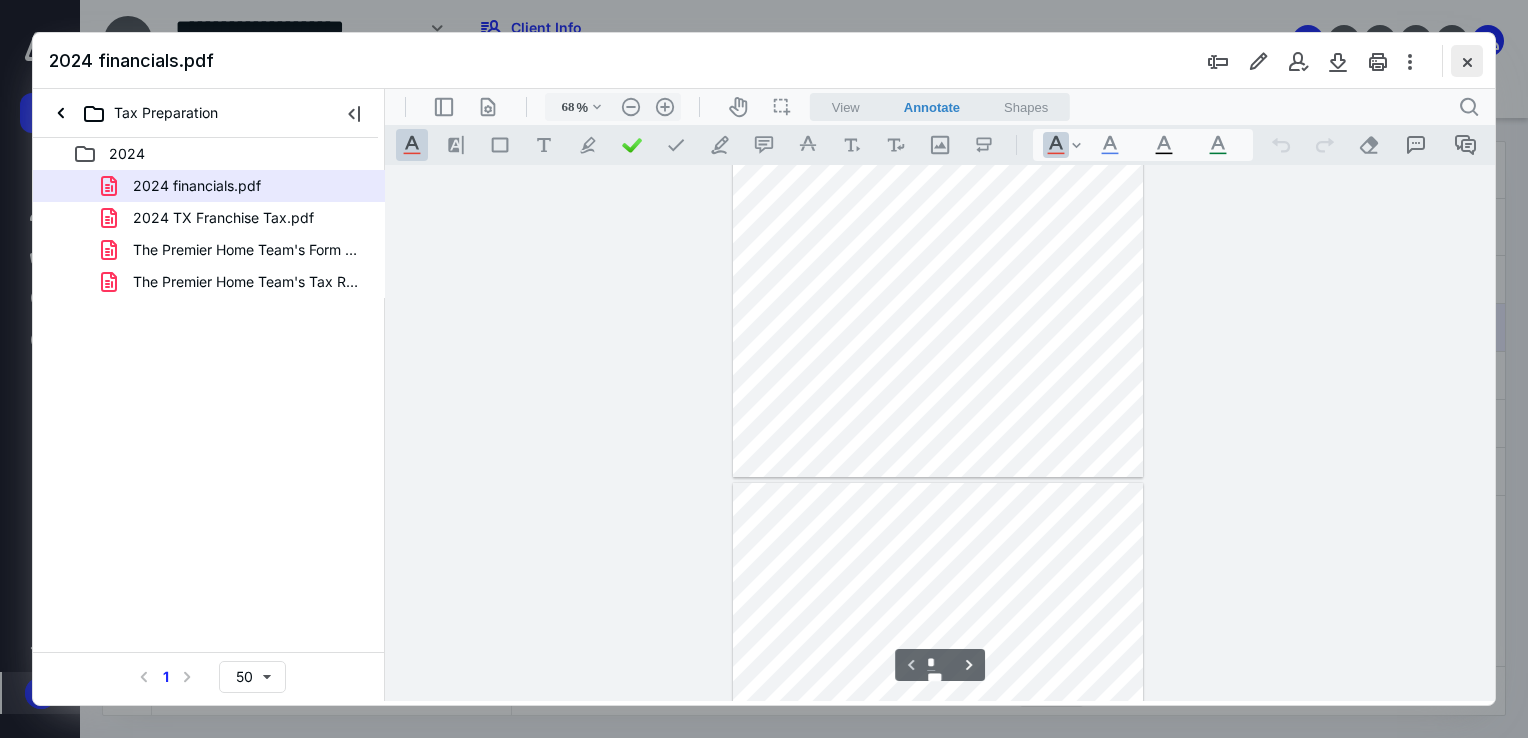 click at bounding box center [1467, 61] 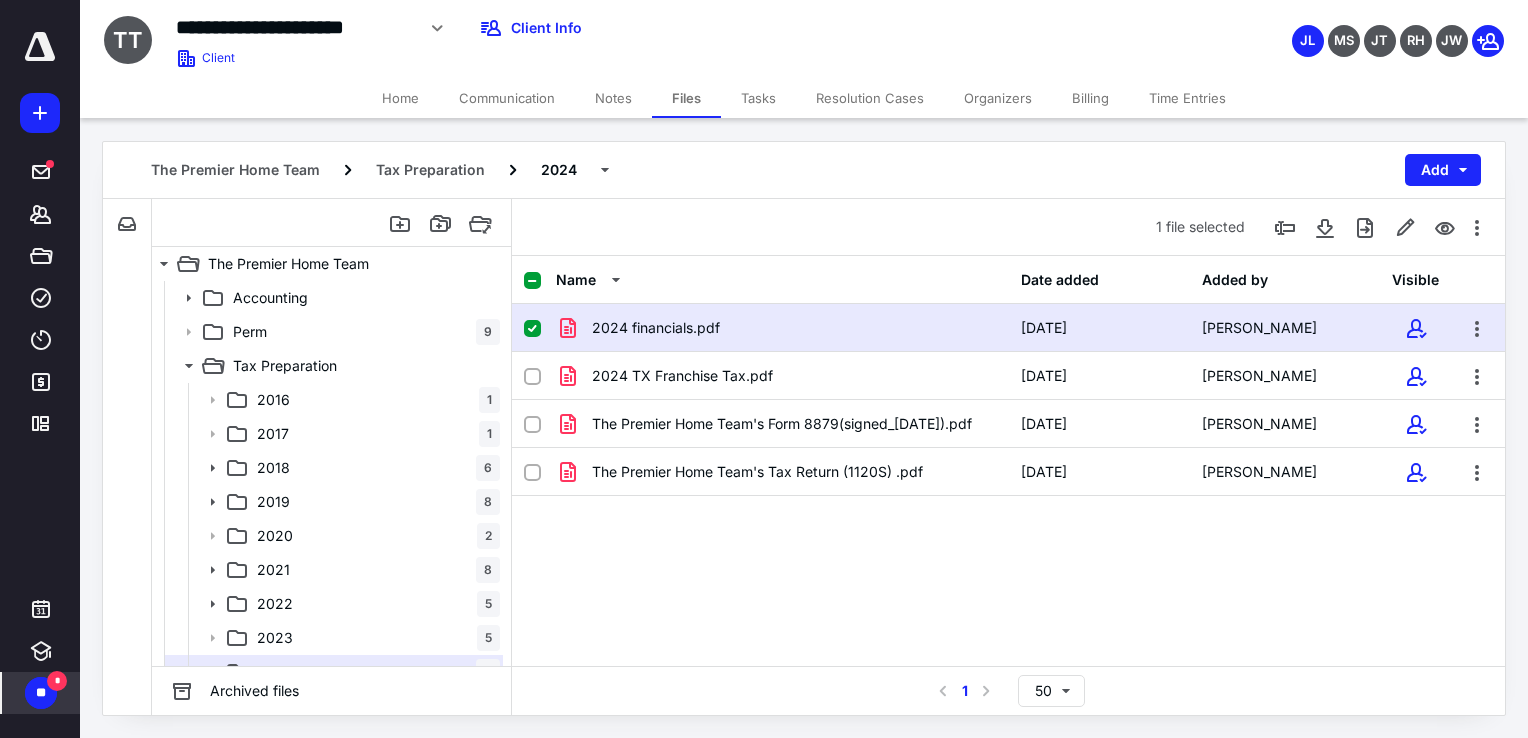 click at bounding box center (532, 329) 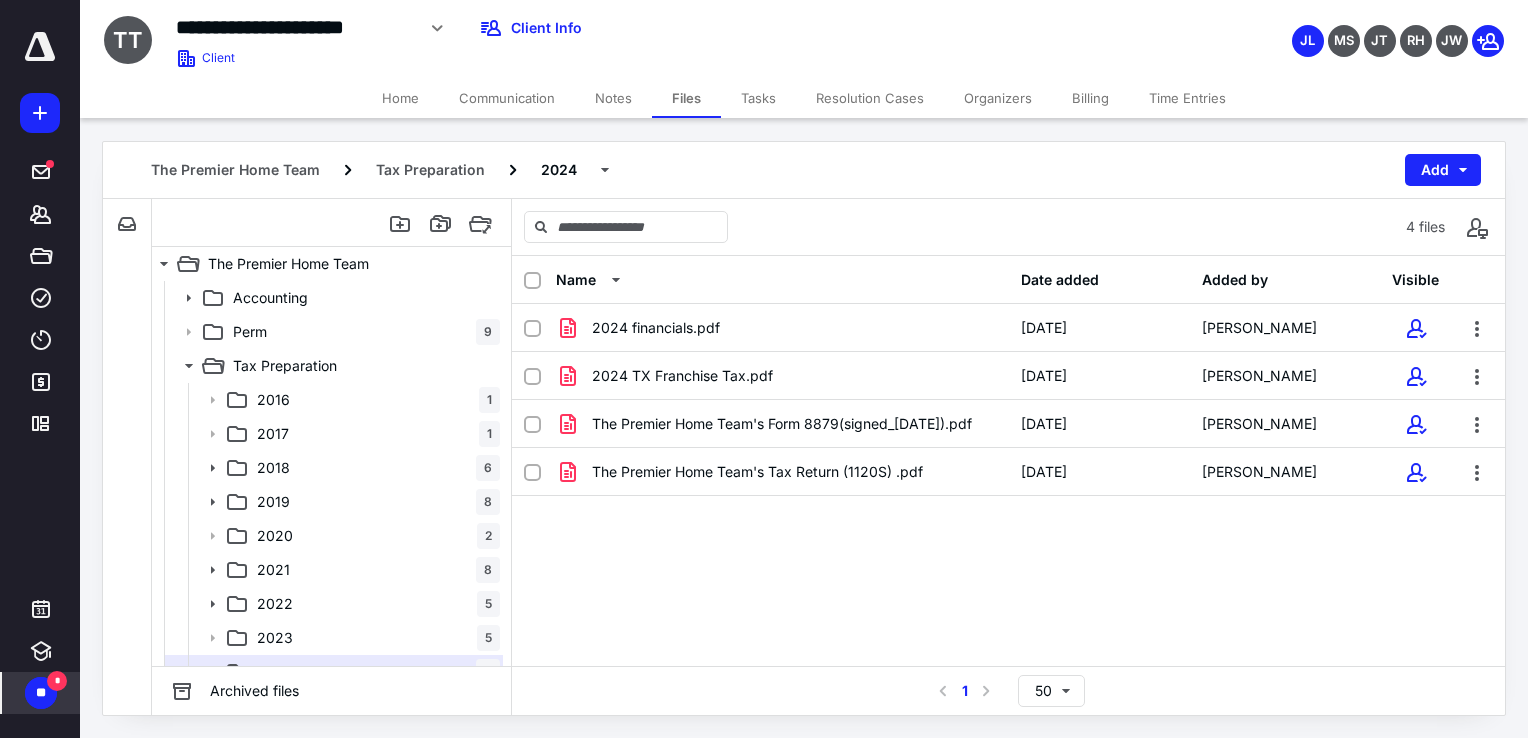 click on "Tasks" at bounding box center [758, 98] 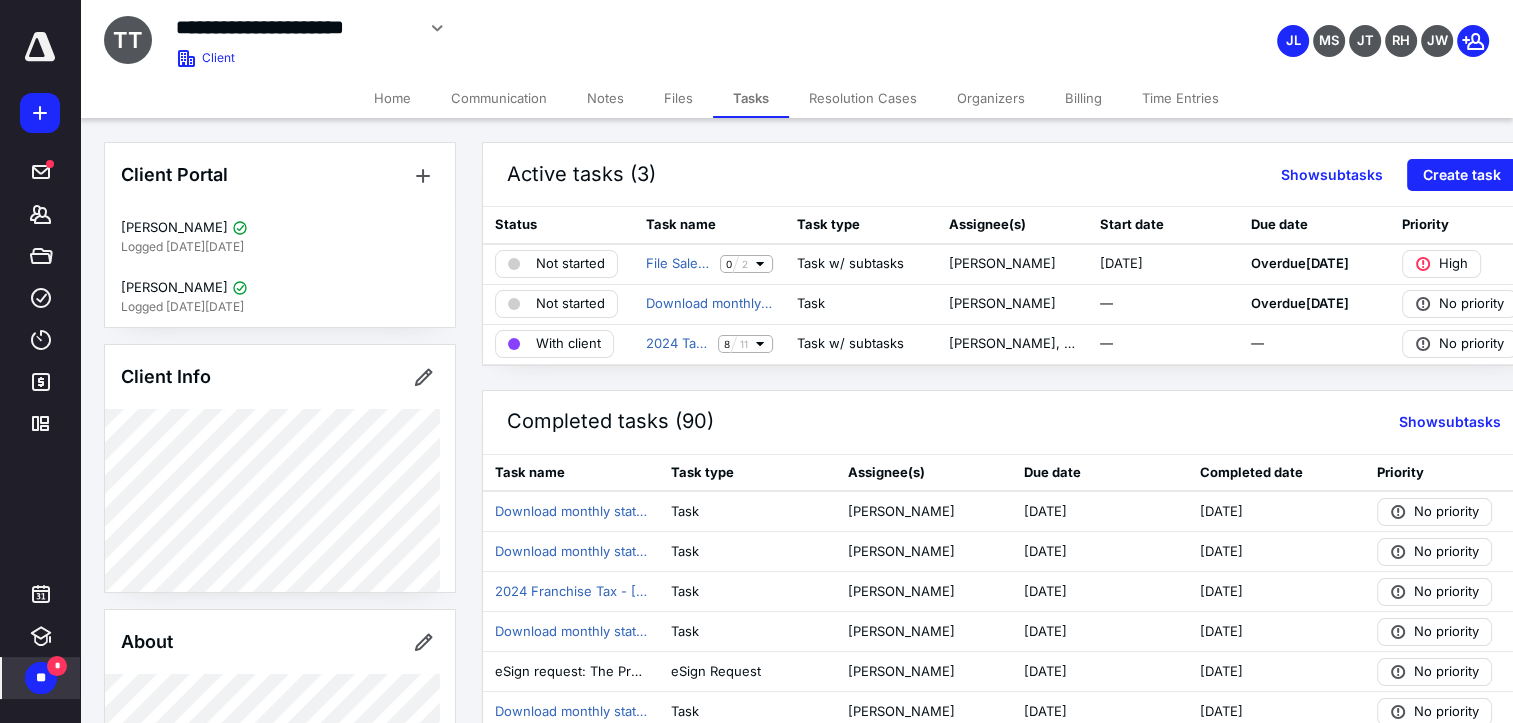 click on "Files" at bounding box center [678, 98] 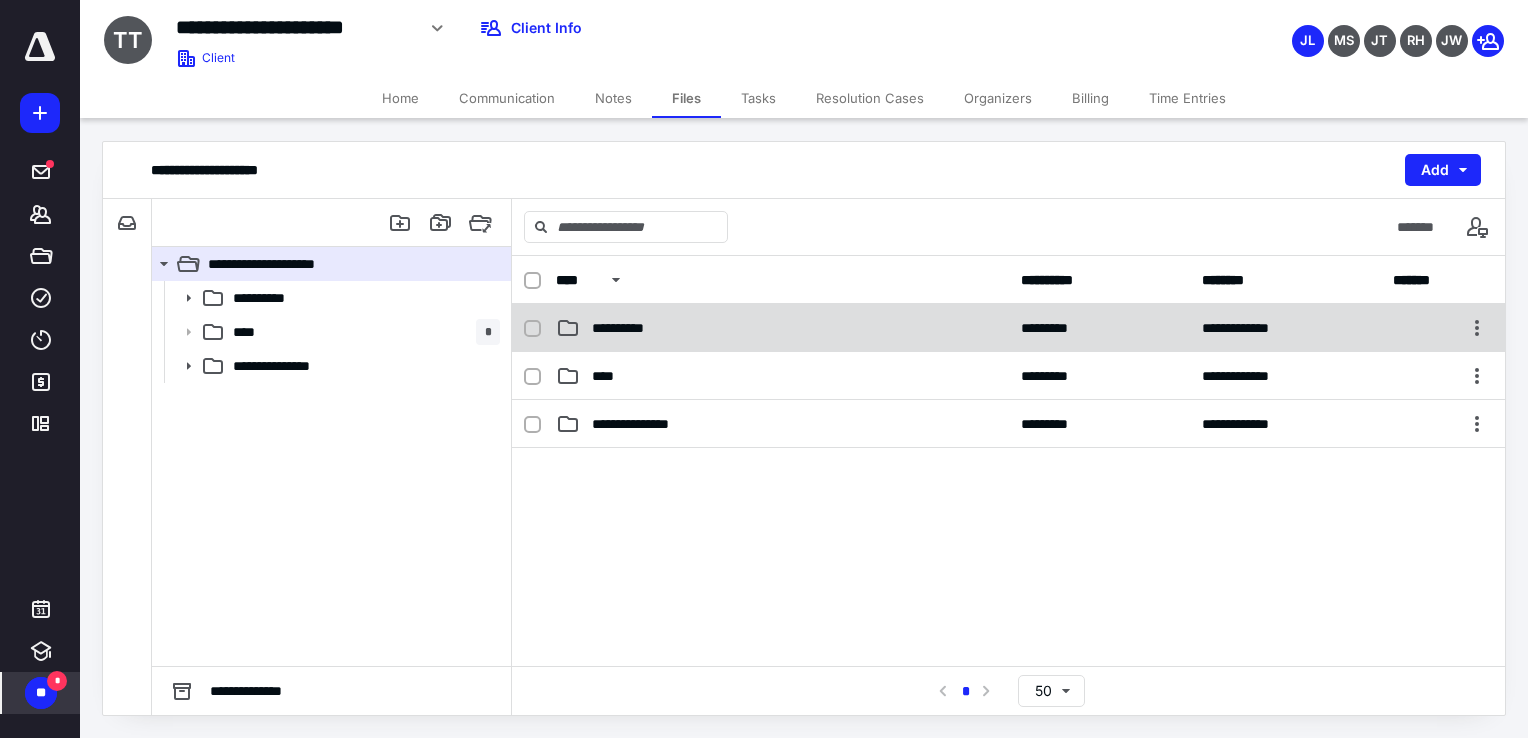 click on "**********" at bounding box center [1008, 328] 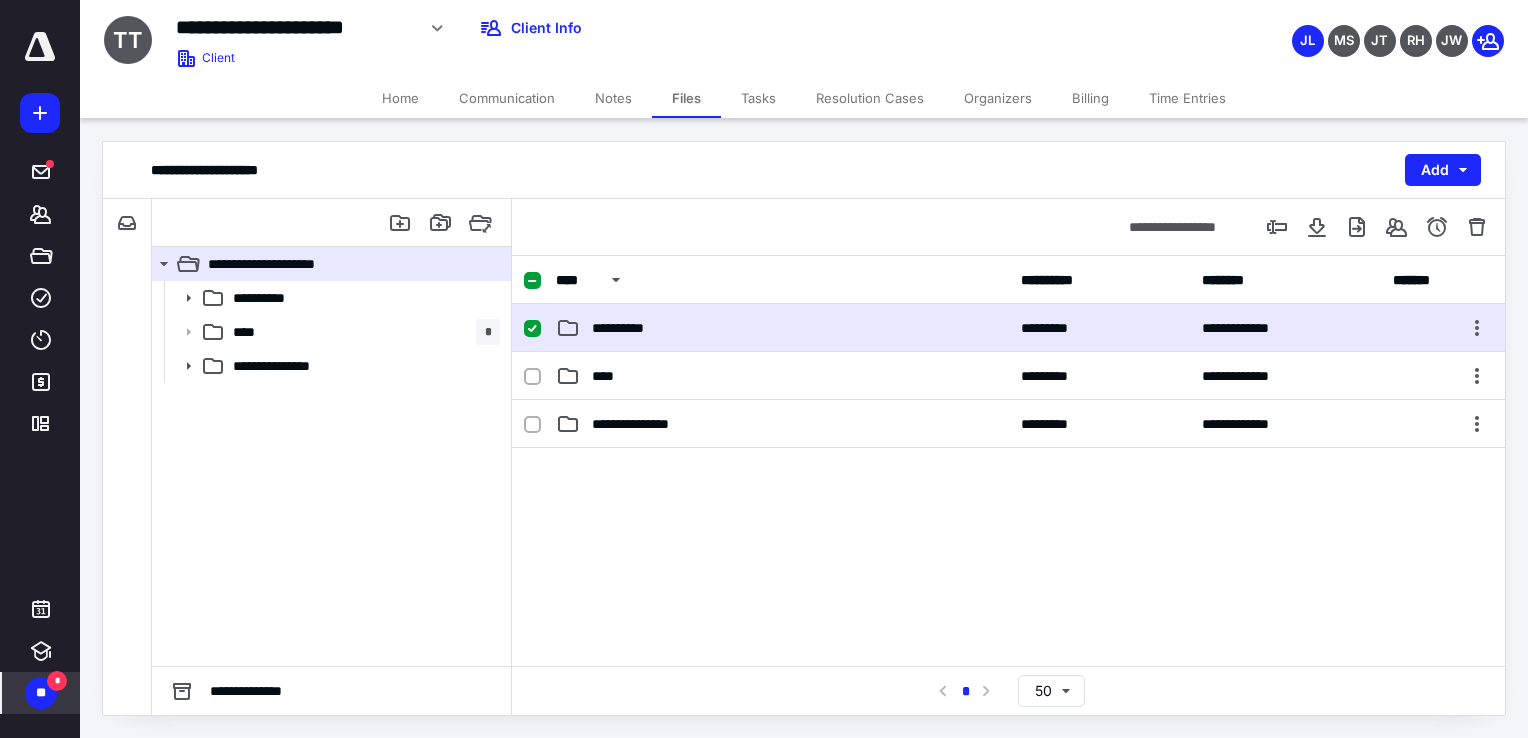 click on "**********" at bounding box center (1008, 328) 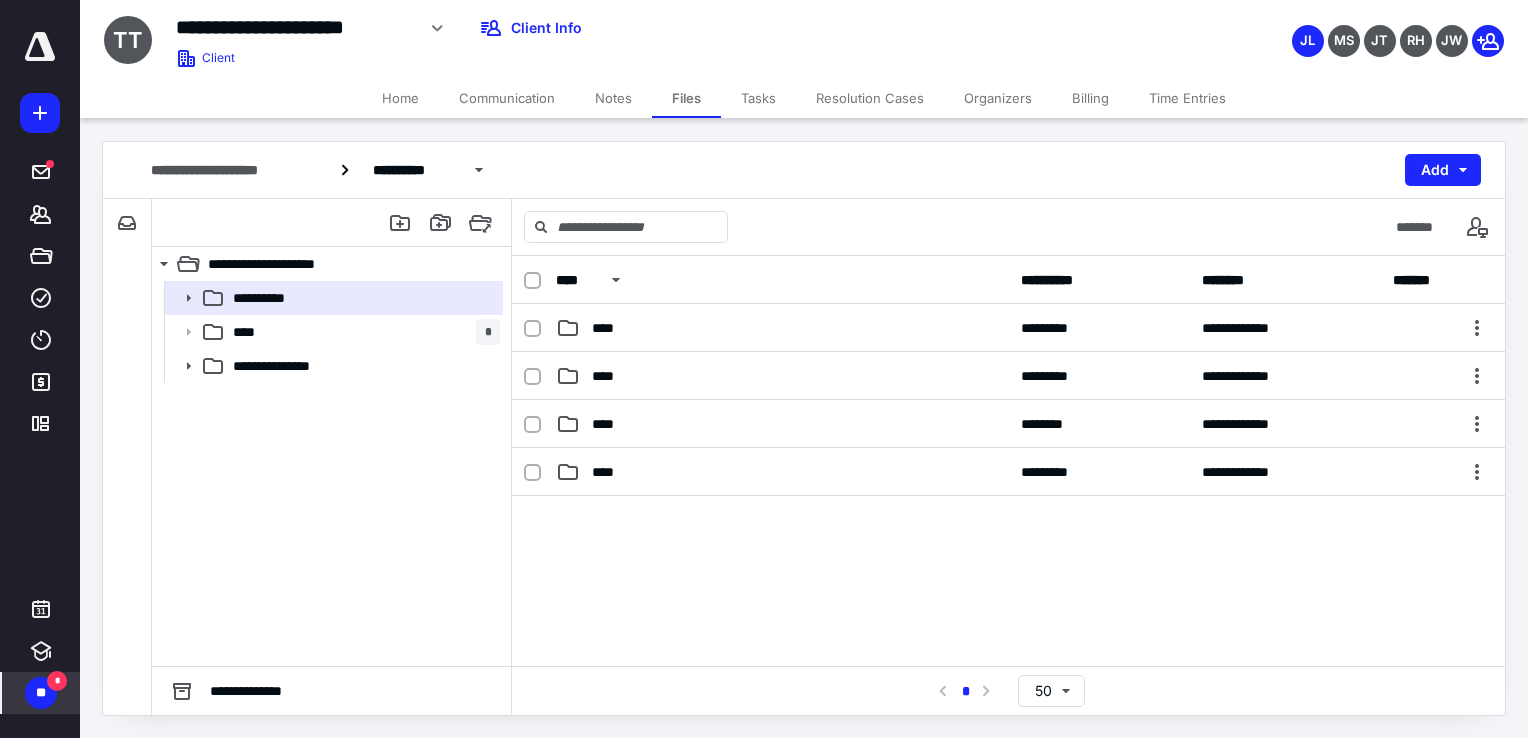click on "Tasks" at bounding box center [758, 98] 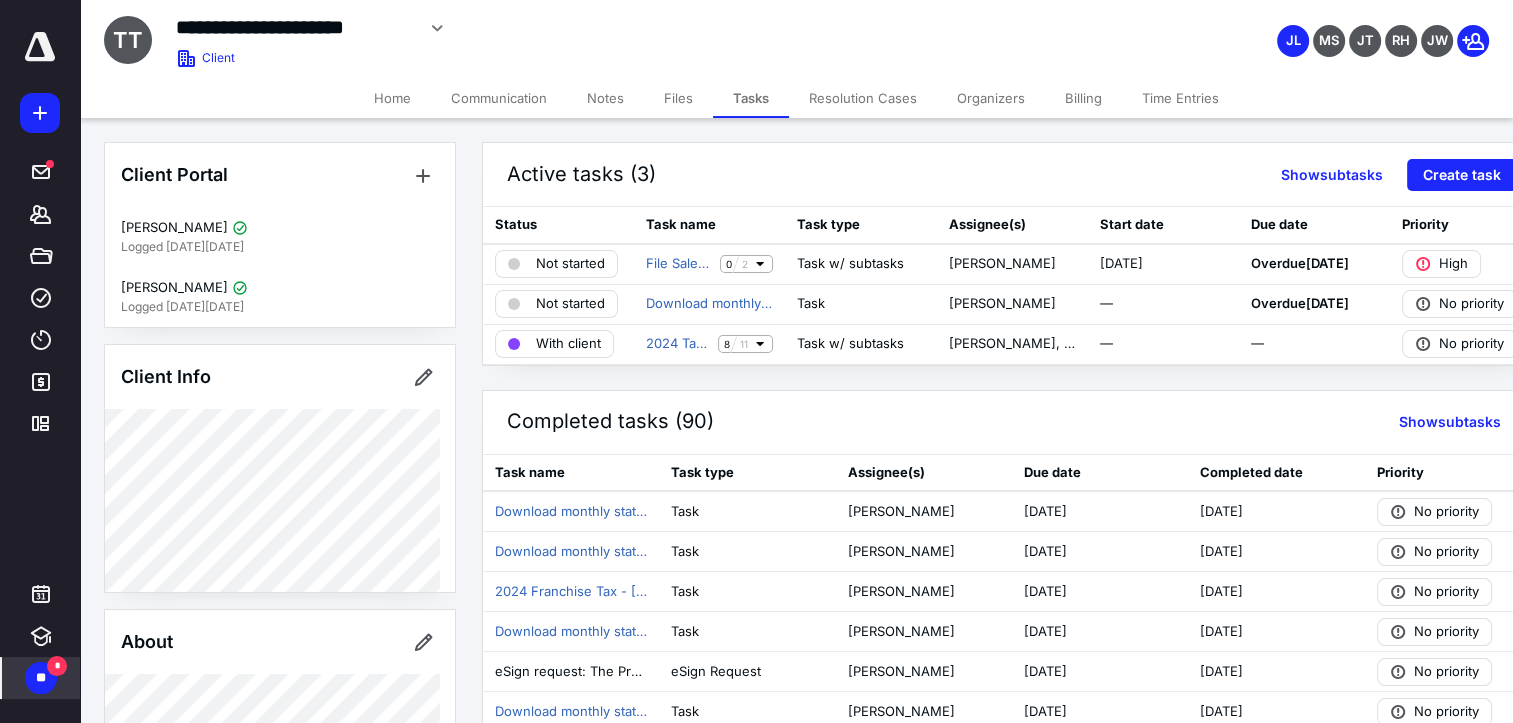 click on "Files" at bounding box center [678, 98] 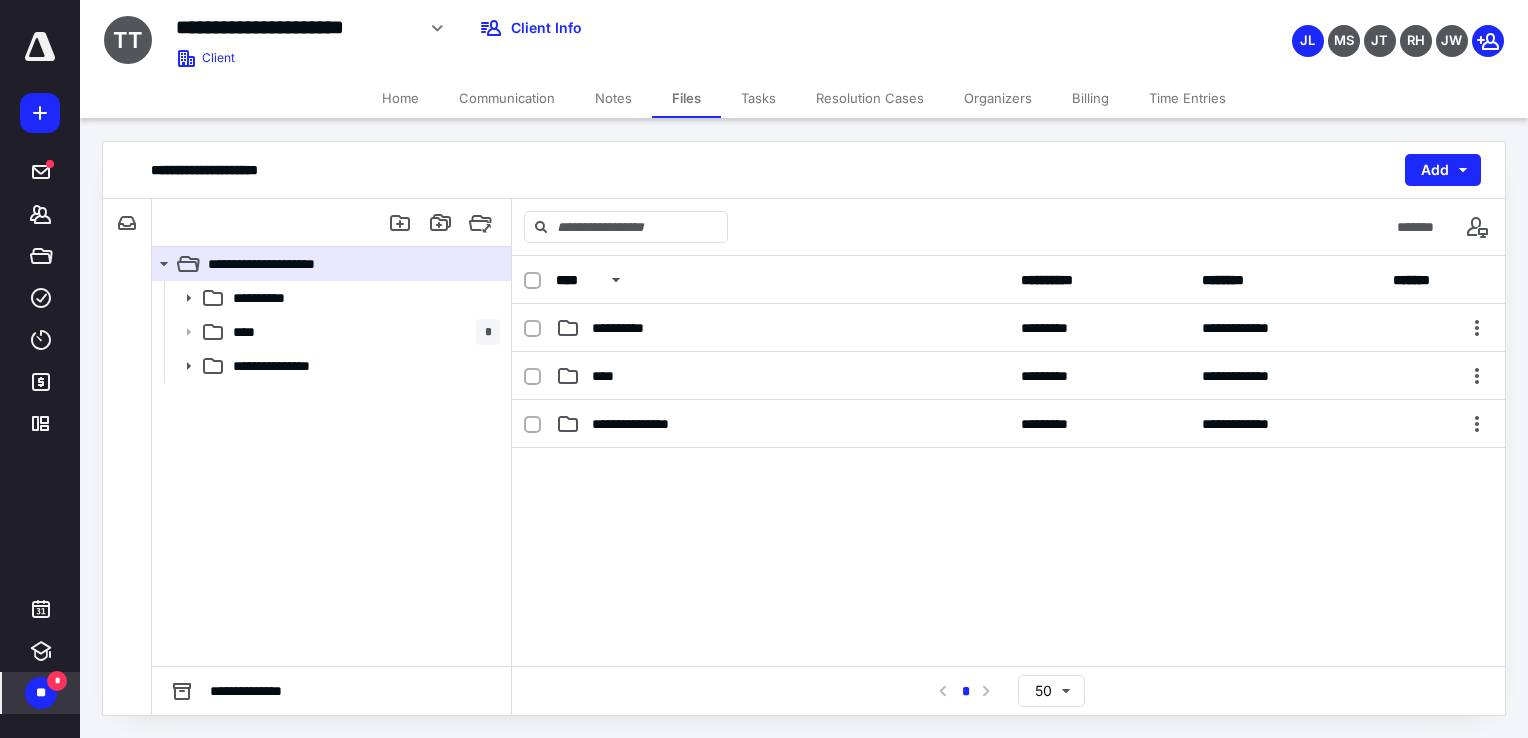 click on "Tasks" at bounding box center (758, 98) 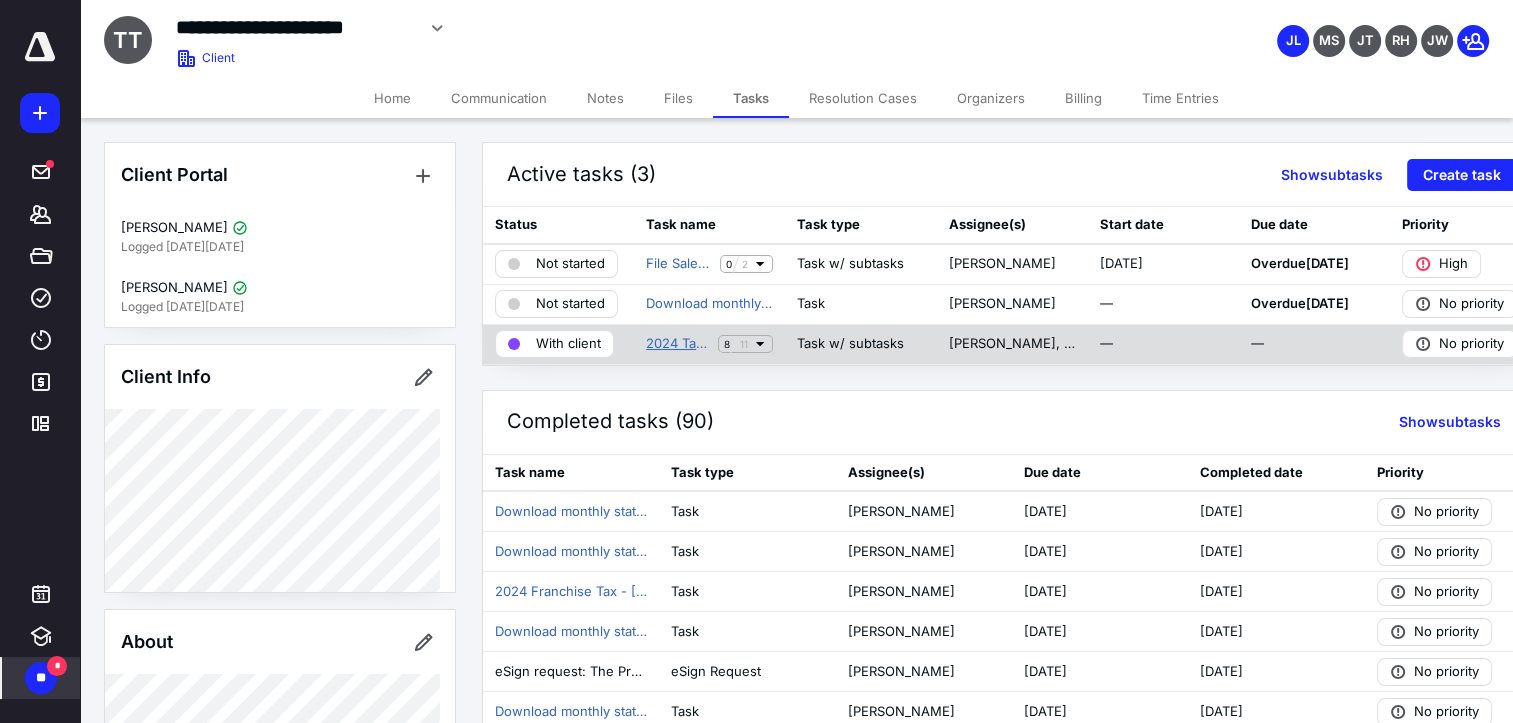 click on "2024 Tax Preparation (Business)" at bounding box center (678, 344) 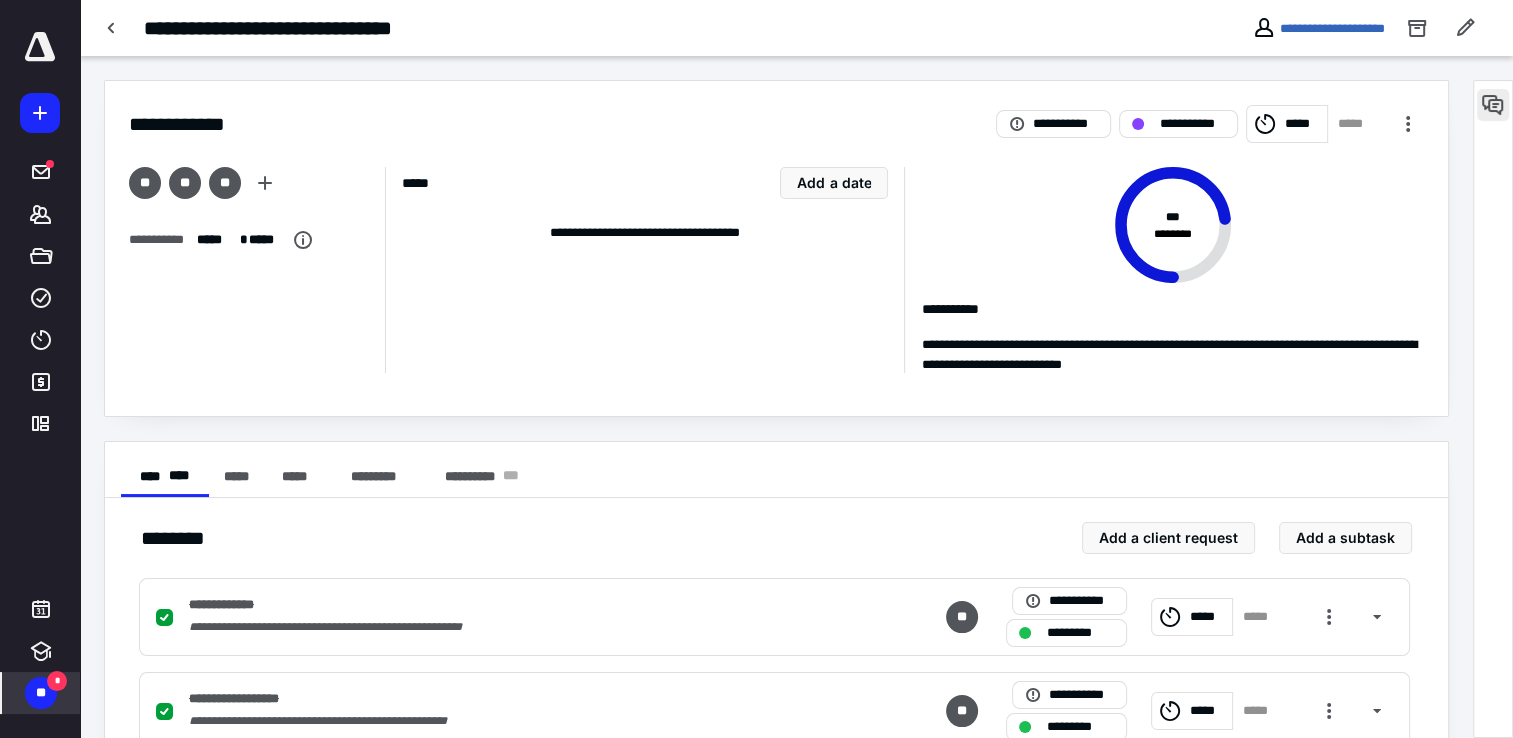 click at bounding box center [1493, 105] 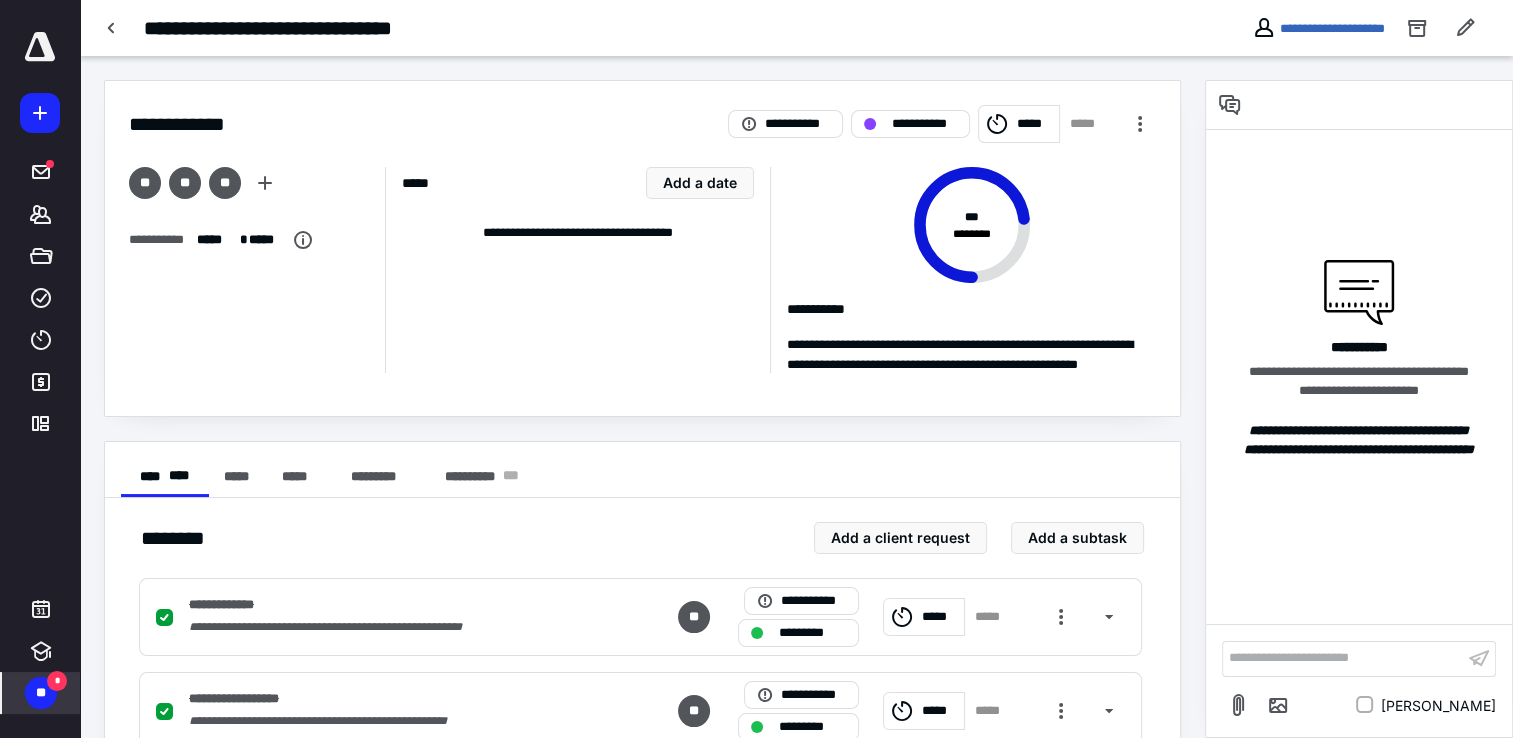 click on "**********" at bounding box center [1343, 658] 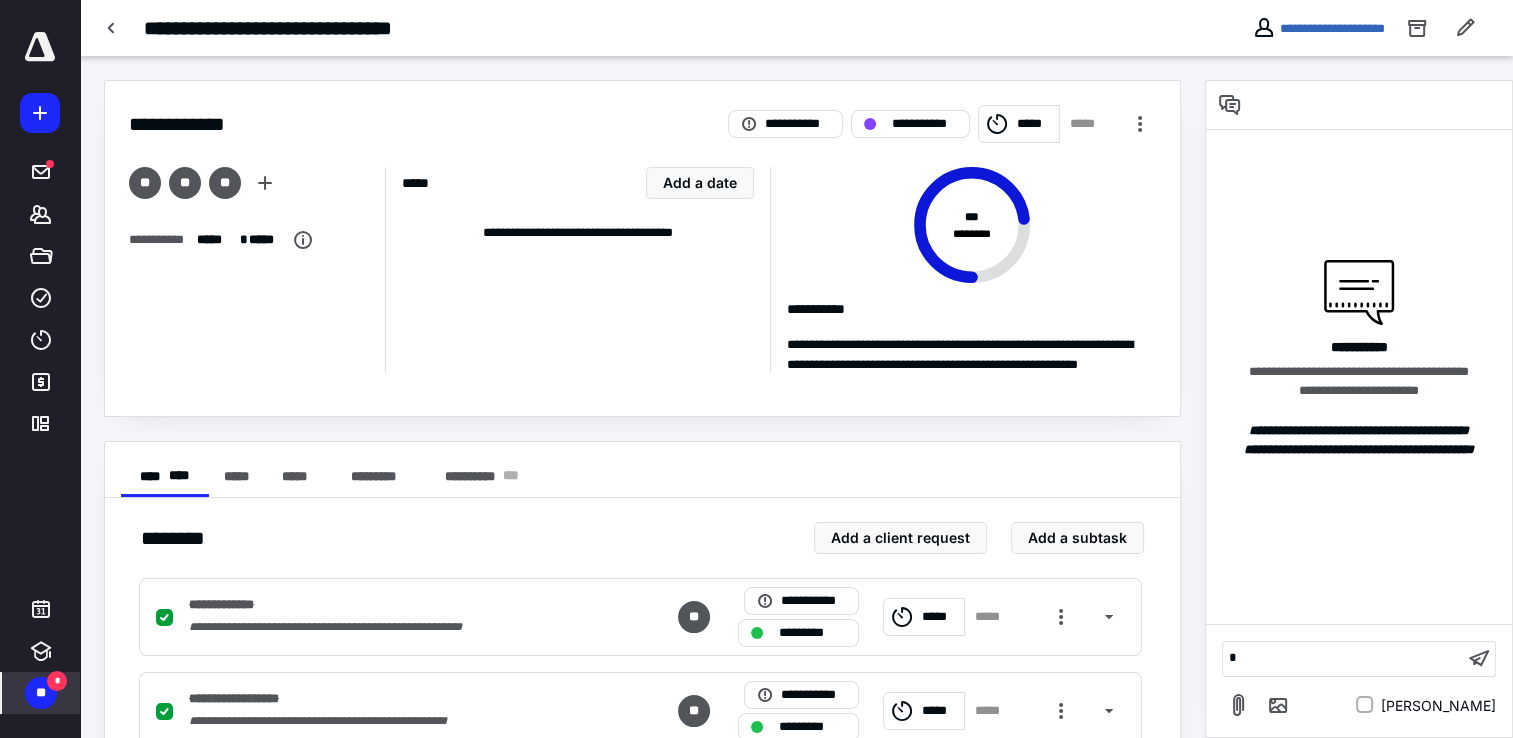 type 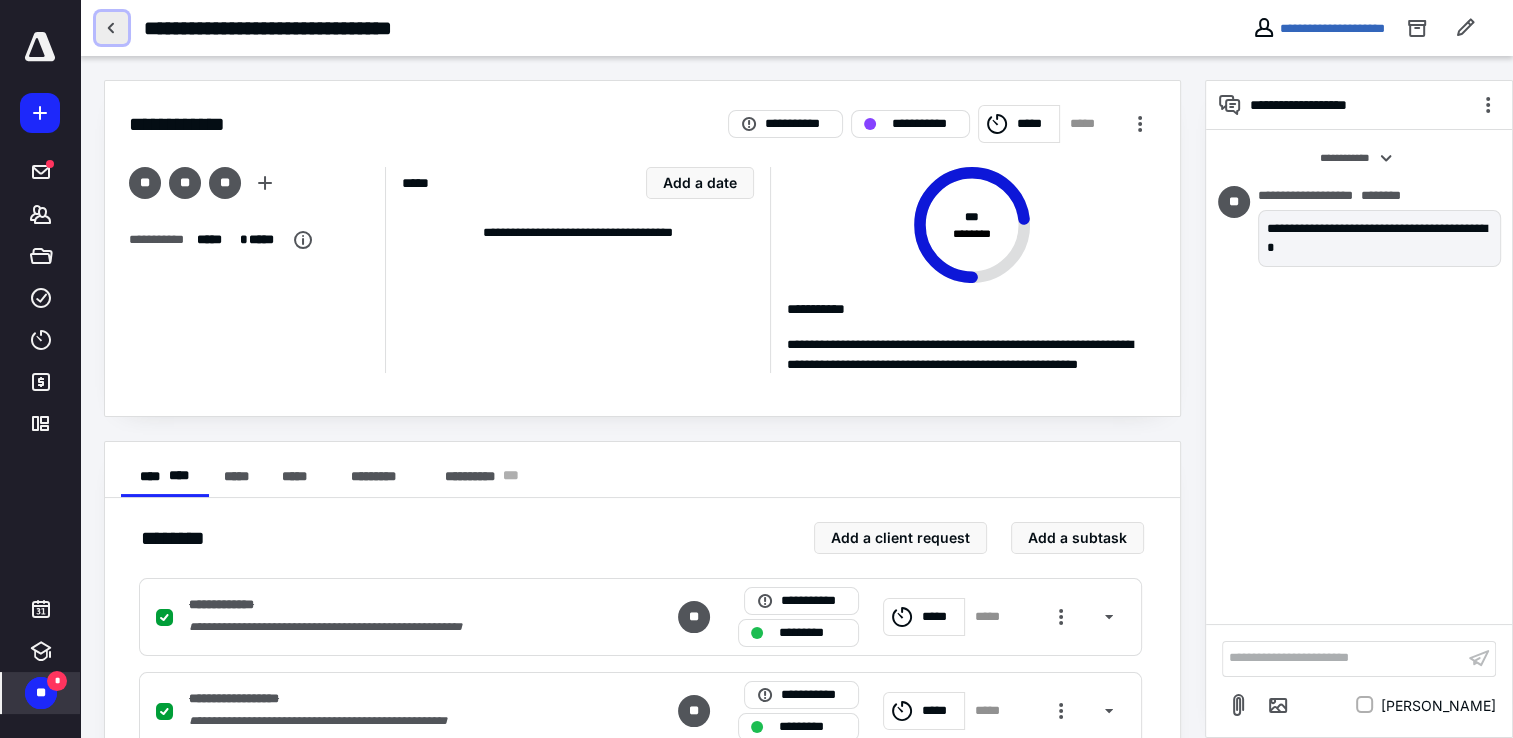 click at bounding box center [112, 28] 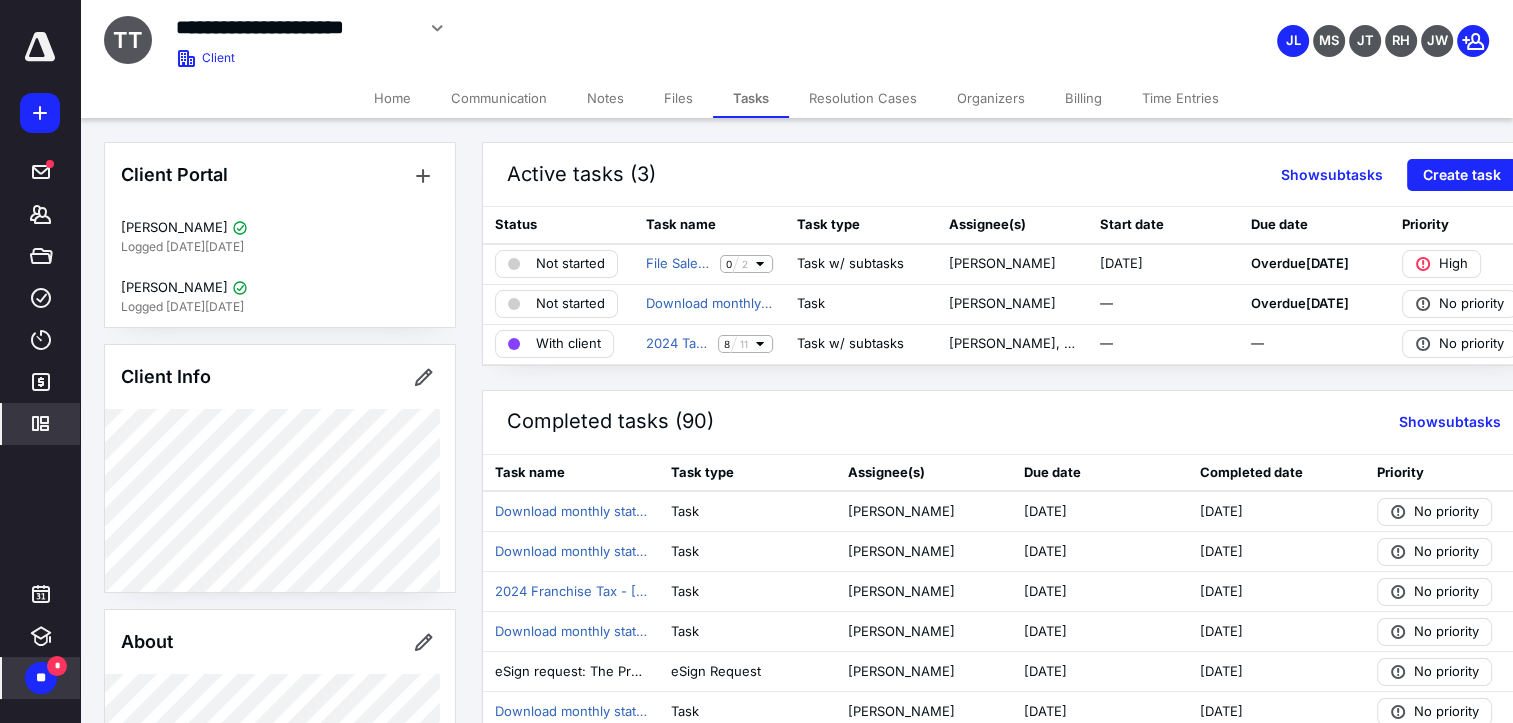 click 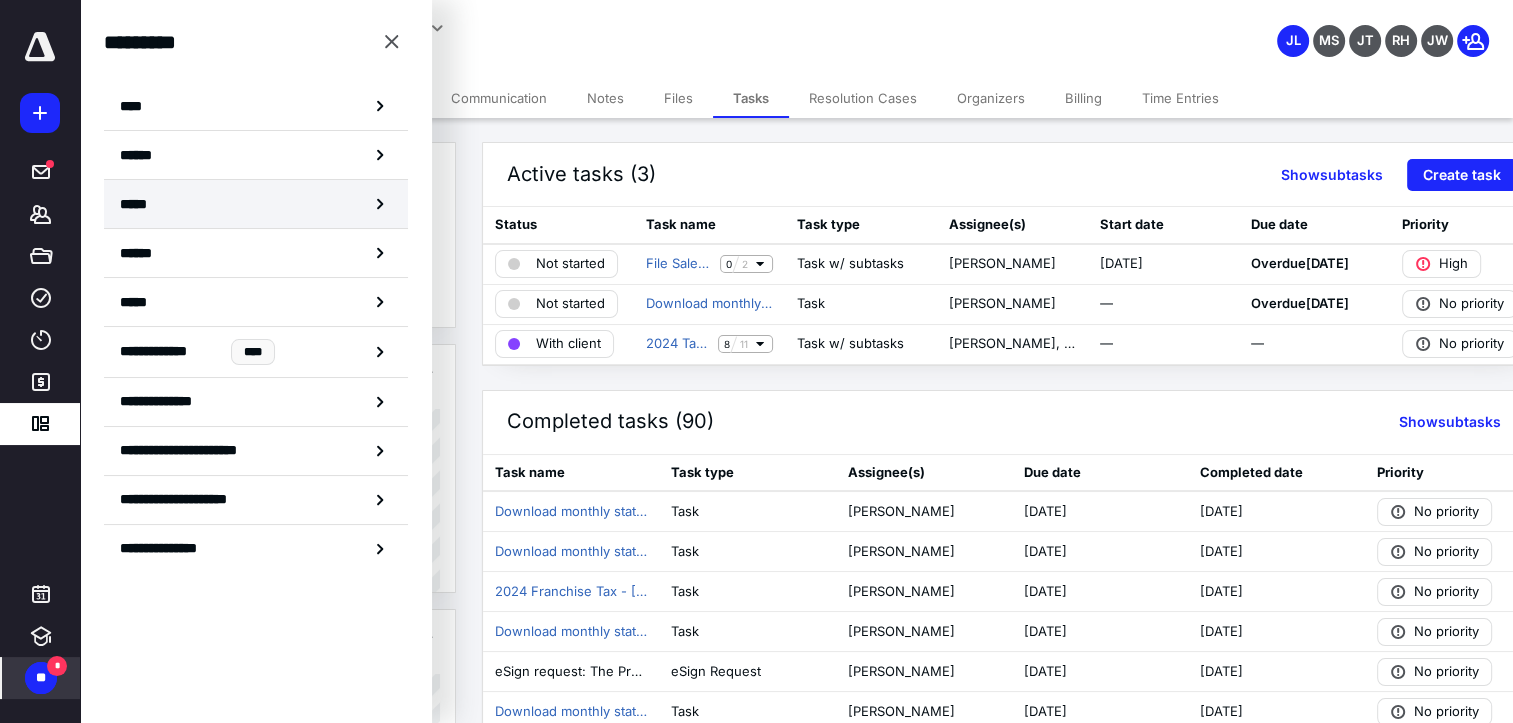 click on "*****" at bounding box center (256, 204) 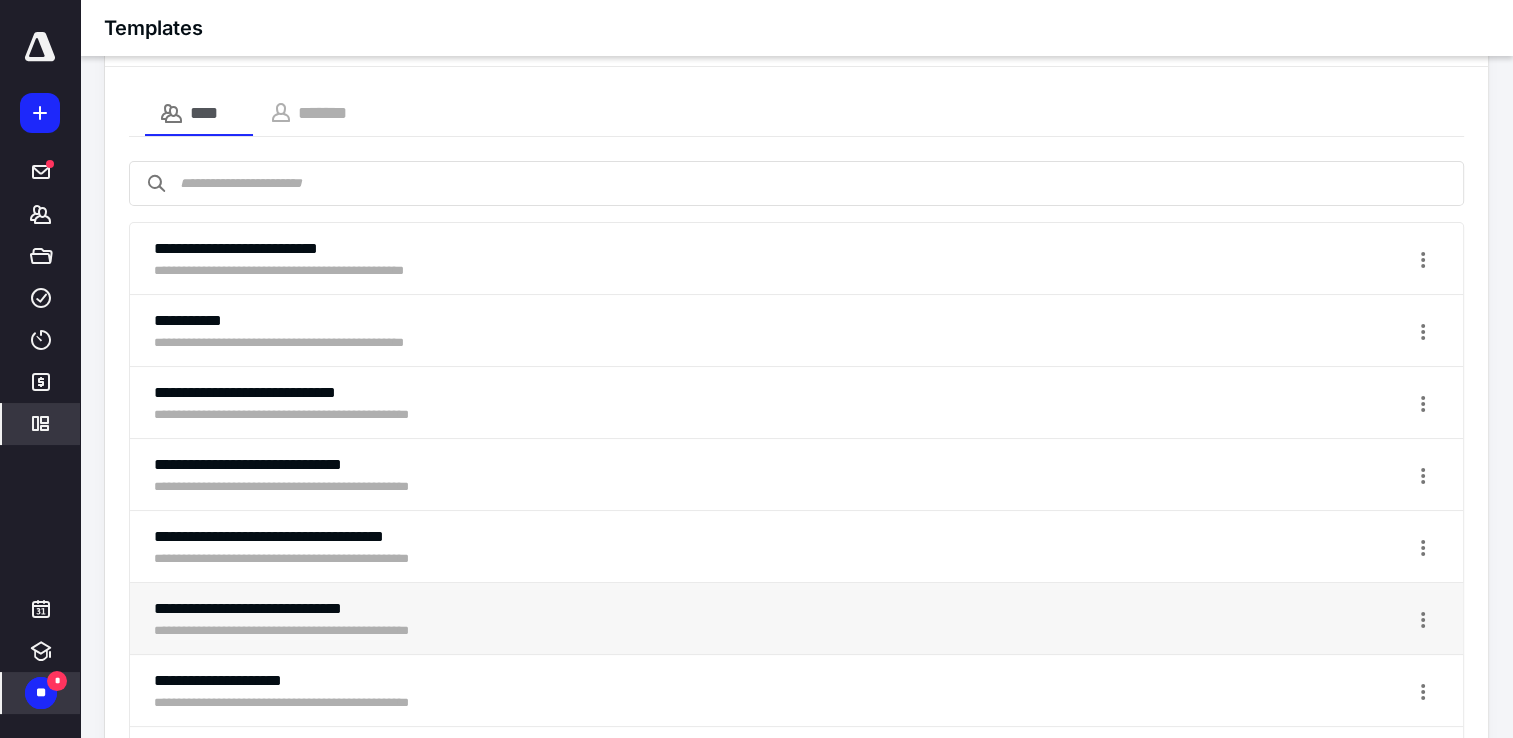 scroll, scrollTop: 0, scrollLeft: 0, axis: both 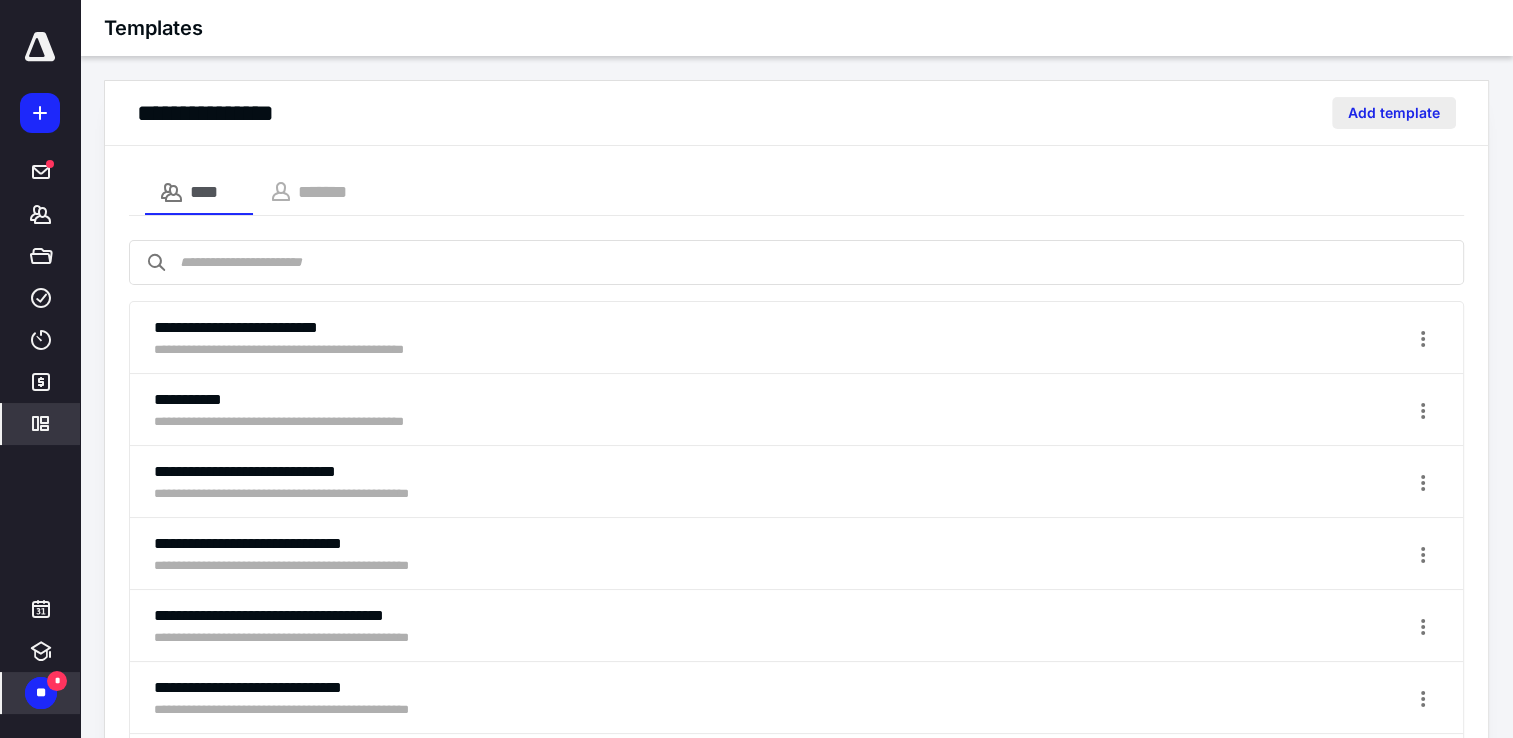 click on "Add template" at bounding box center [1394, 113] 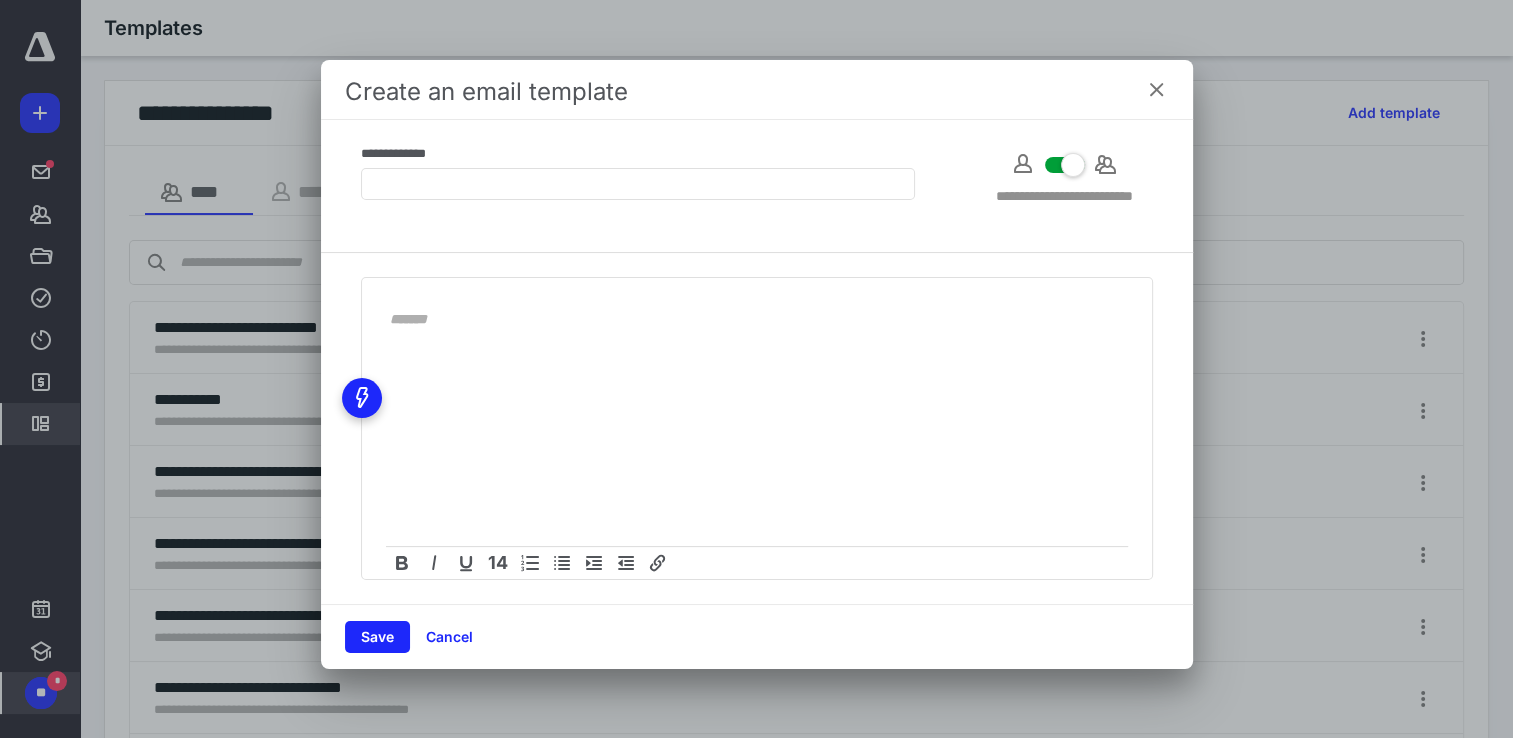 click on "14" at bounding box center (757, 428) 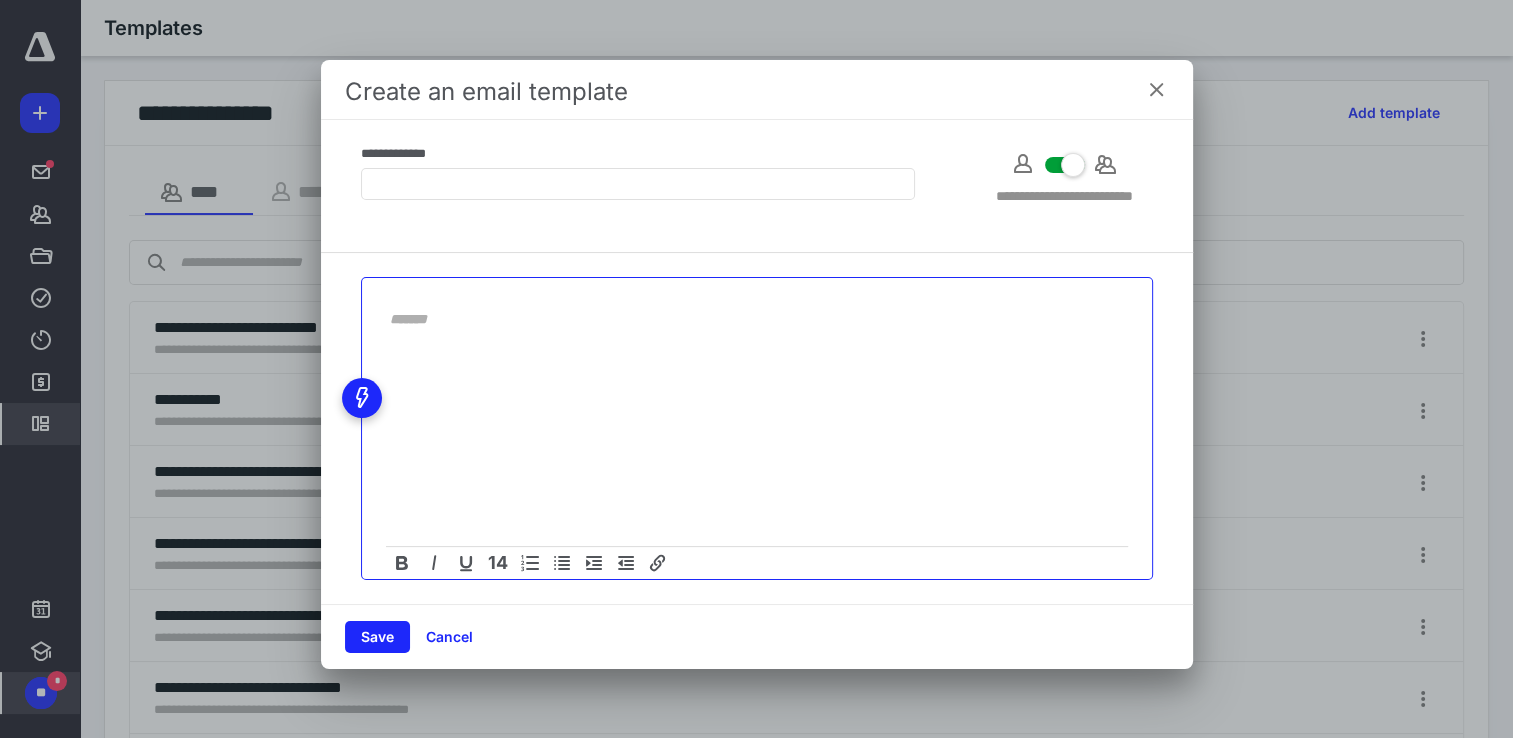click at bounding box center (745, 319) 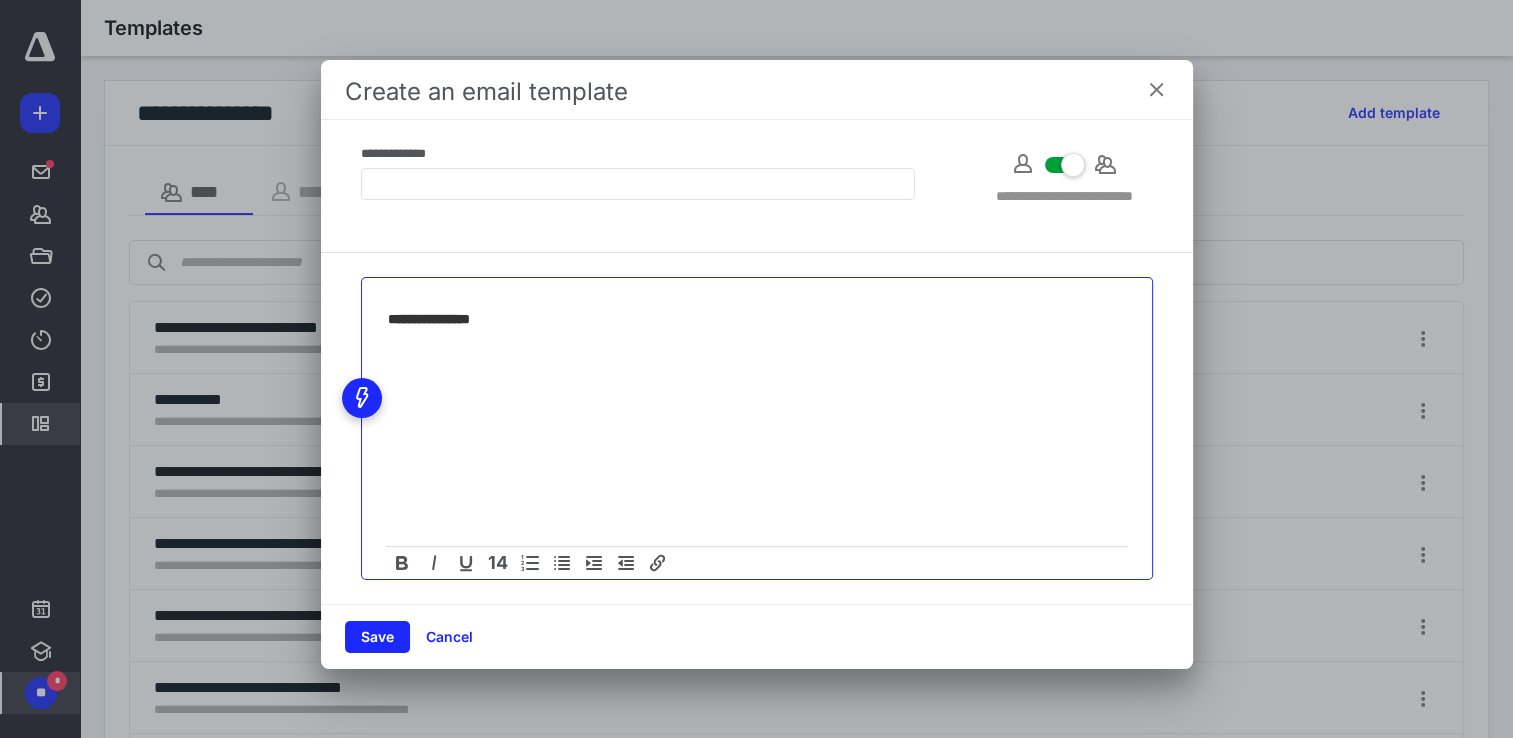 type on "**********" 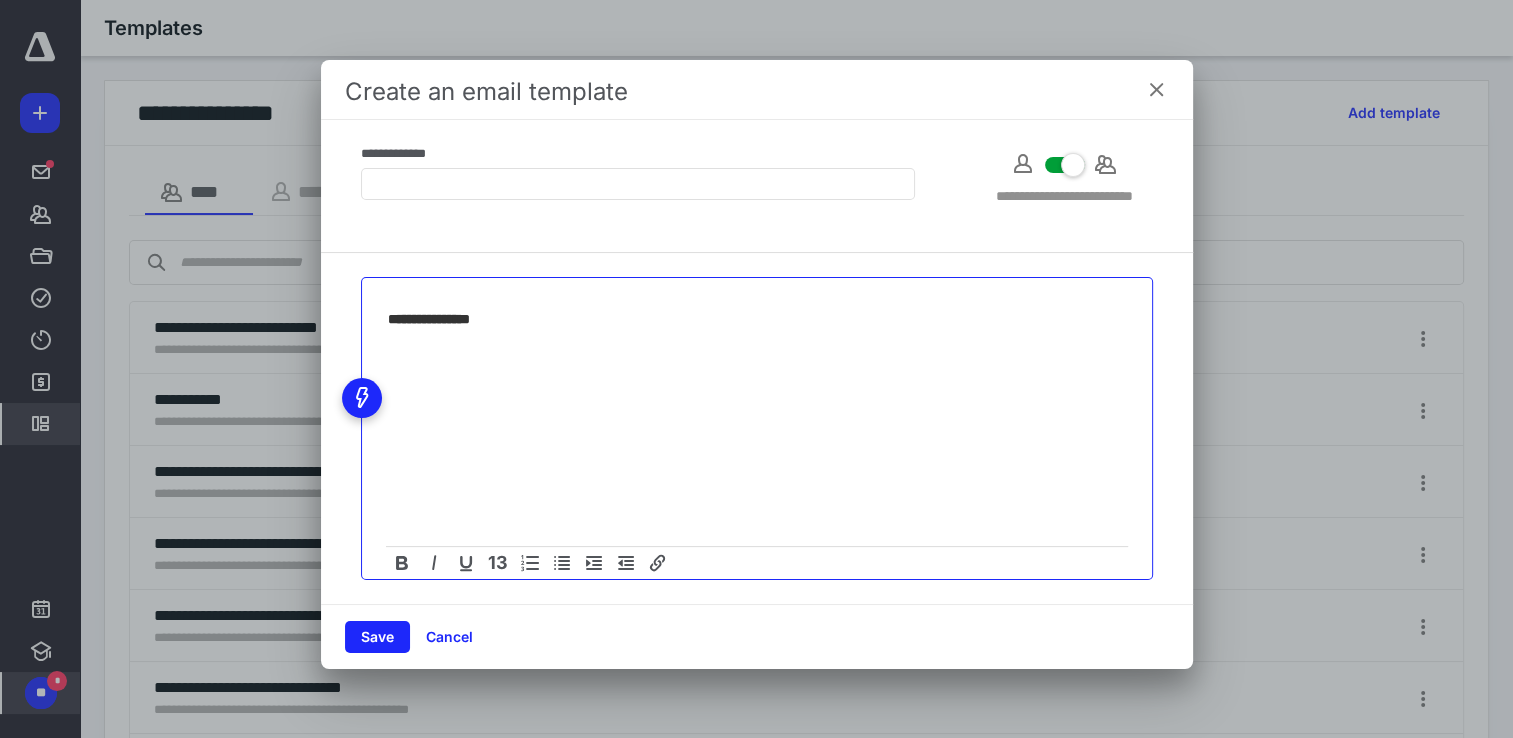 click at bounding box center (757, 356) 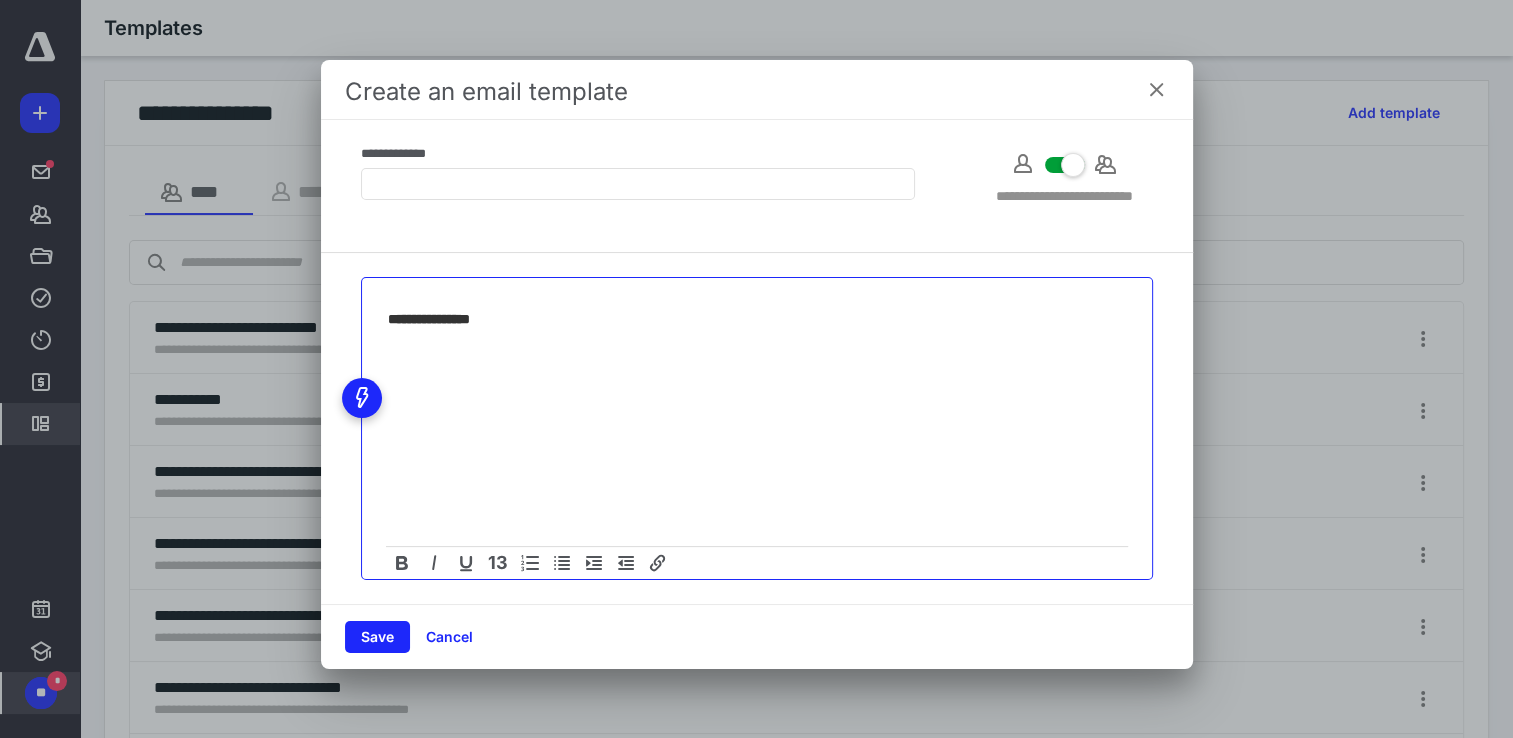 type 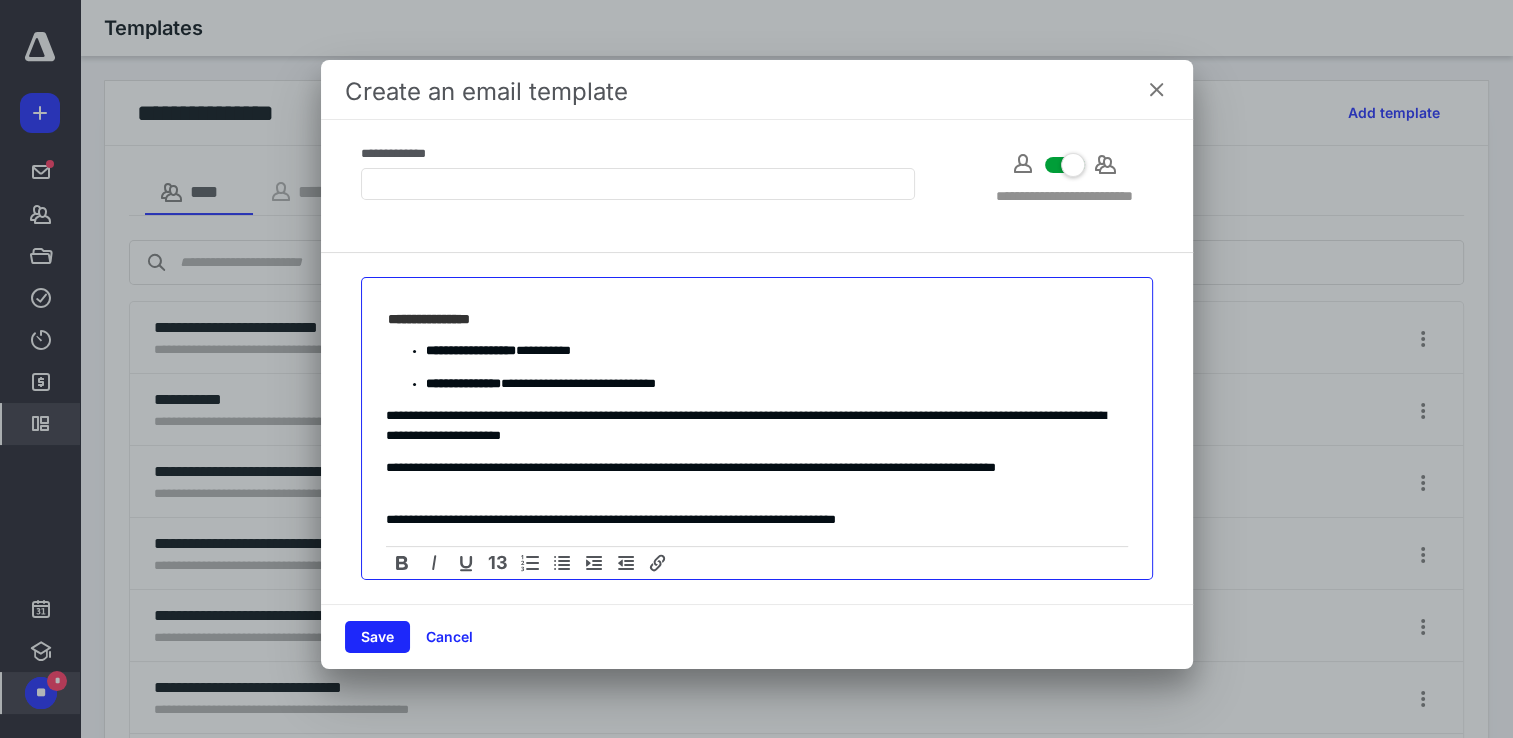 scroll, scrollTop: 287, scrollLeft: 0, axis: vertical 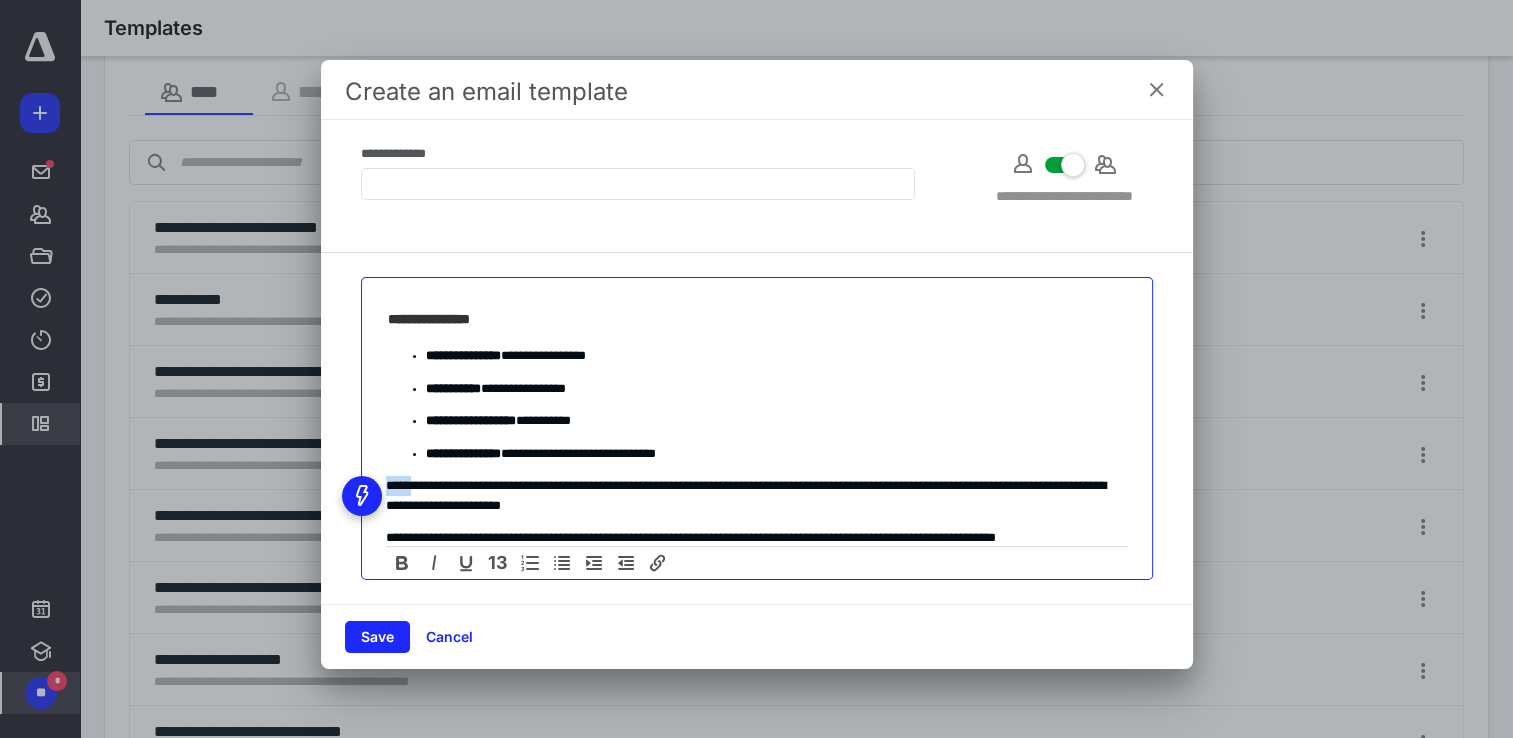 drag, startPoint x: 735, startPoint y: 454, endPoint x: 412, endPoint y: 462, distance: 323.09906 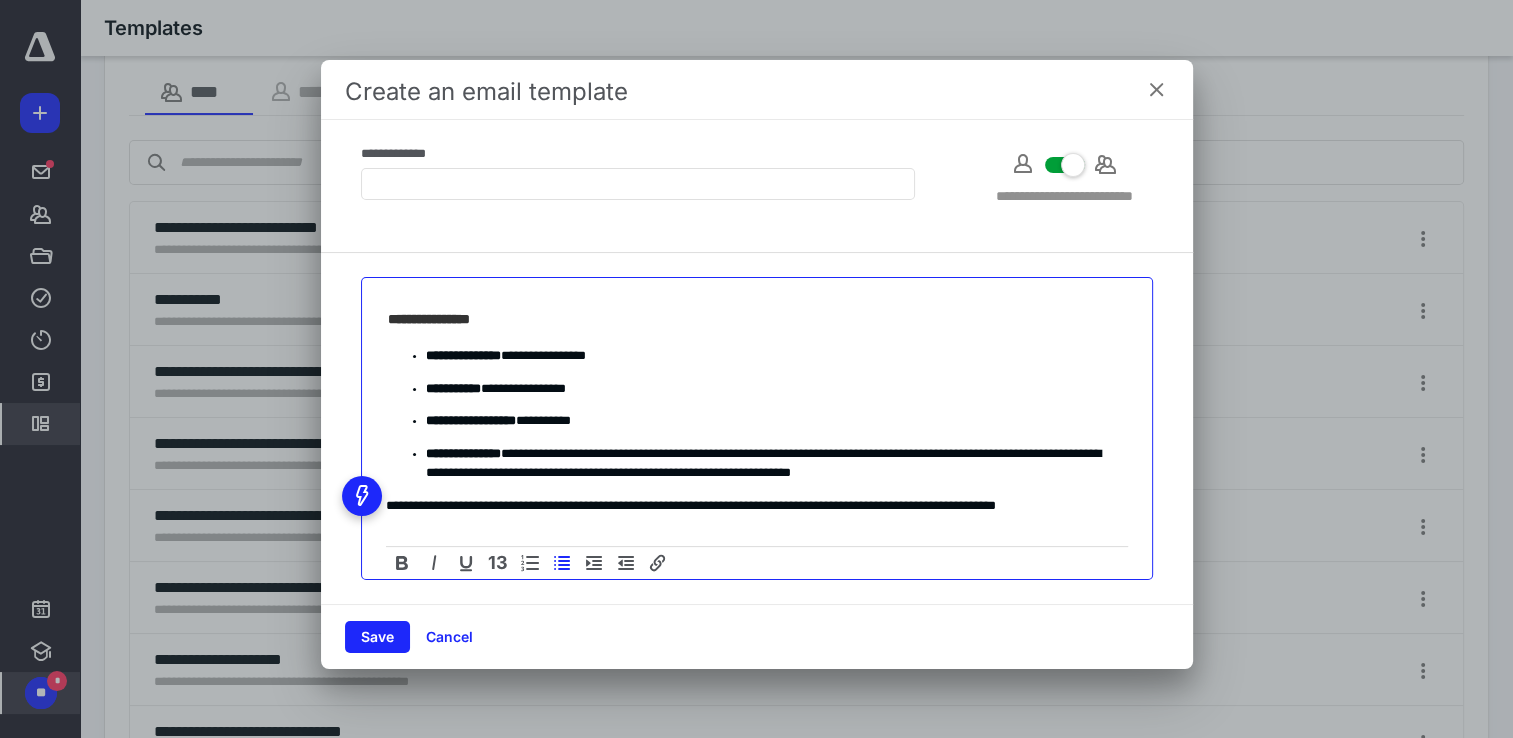 click on "**********" at bounding box center [763, 463] 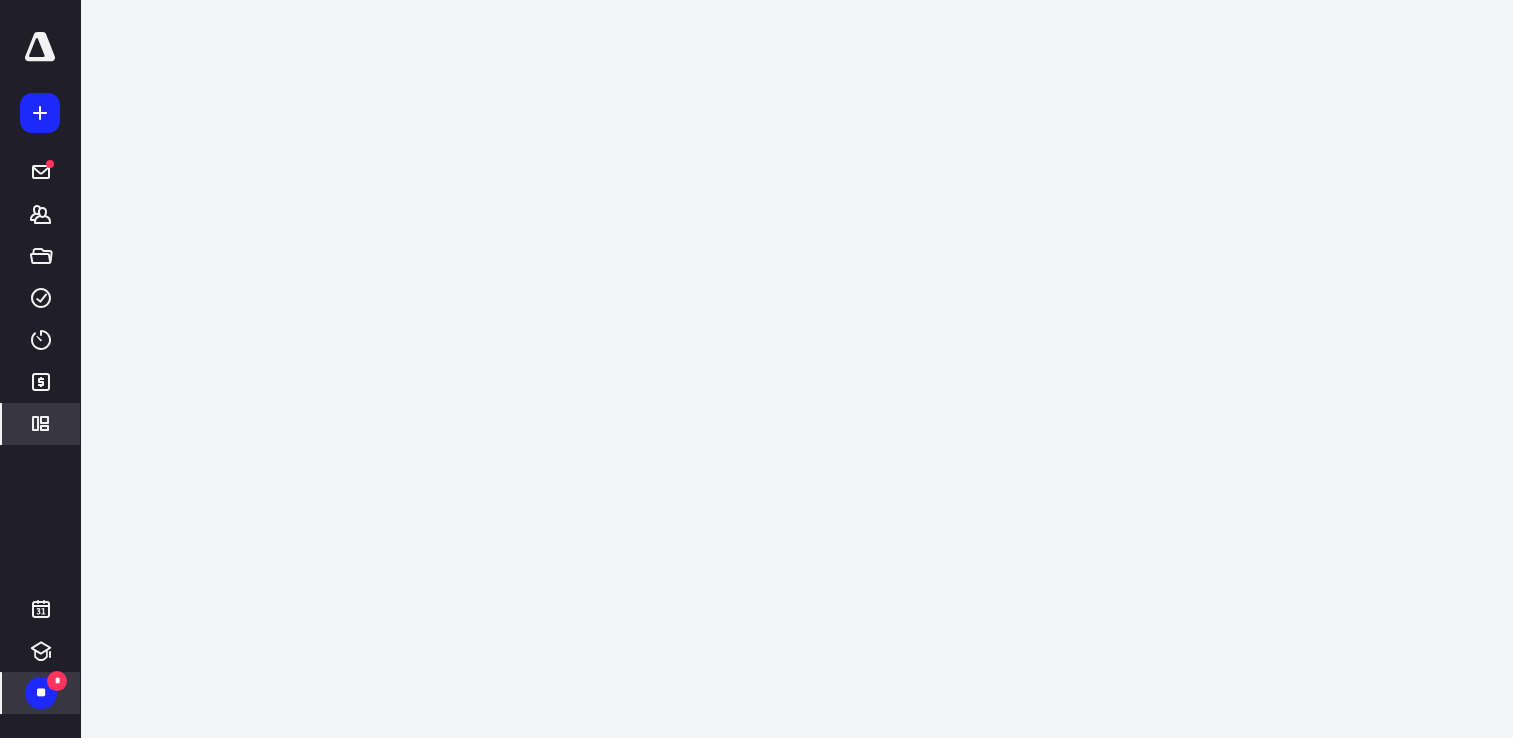scroll, scrollTop: 0, scrollLeft: 0, axis: both 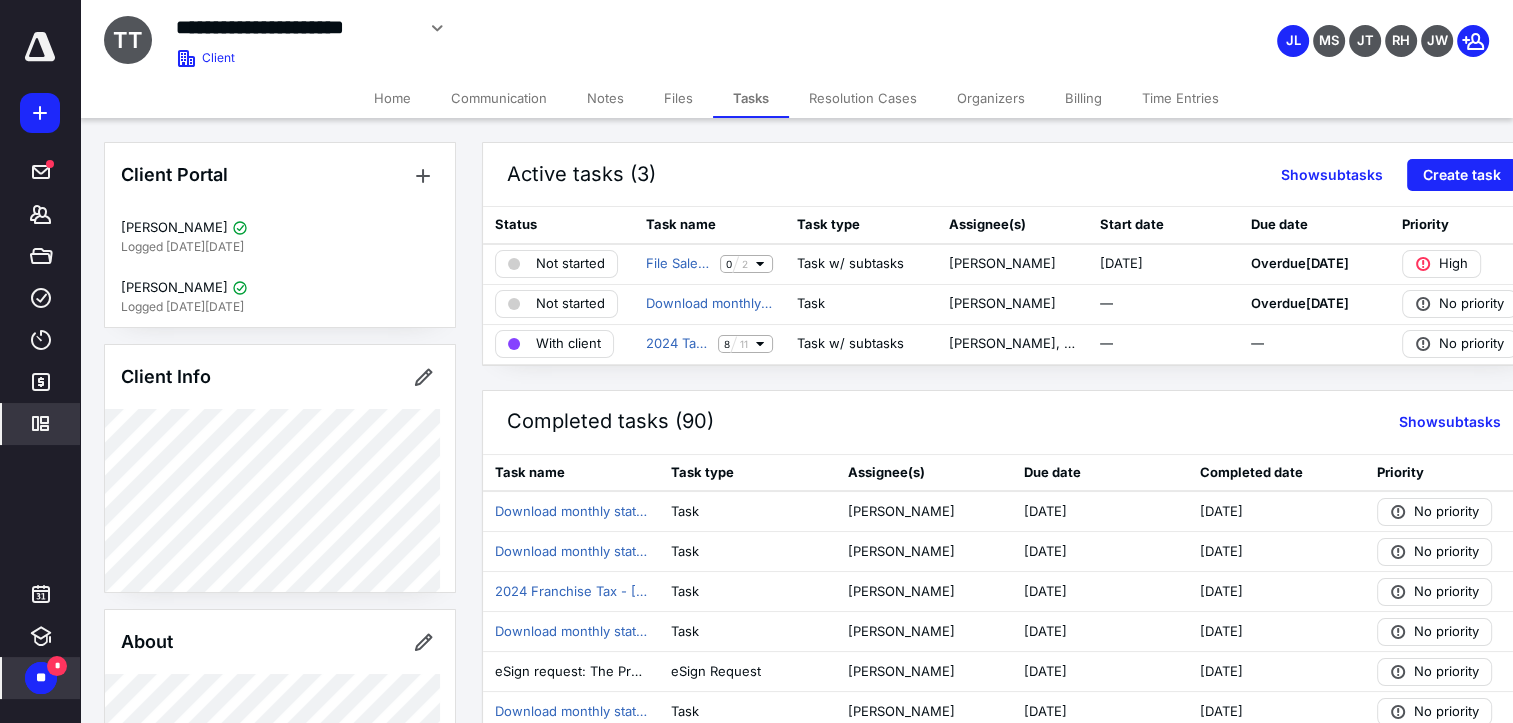 click 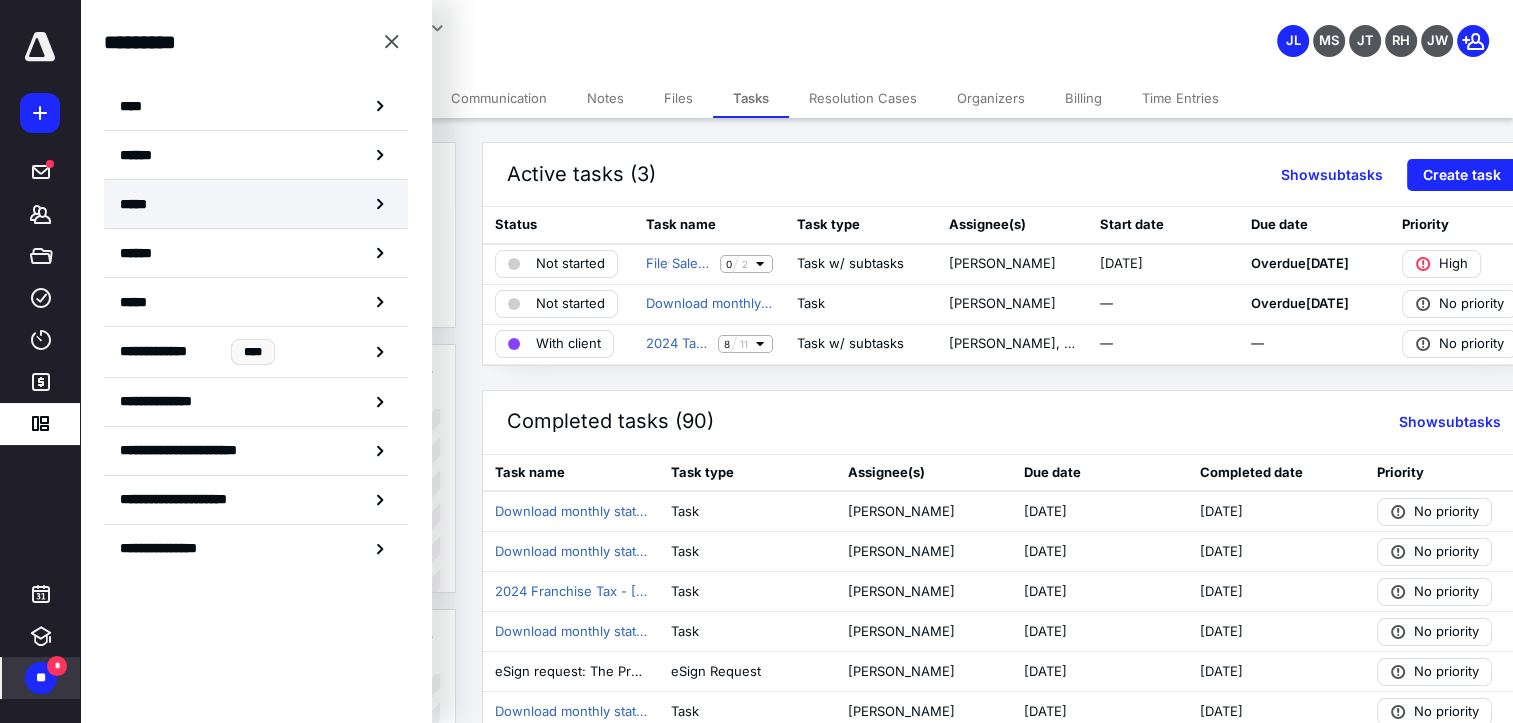 click on "*****" at bounding box center (256, 204) 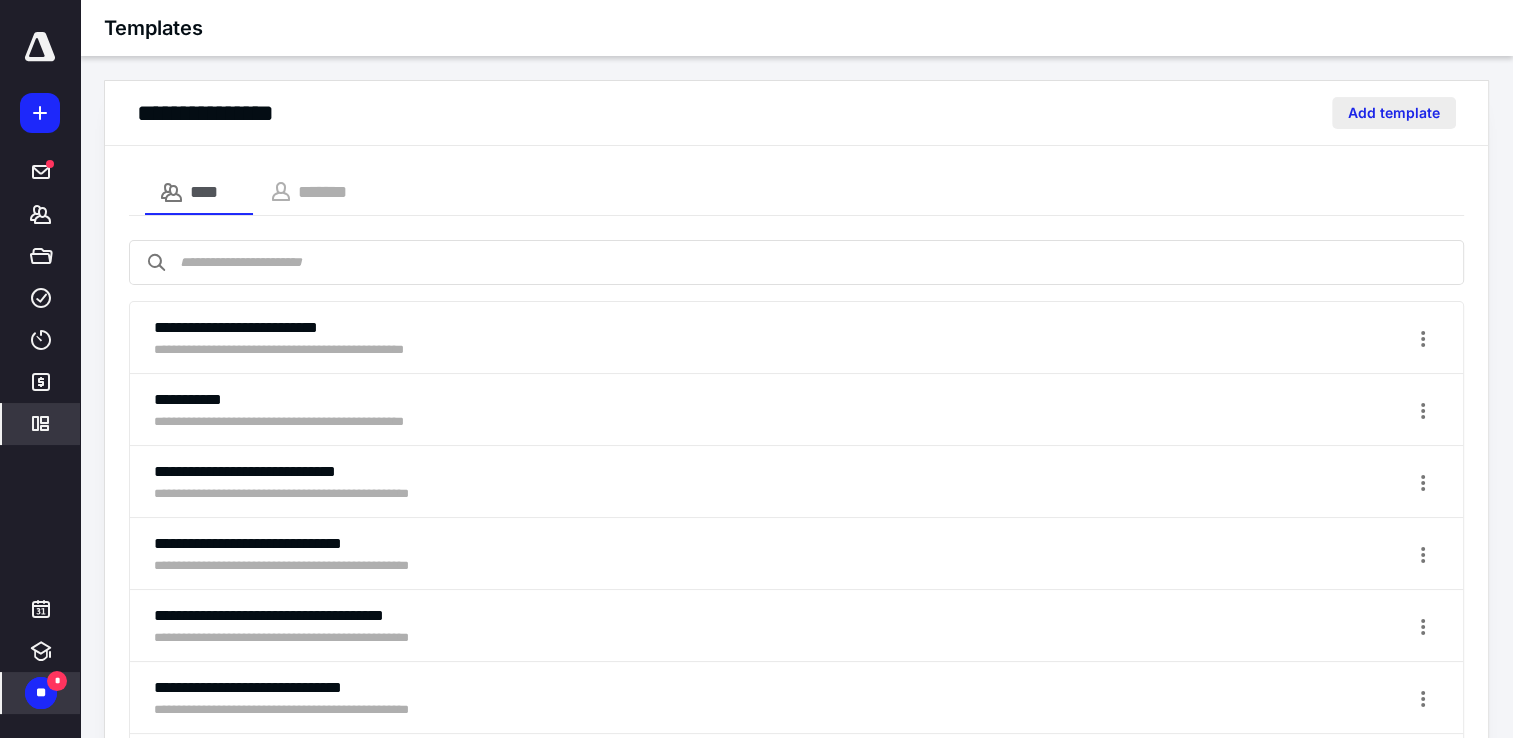 click on "Add template" at bounding box center (1394, 113) 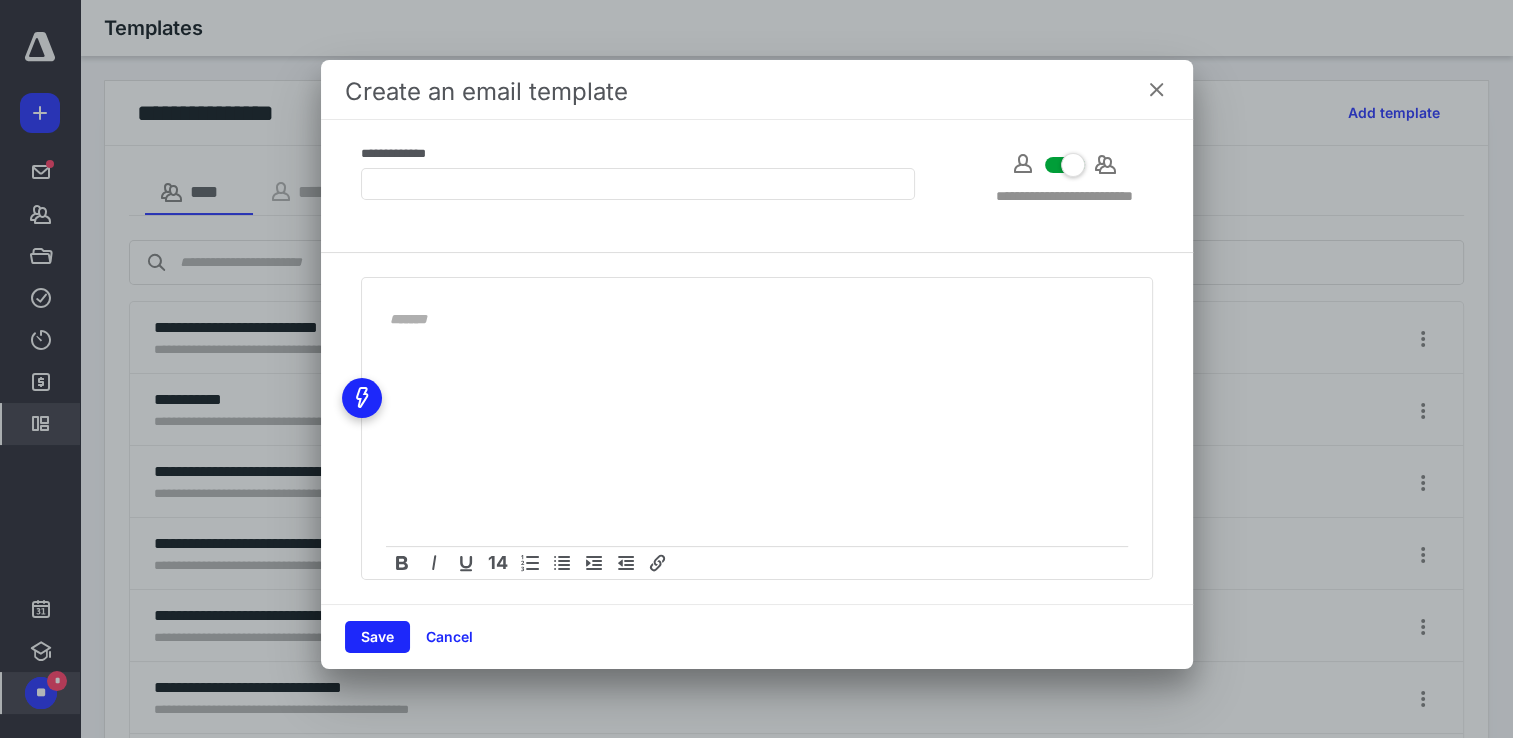 click on "14" at bounding box center (757, 428) 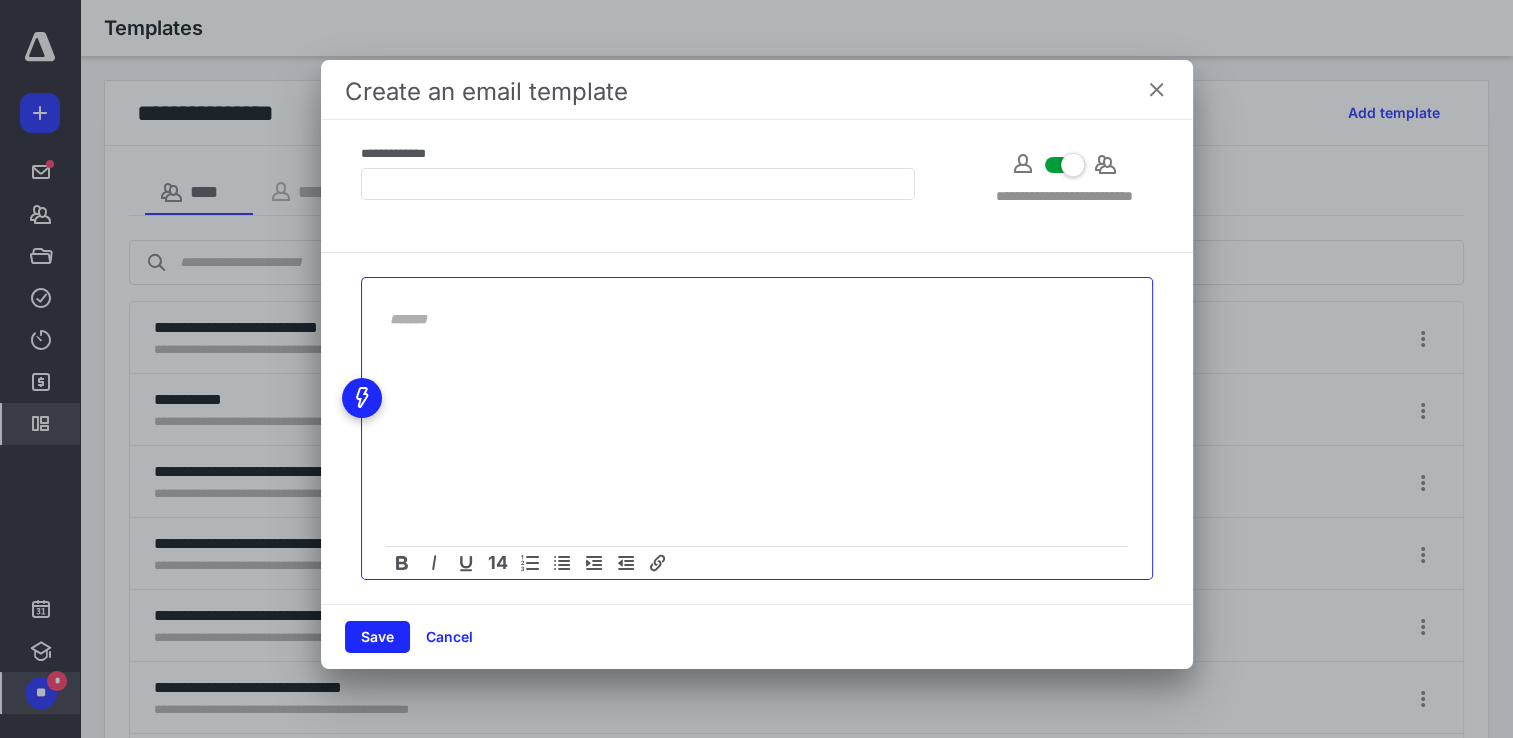 click at bounding box center [745, 319] 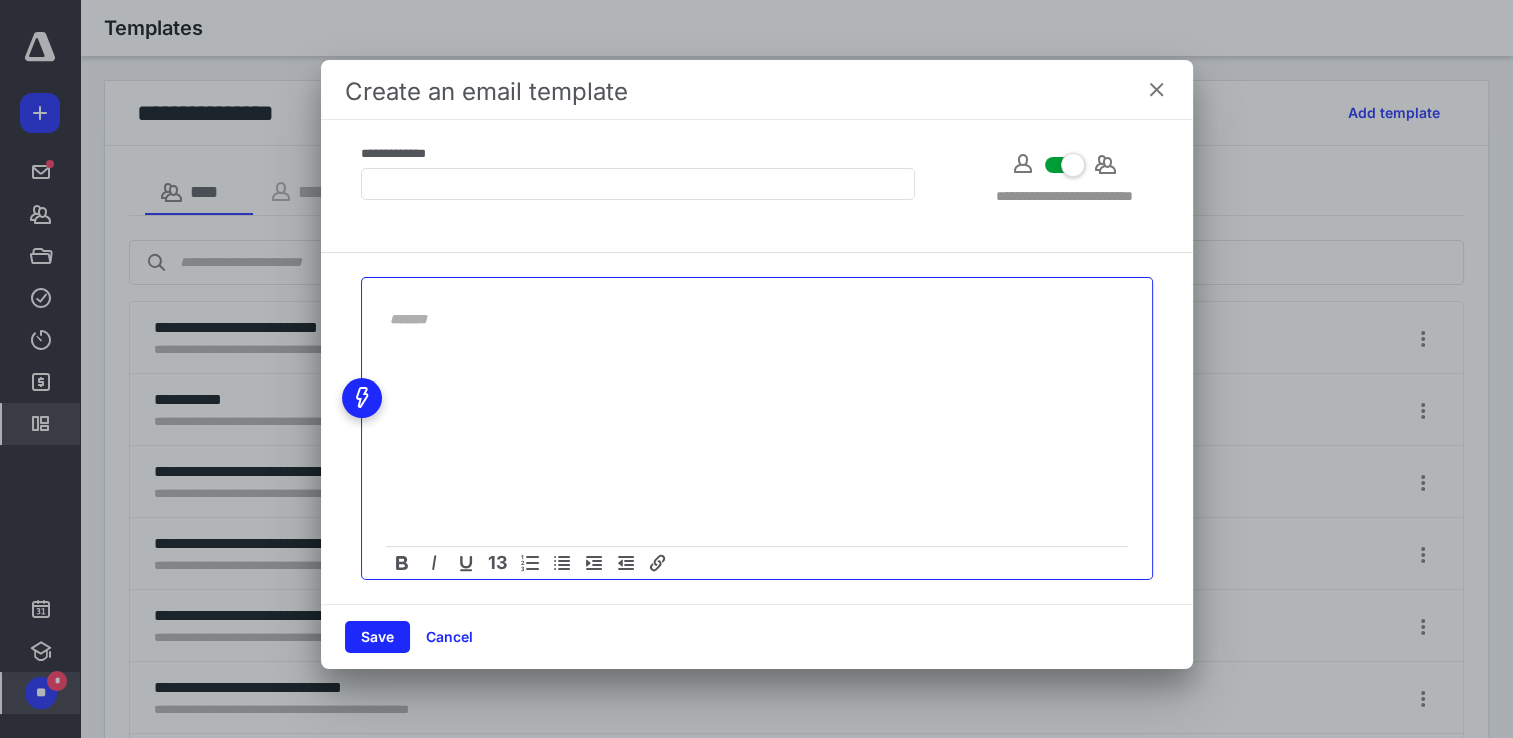 click at bounding box center (757, 356) 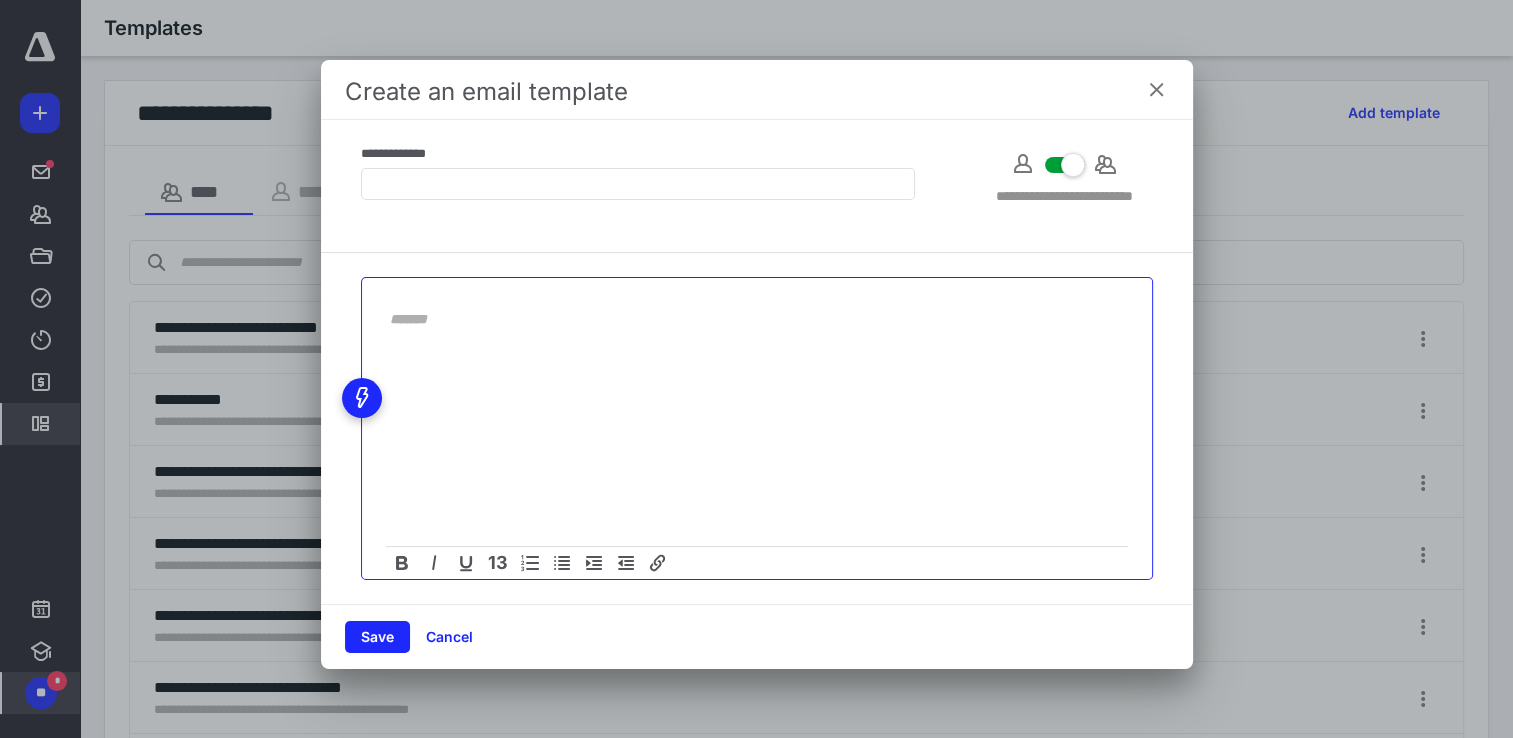 type 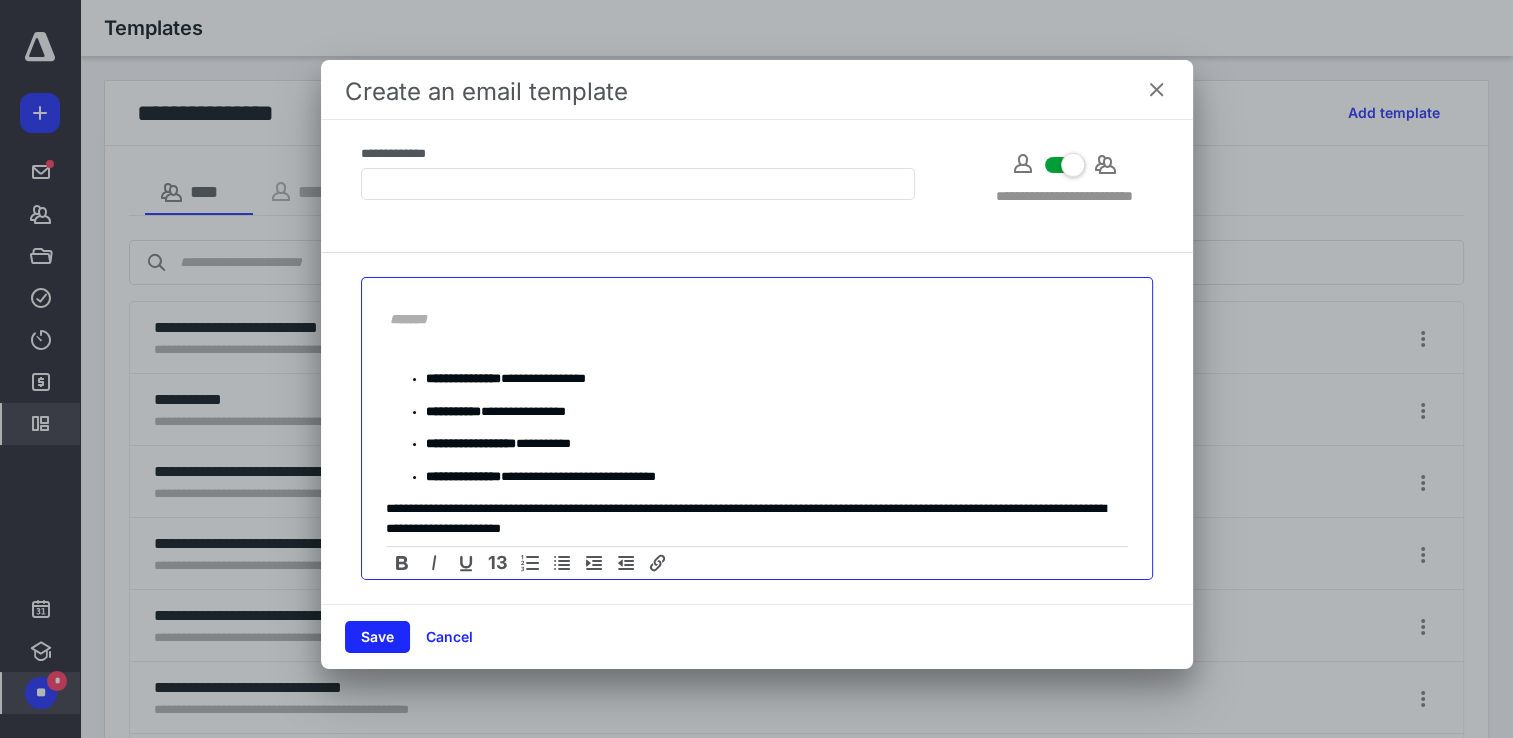 scroll, scrollTop: 200, scrollLeft: 0, axis: vertical 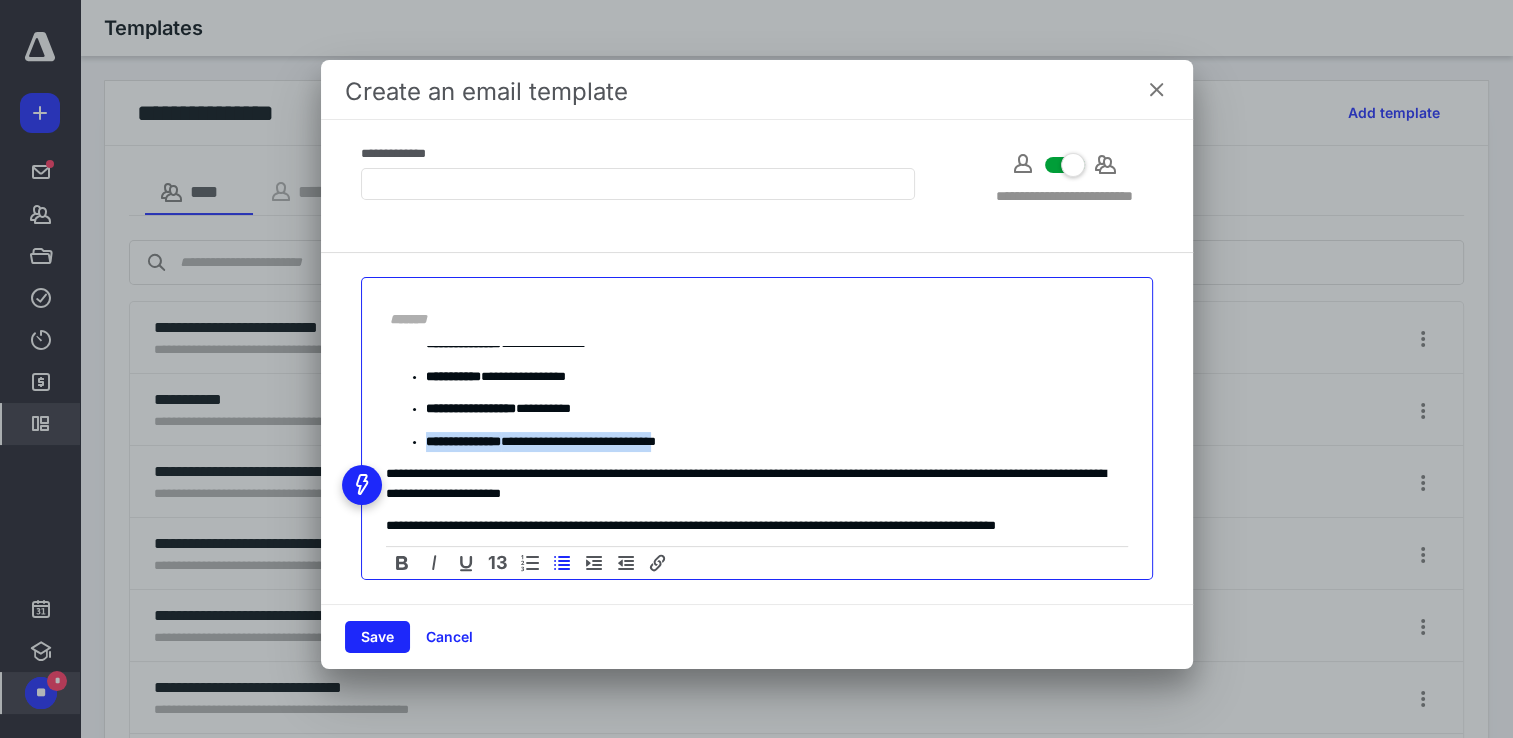 drag, startPoint x: 425, startPoint y: 435, endPoint x: 720, endPoint y: 433, distance: 295.00677 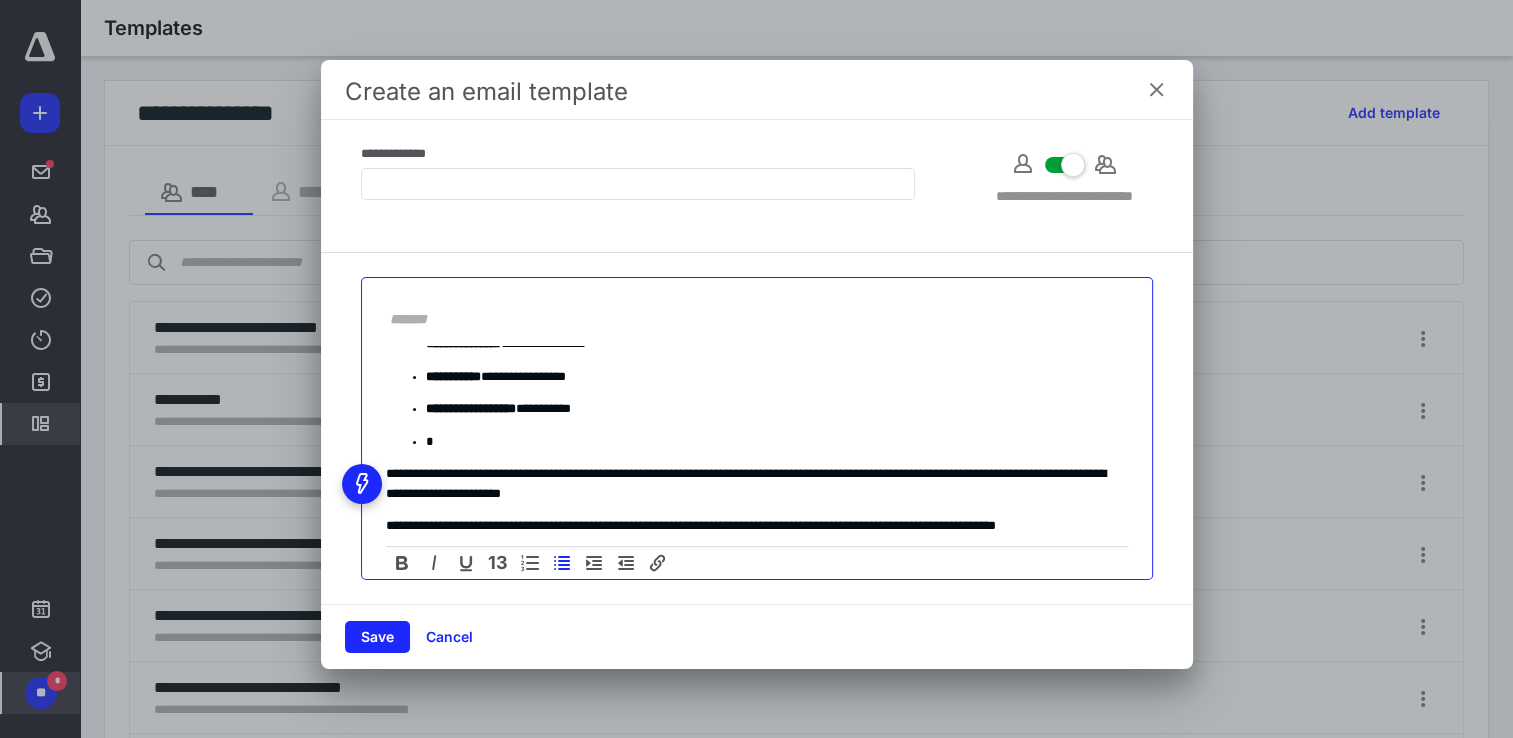 click on "*" at bounding box center (769, 442) 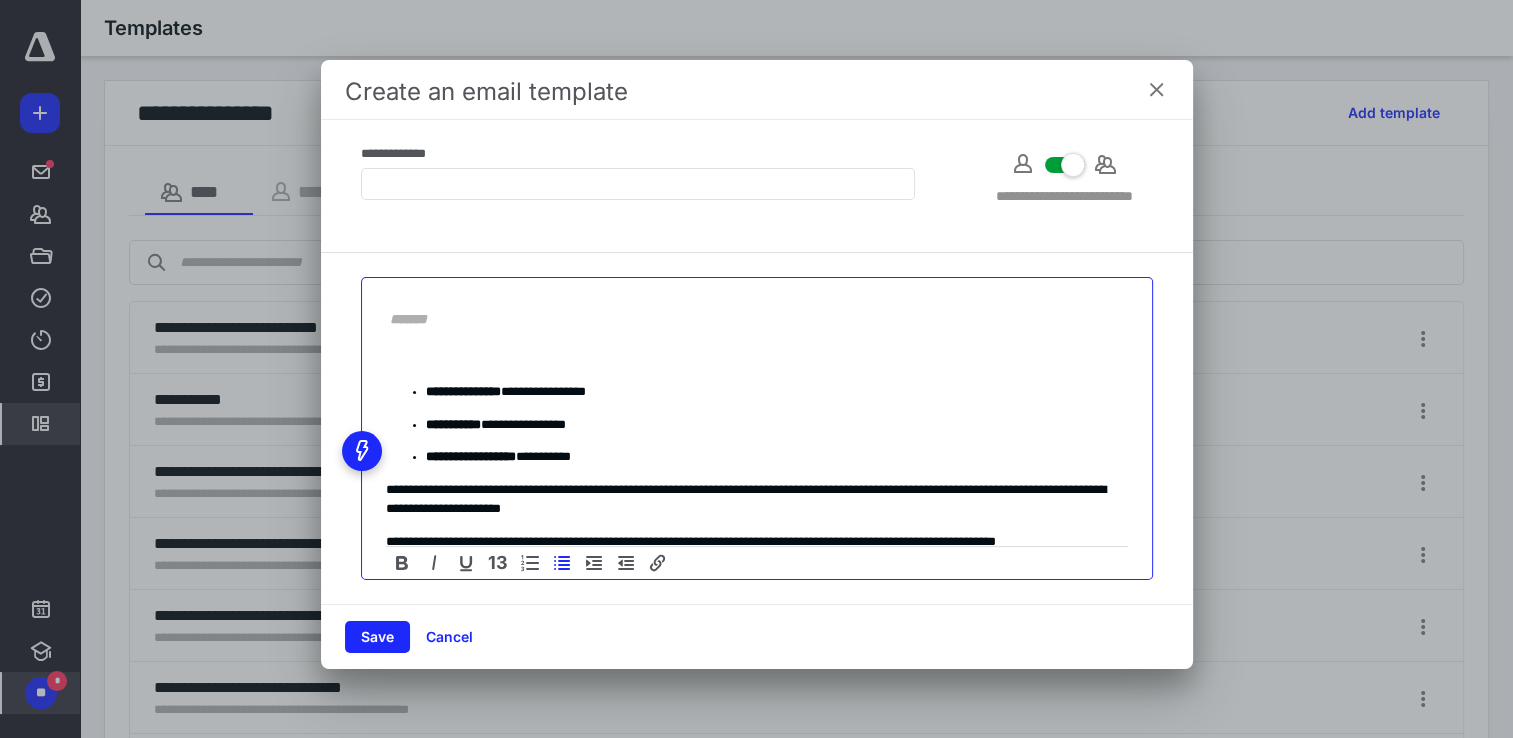 scroll, scrollTop: 200, scrollLeft: 0, axis: vertical 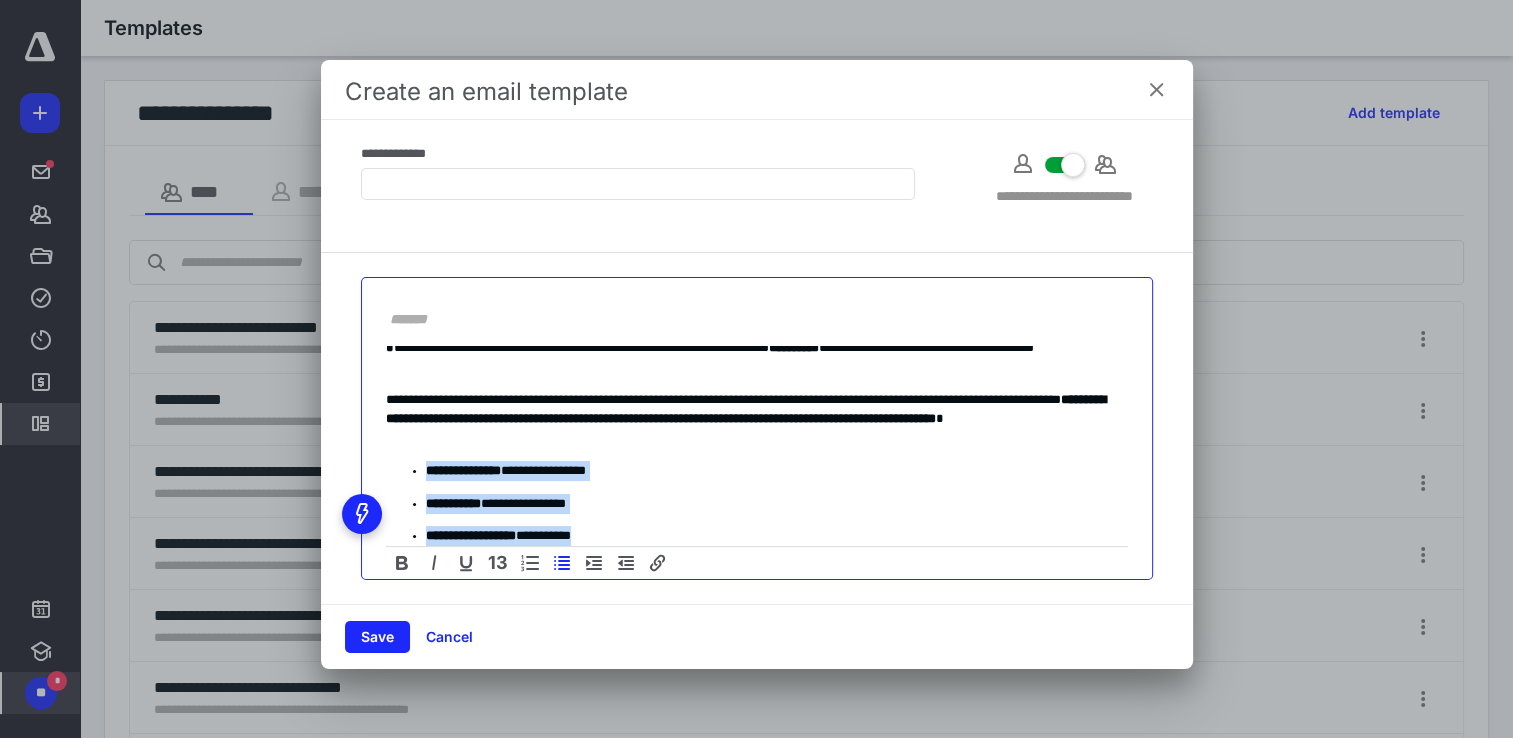 drag, startPoint x: 631, startPoint y: 406, endPoint x: 421, endPoint y: 465, distance: 218.13069 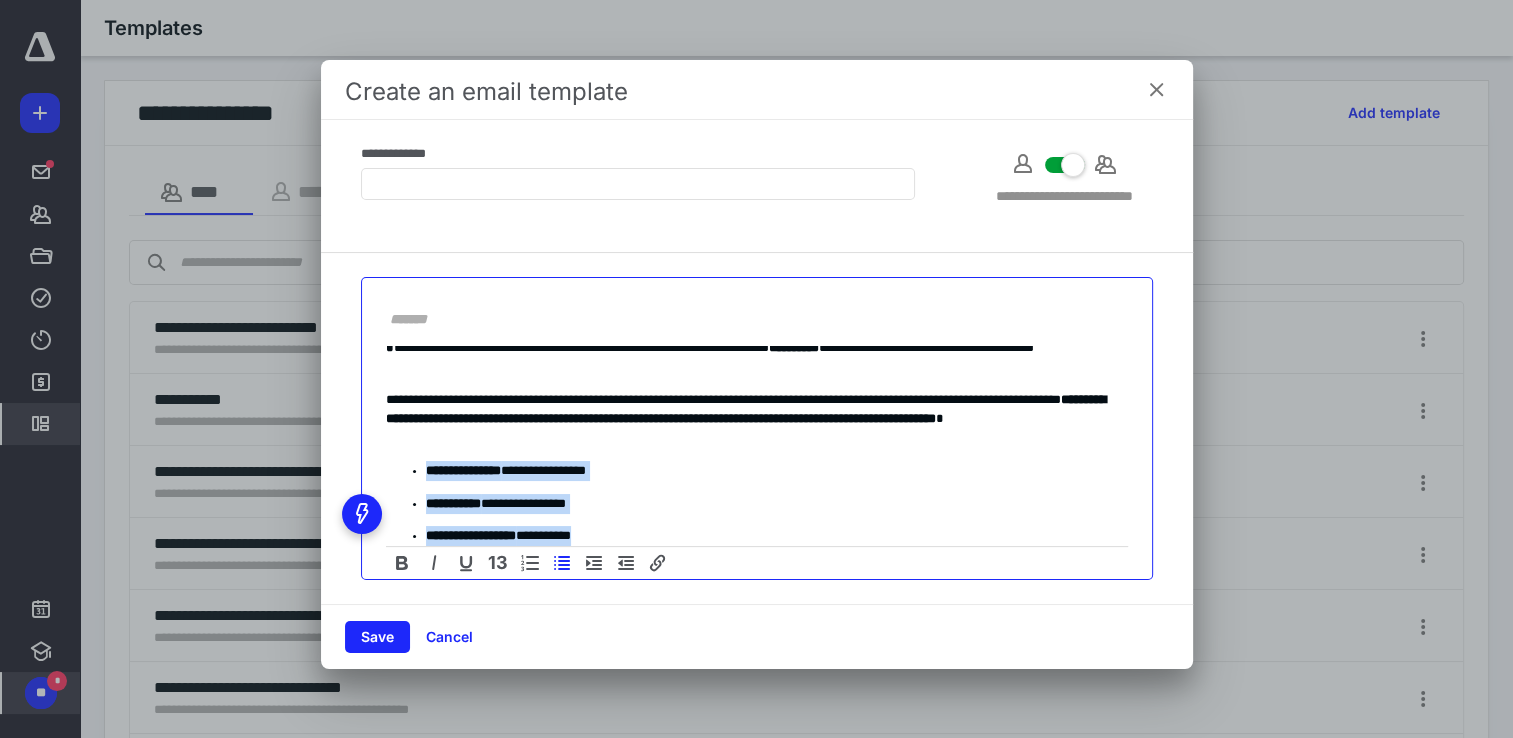 click on "**********" at bounding box center [749, 503] 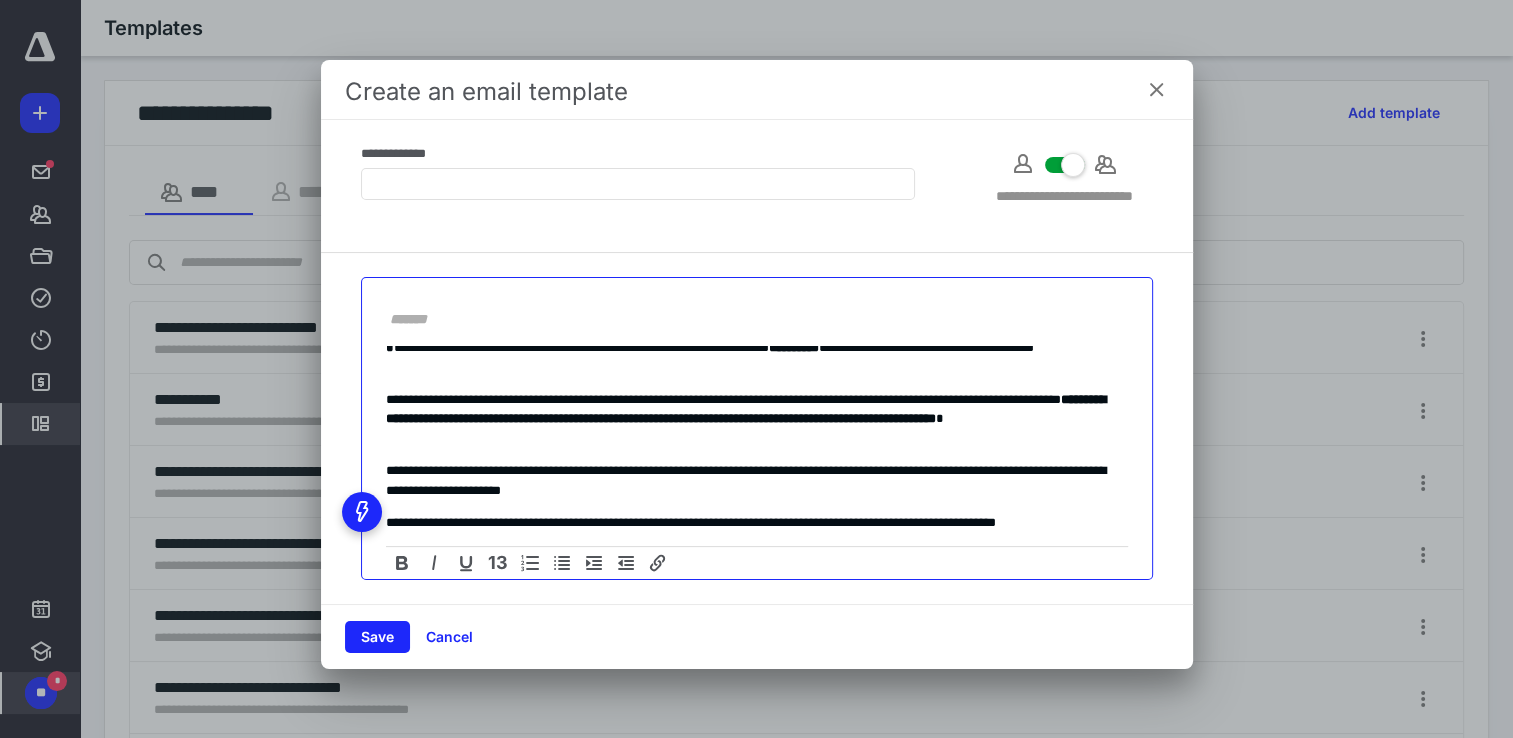 click on "**********" at bounding box center [757, 446] 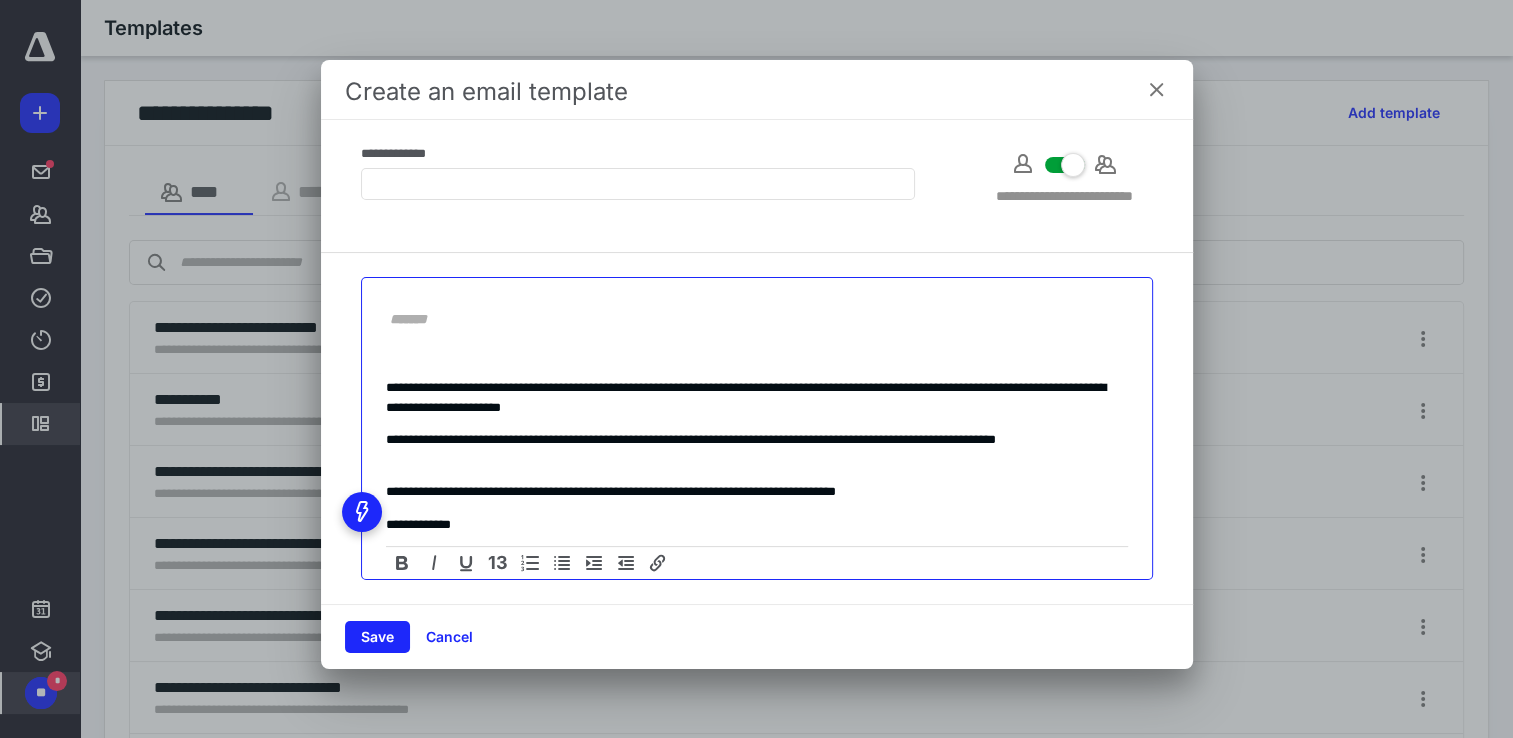 scroll, scrollTop: 157, scrollLeft: 0, axis: vertical 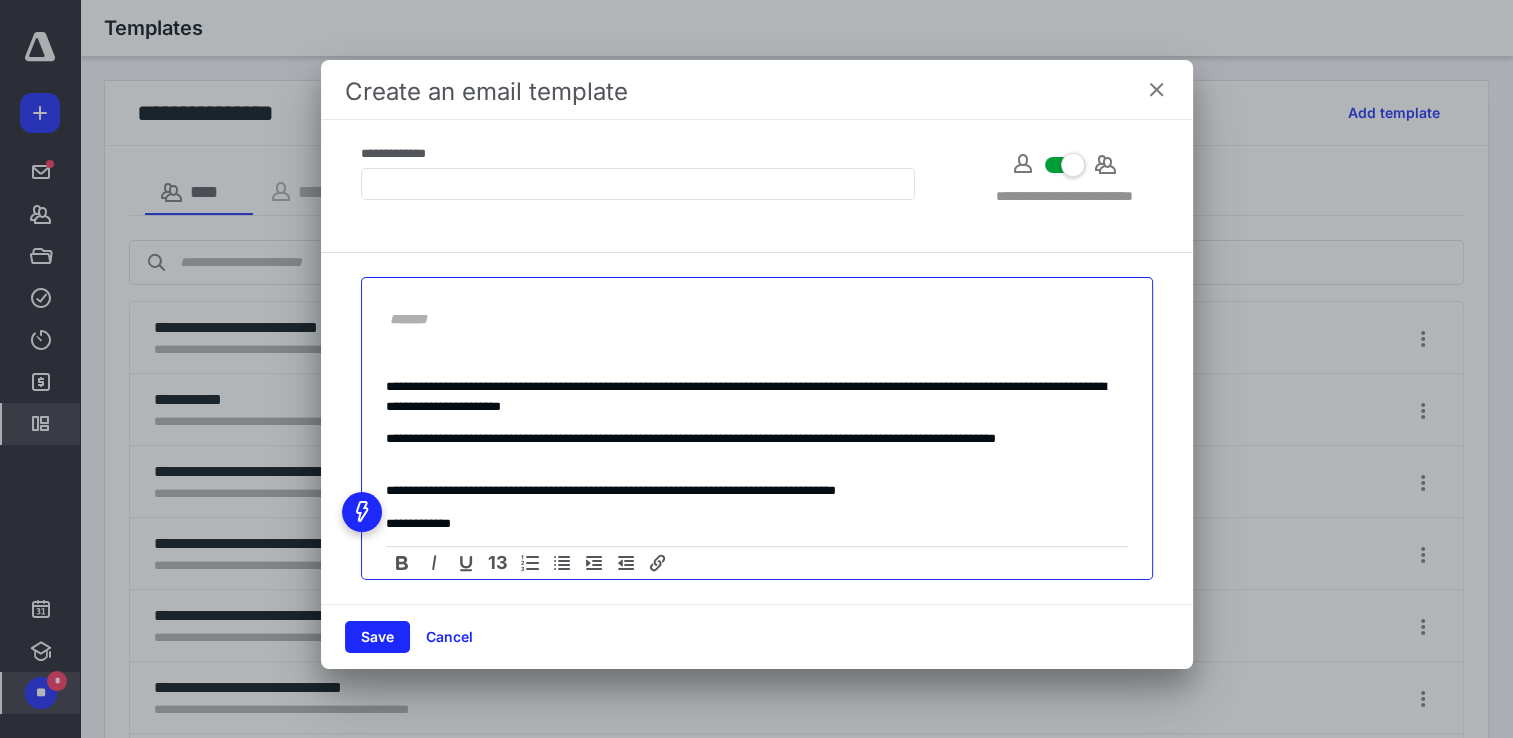 click on "**********" at bounding box center [749, 491] 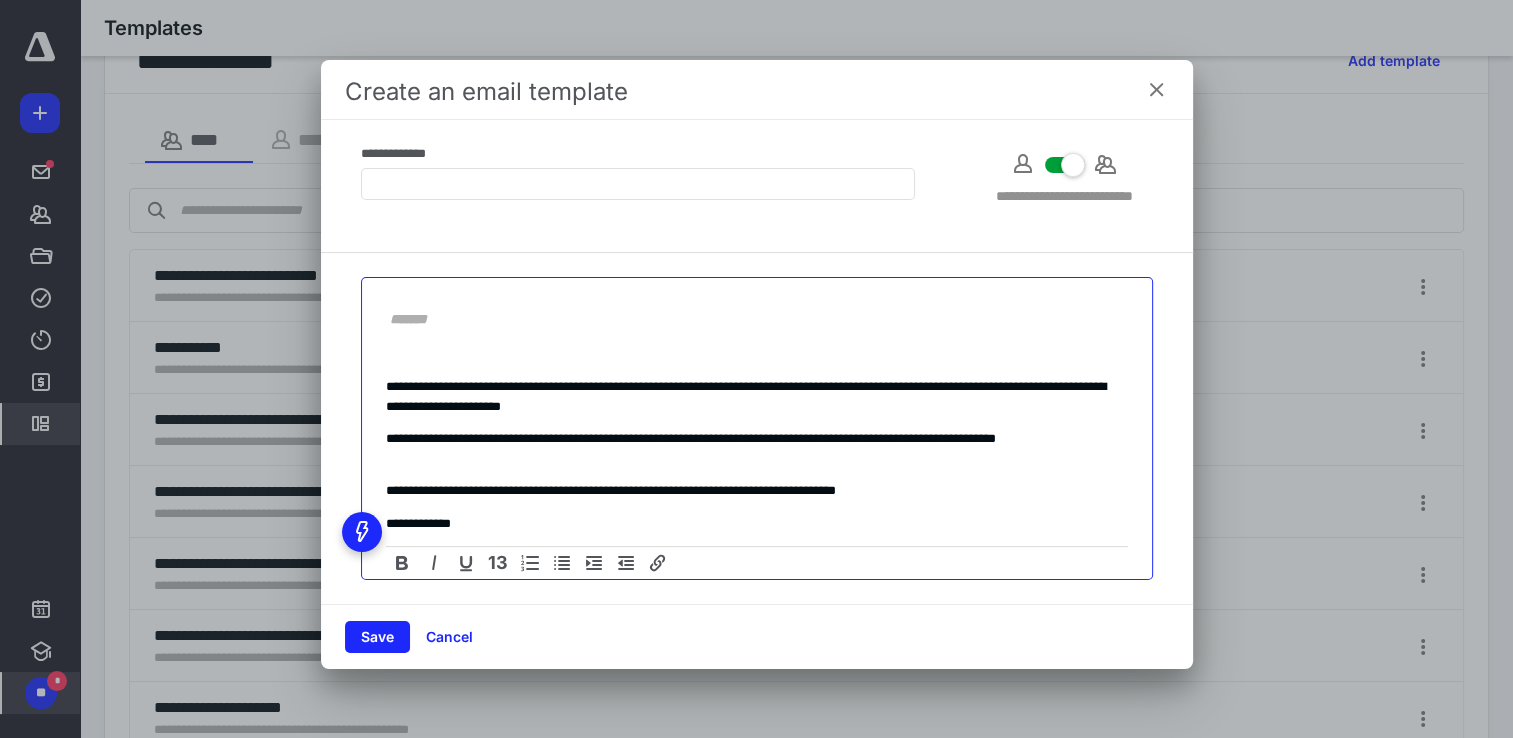 scroll, scrollTop: 100, scrollLeft: 0, axis: vertical 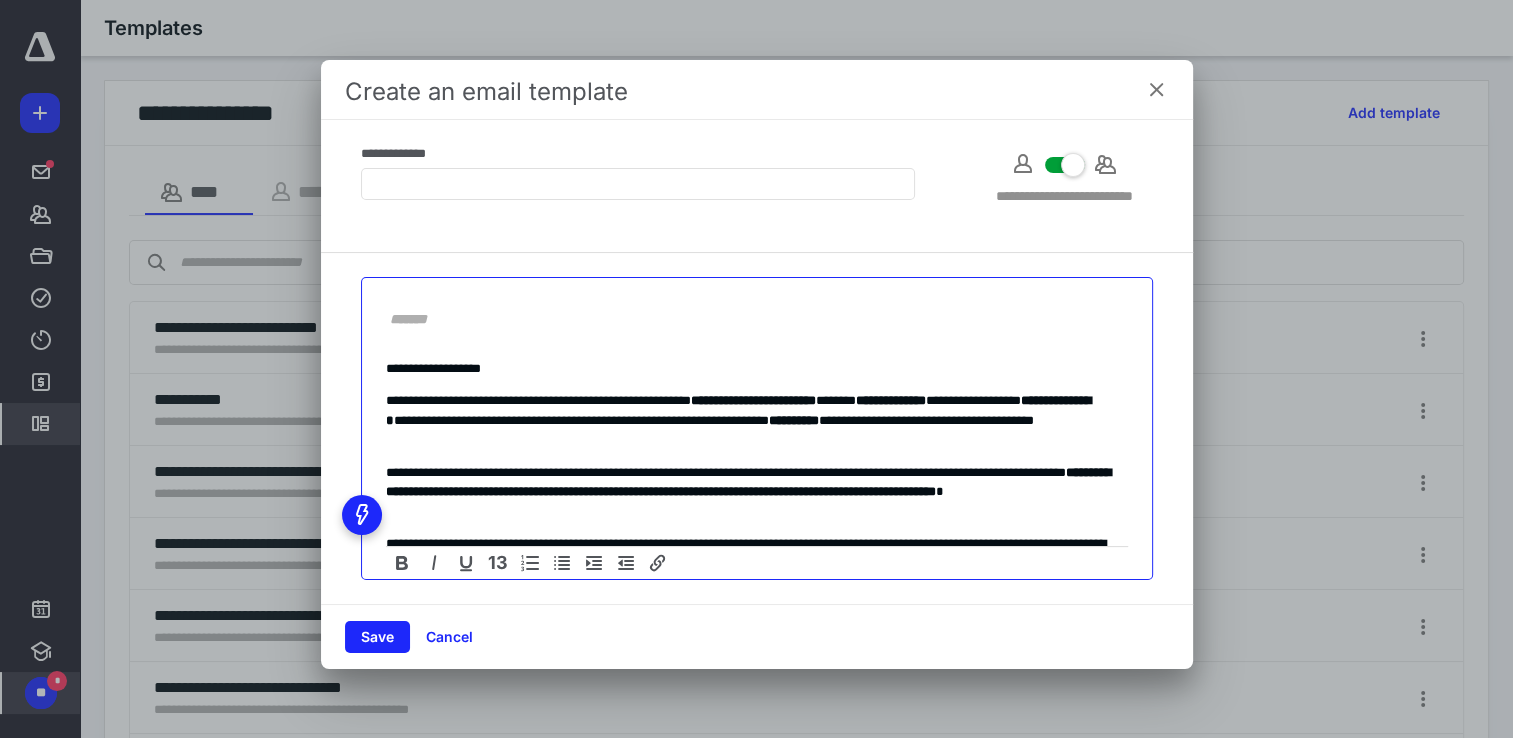 click on "**********" at bounding box center (748, 482) 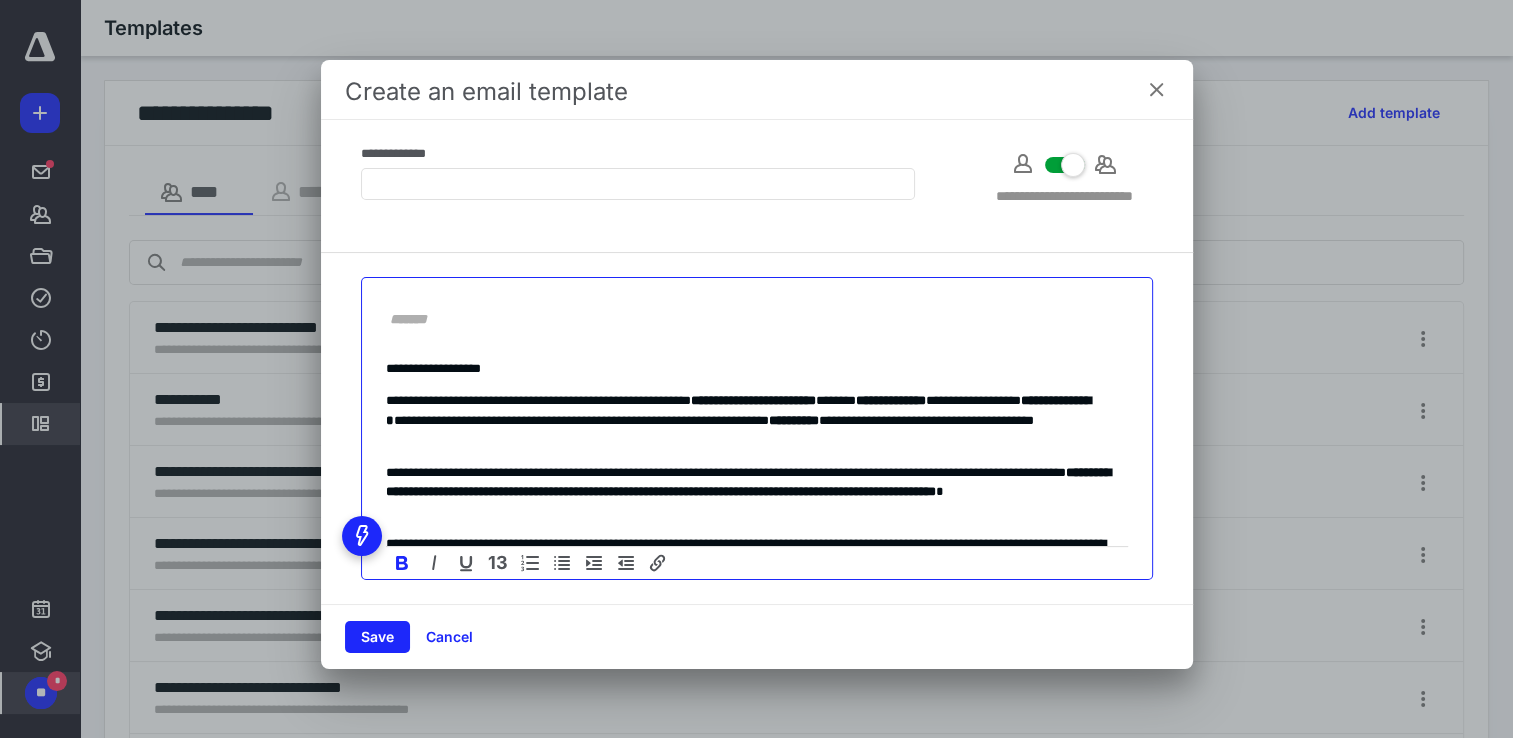click at bounding box center [745, 319] 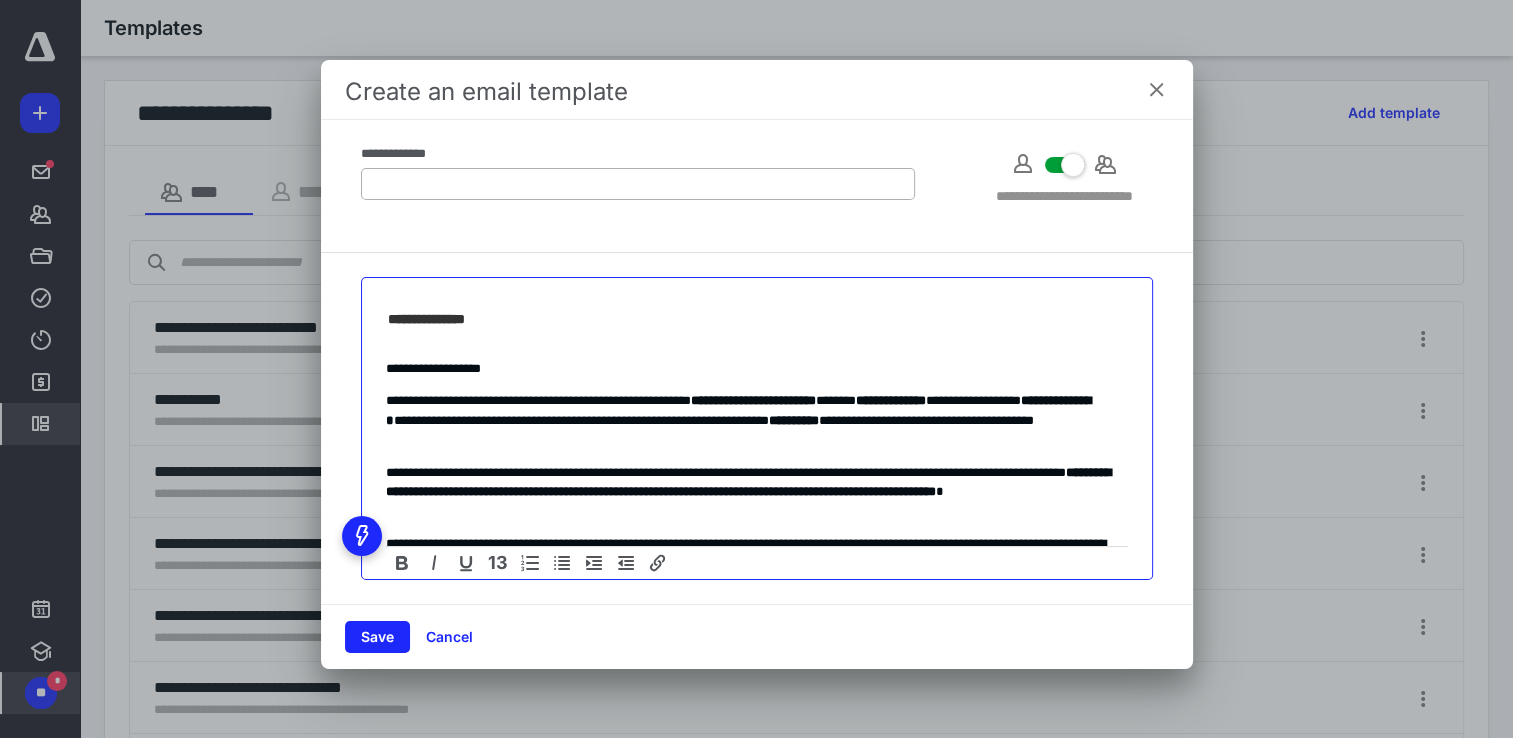 type on "**********" 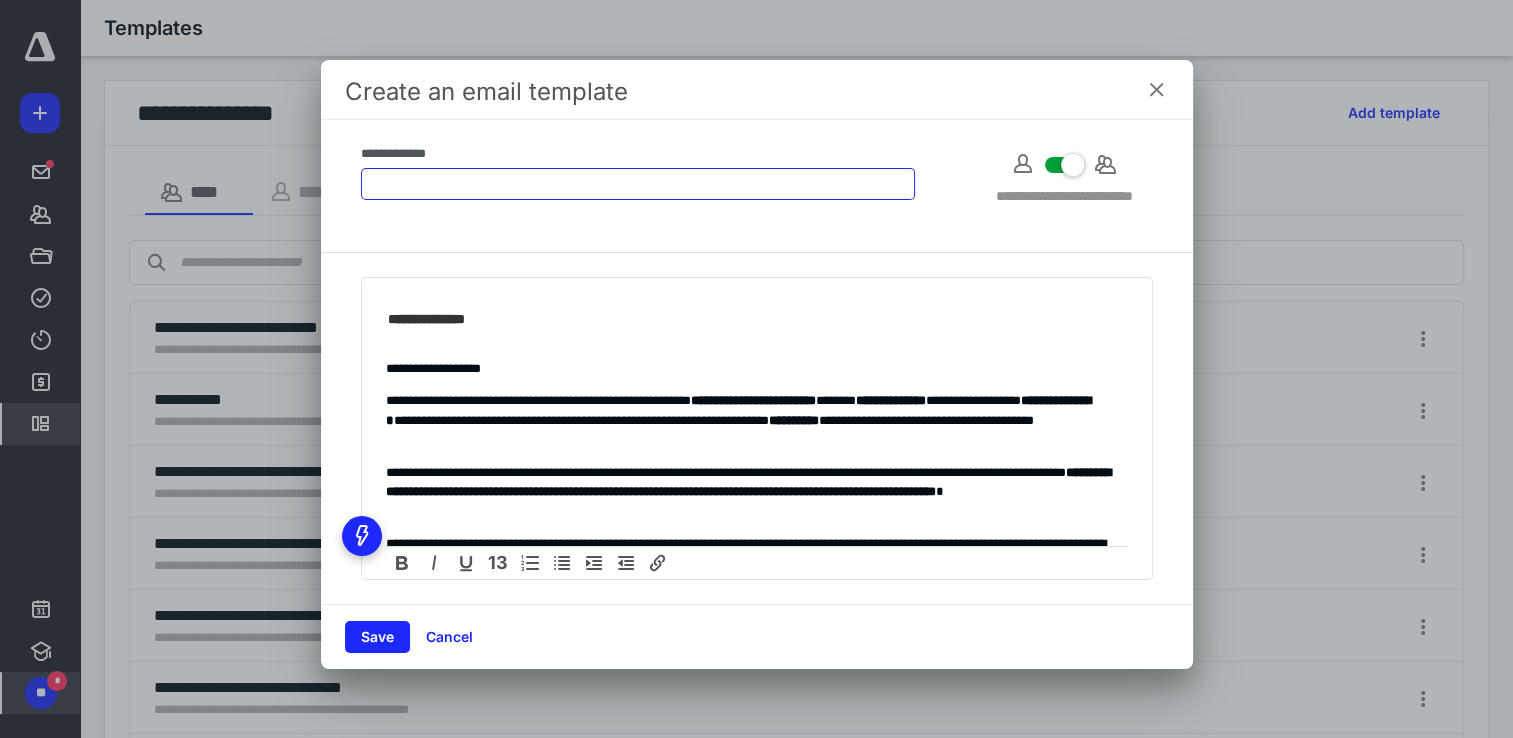 click at bounding box center (638, 184) 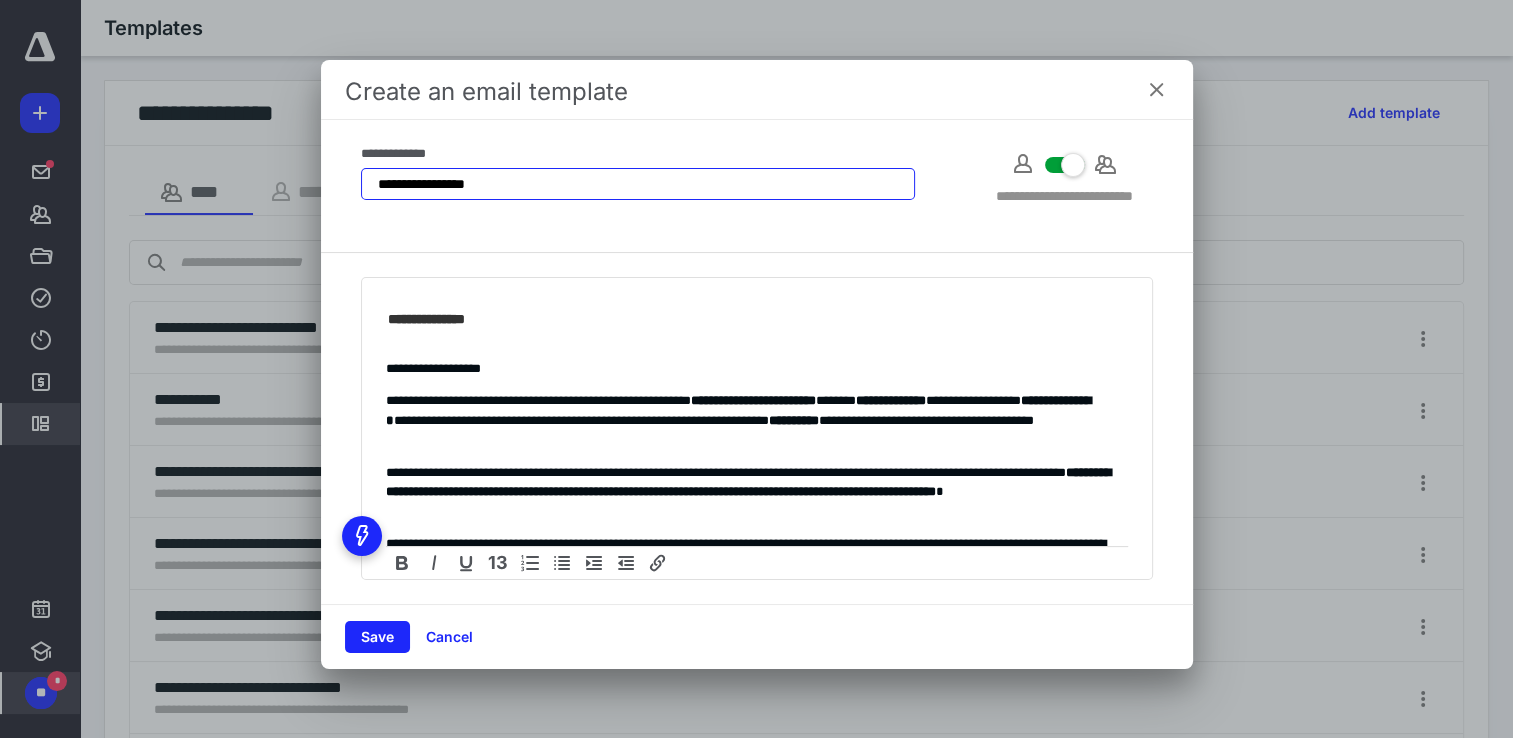 type on "**********" 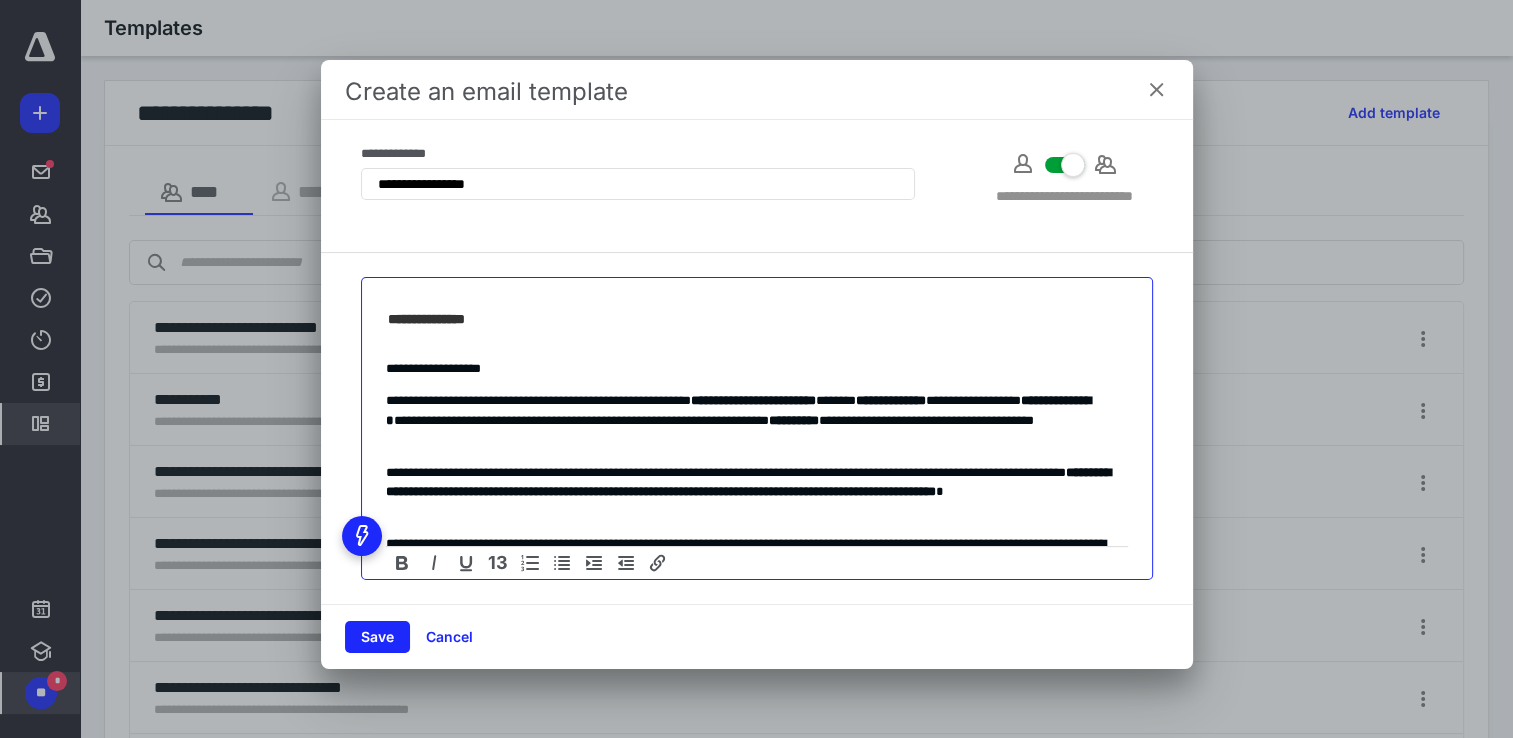 click on "**********" at bounding box center [745, 319] 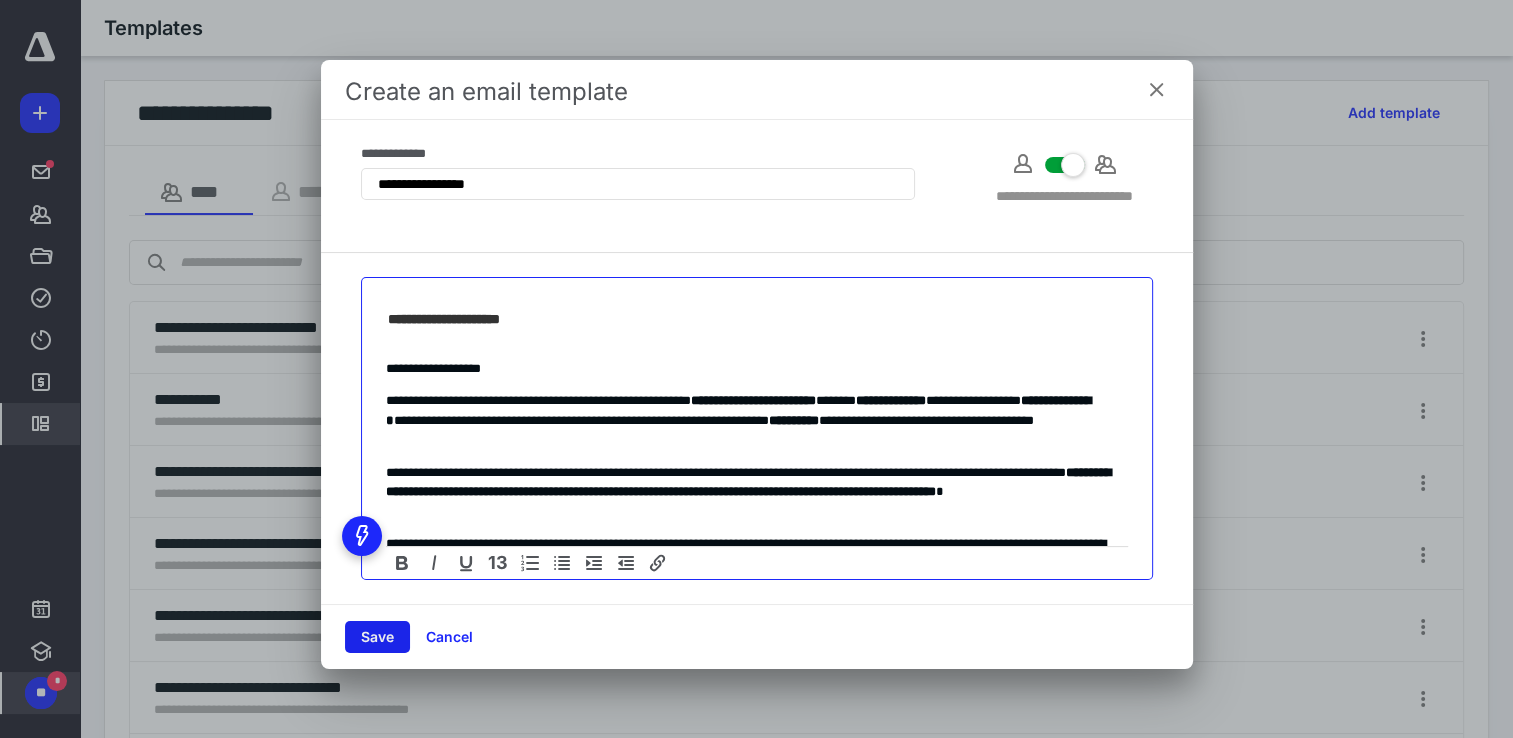 type on "**********" 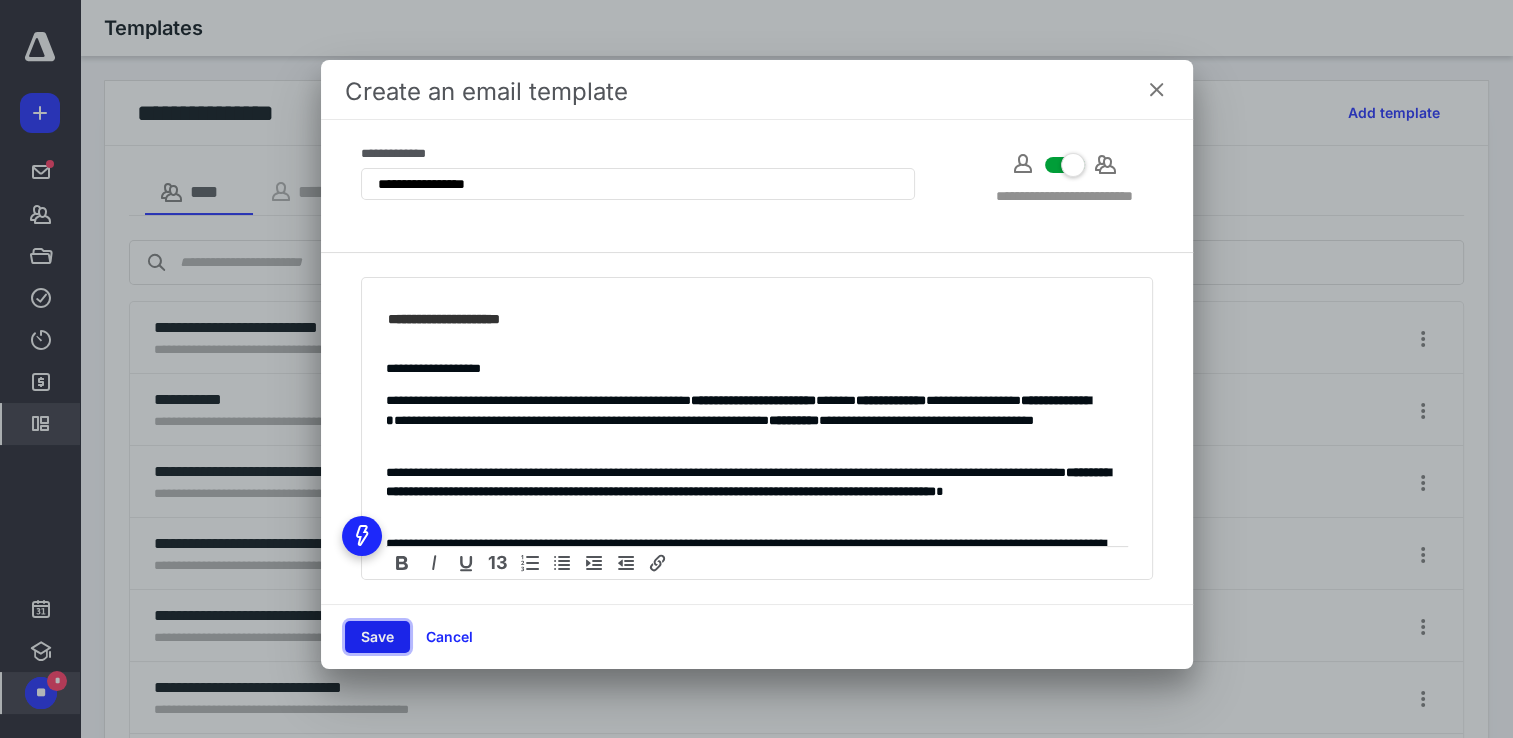 click on "Save" at bounding box center (377, 637) 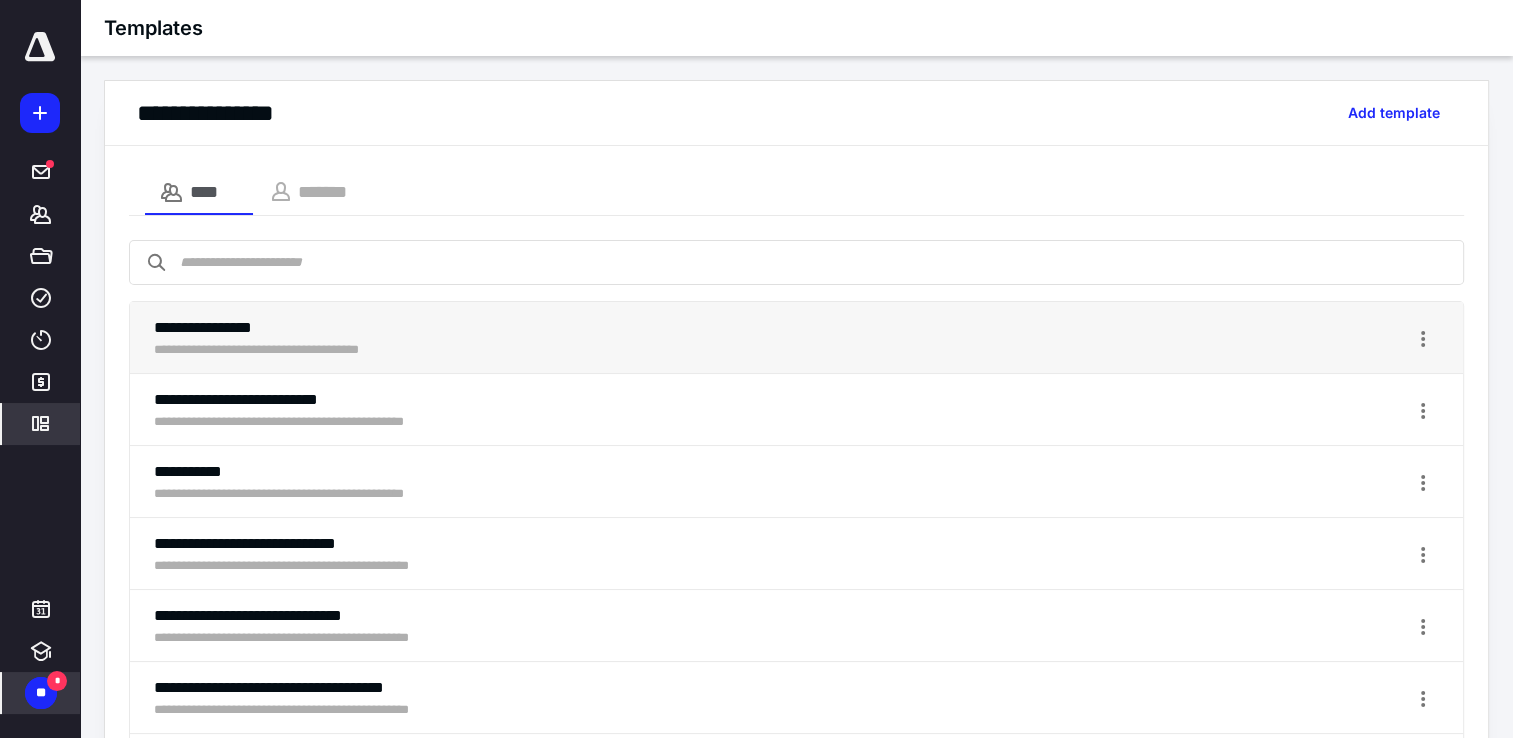 click on "**********" at bounding box center (796, 338) 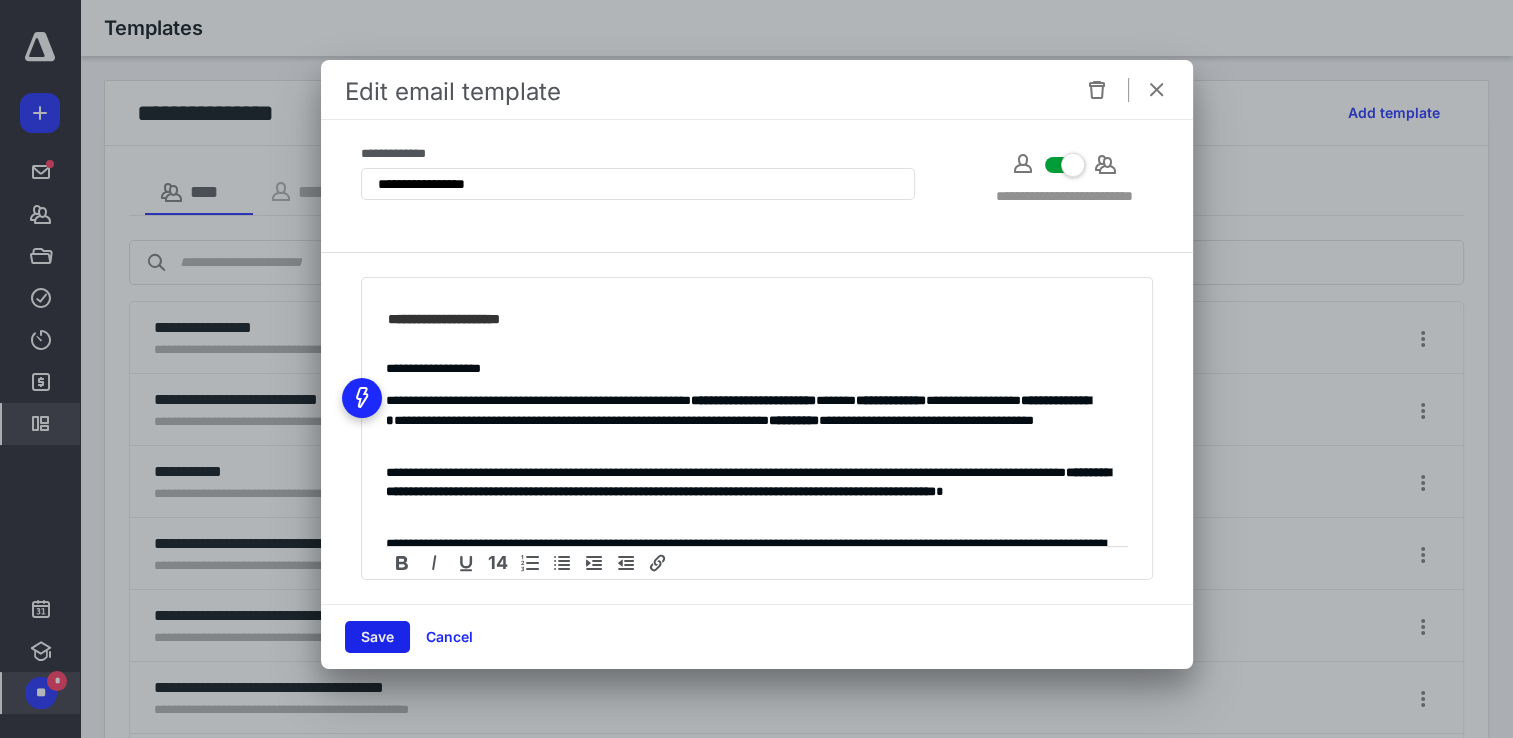 click on "Save" at bounding box center (377, 637) 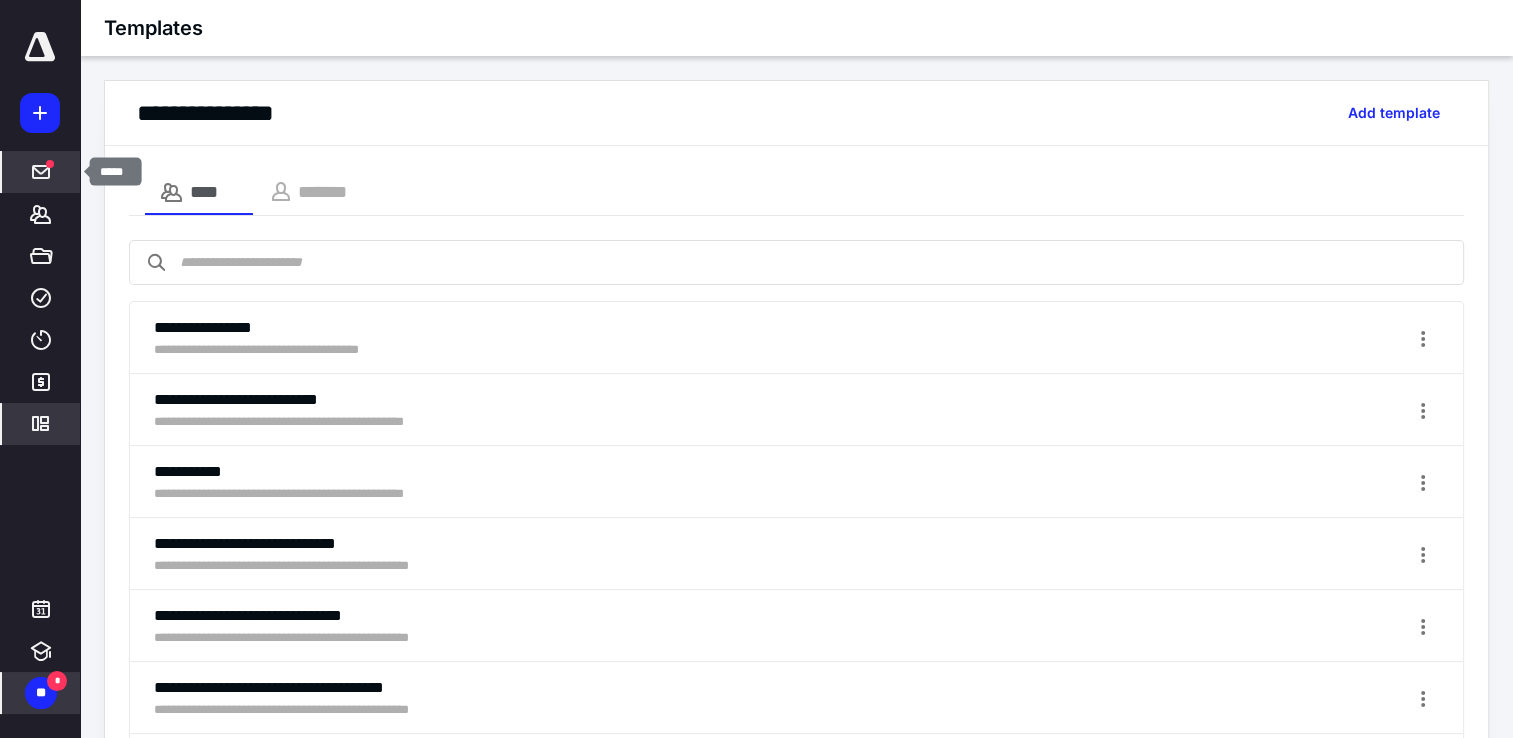 click 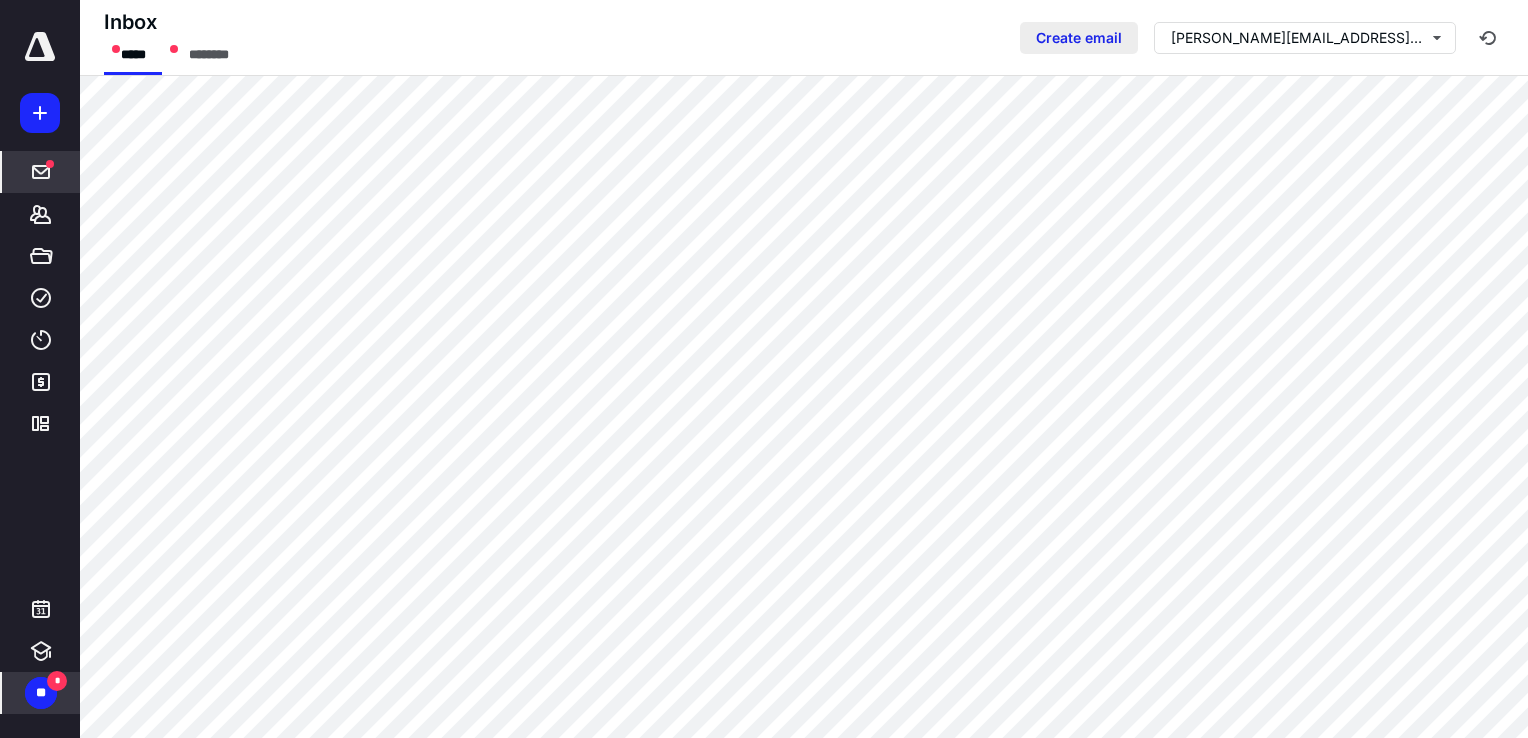 click on "Create email" at bounding box center [1079, 38] 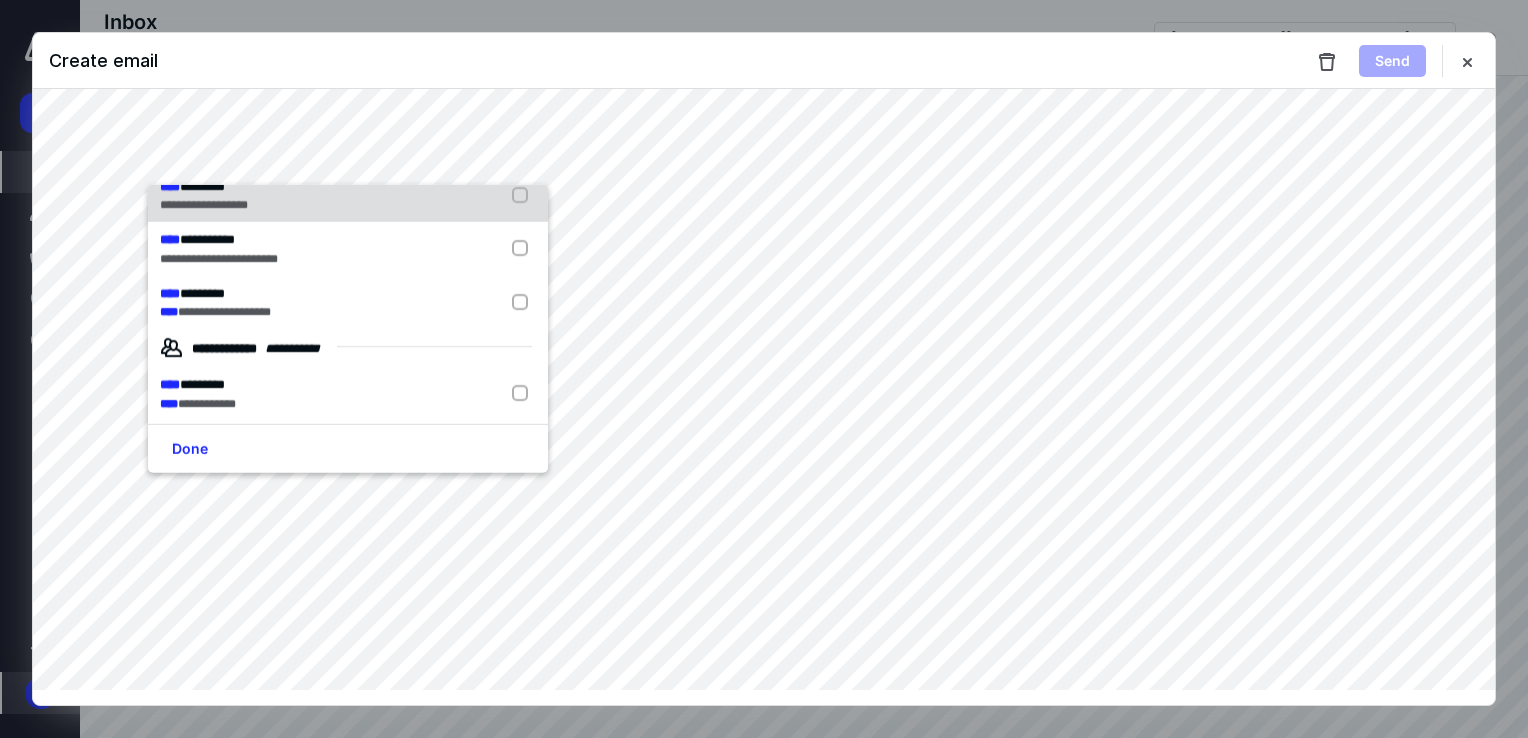 scroll, scrollTop: 120, scrollLeft: 0, axis: vertical 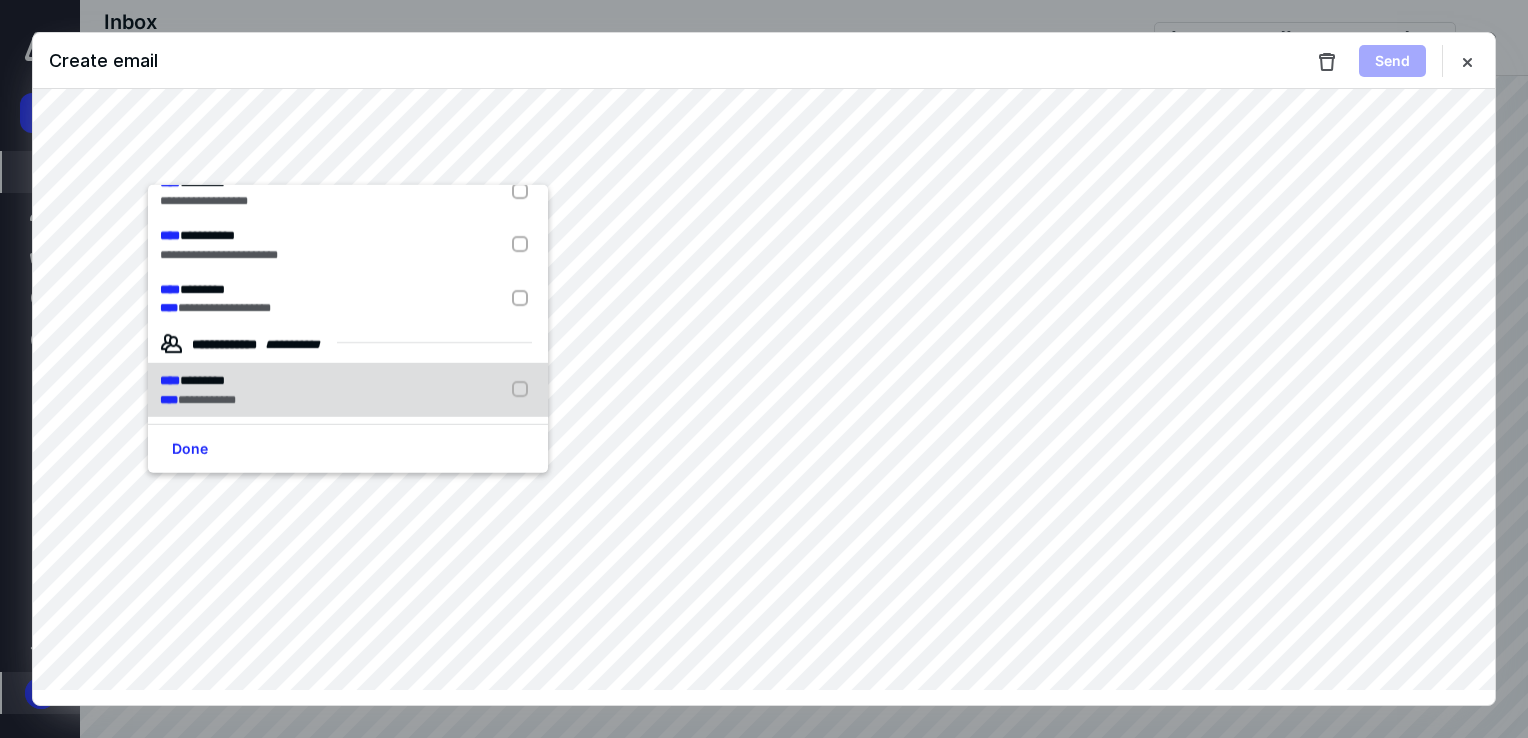 click on "**********" at bounding box center (348, 390) 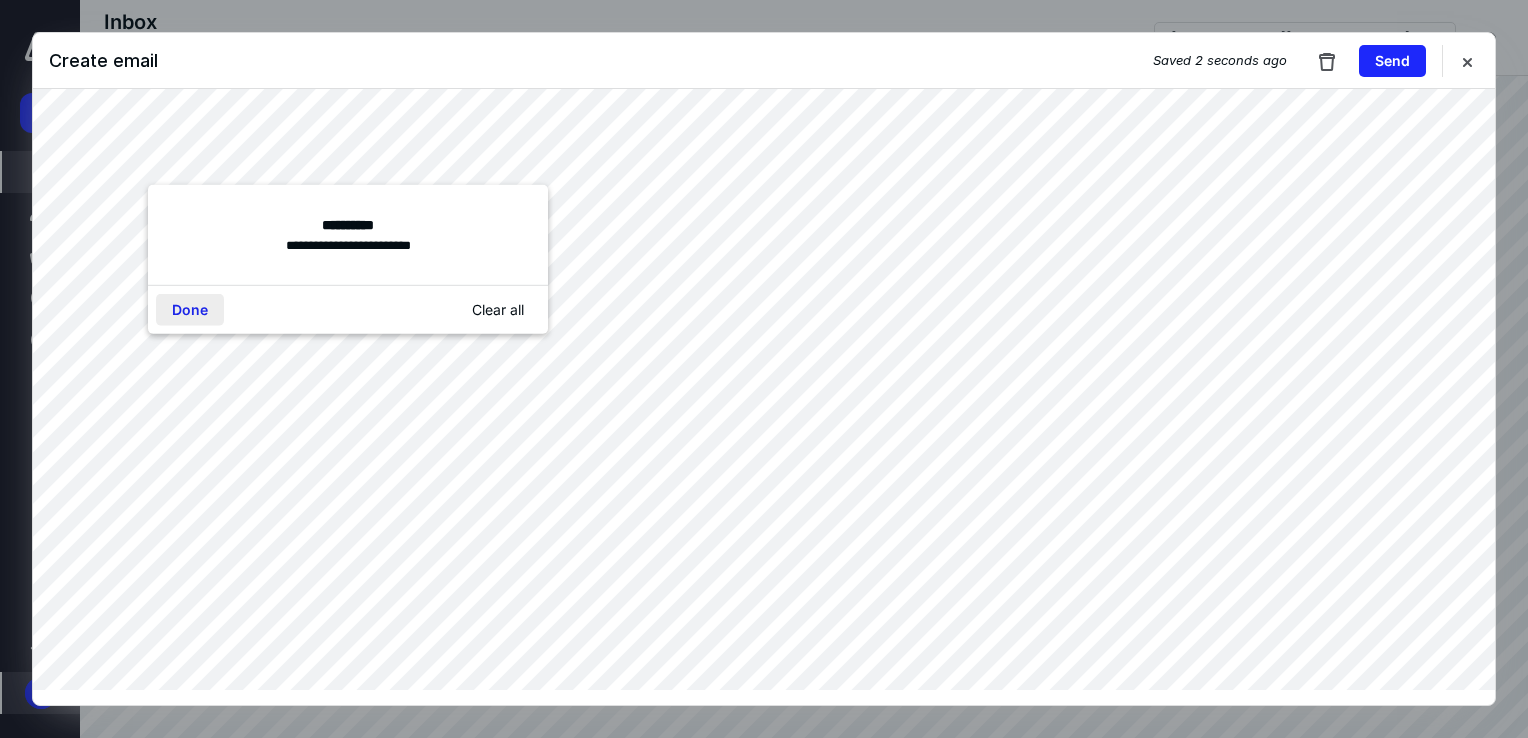 click on "Done" at bounding box center [190, 310] 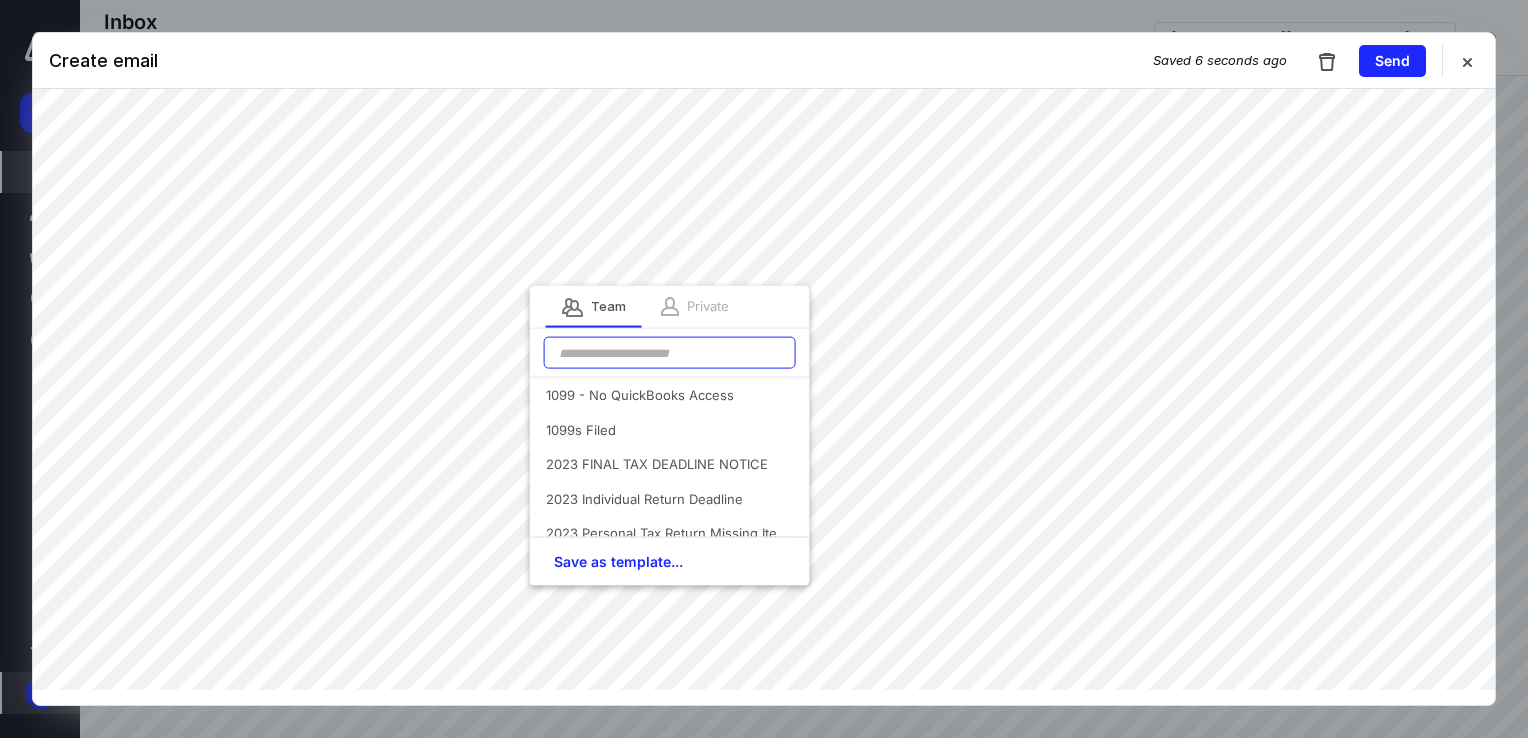 click at bounding box center (670, 353) 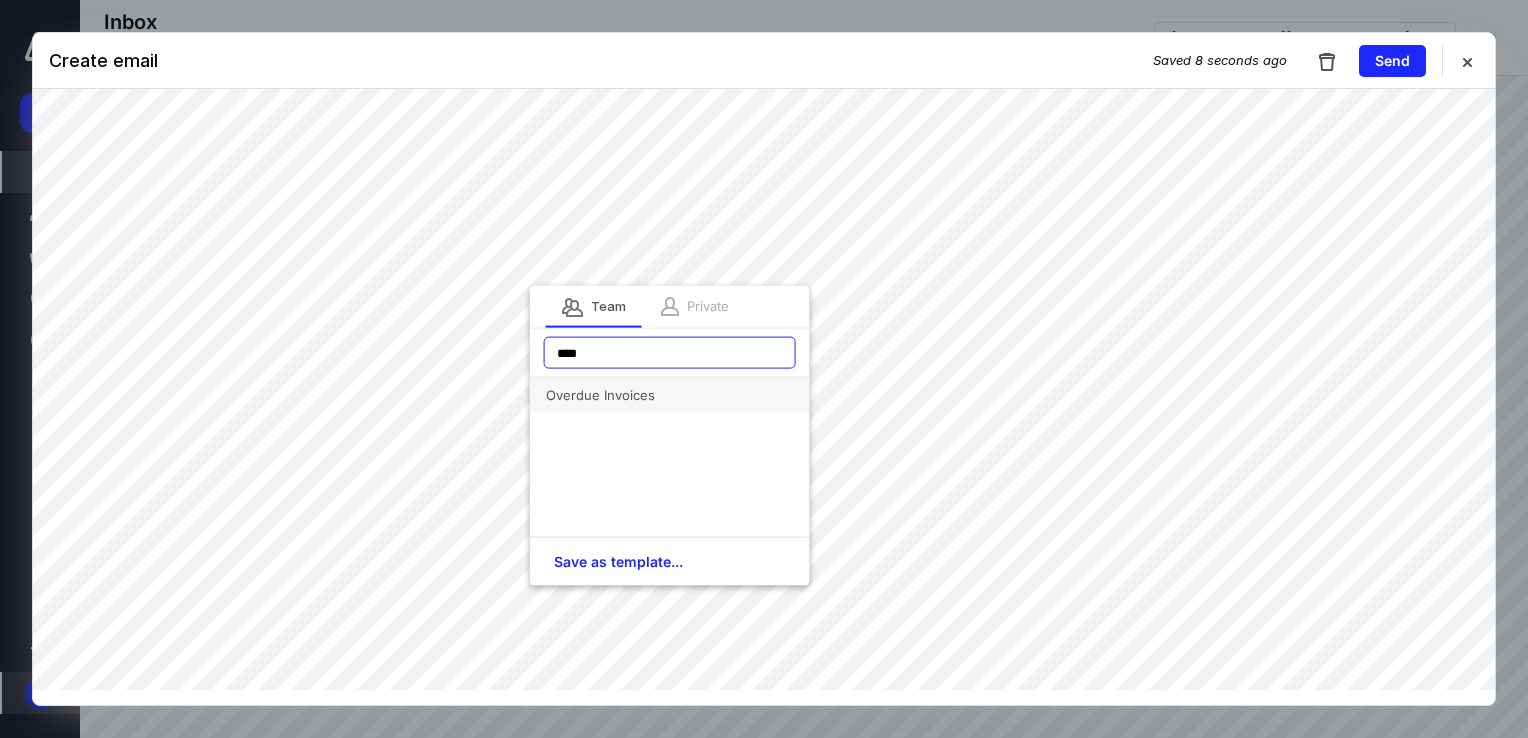 type on "****" 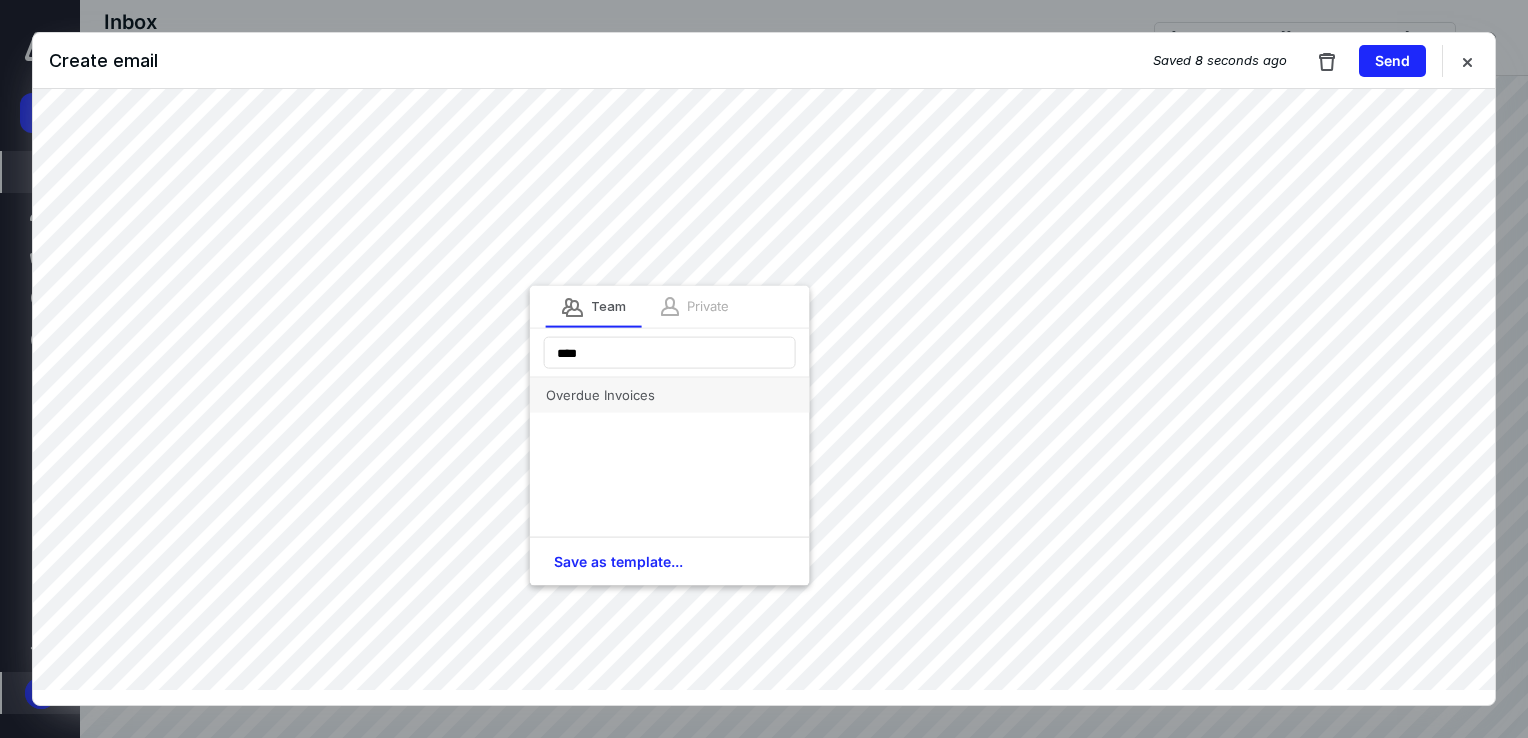 click on "Overdue Invoices" at bounding box center [670, 395] 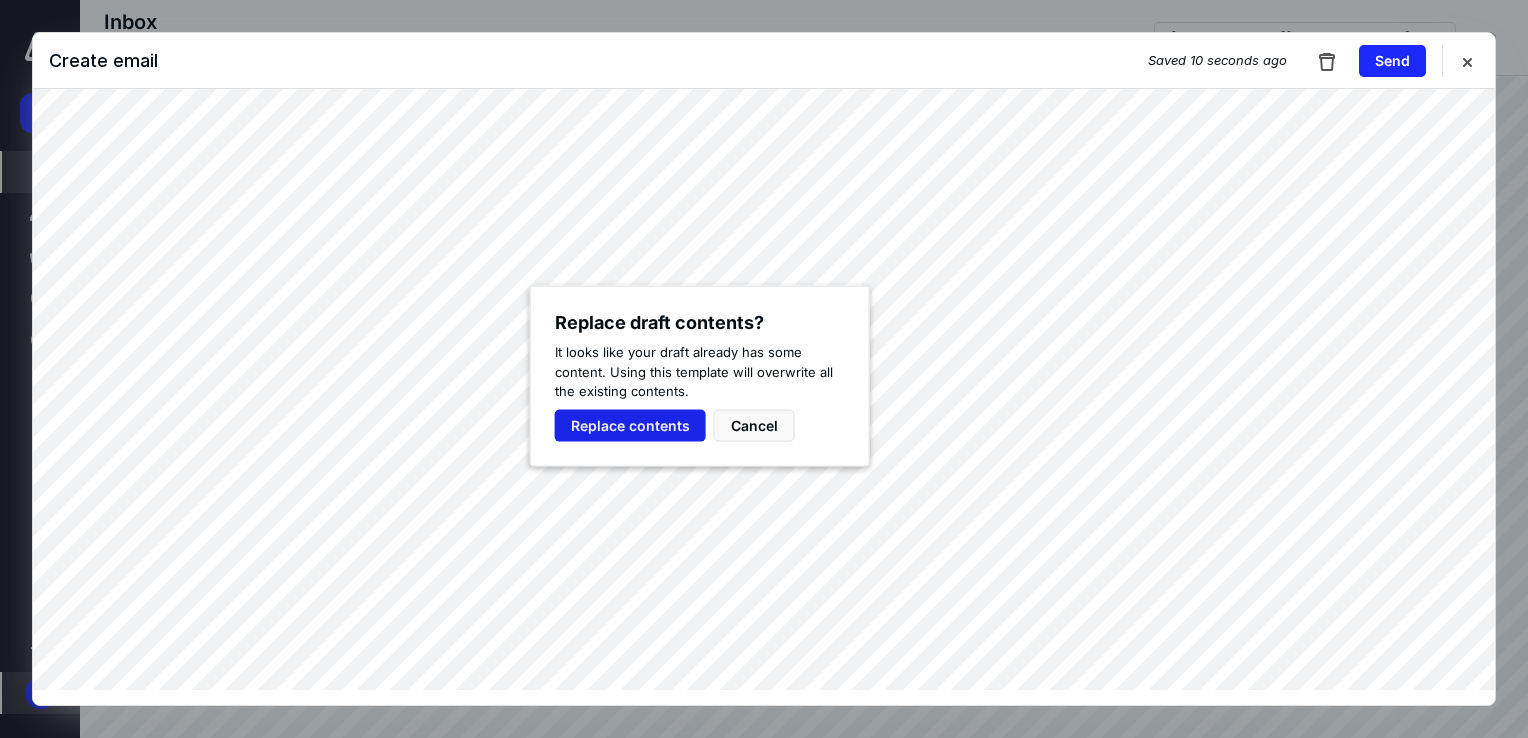 click on "Replace contents" at bounding box center [630, 425] 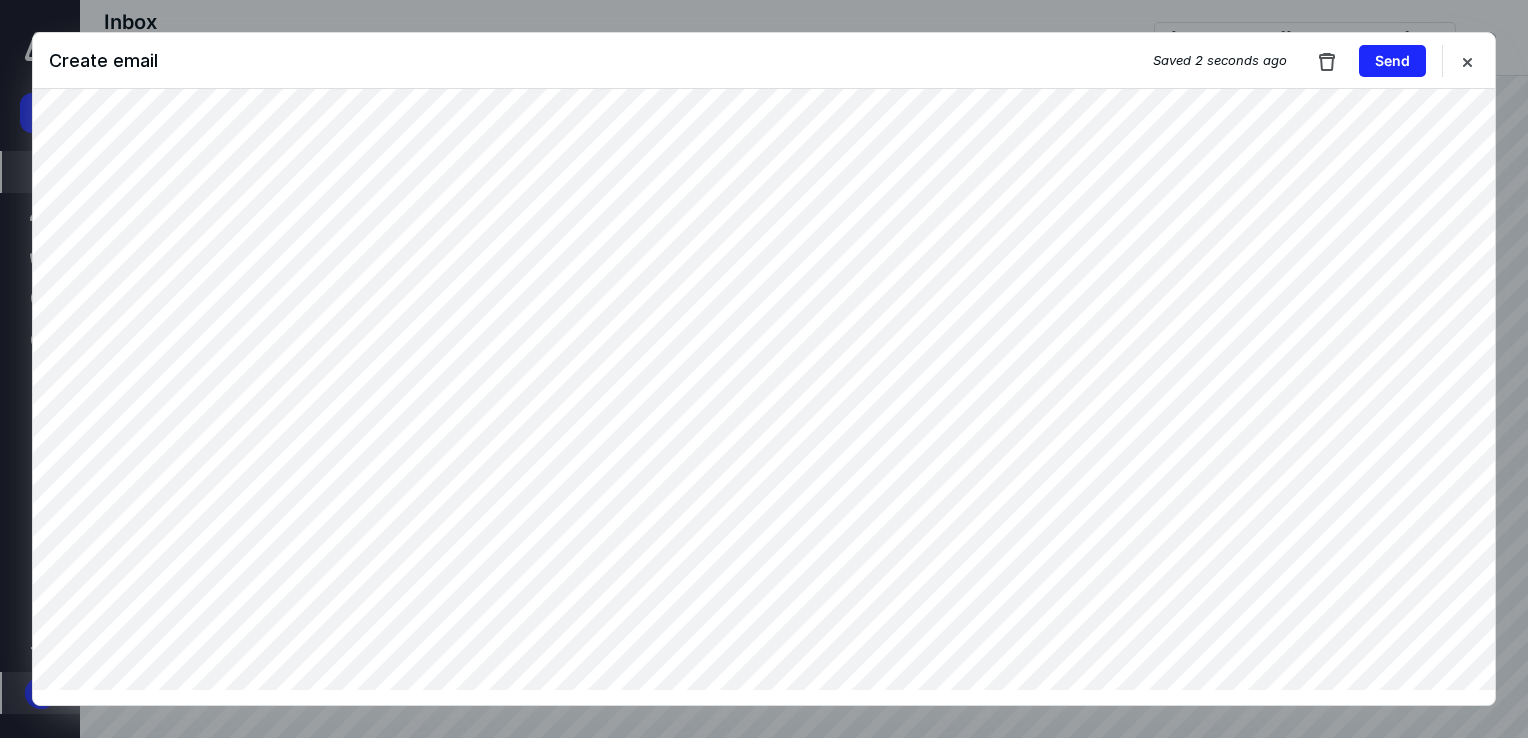 scroll, scrollTop: 68, scrollLeft: 0, axis: vertical 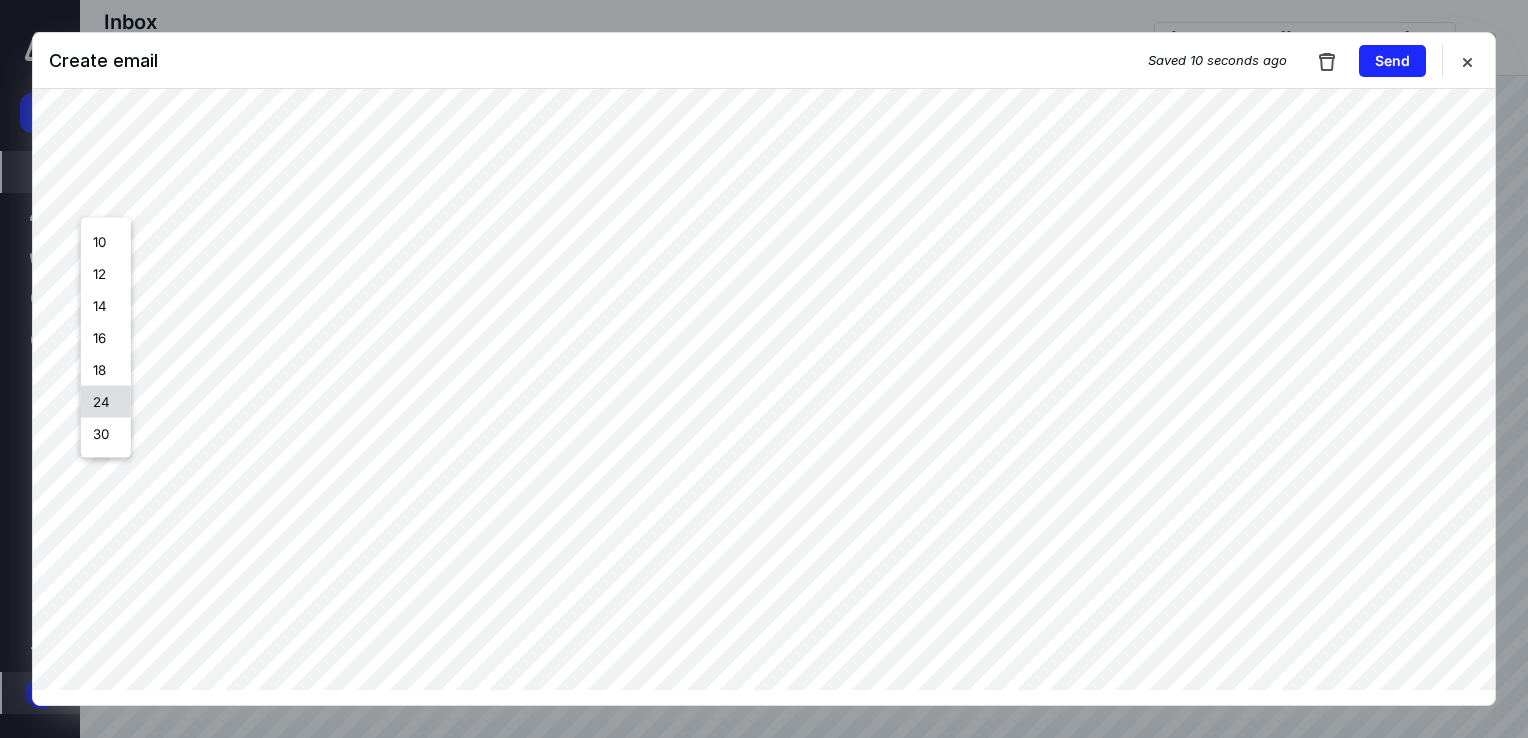 click on "24" at bounding box center [106, 402] 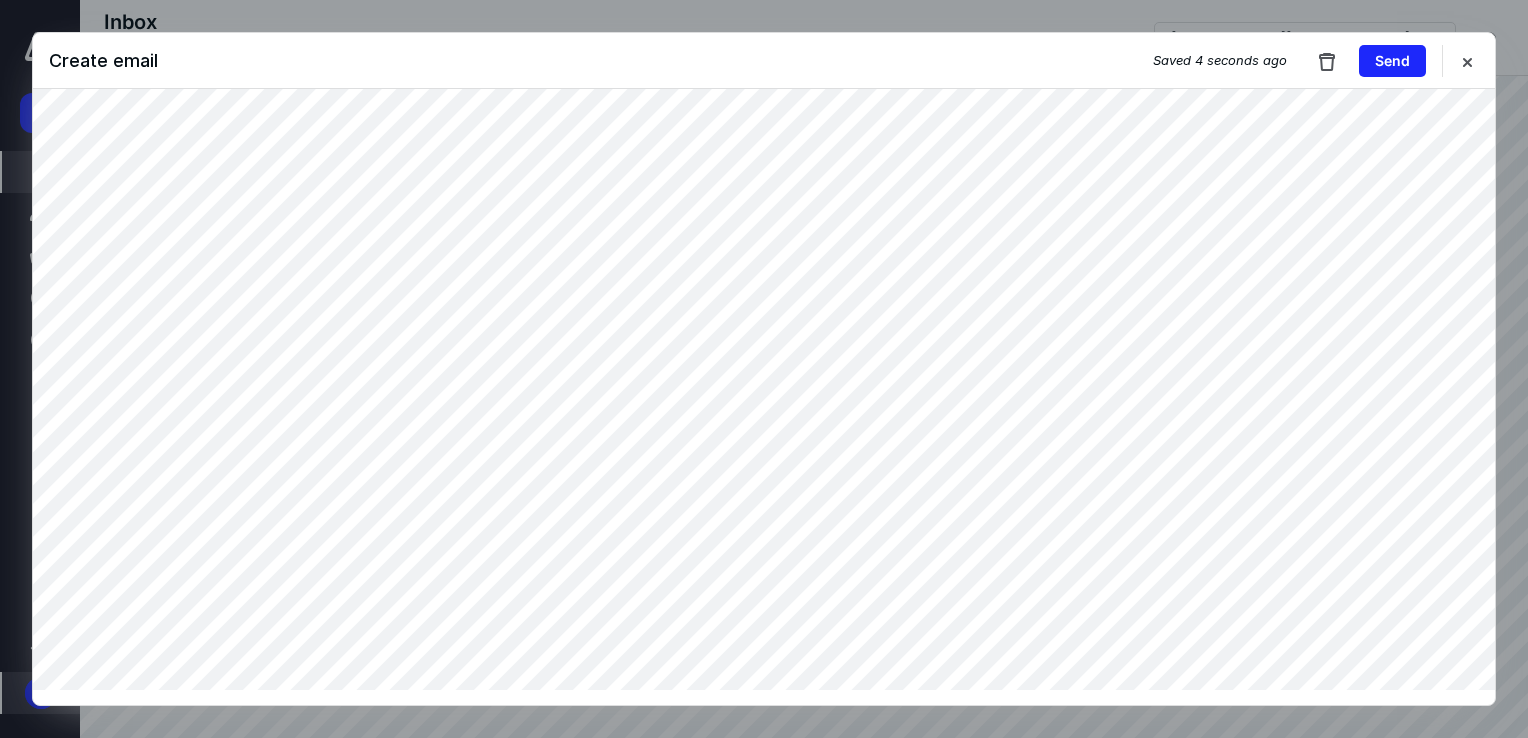 scroll, scrollTop: 0, scrollLeft: 0, axis: both 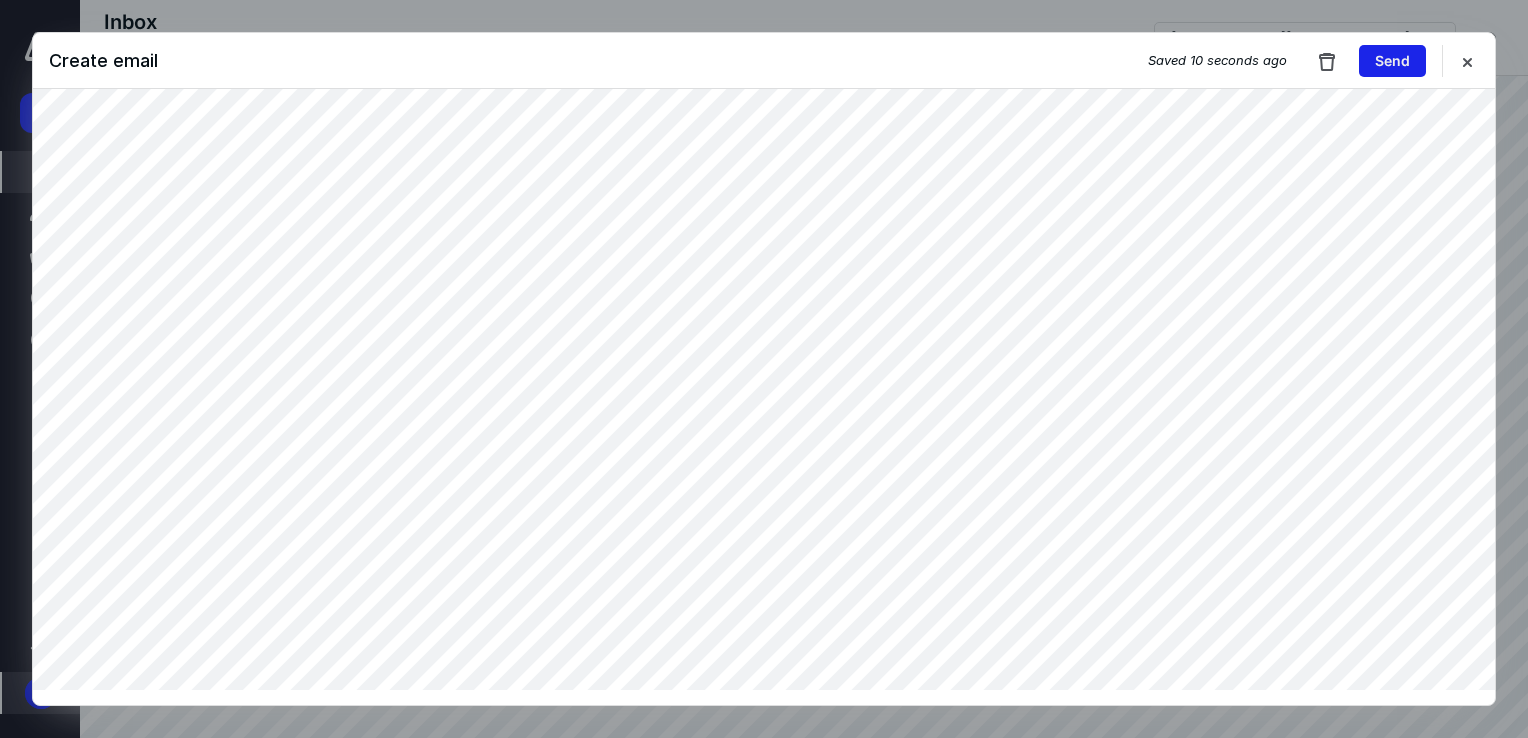 click on "Send" at bounding box center (1392, 61) 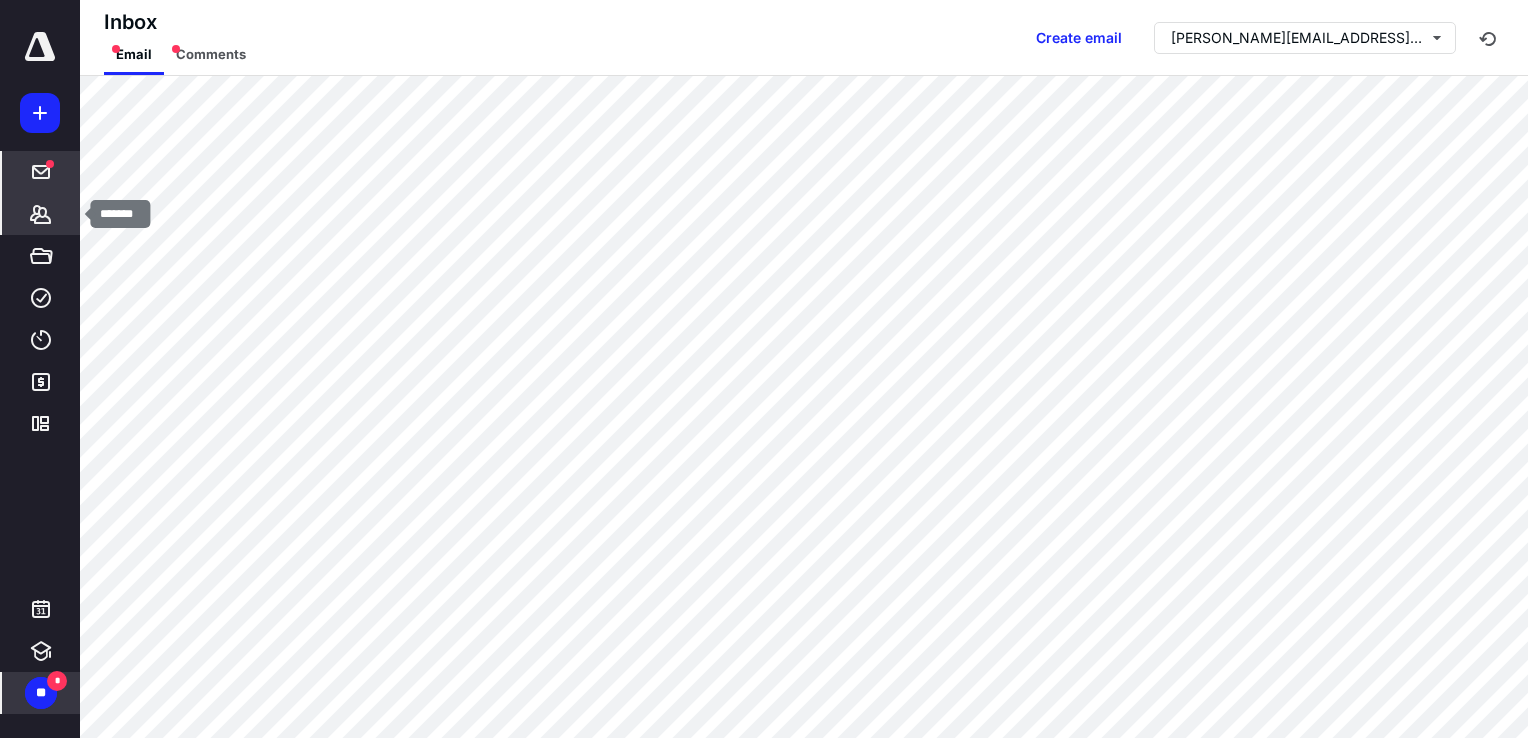 click 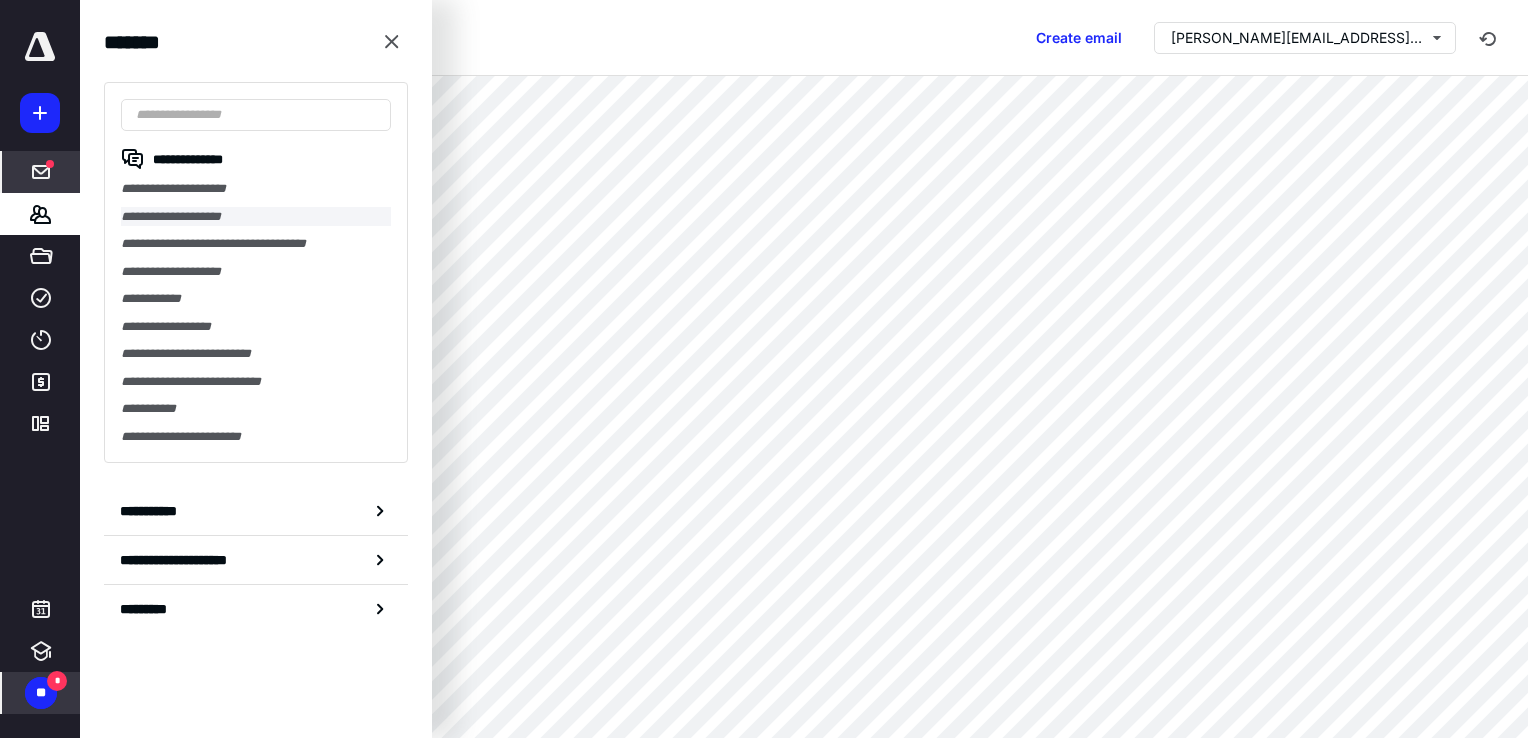 click on "**********" at bounding box center [256, 217] 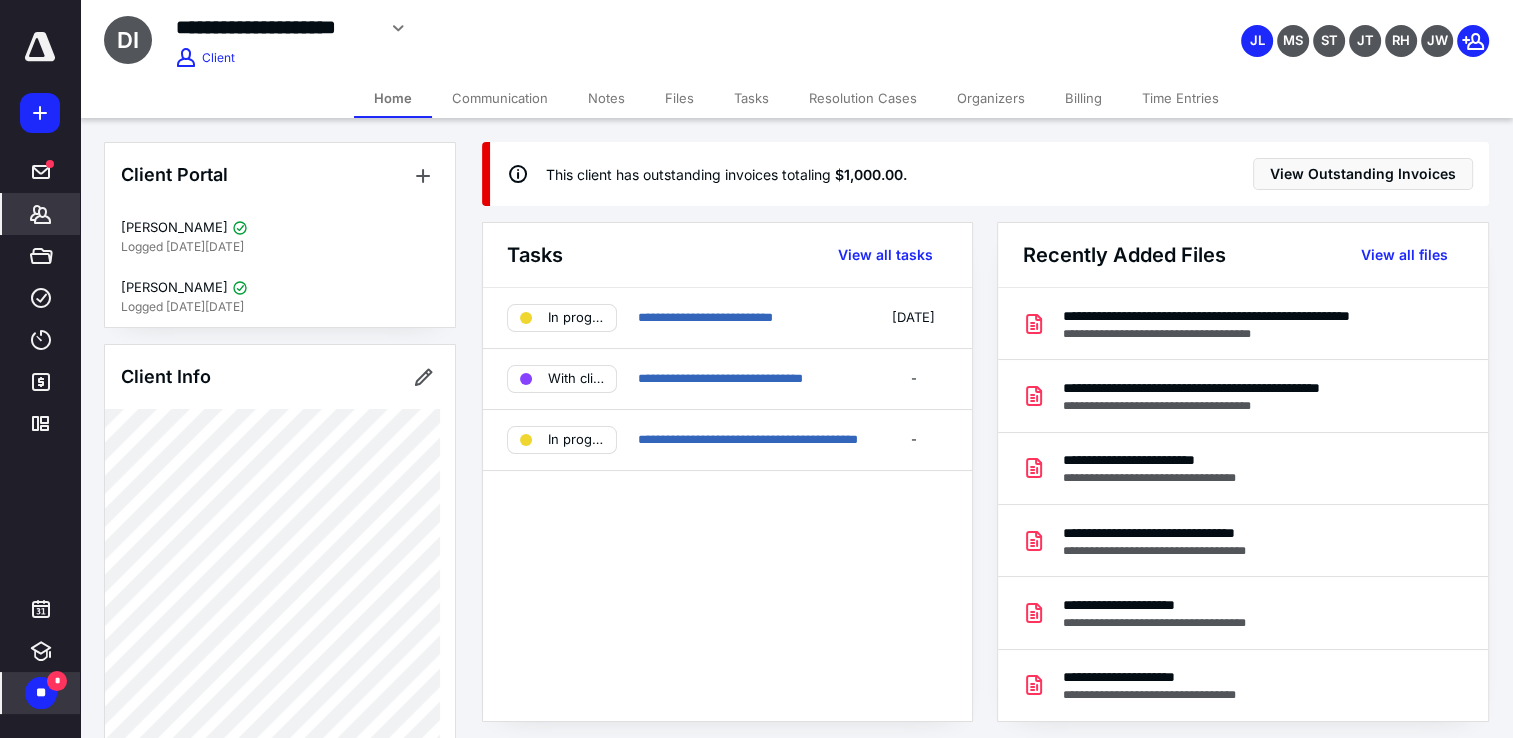 click on "Billing" at bounding box center (1083, 98) 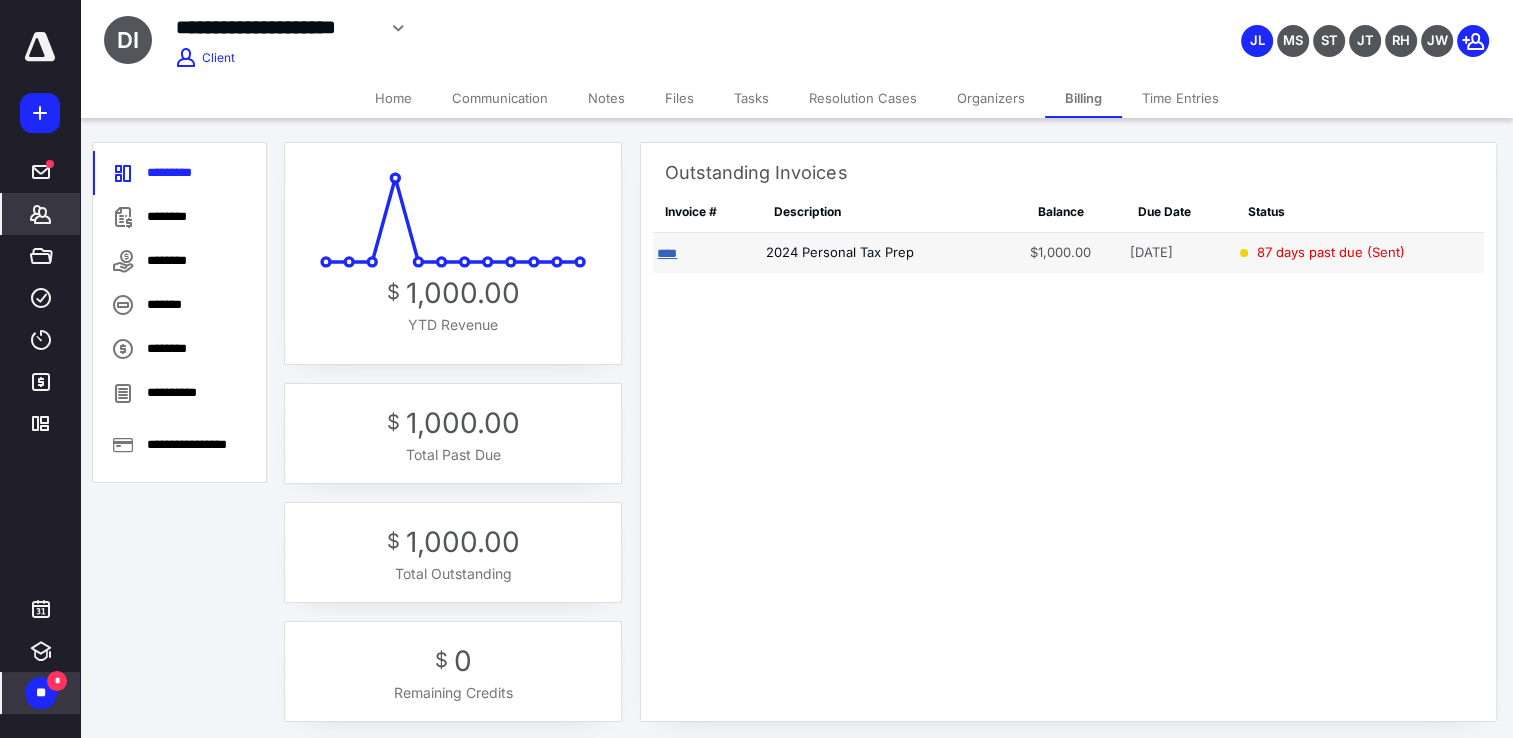 click on "****" at bounding box center (667, 253) 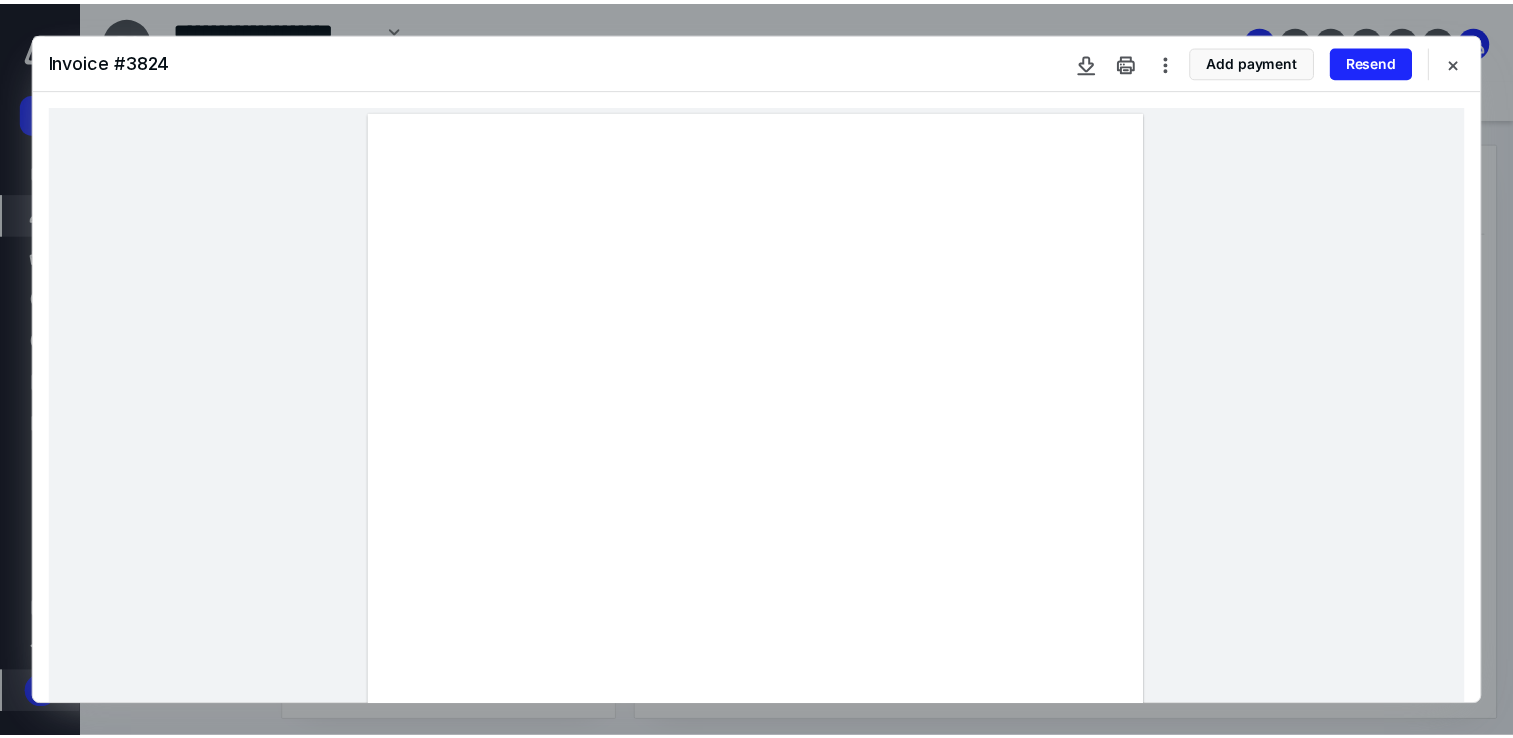 scroll, scrollTop: 100, scrollLeft: 0, axis: vertical 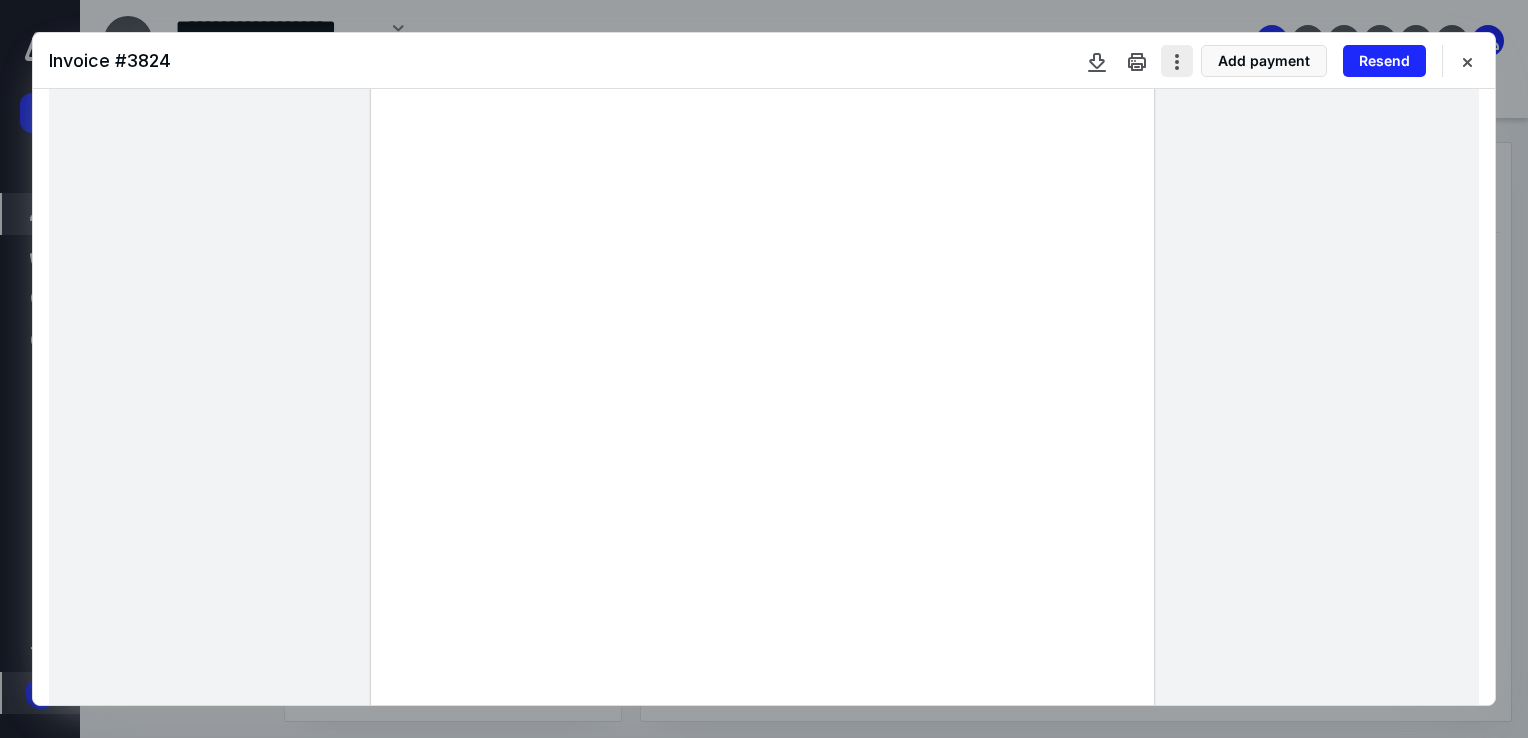 click at bounding box center (1177, 61) 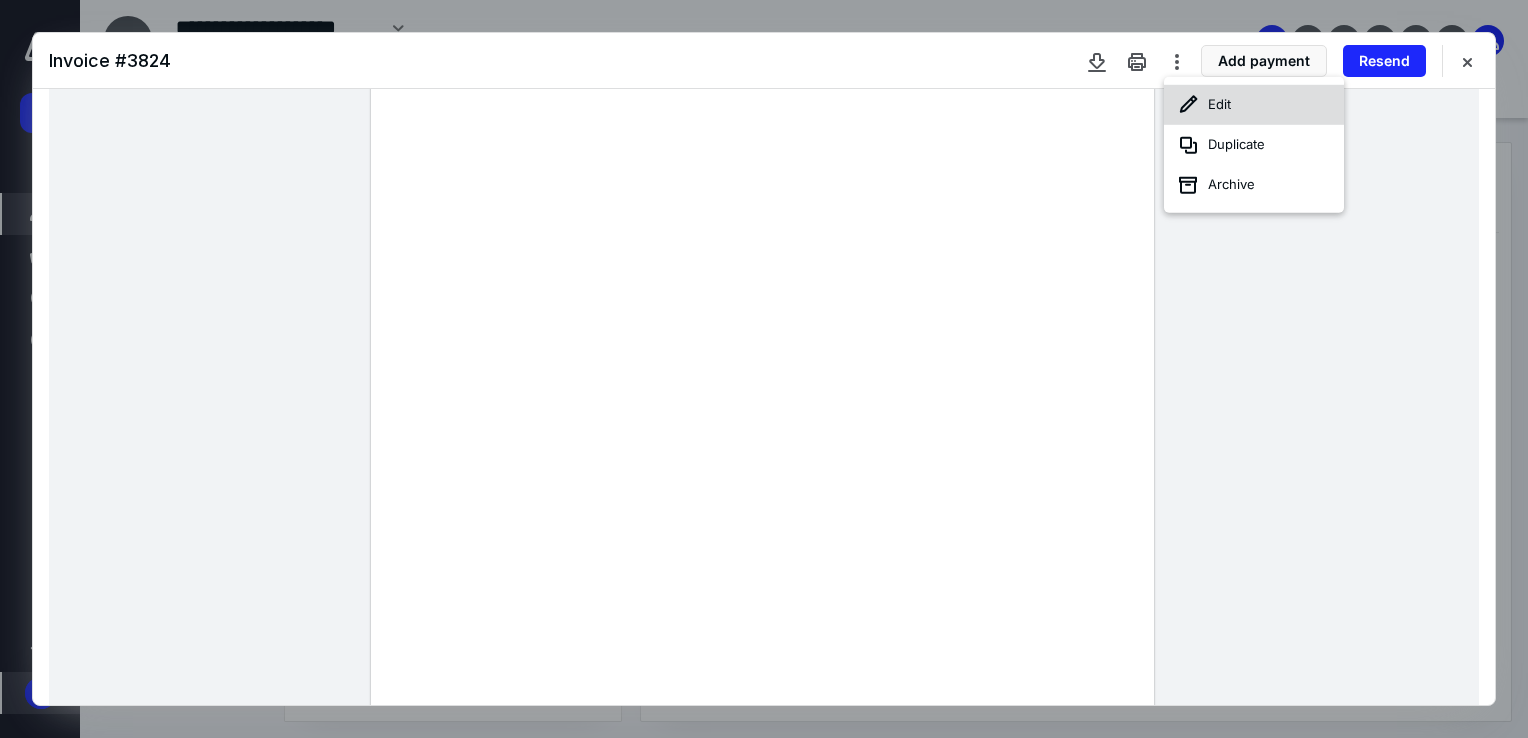 click on "Edit" at bounding box center [1254, 105] 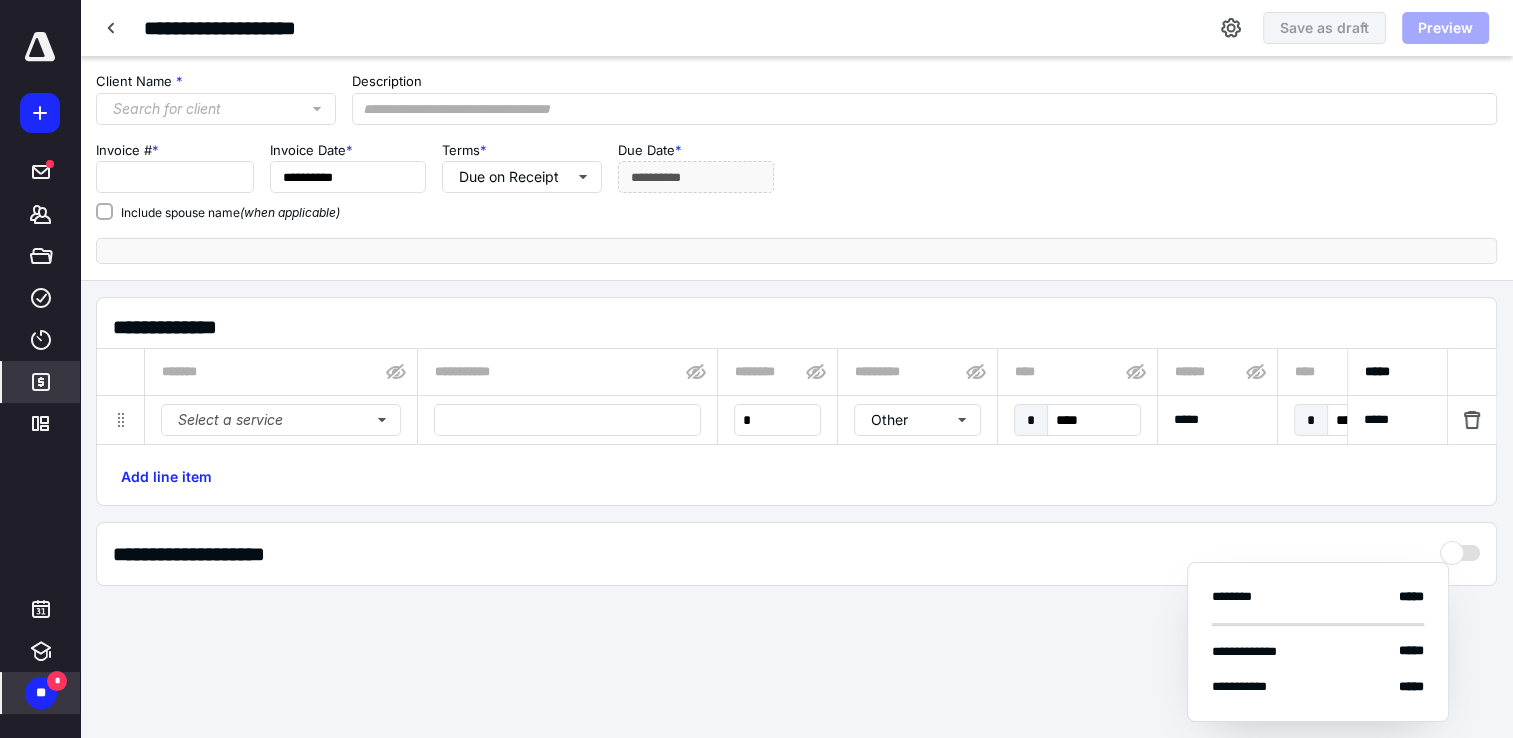 type on "**********" 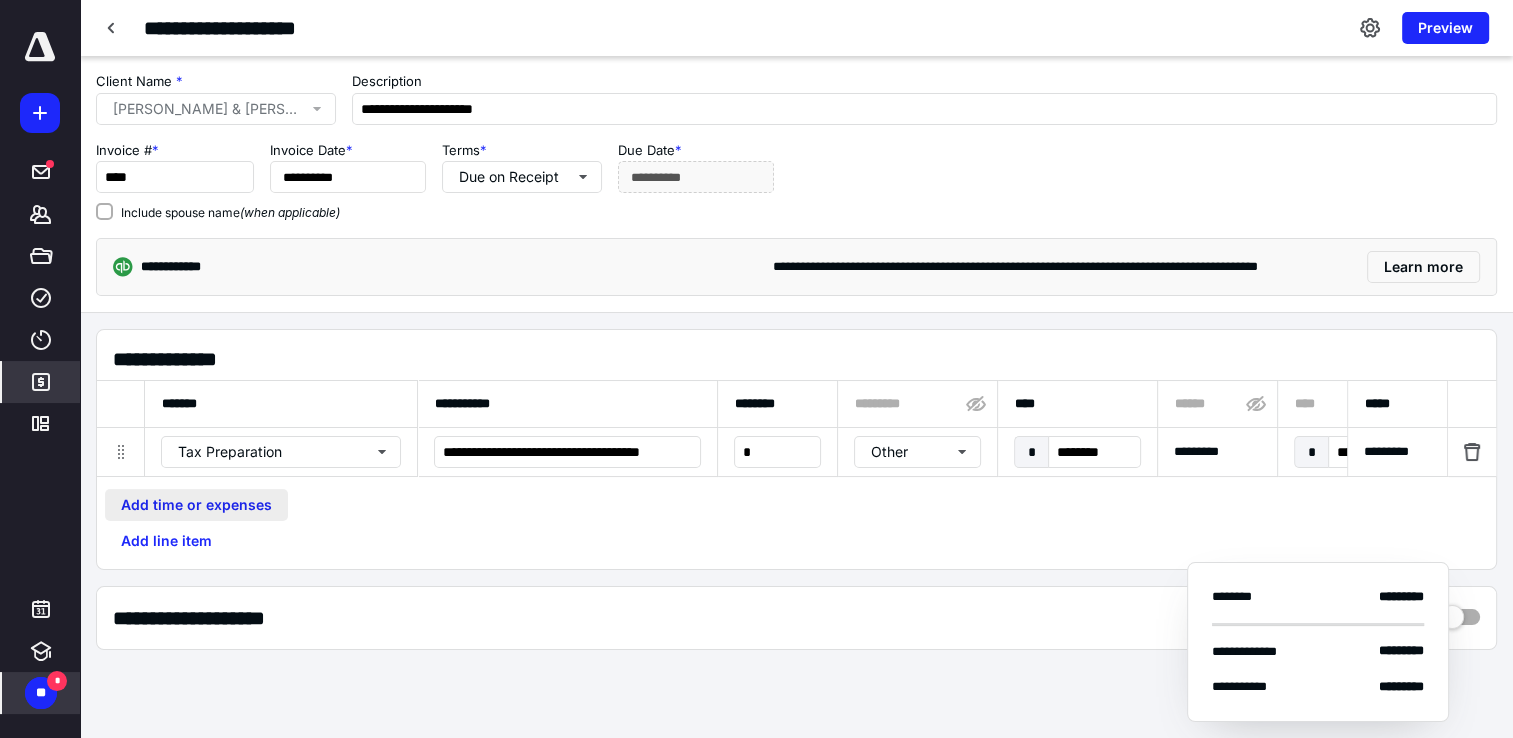click on "Add time or expenses" at bounding box center (196, 505) 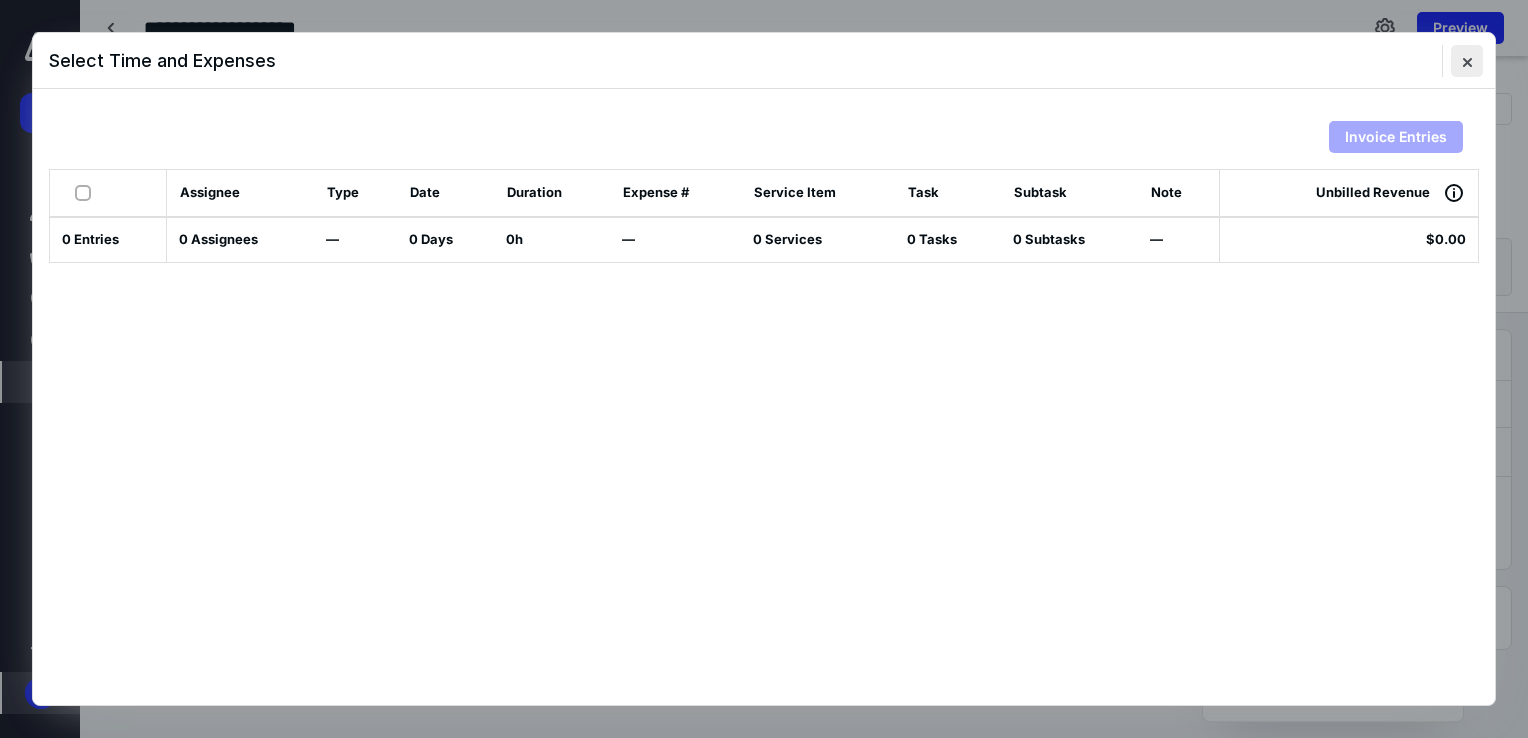 click at bounding box center [1467, 61] 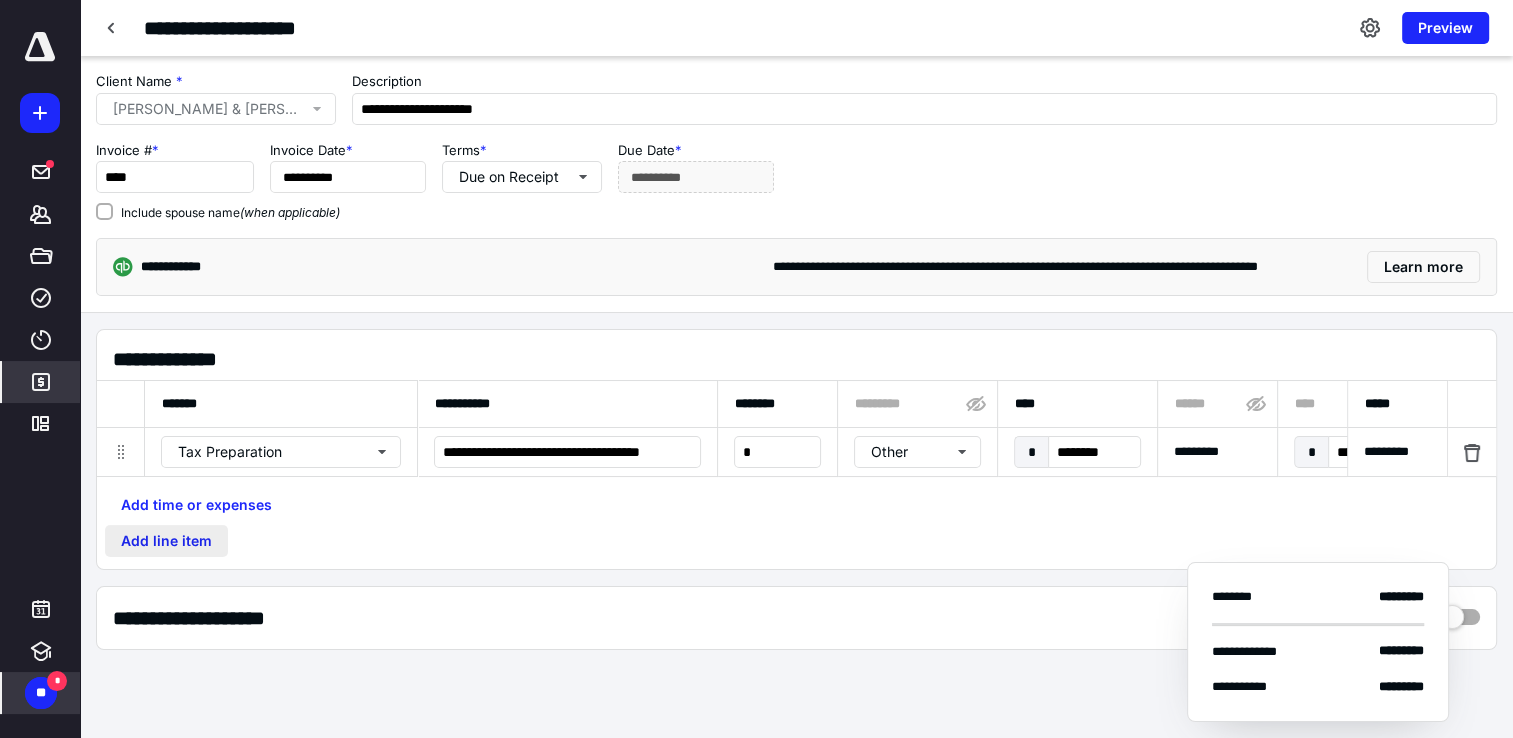 click on "Add line item" at bounding box center (166, 541) 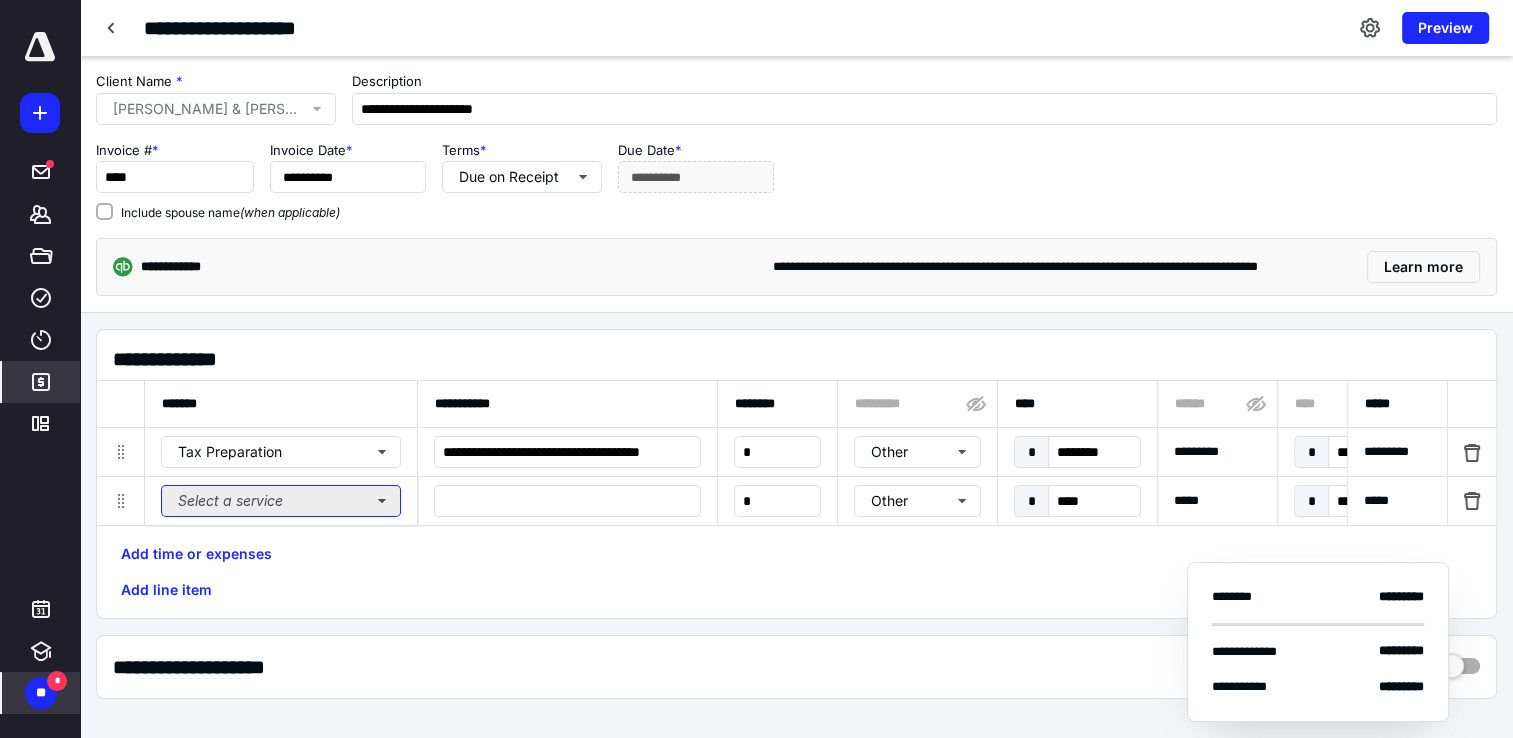 click on "Select a service" at bounding box center (281, 501) 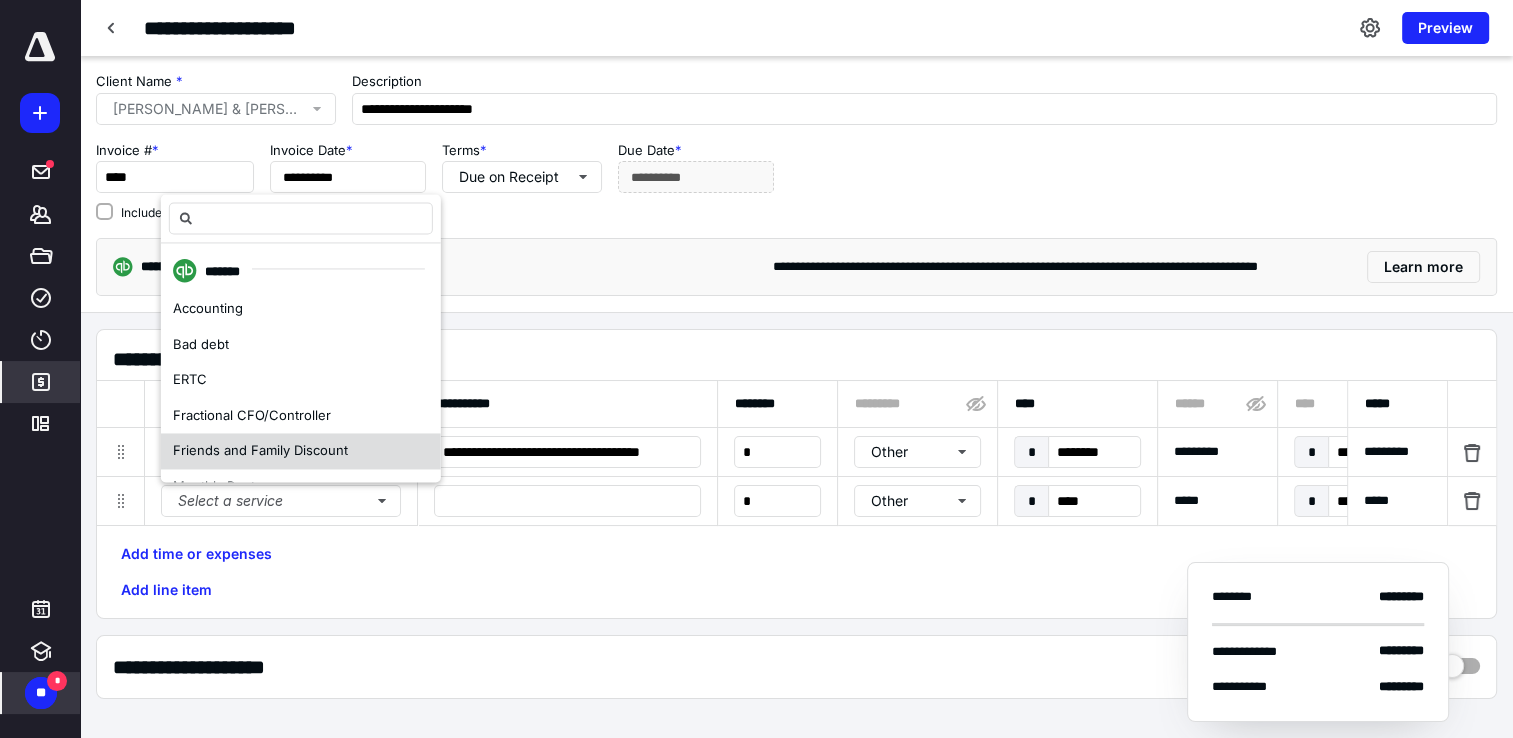 click on "Friends and Family Discount" at bounding box center [260, 451] 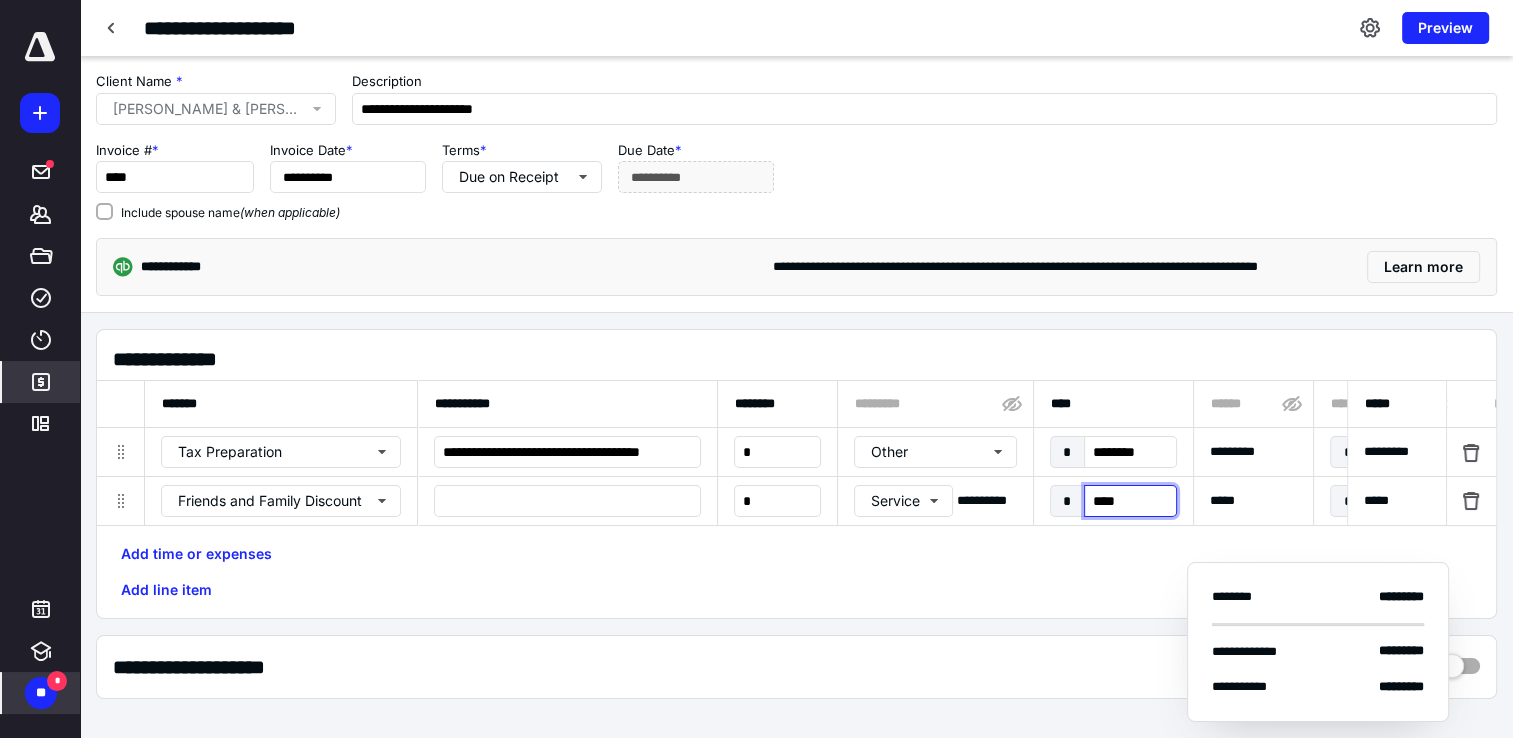 click on "****" at bounding box center (1130, 501) 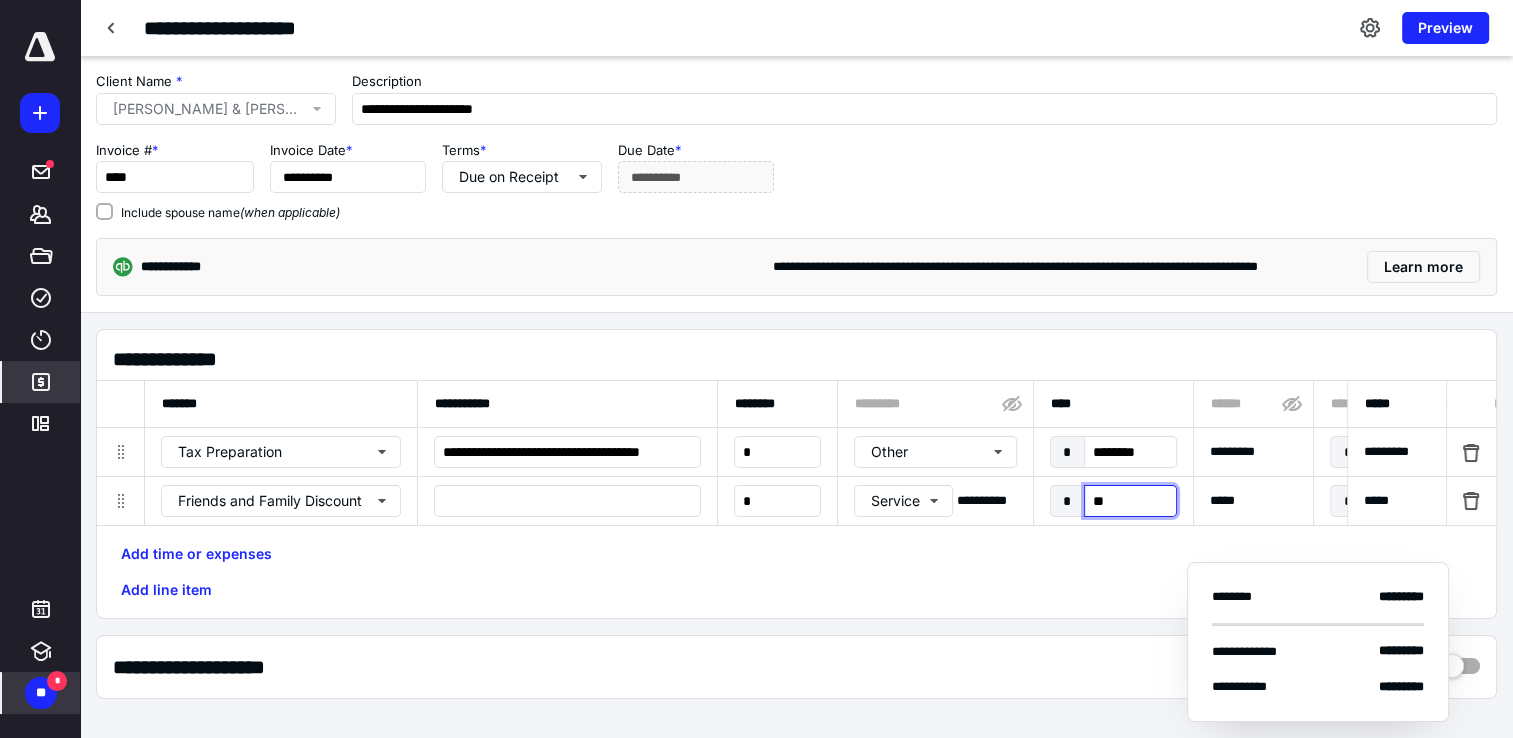 type on "***" 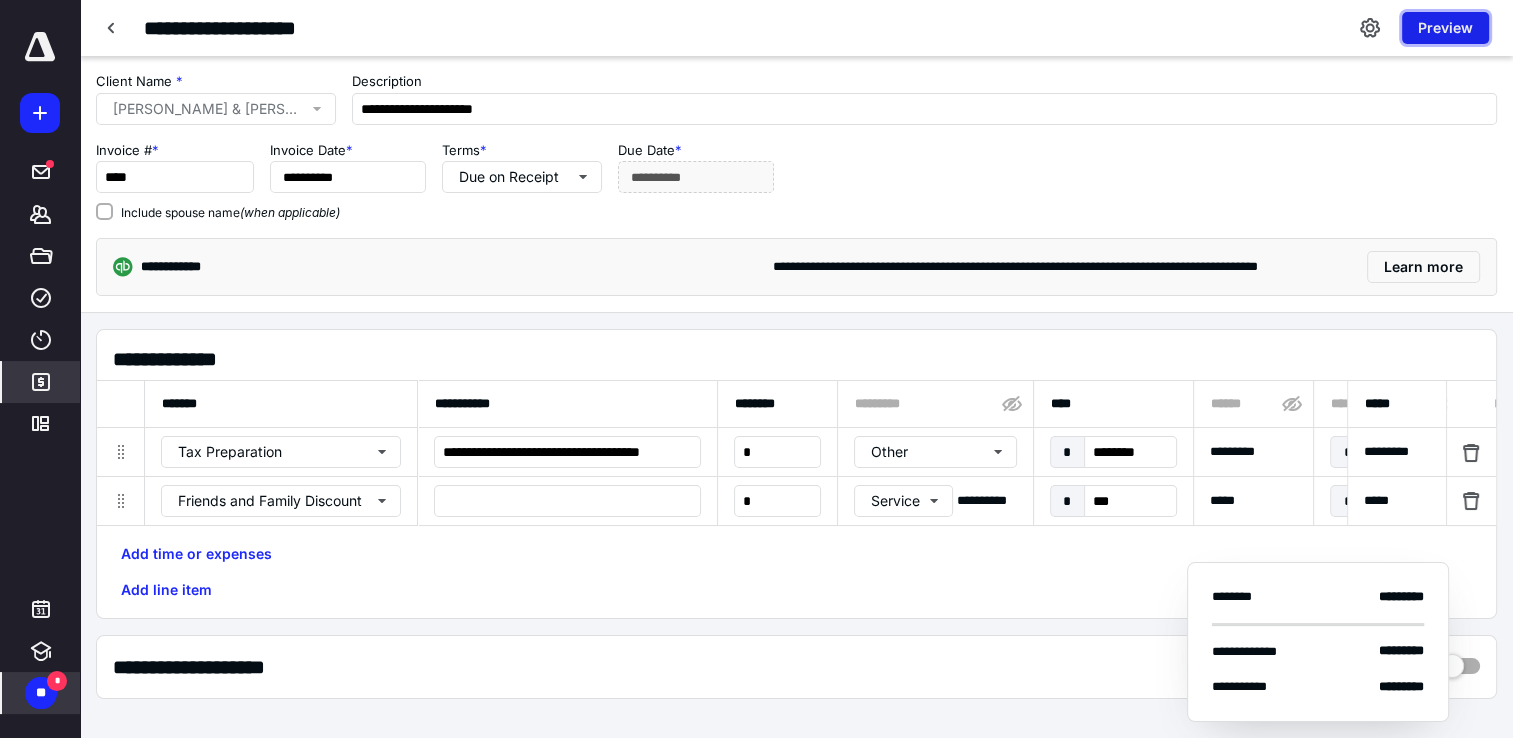click on "Preview" at bounding box center (1445, 28) 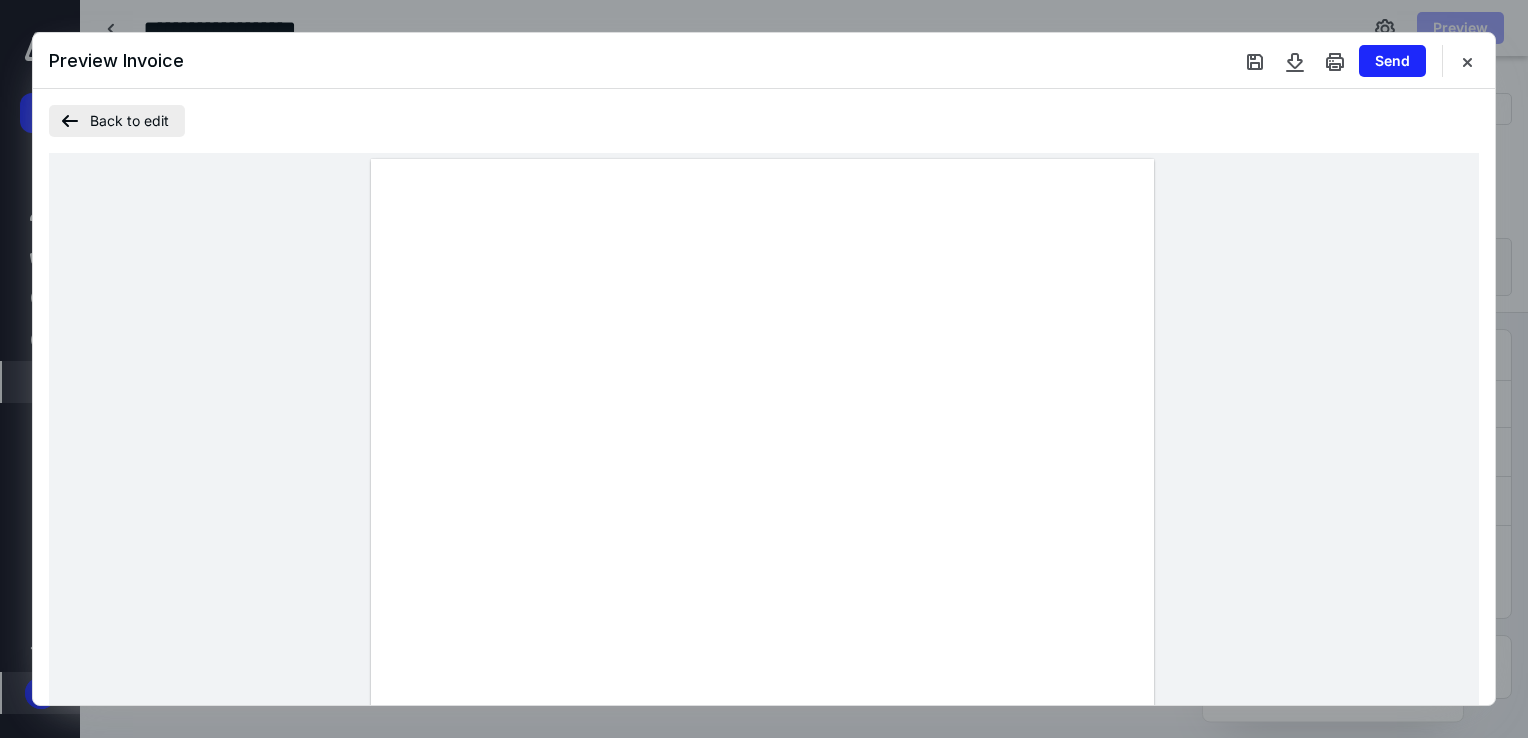 click on "Back to edit" at bounding box center [117, 121] 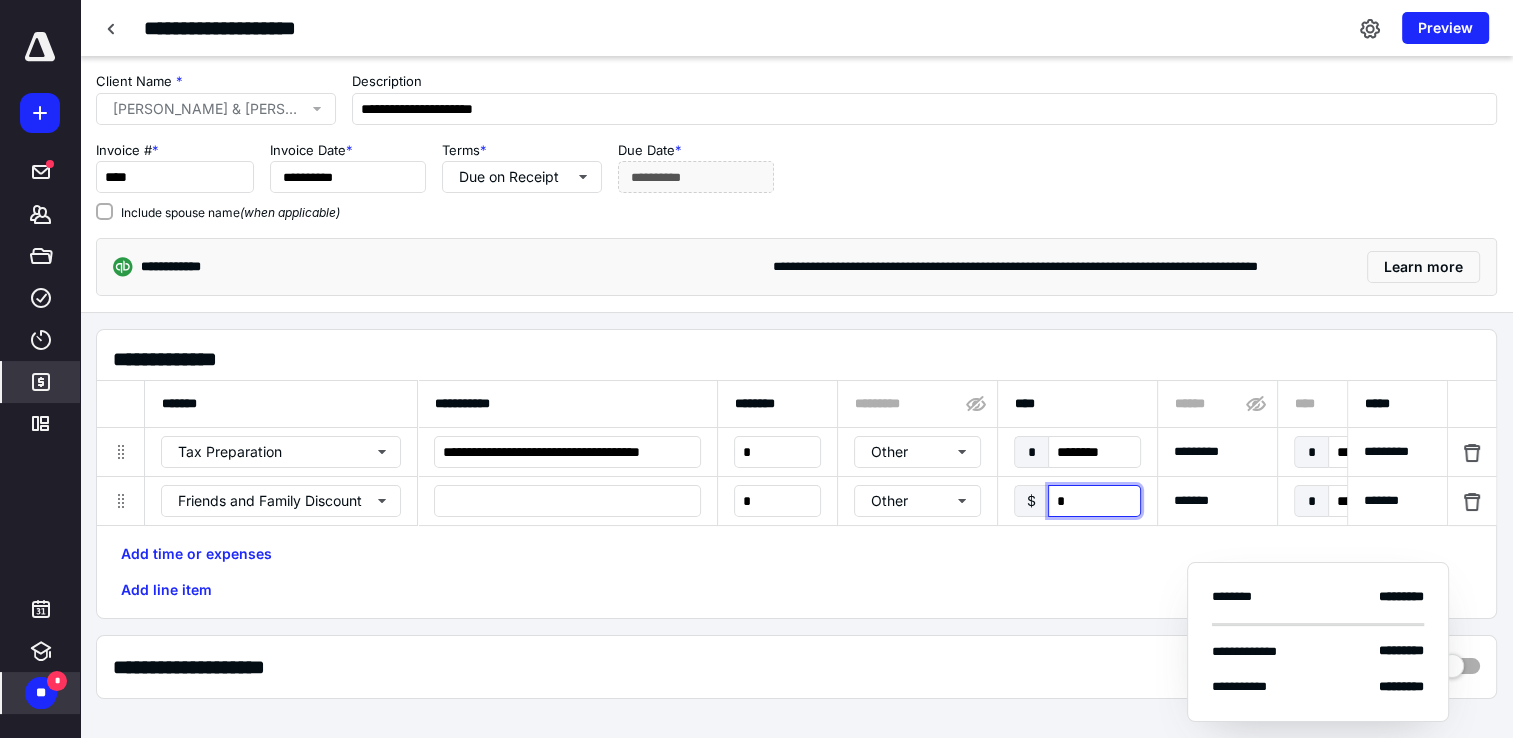 scroll, scrollTop: 0, scrollLeft: 1209, axis: horizontal 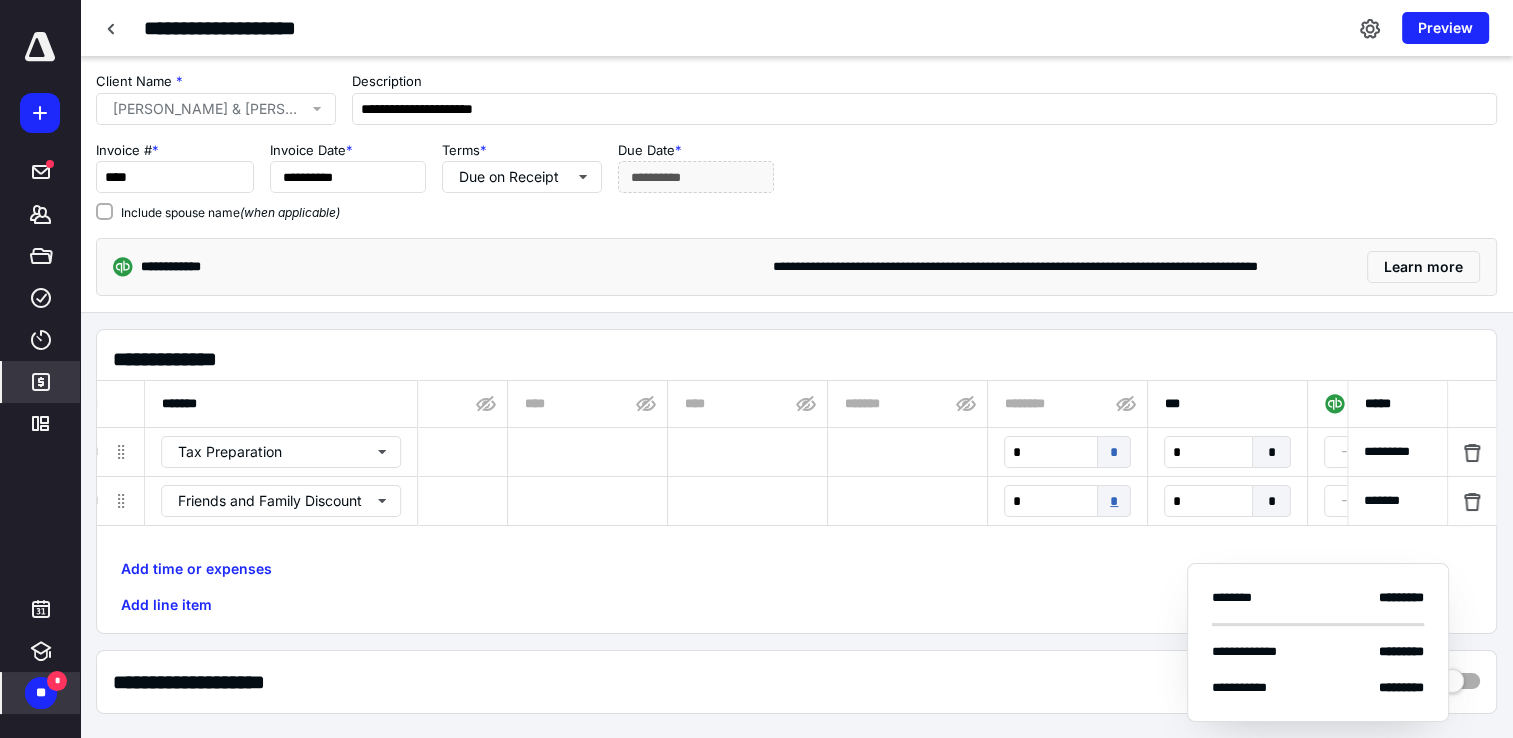 type on "****" 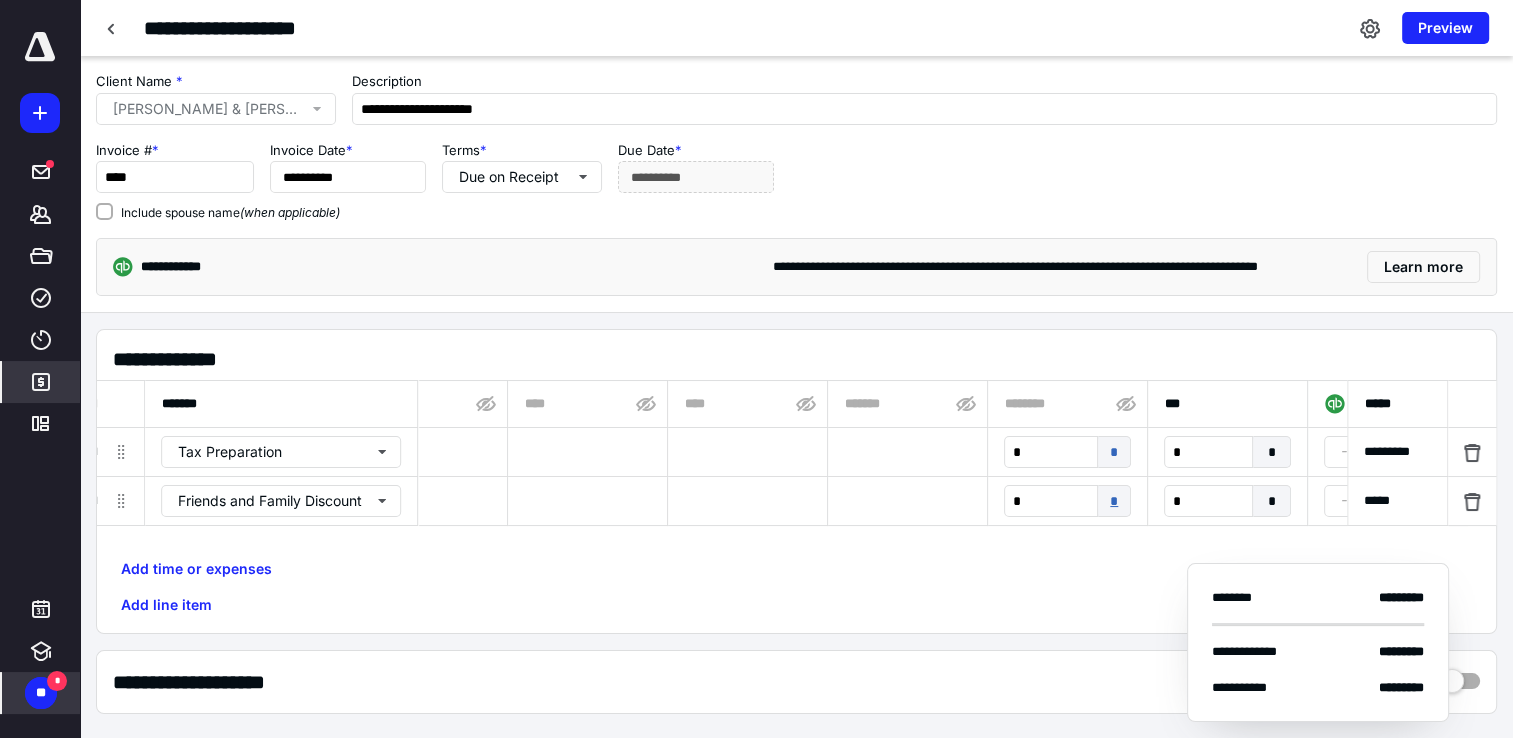 click on "*" at bounding box center [1114, 501] 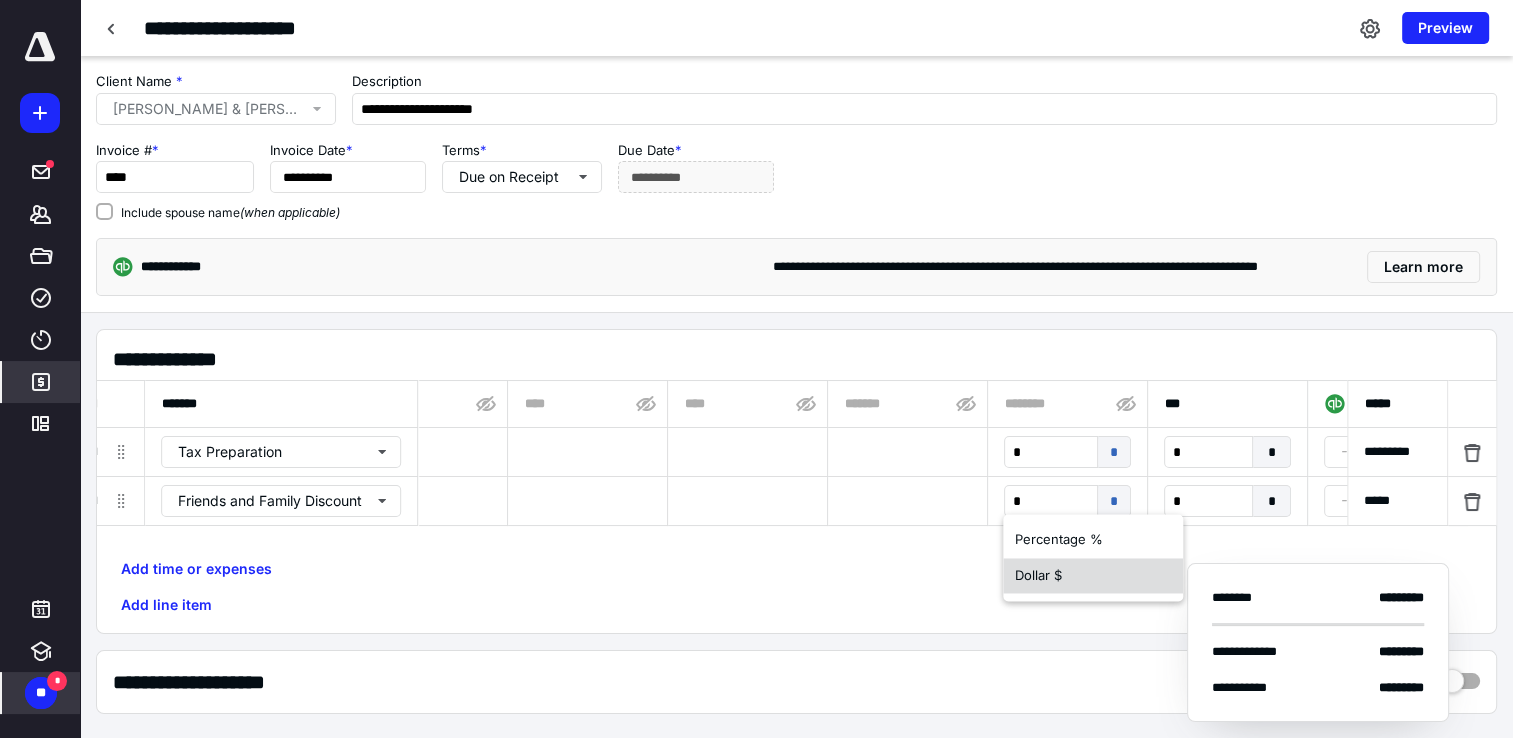 click on "Dollar $" at bounding box center (1093, 576) 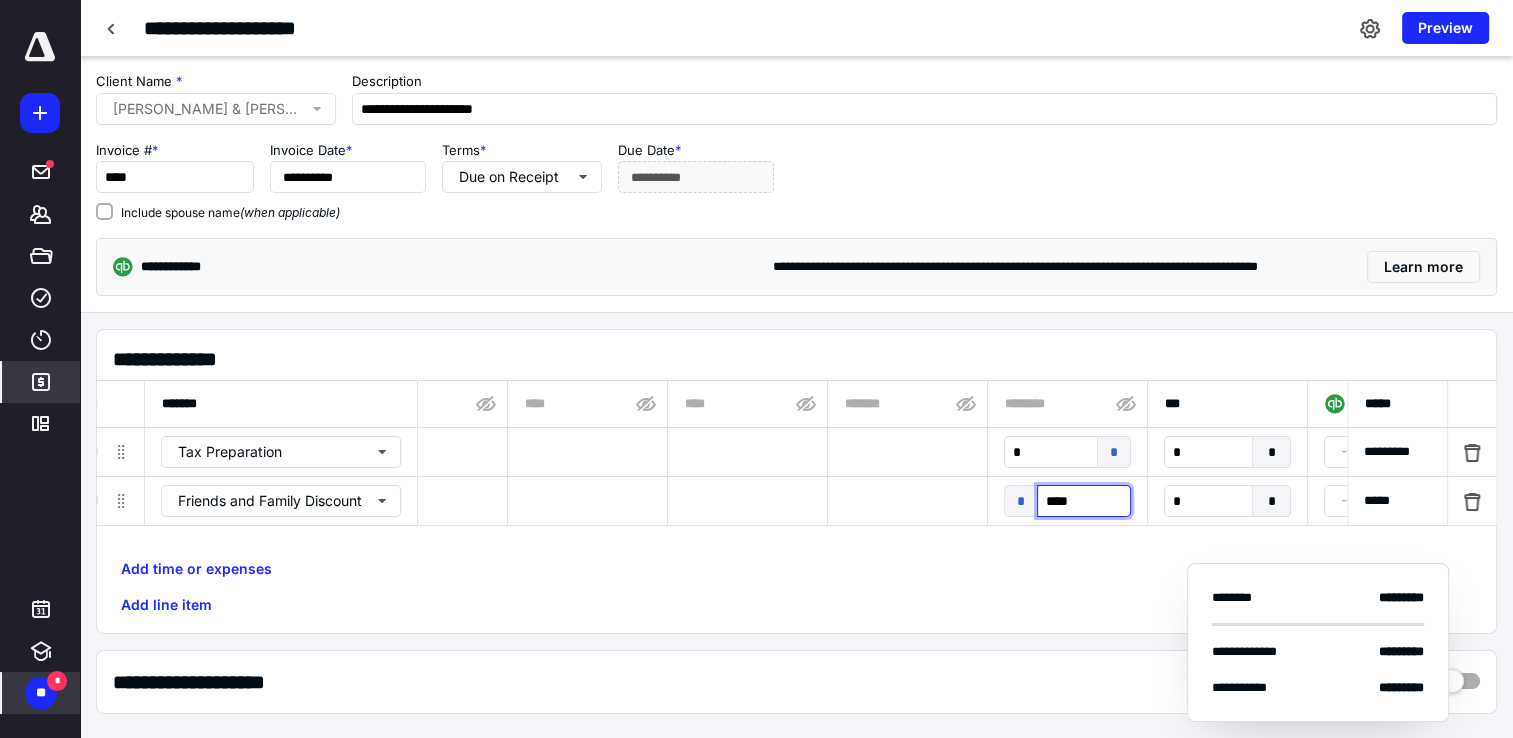 click on "****" at bounding box center (1084, 501) 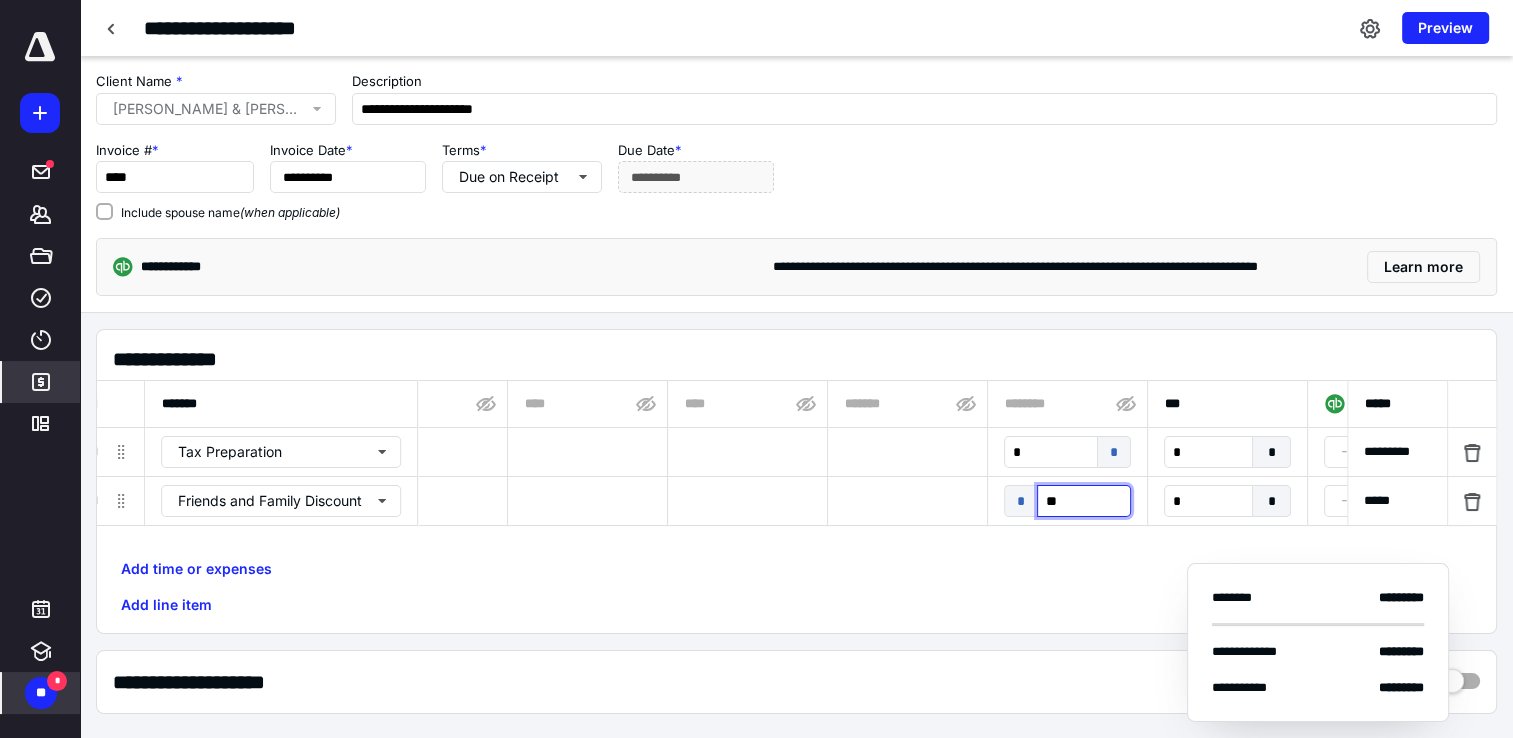 type on "***" 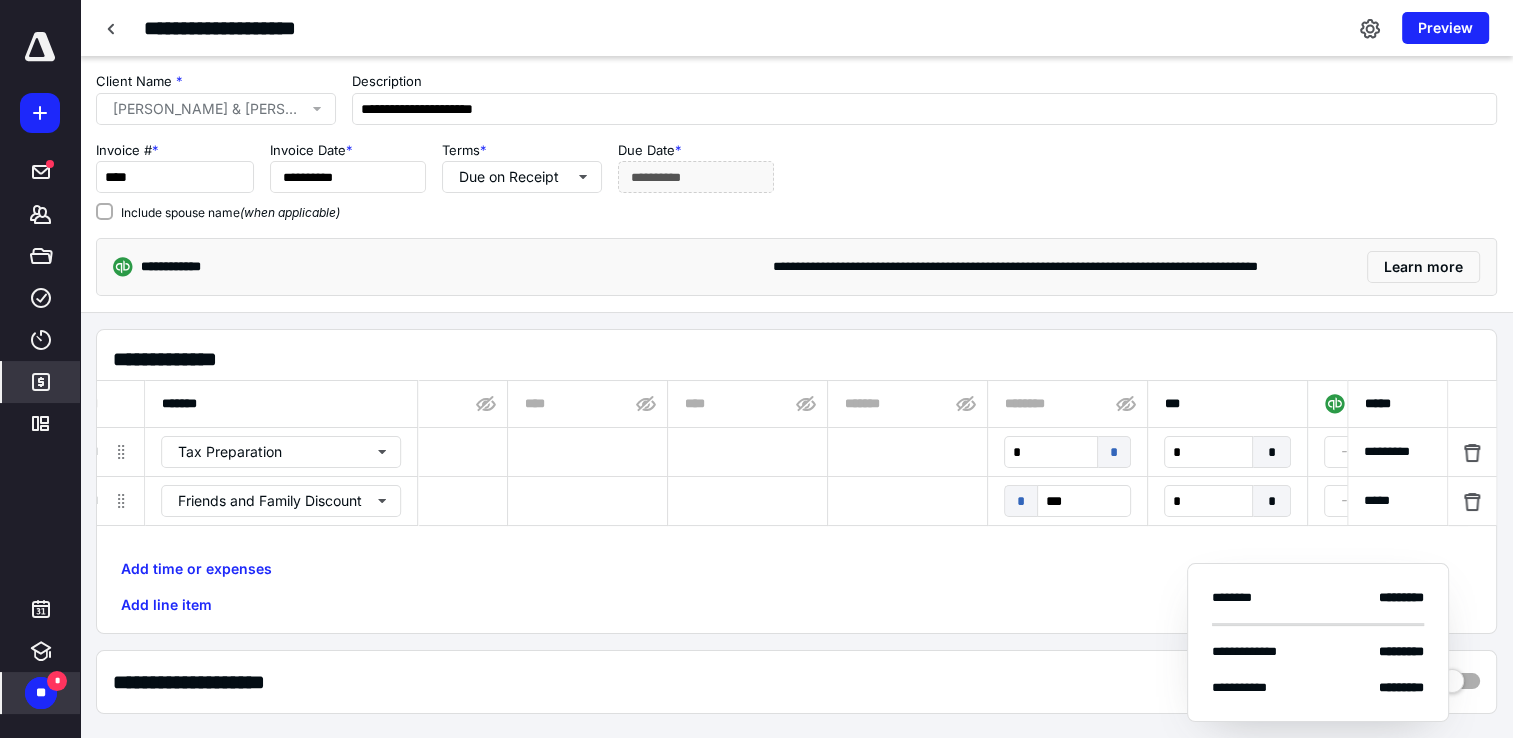 click on "Add time or expenses Add line item" at bounding box center [796, 587] 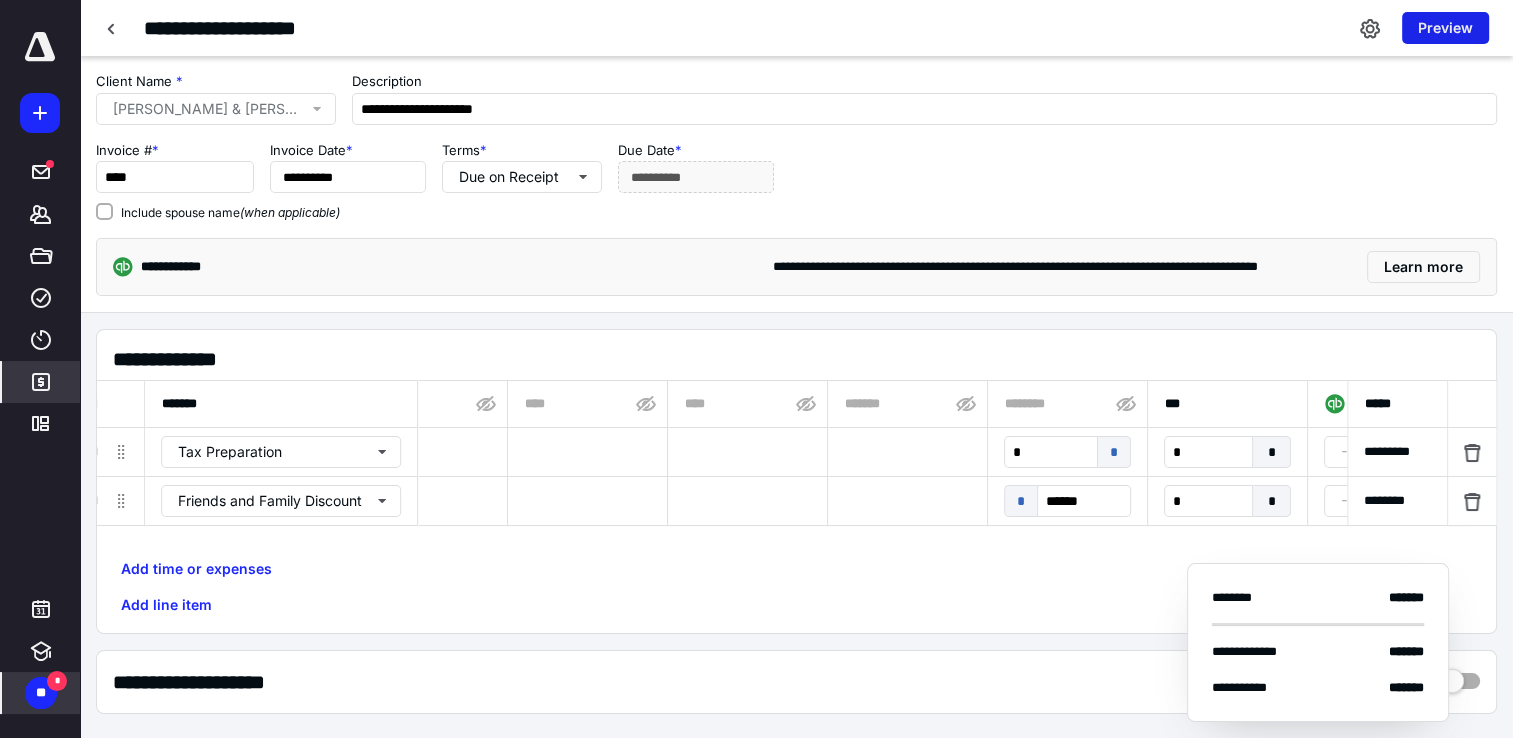 click on "Preview" at bounding box center [1445, 28] 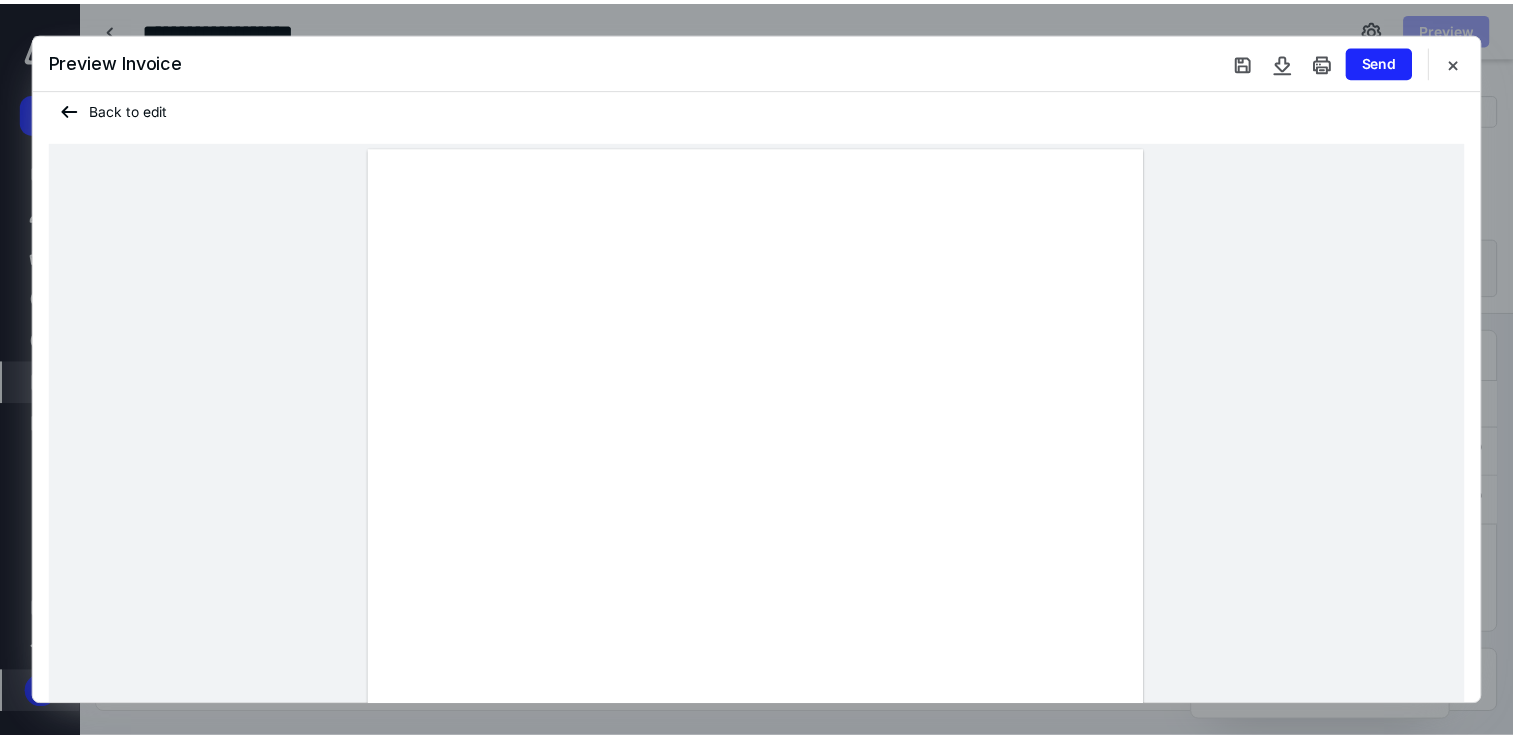 scroll, scrollTop: 0, scrollLeft: 0, axis: both 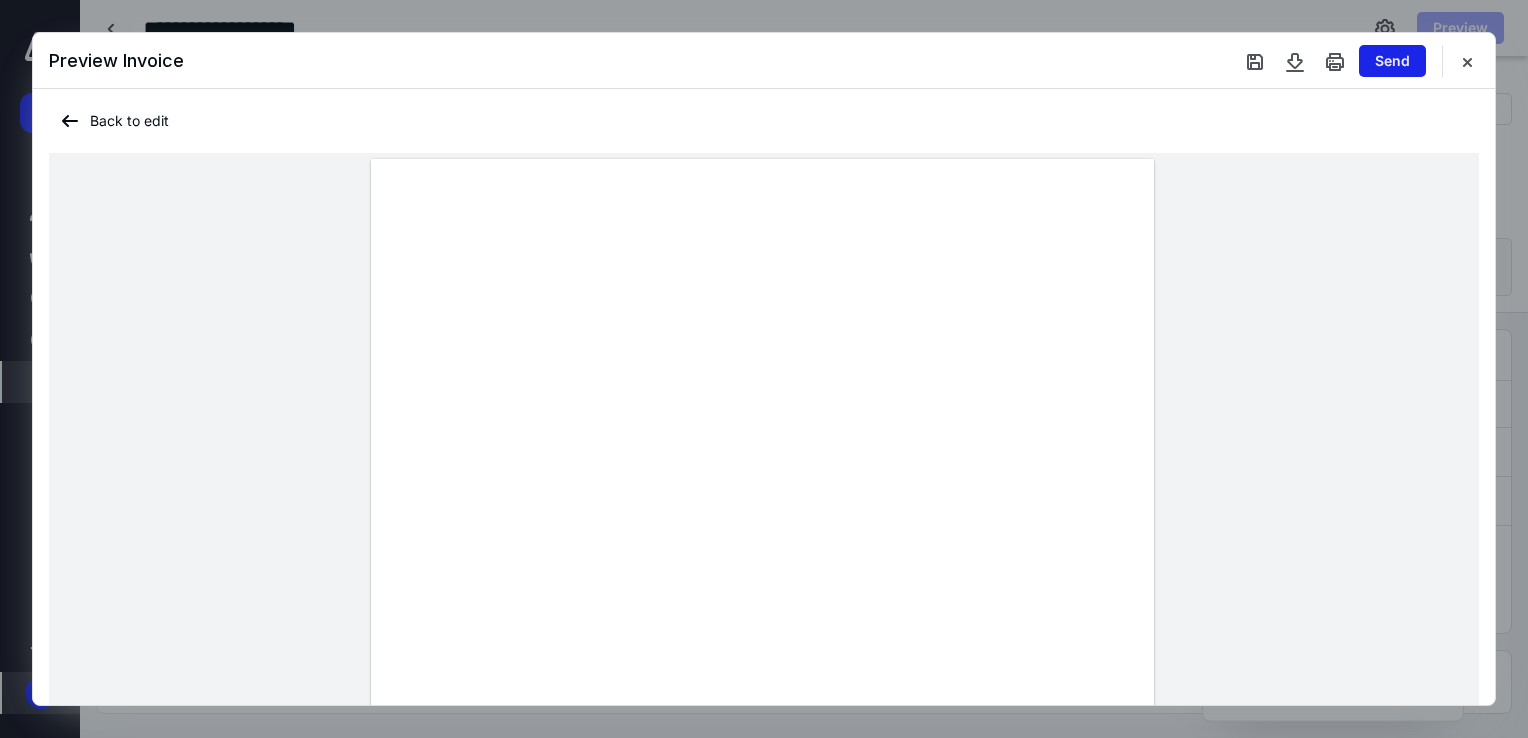 click on "Send" at bounding box center (1392, 61) 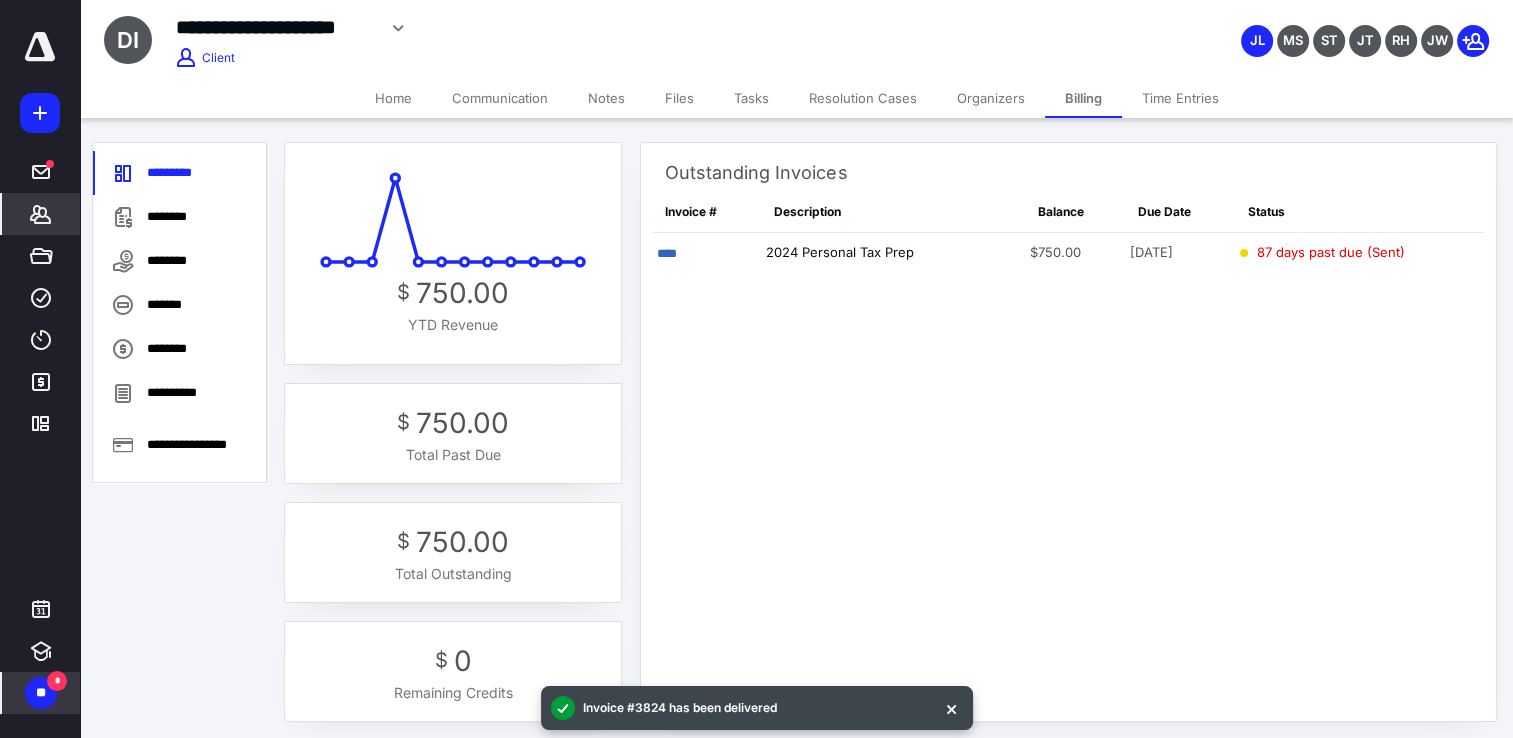 click on "Home" at bounding box center [393, 98] 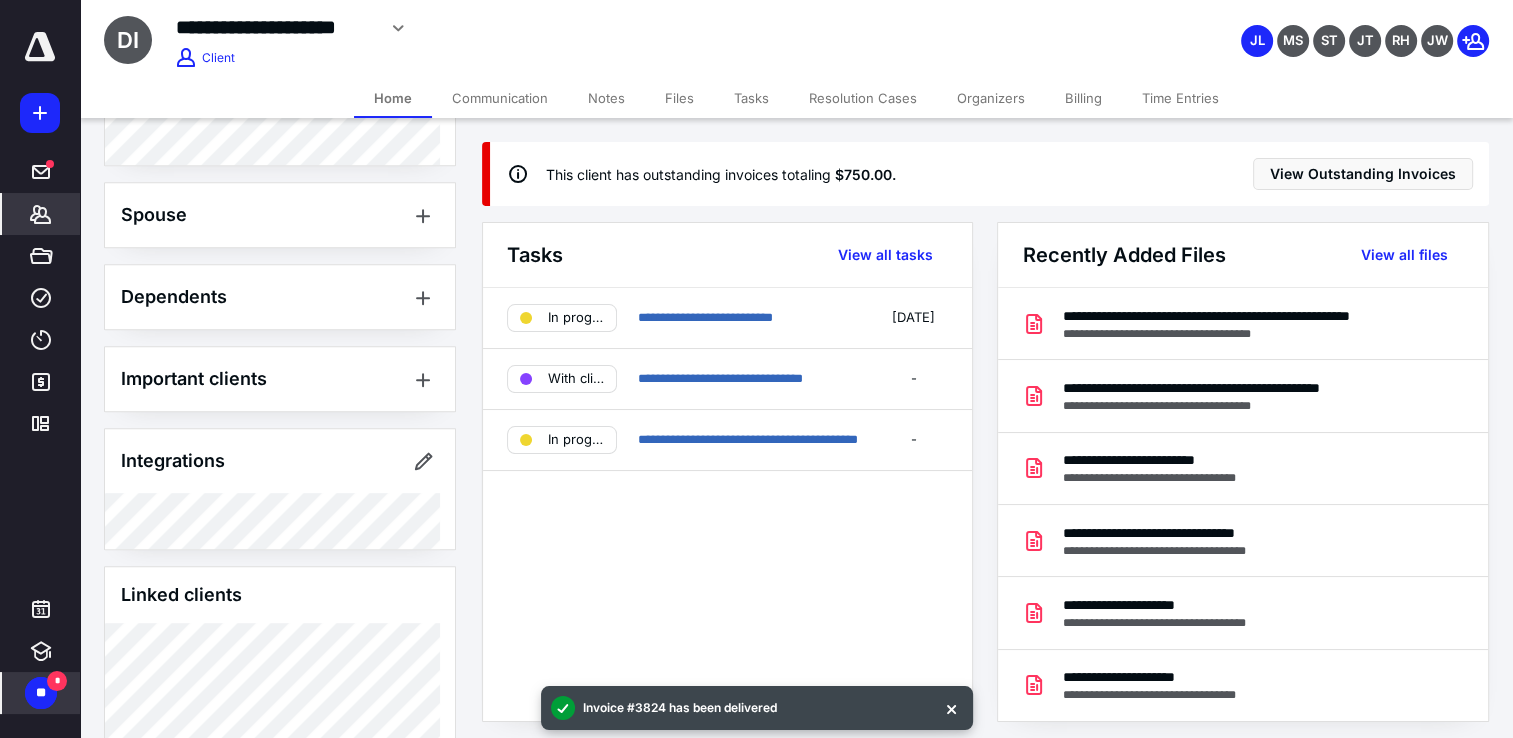 scroll, scrollTop: 1100, scrollLeft: 0, axis: vertical 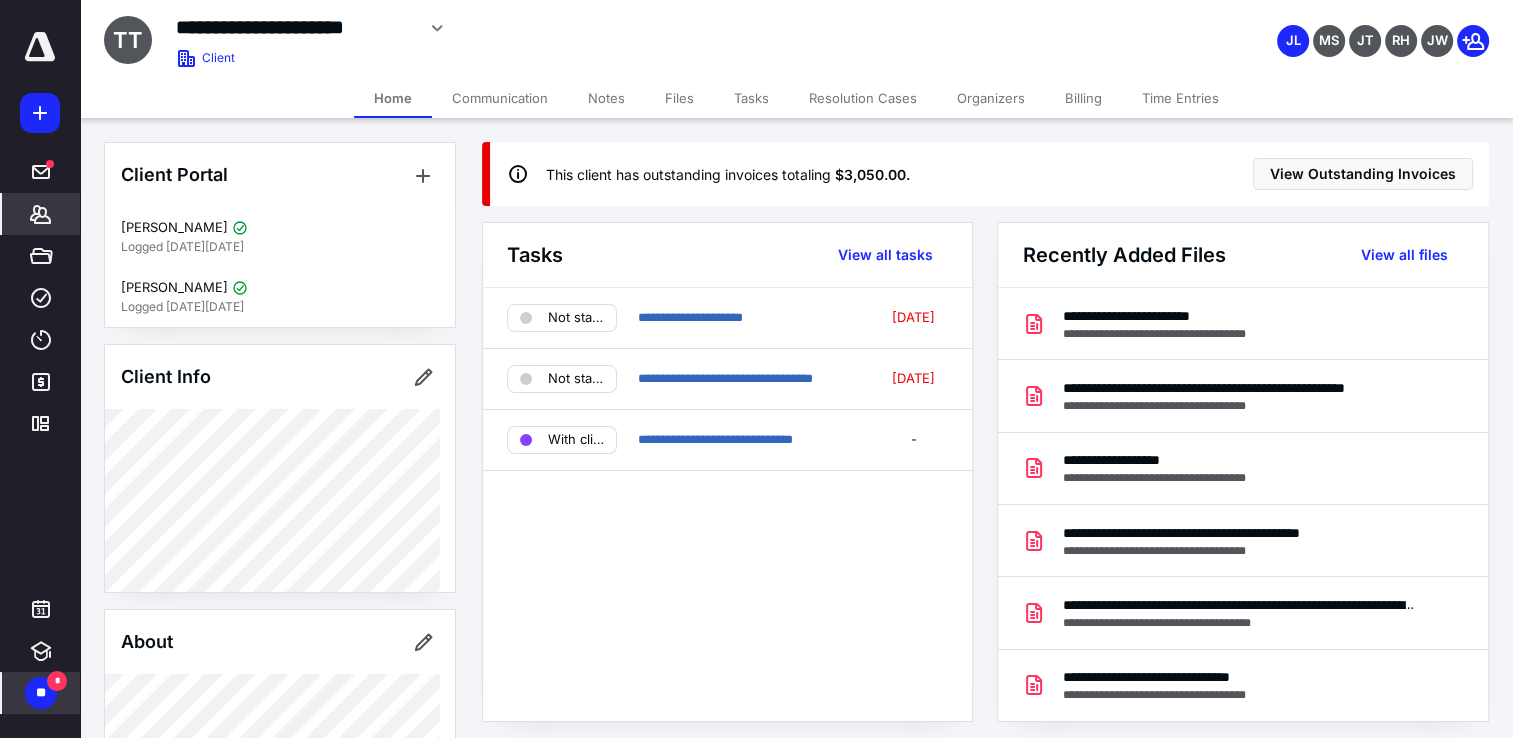 click on "Billing" at bounding box center [1083, 98] 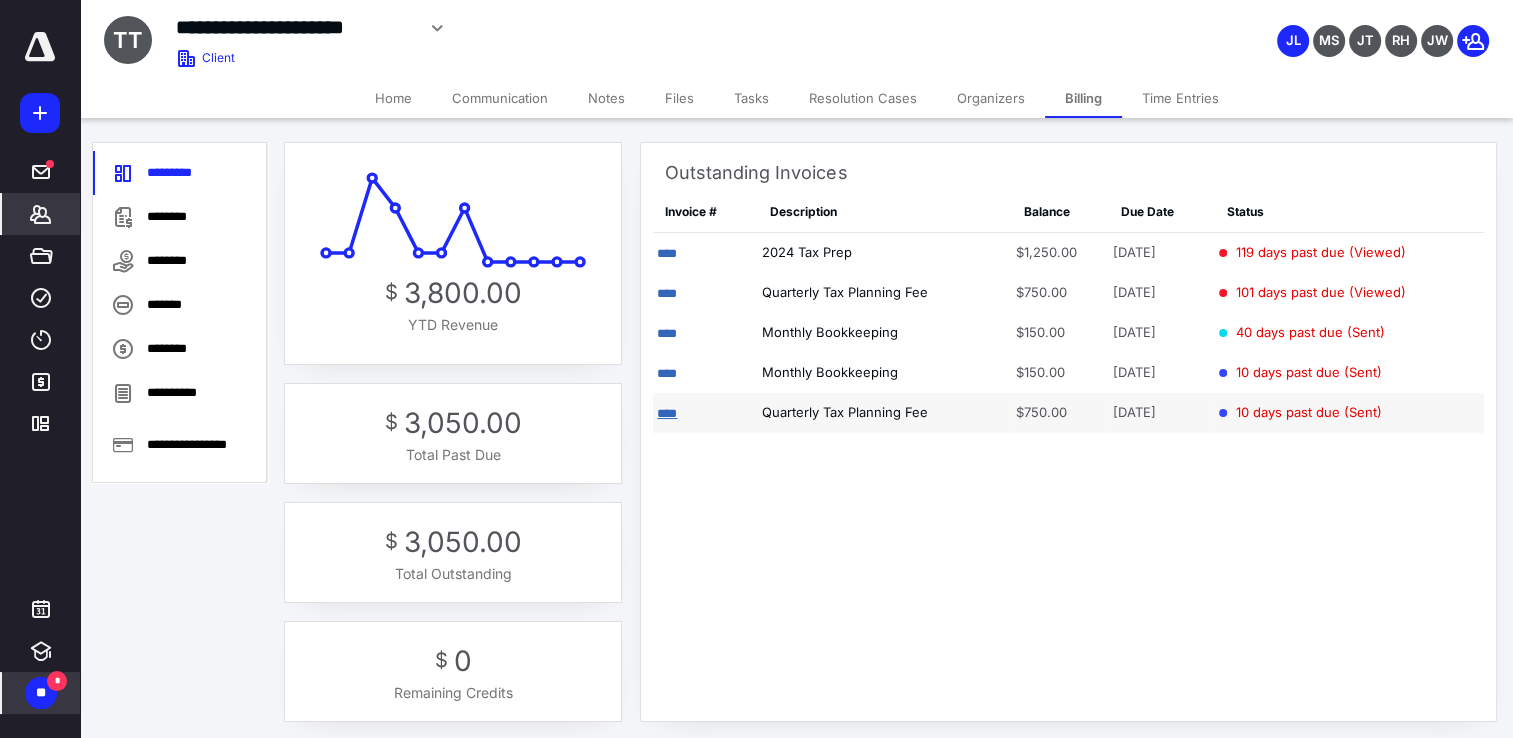 click on "****" at bounding box center (667, 413) 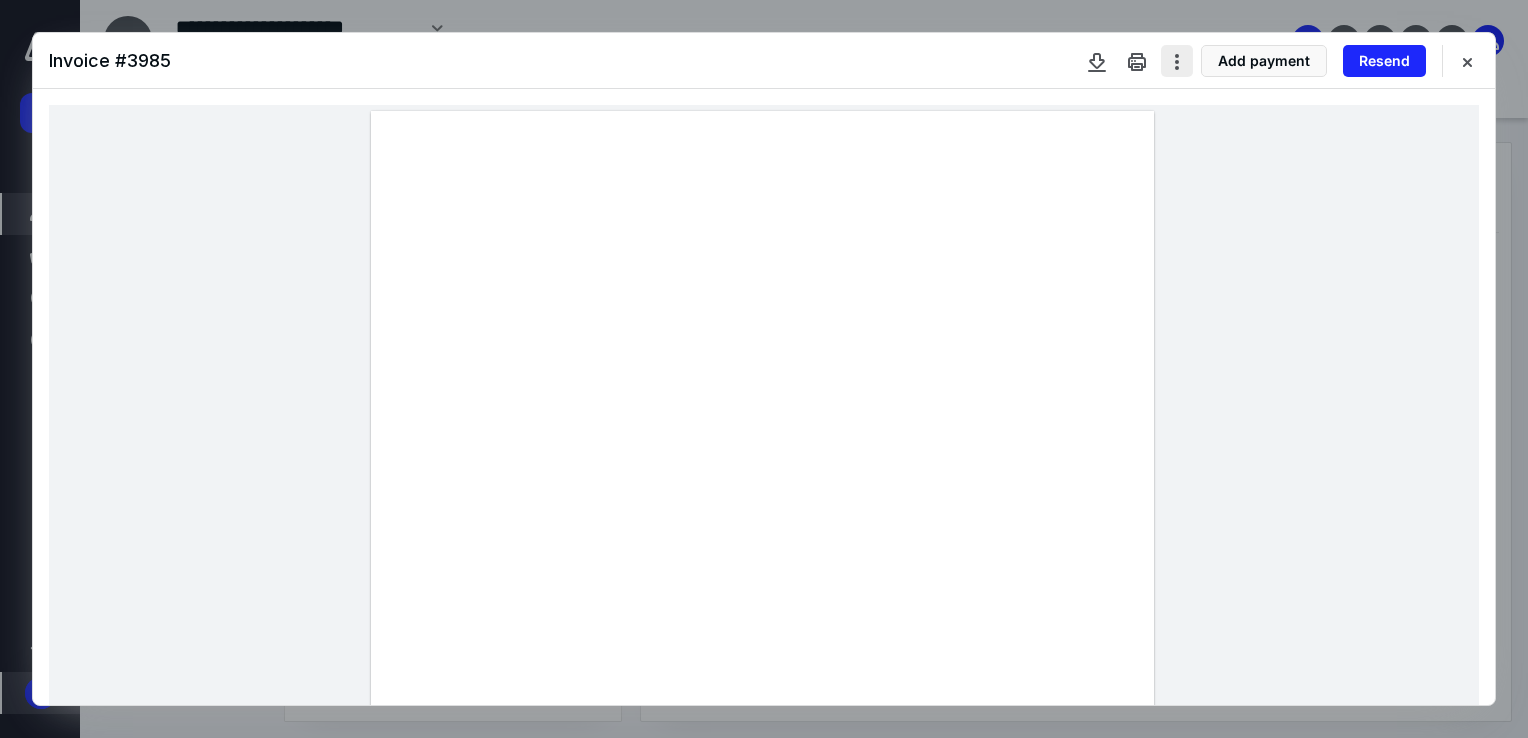 click at bounding box center [1177, 61] 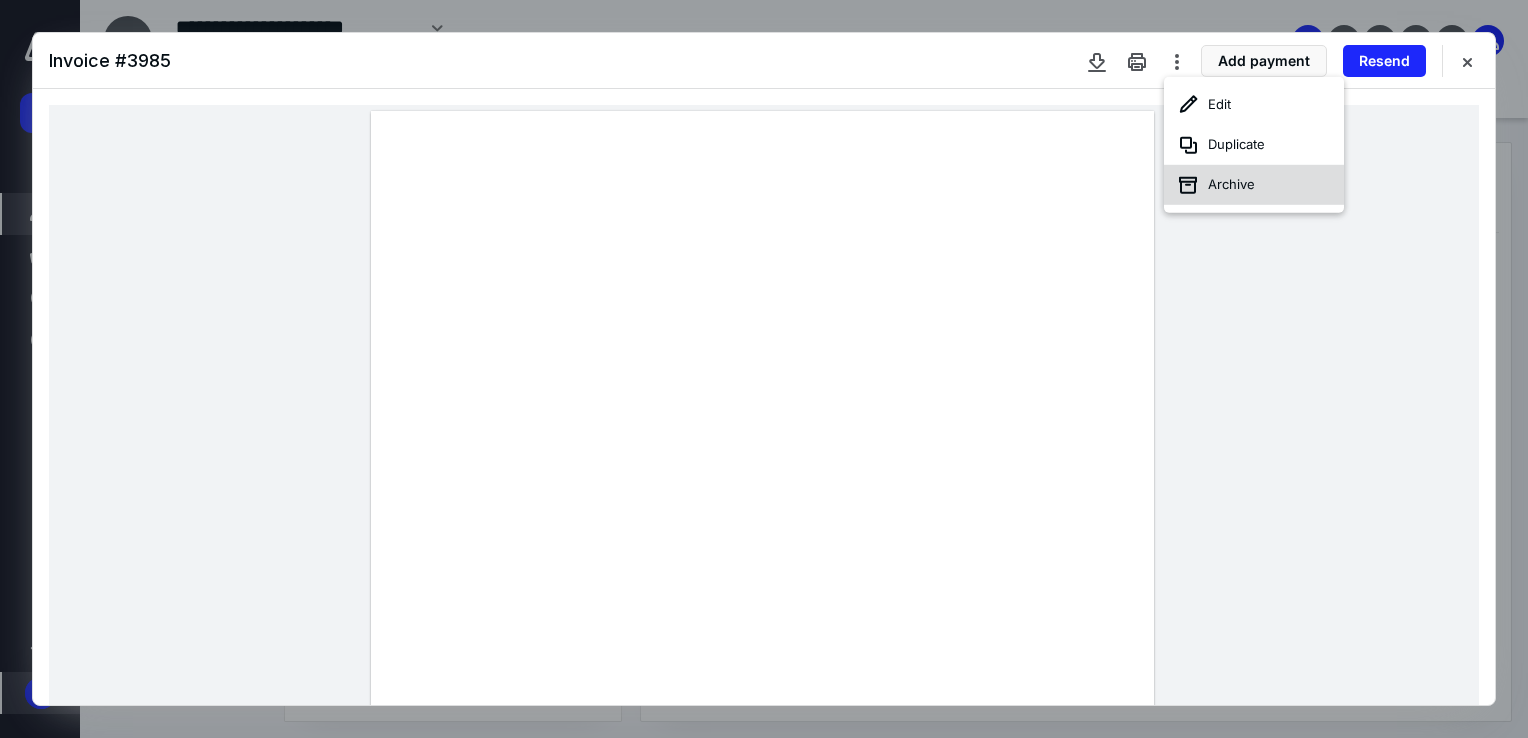 click on "Archive" at bounding box center [1254, 185] 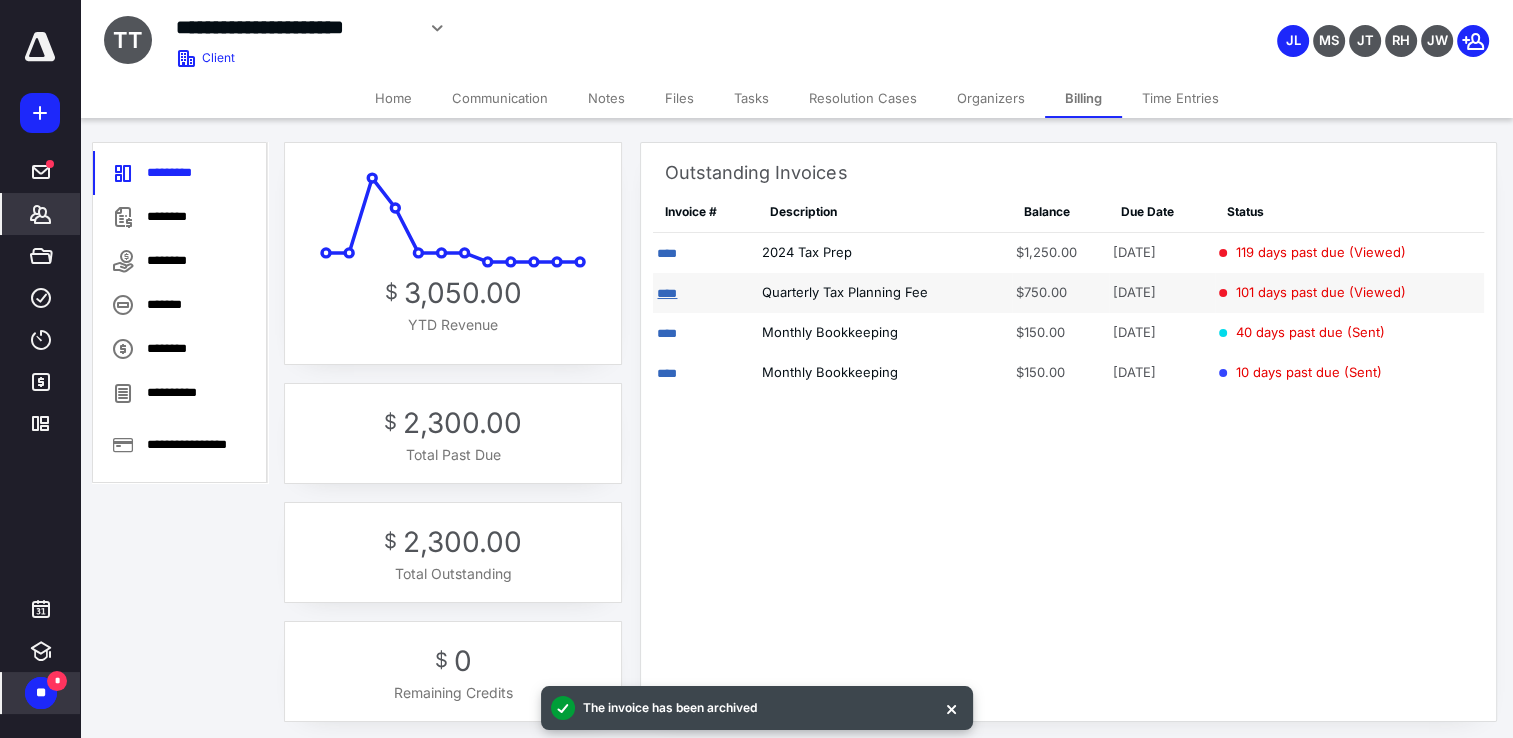 click on "****" at bounding box center (705, 293) 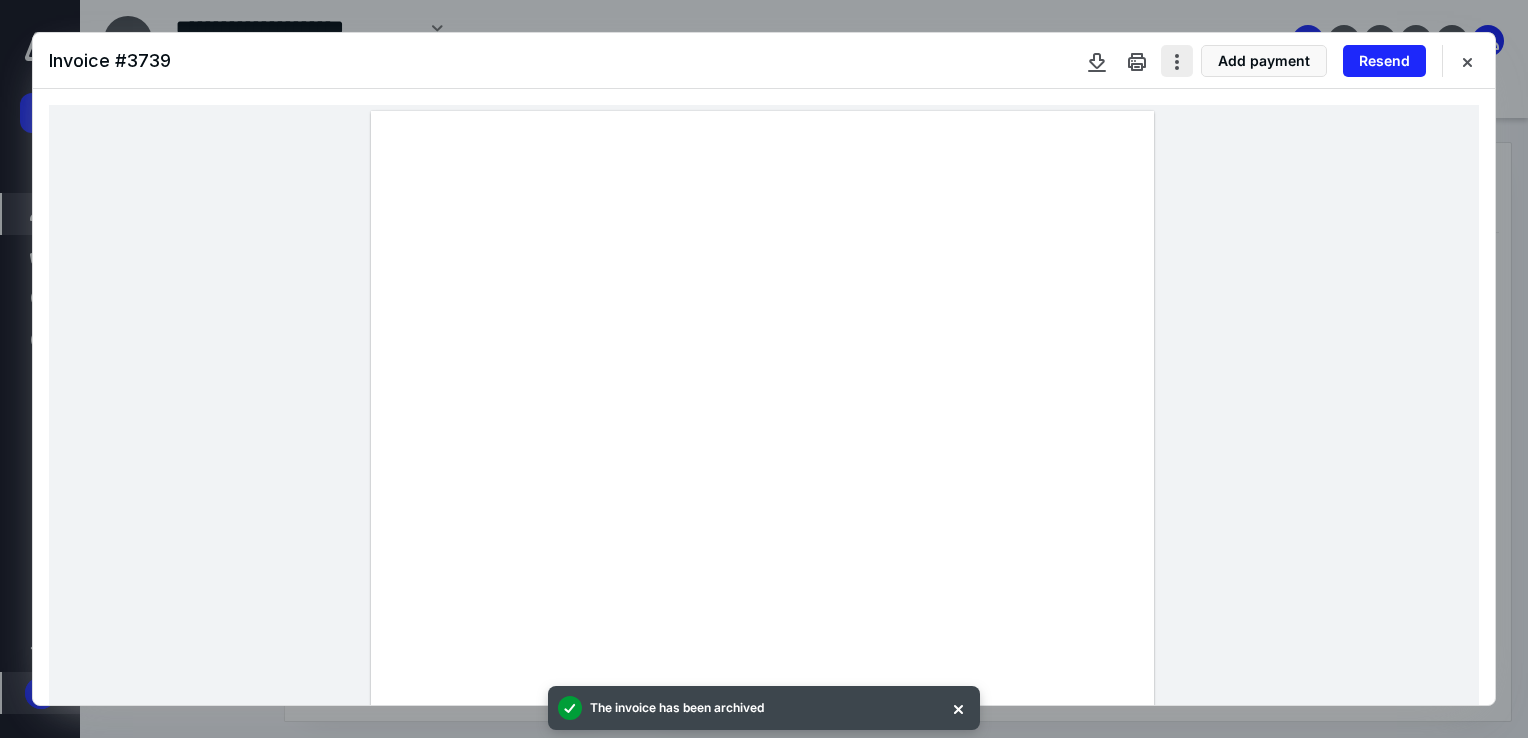 click at bounding box center (1177, 61) 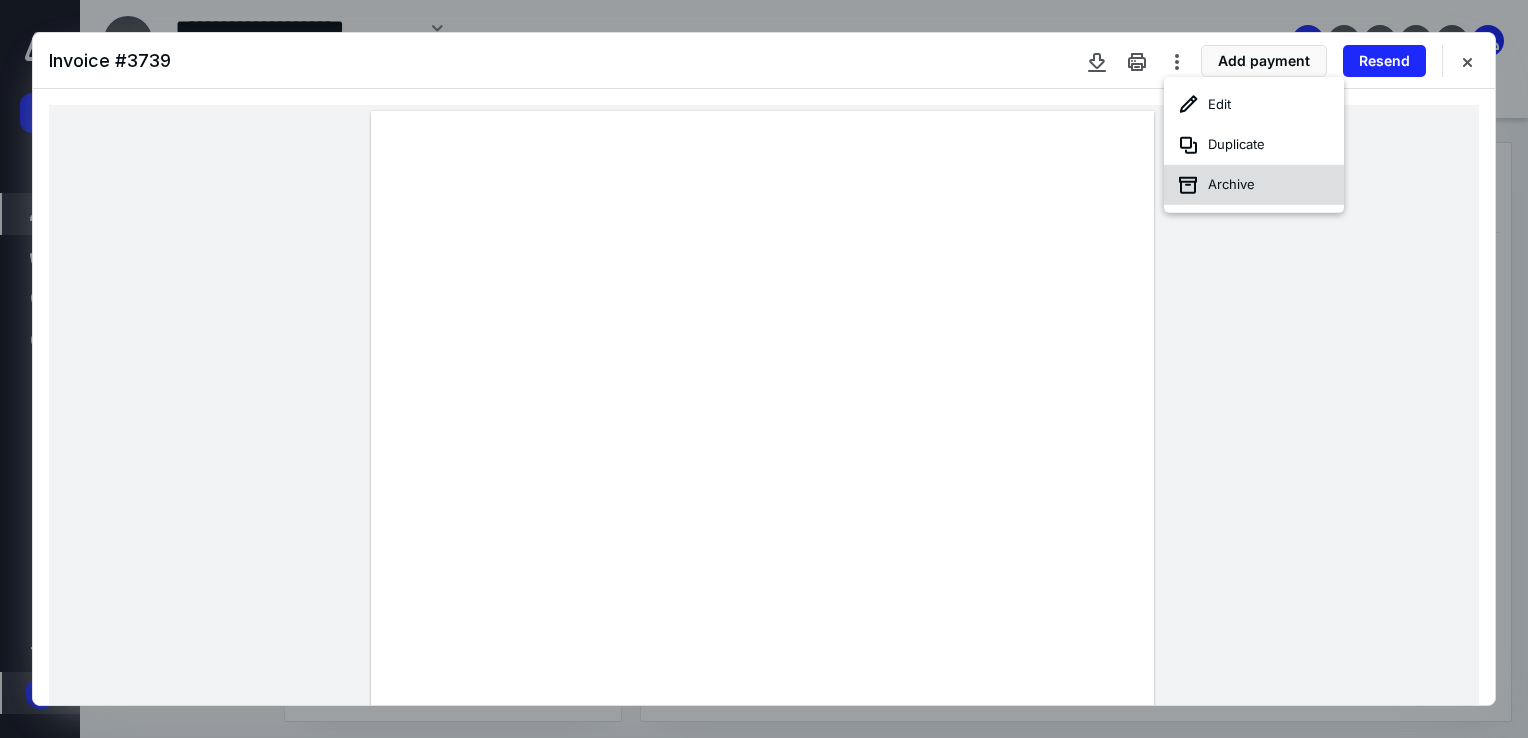 click on "Archive" at bounding box center [1254, 185] 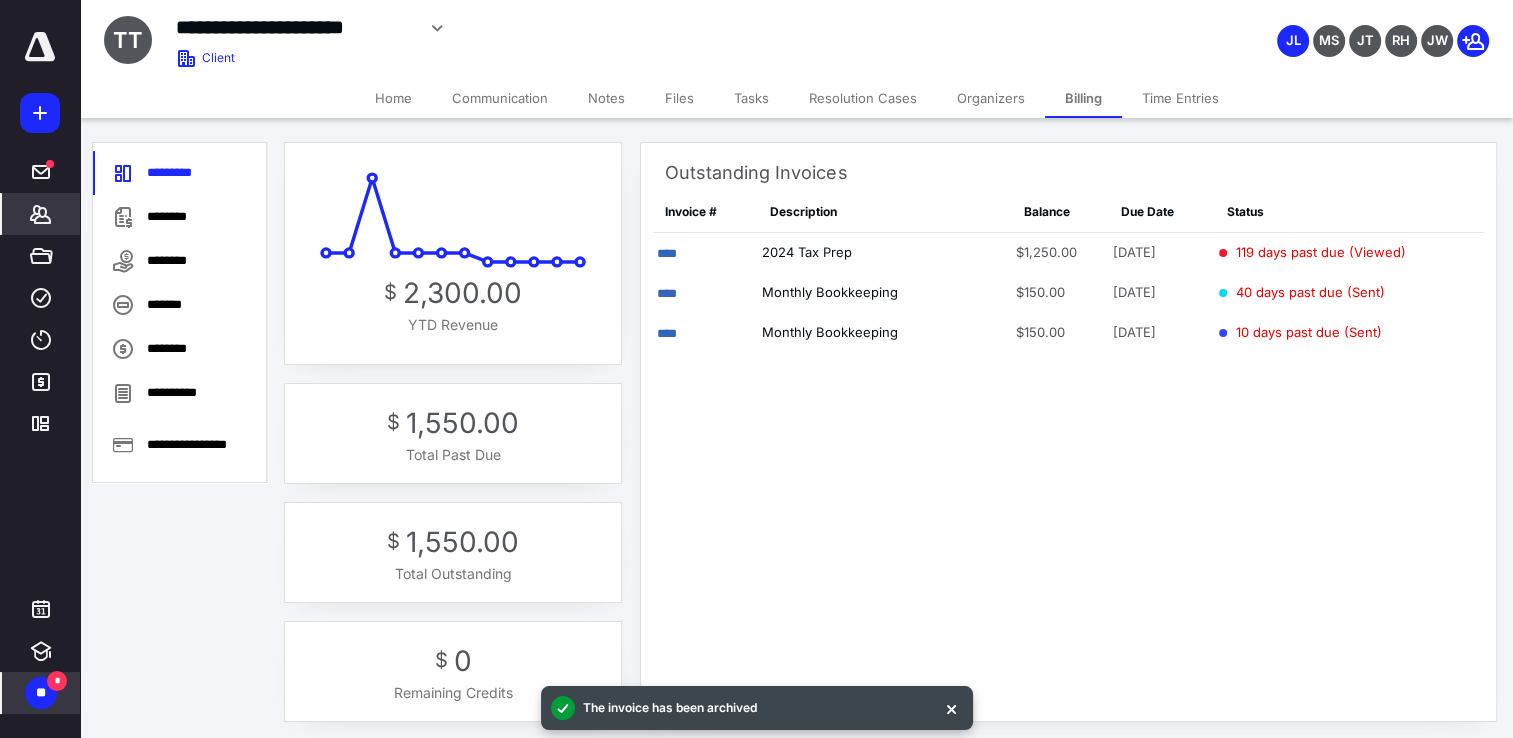 click on "Home" at bounding box center [393, 98] 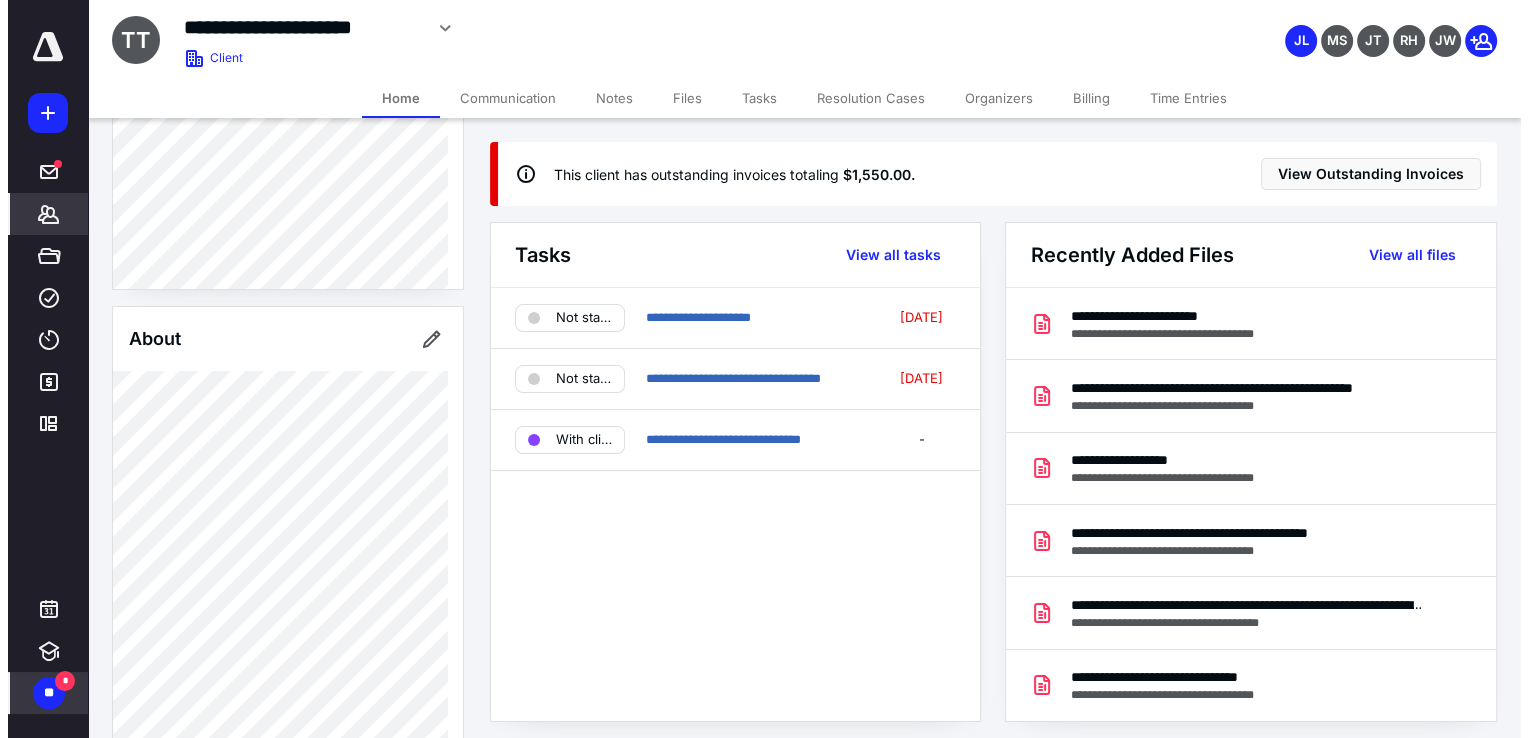scroll, scrollTop: 300, scrollLeft: 0, axis: vertical 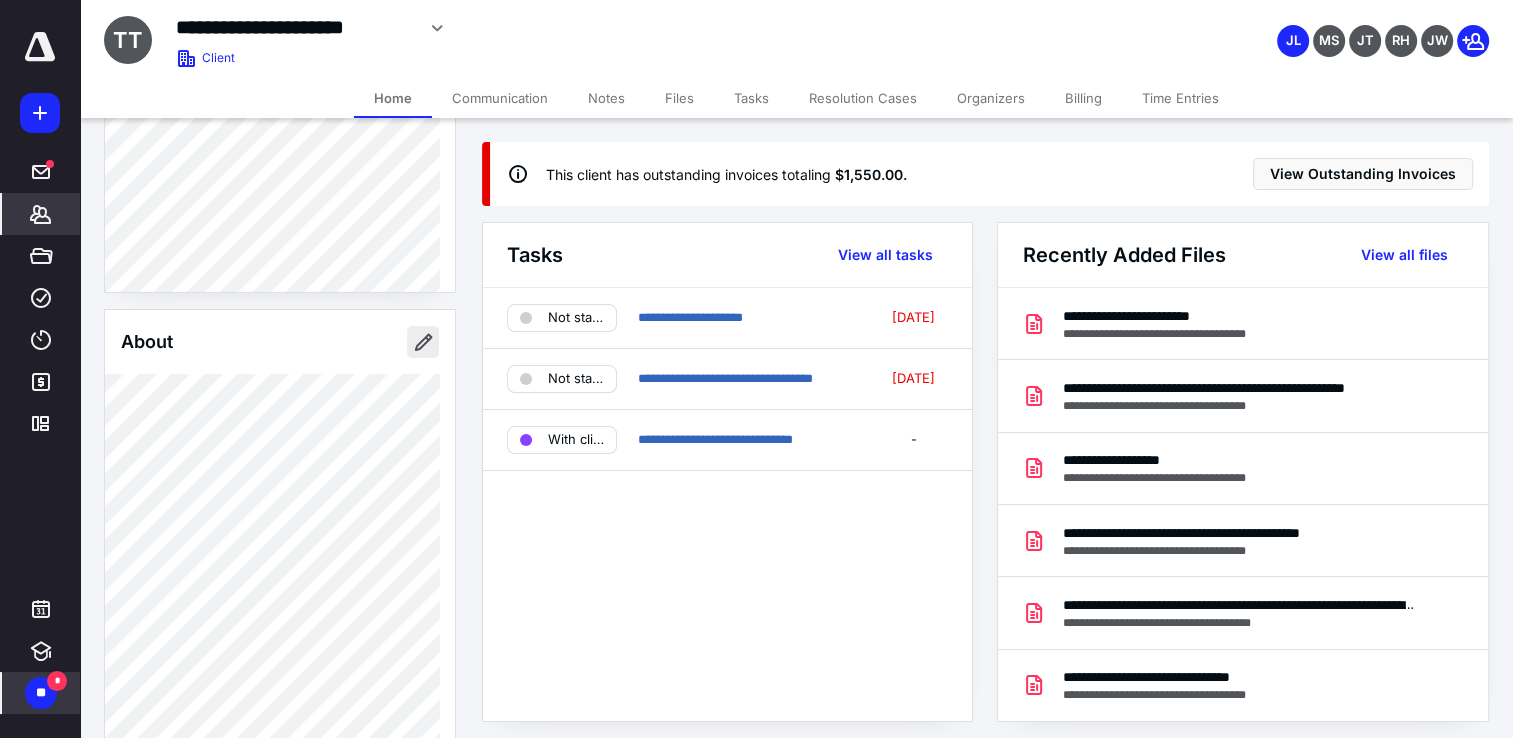 click at bounding box center (423, 342) 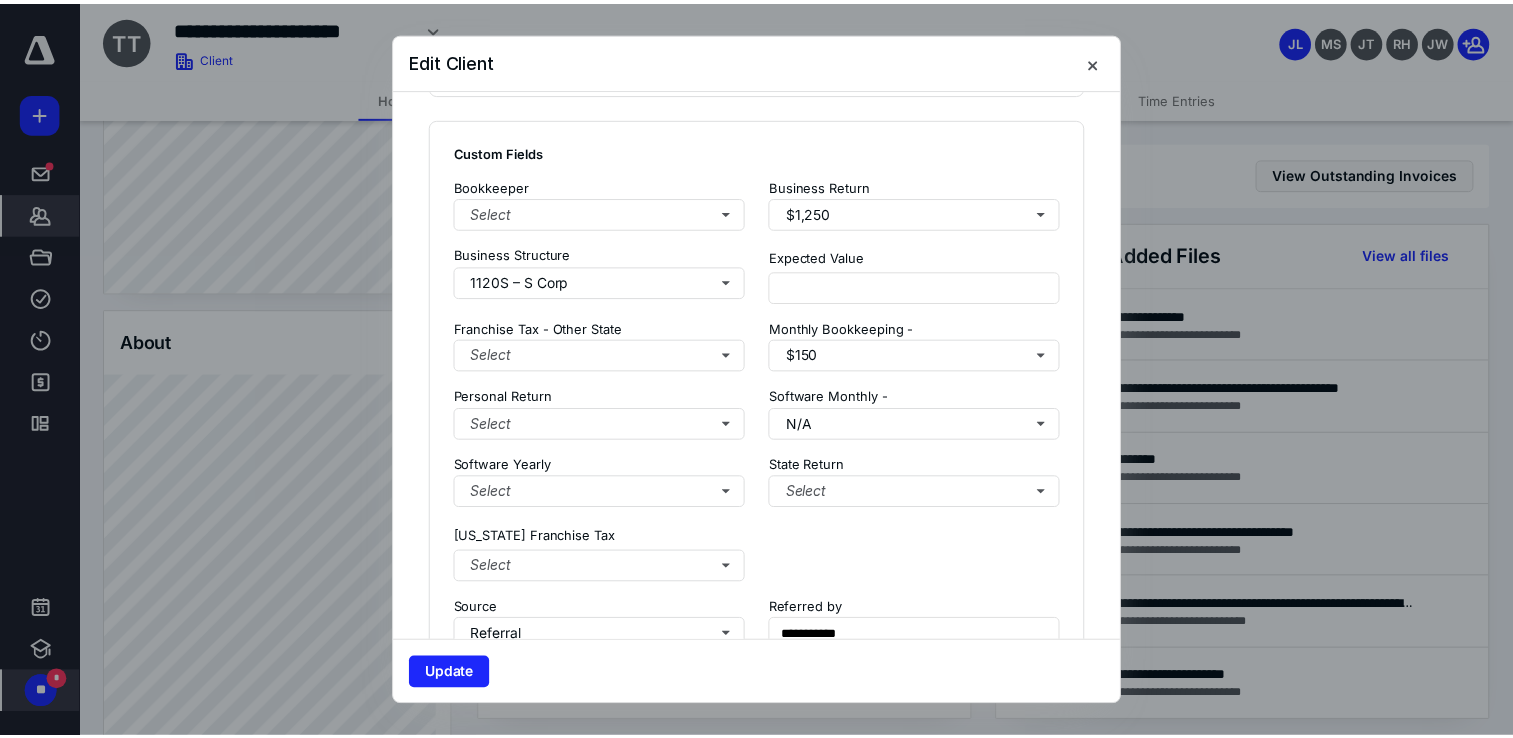 scroll, scrollTop: 1400, scrollLeft: 0, axis: vertical 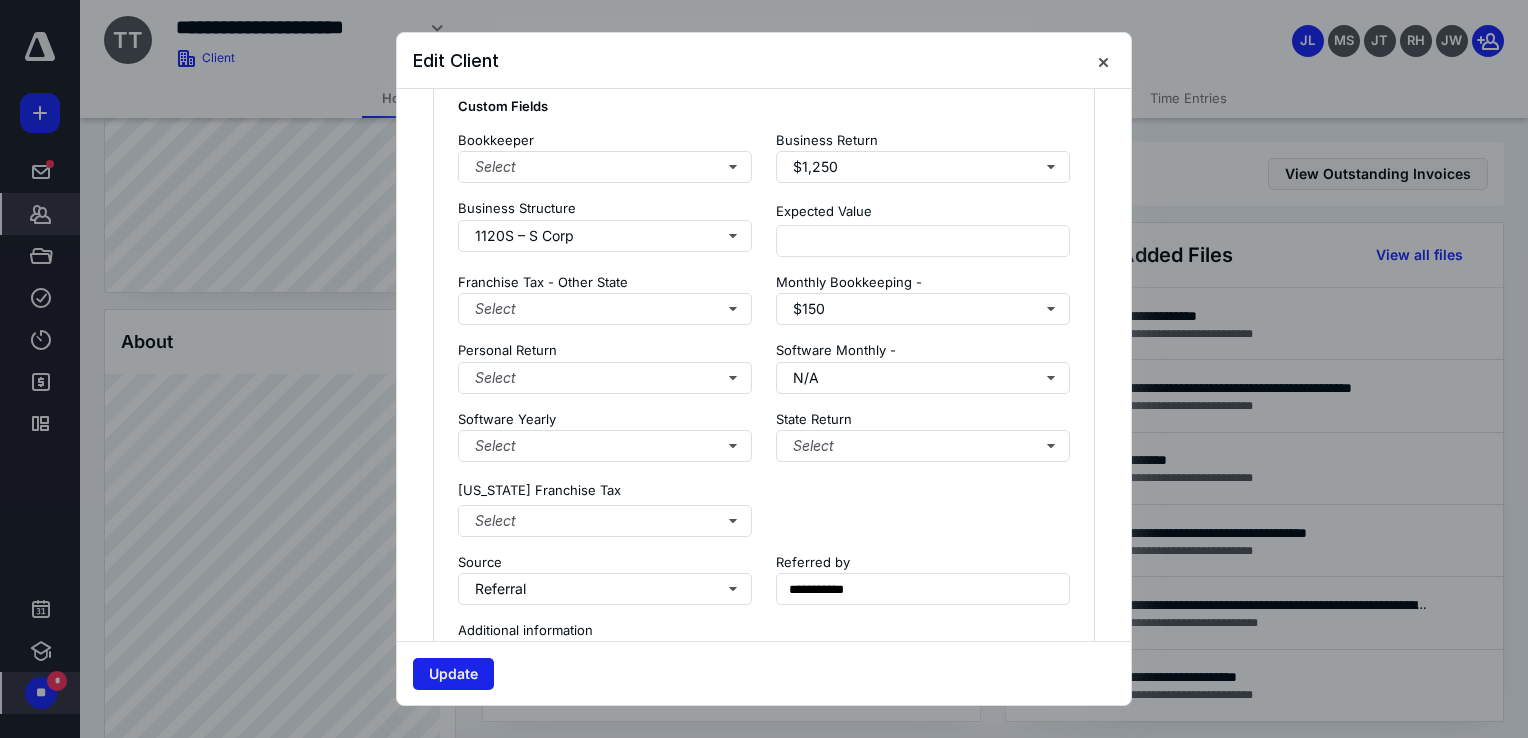click on "Update" at bounding box center (453, 674) 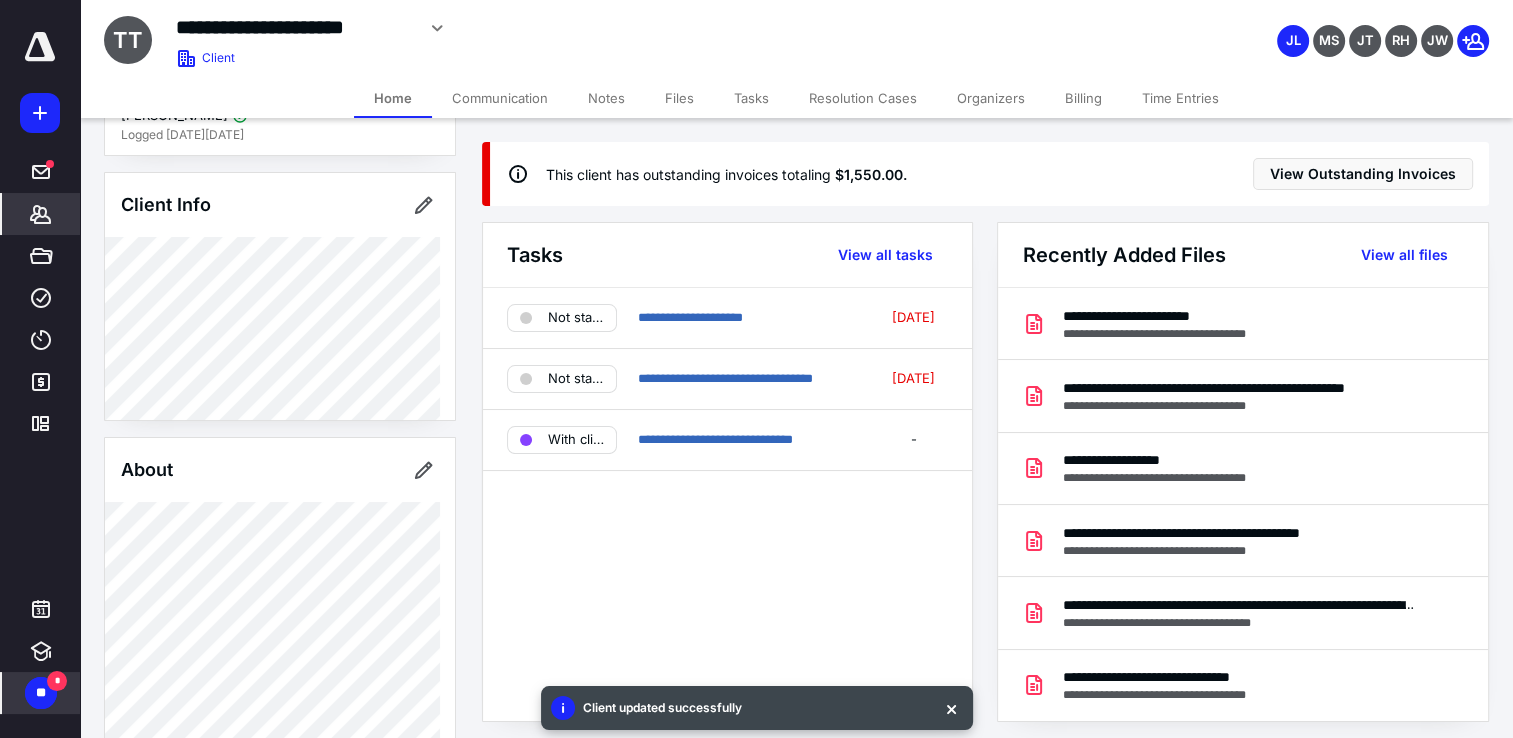 scroll, scrollTop: 0, scrollLeft: 0, axis: both 